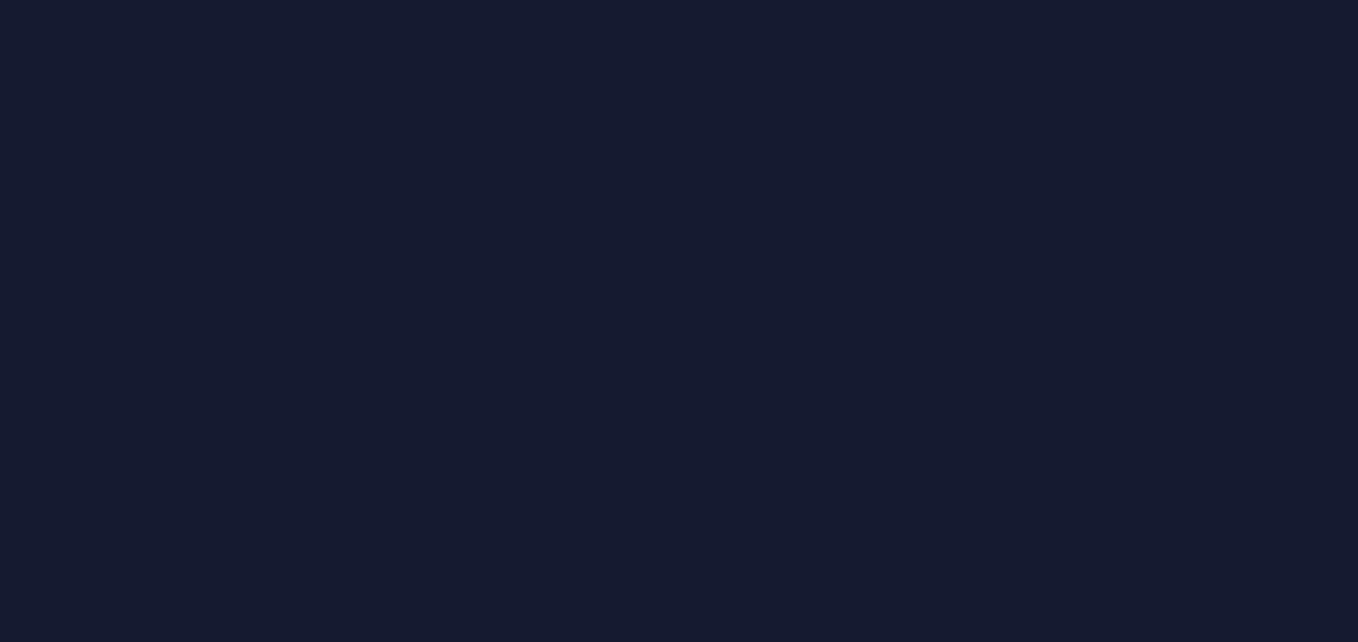 scroll, scrollTop: 0, scrollLeft: 0, axis: both 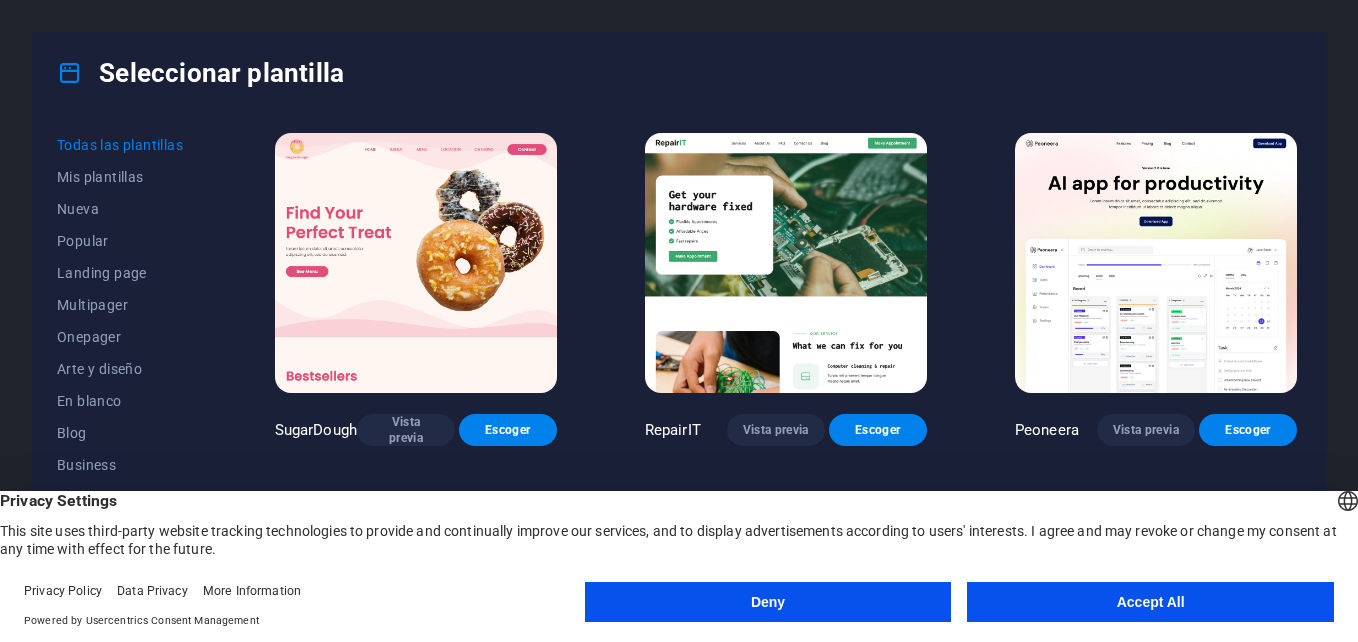 click on "Accept All" at bounding box center (1150, 602) 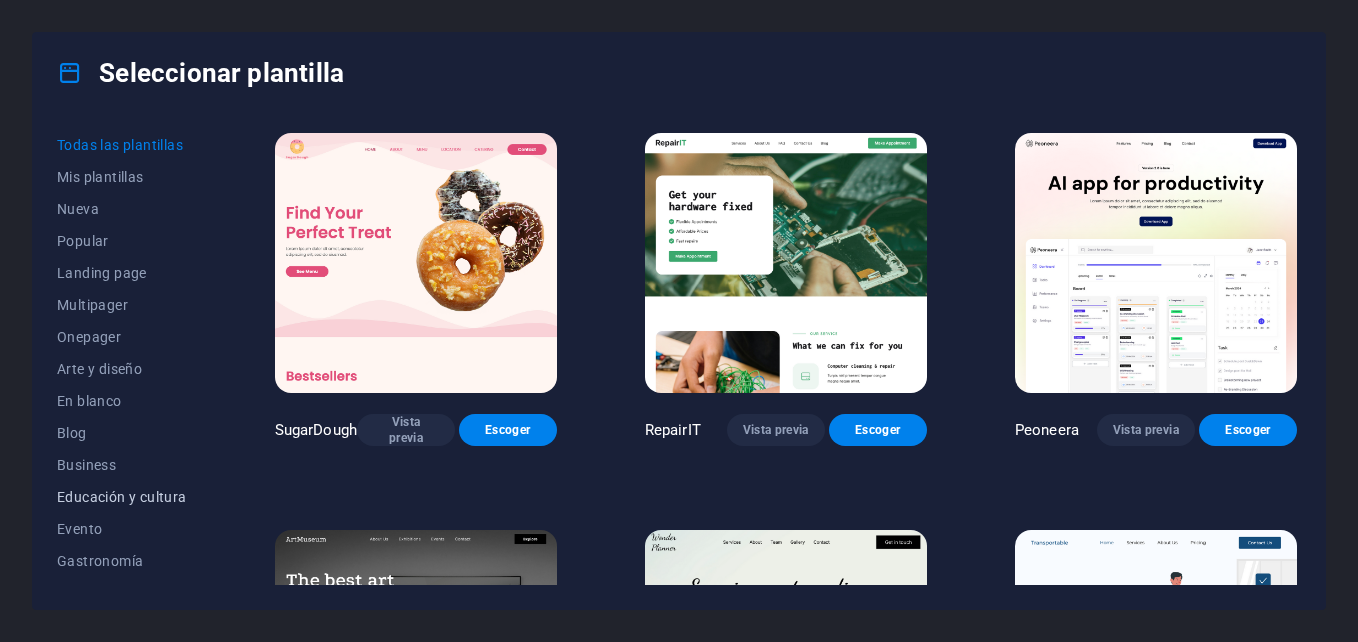 click on "Educación y cultura" at bounding box center [122, 497] 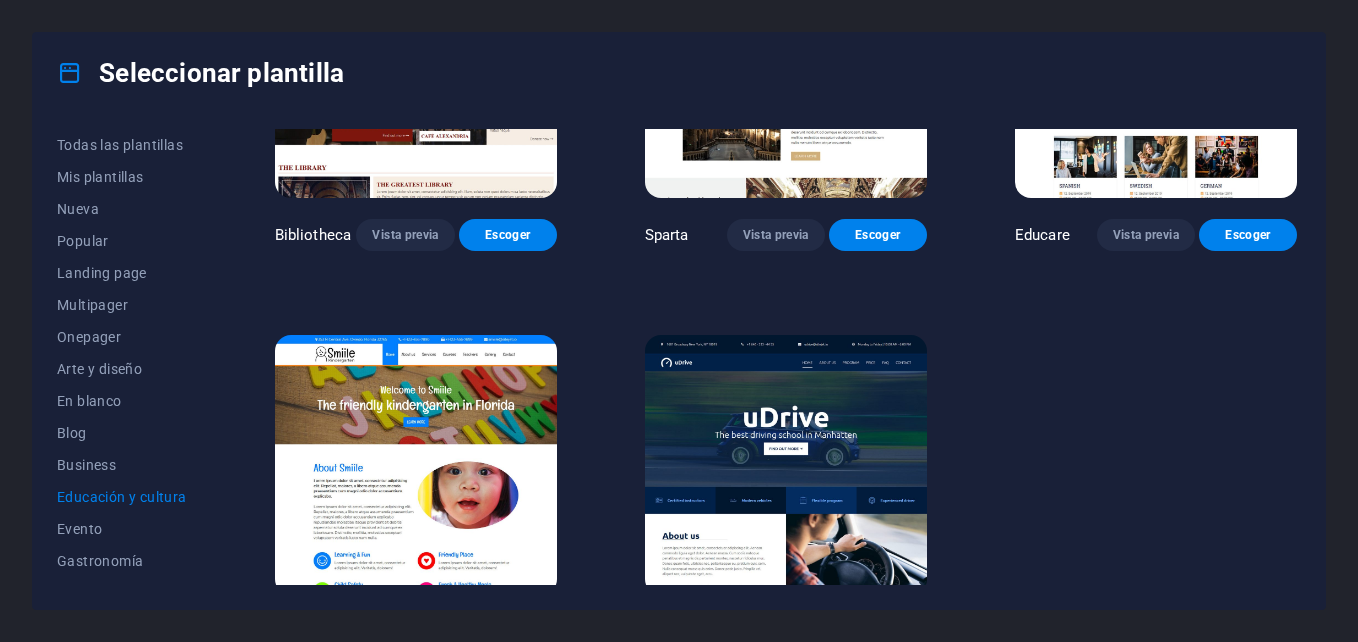 scroll, scrollTop: 655, scrollLeft: 0, axis: vertical 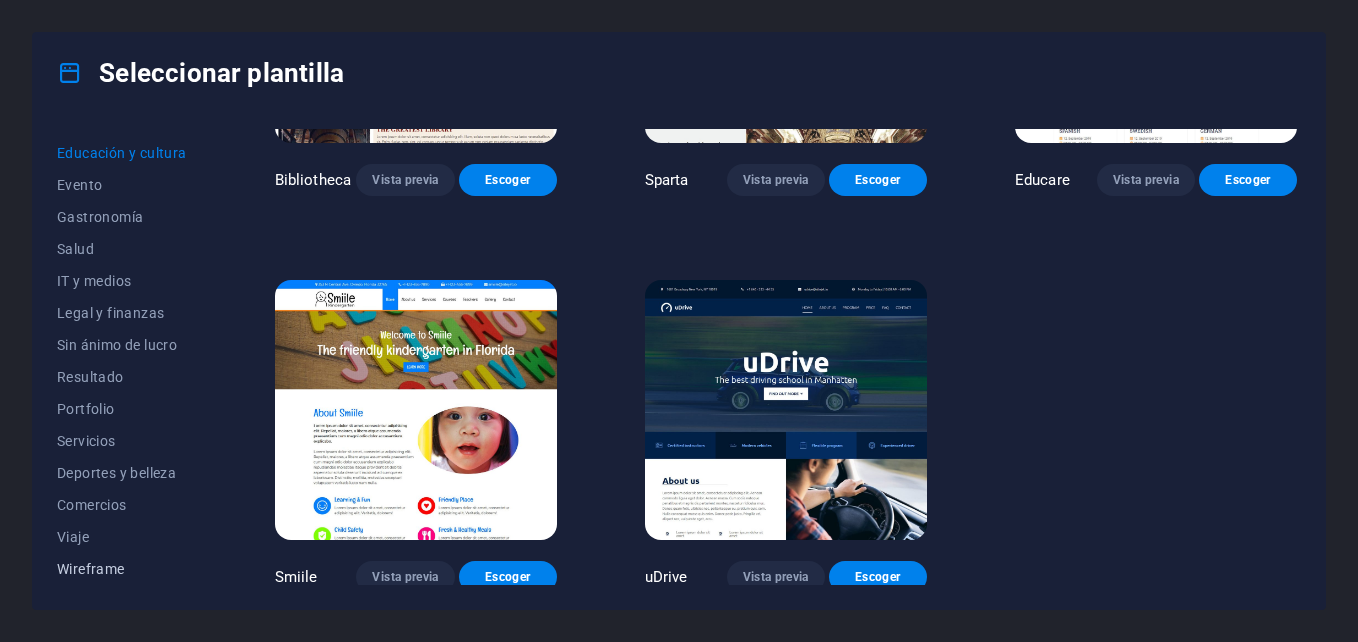 click on "Wireframe" at bounding box center [122, 569] 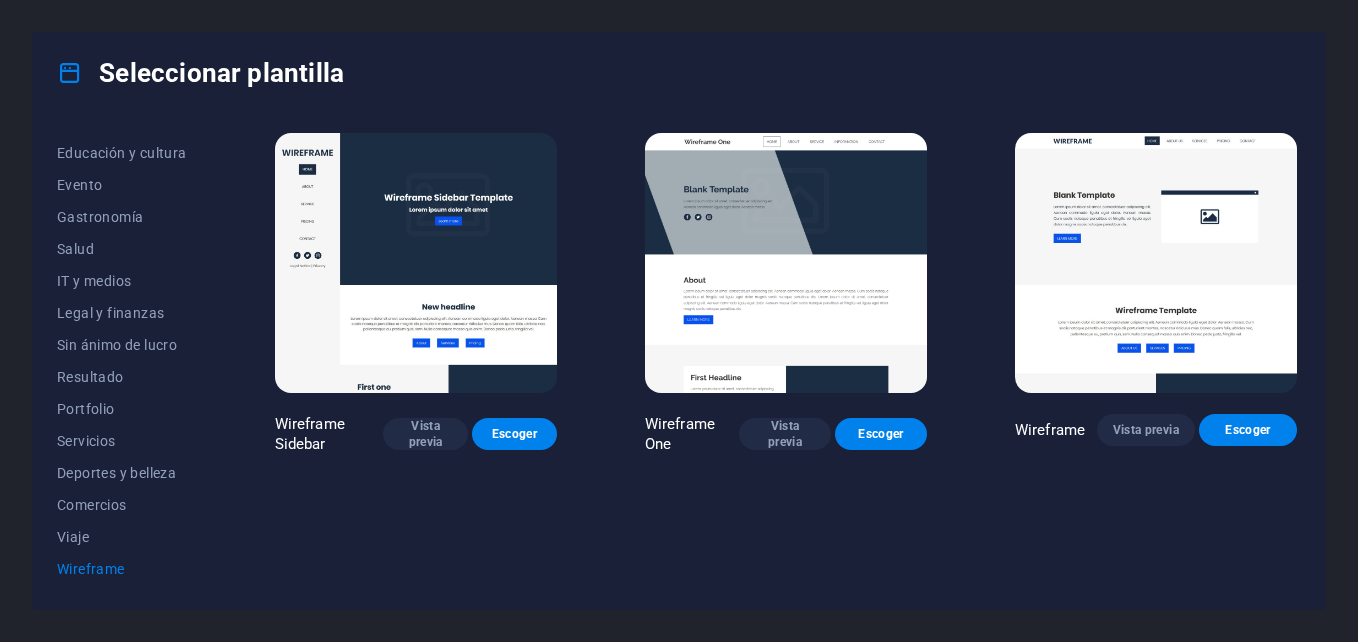 scroll, scrollTop: 0, scrollLeft: 0, axis: both 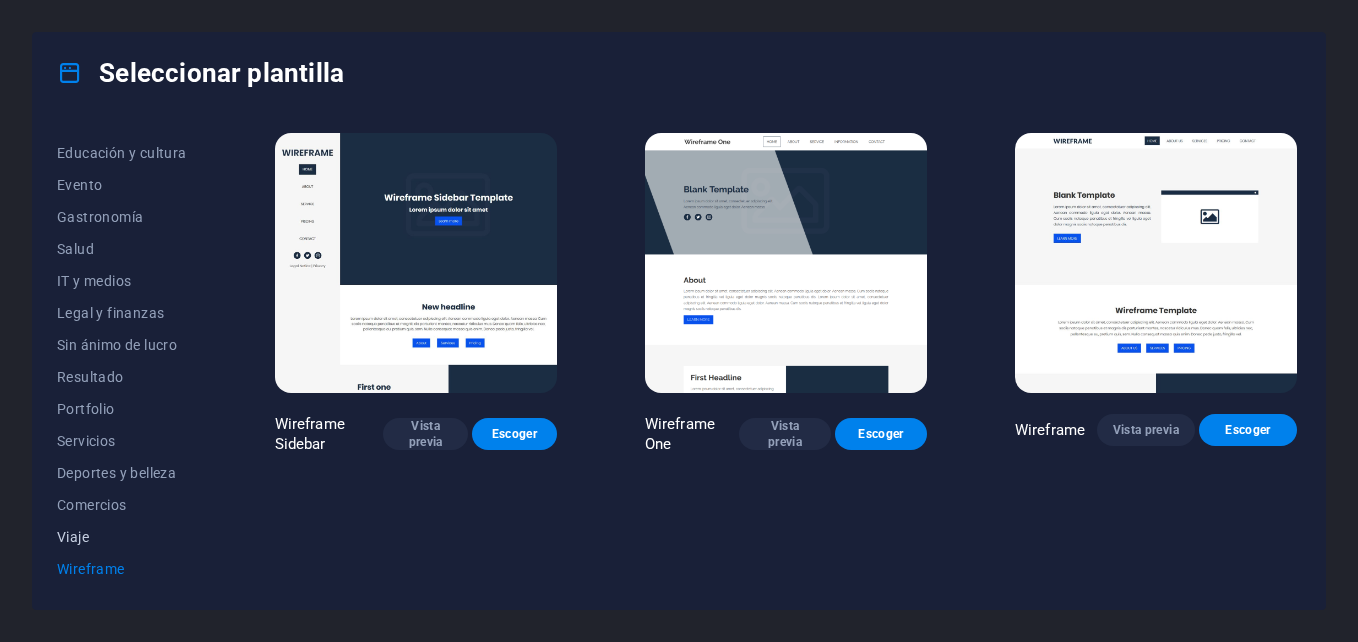 click on "Viaje" at bounding box center (122, 537) 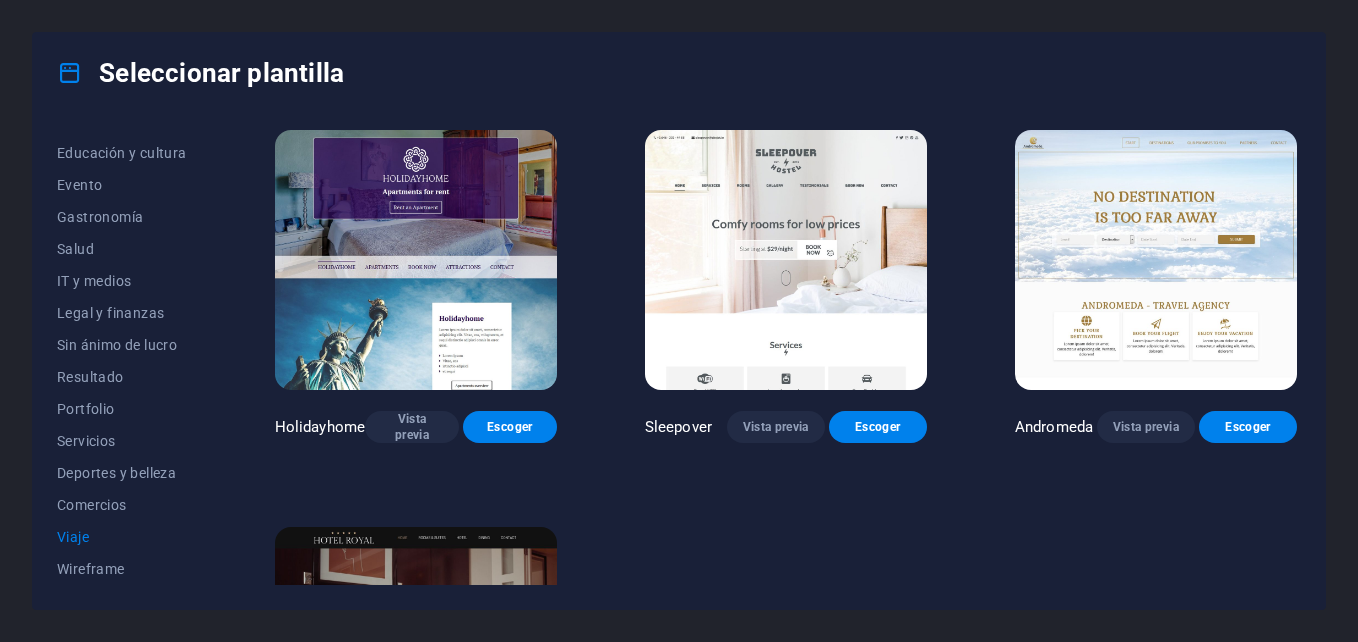scroll, scrollTop: 655, scrollLeft: 0, axis: vertical 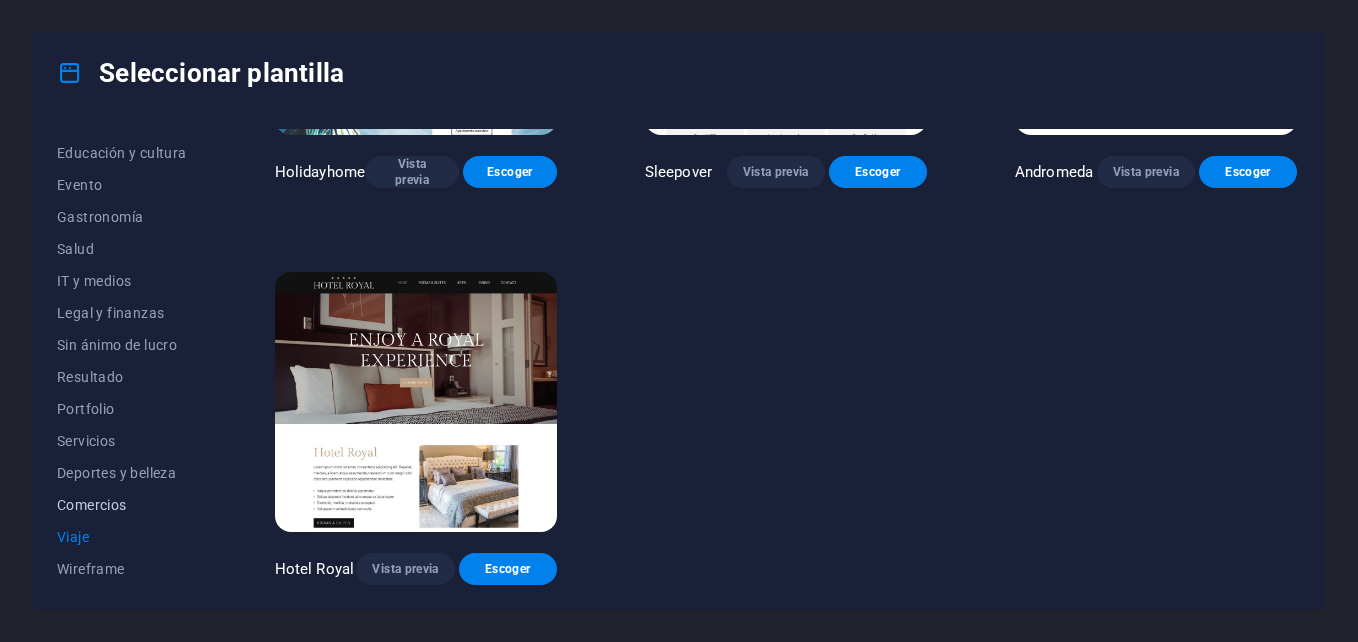 click on "Comercios" at bounding box center (122, 505) 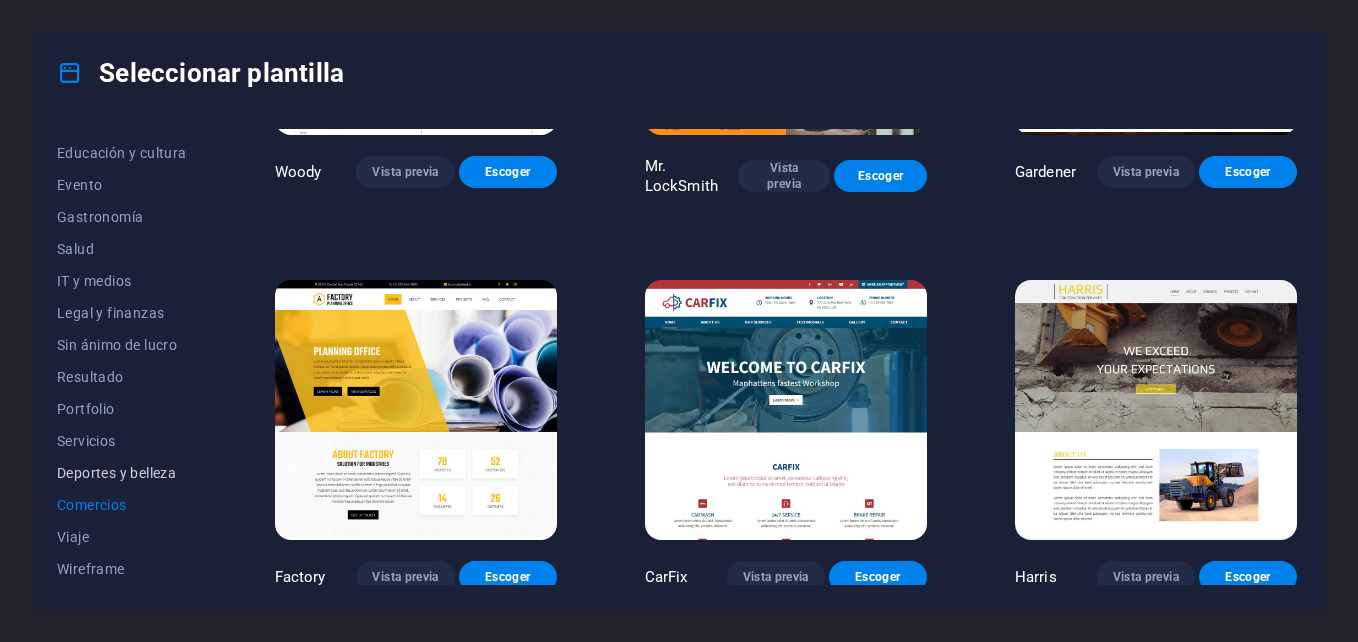 click on "Deportes y belleza" at bounding box center (122, 473) 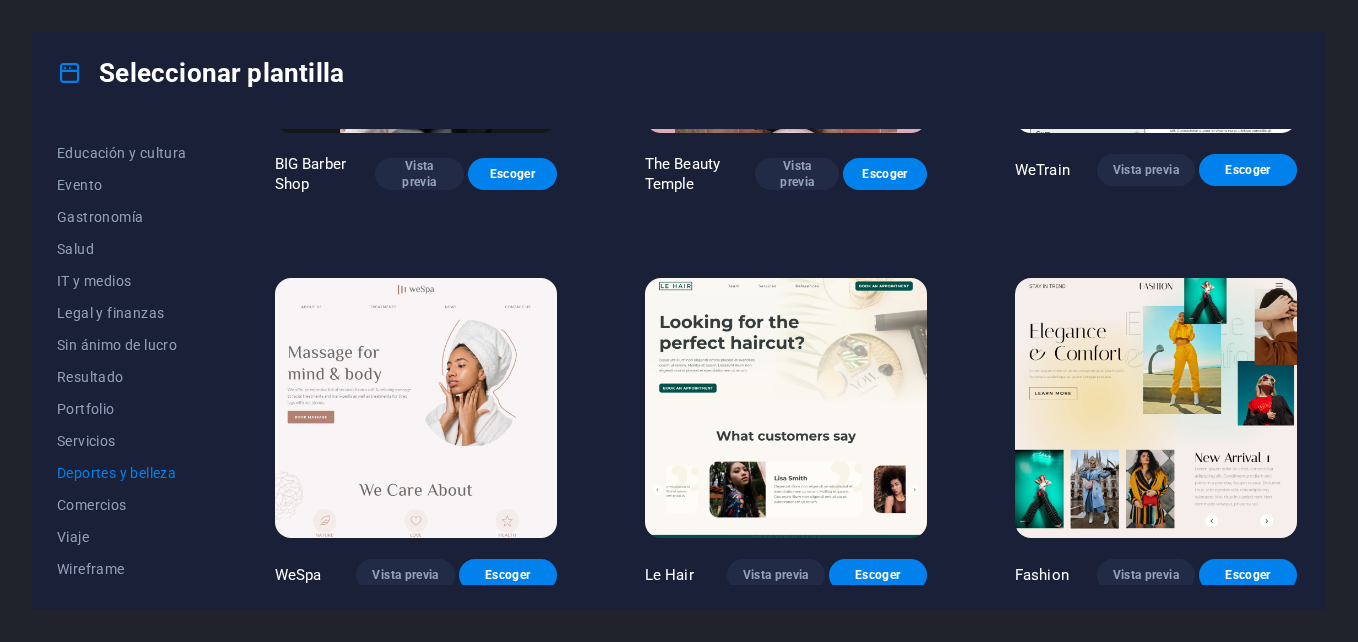 scroll, scrollTop: 0, scrollLeft: 0, axis: both 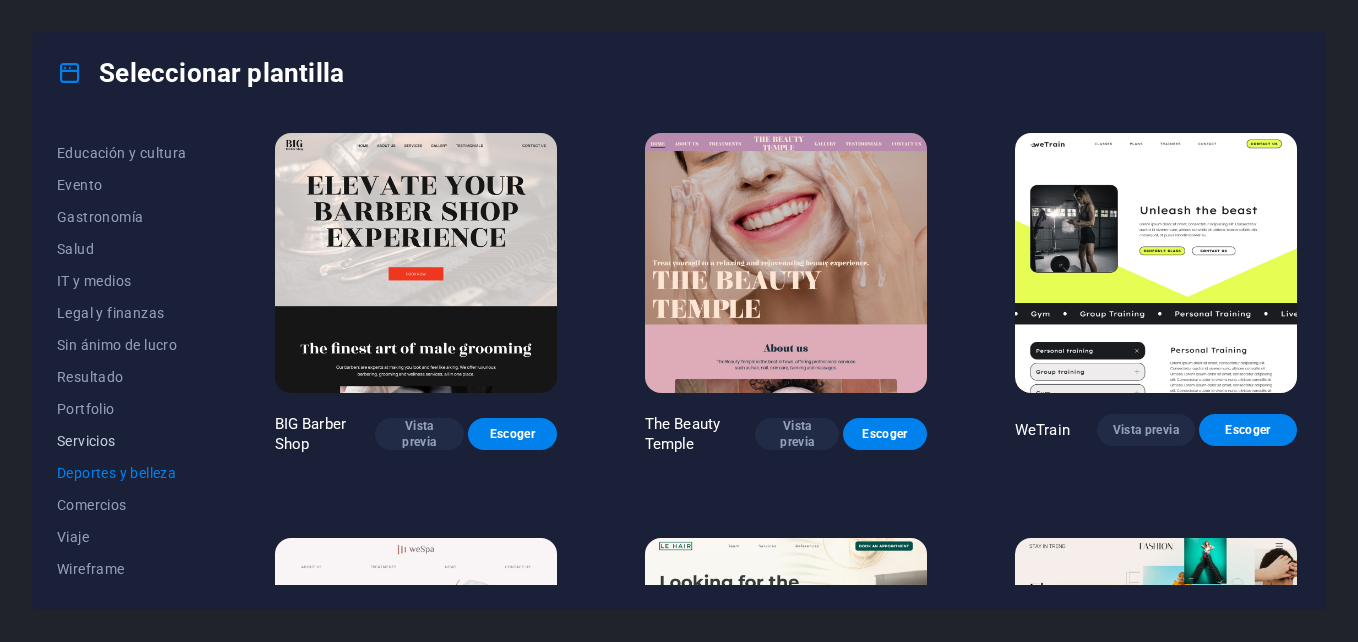 click on "Servicios" at bounding box center [122, 441] 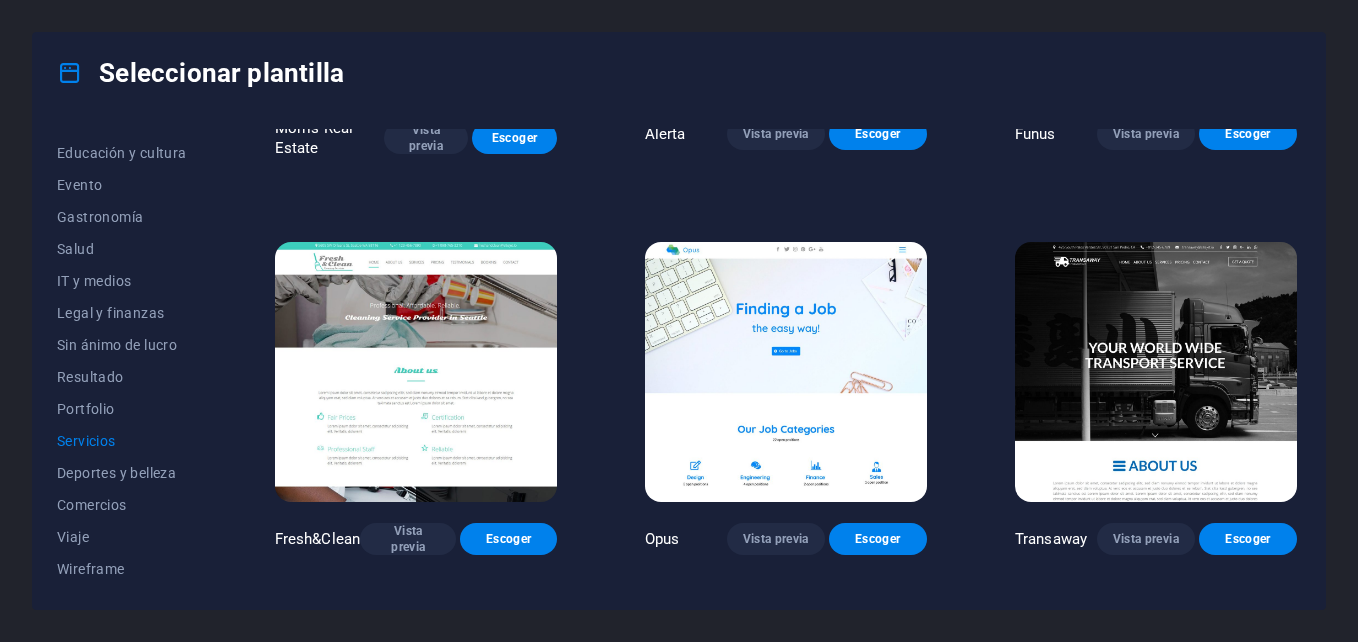 scroll, scrollTop: 2000, scrollLeft: 0, axis: vertical 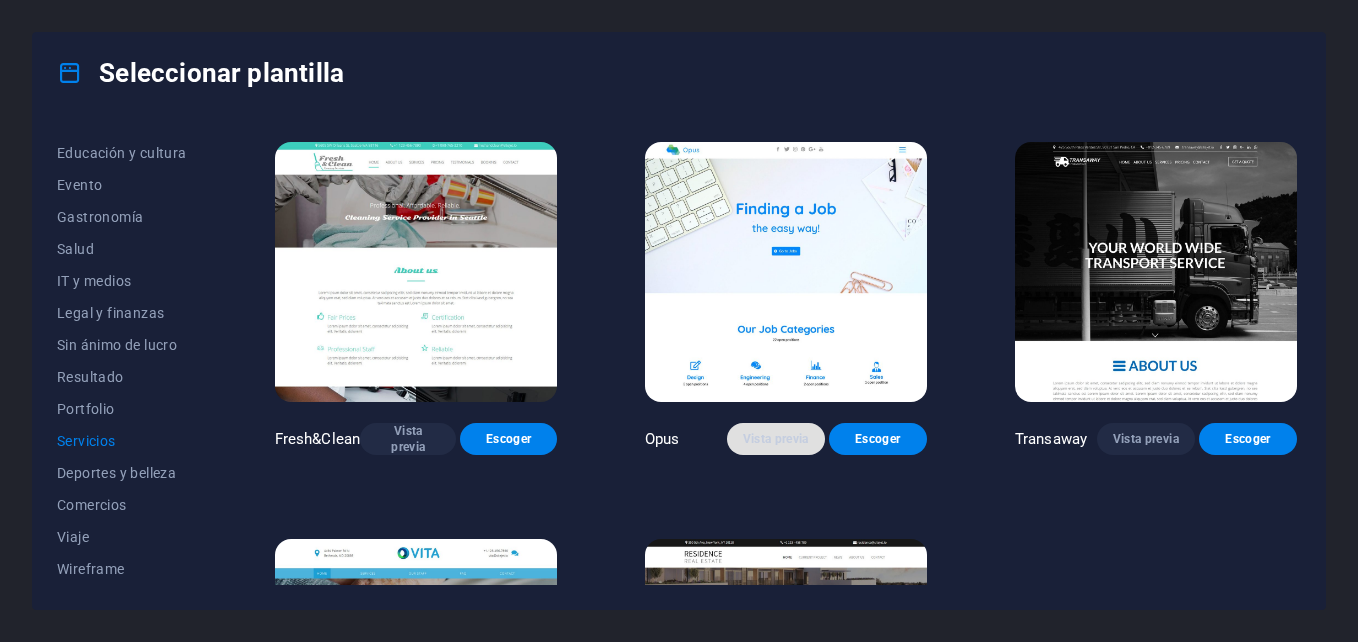 click on "Vista previa" at bounding box center (776, 439) 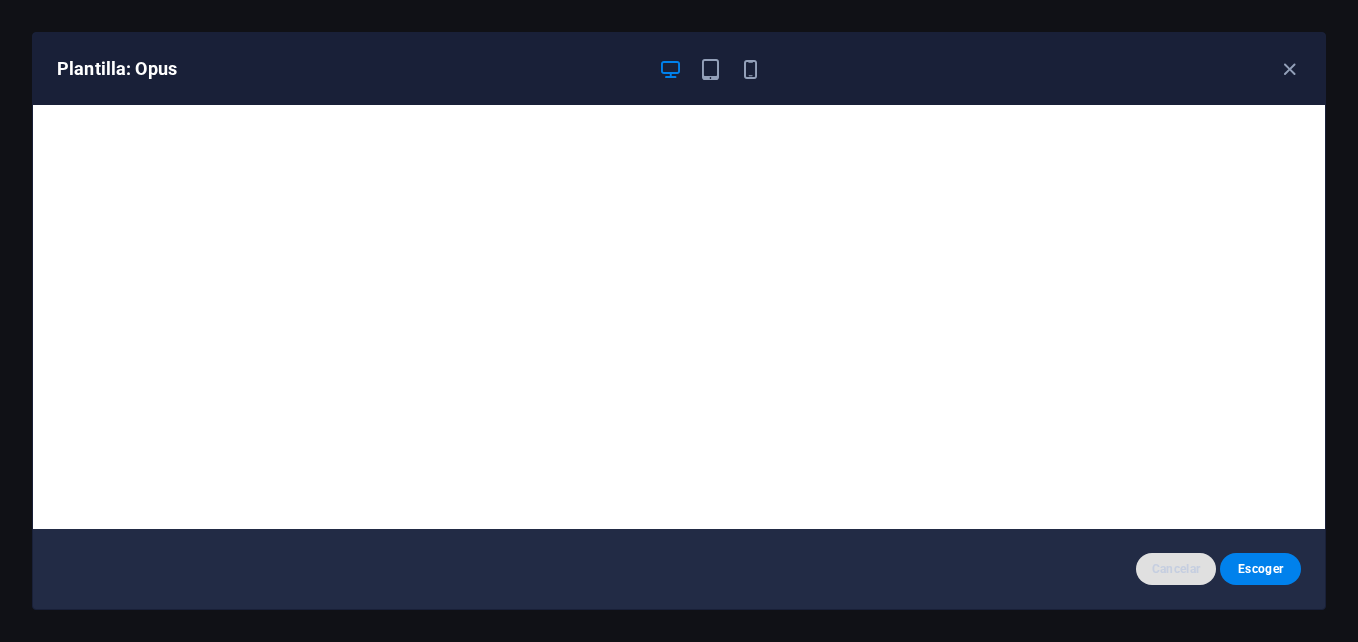 click on "Cancelar" at bounding box center [1176, 569] 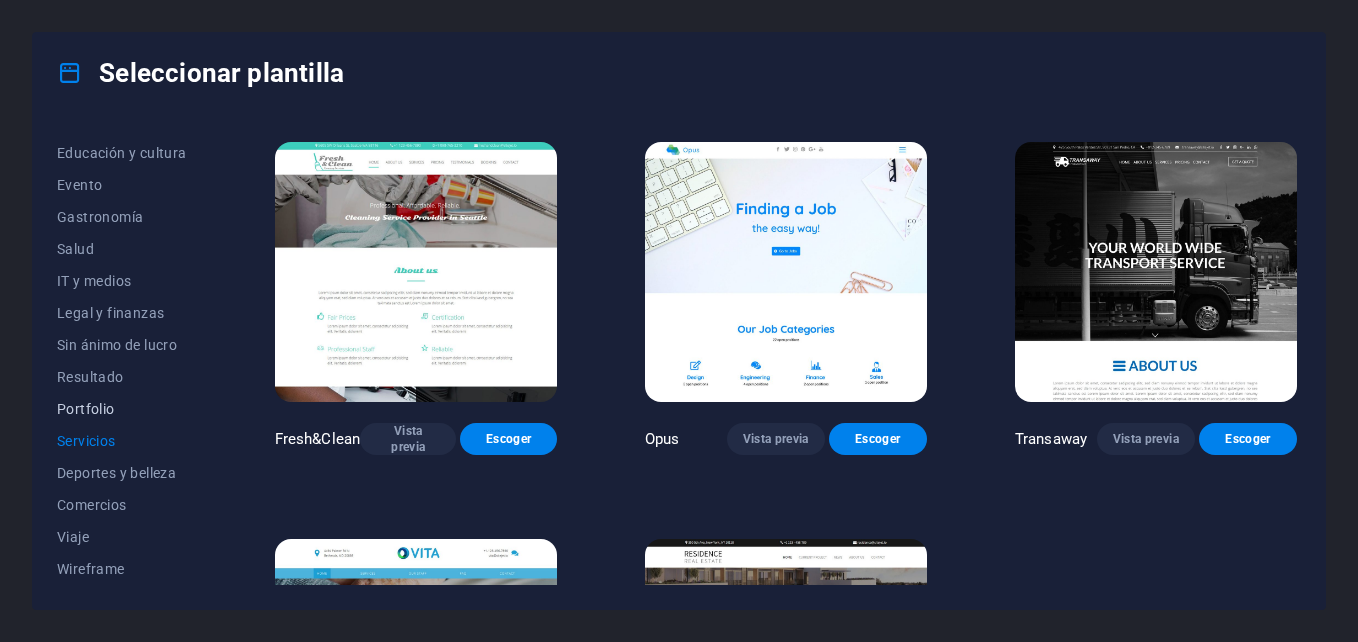 click on "Portfolio" at bounding box center [122, 409] 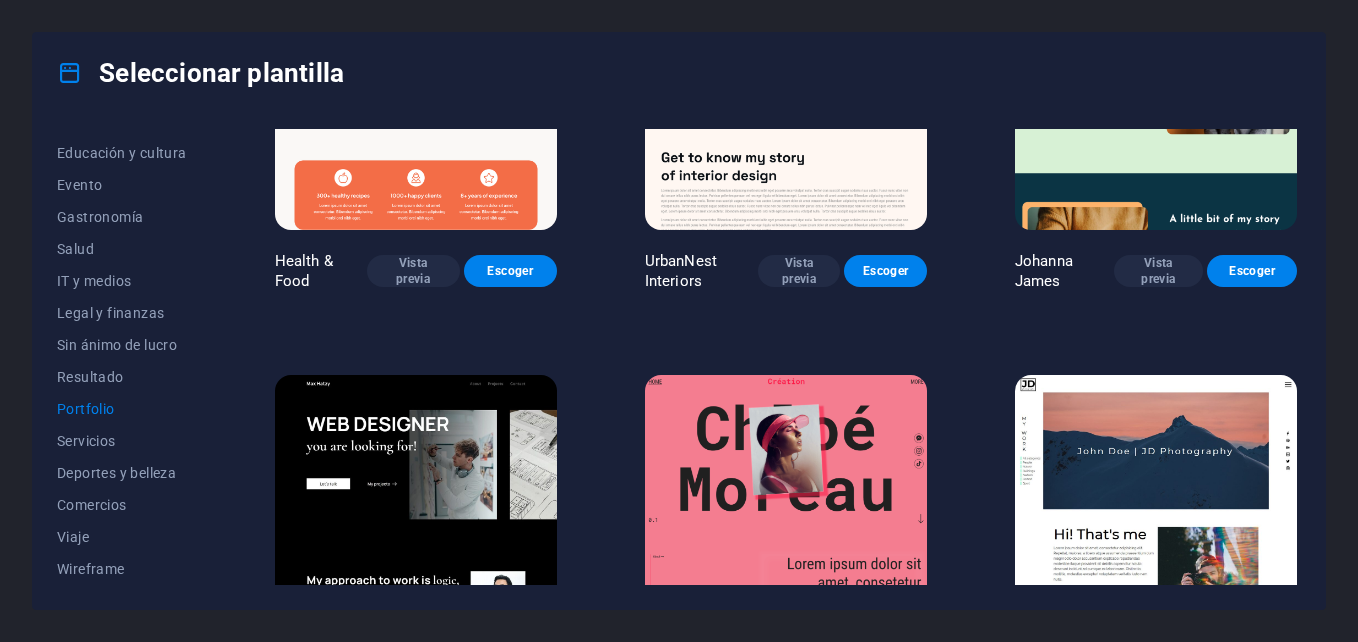 scroll, scrollTop: 0, scrollLeft: 0, axis: both 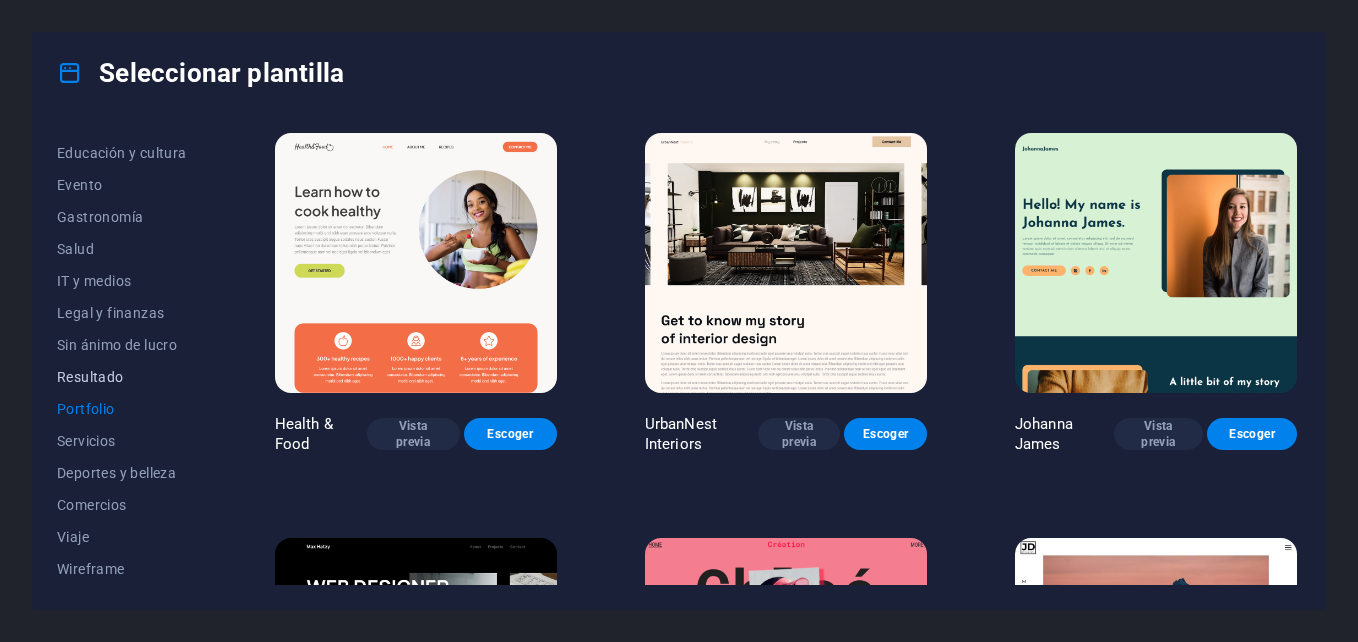 click on "Resultado" at bounding box center [122, 377] 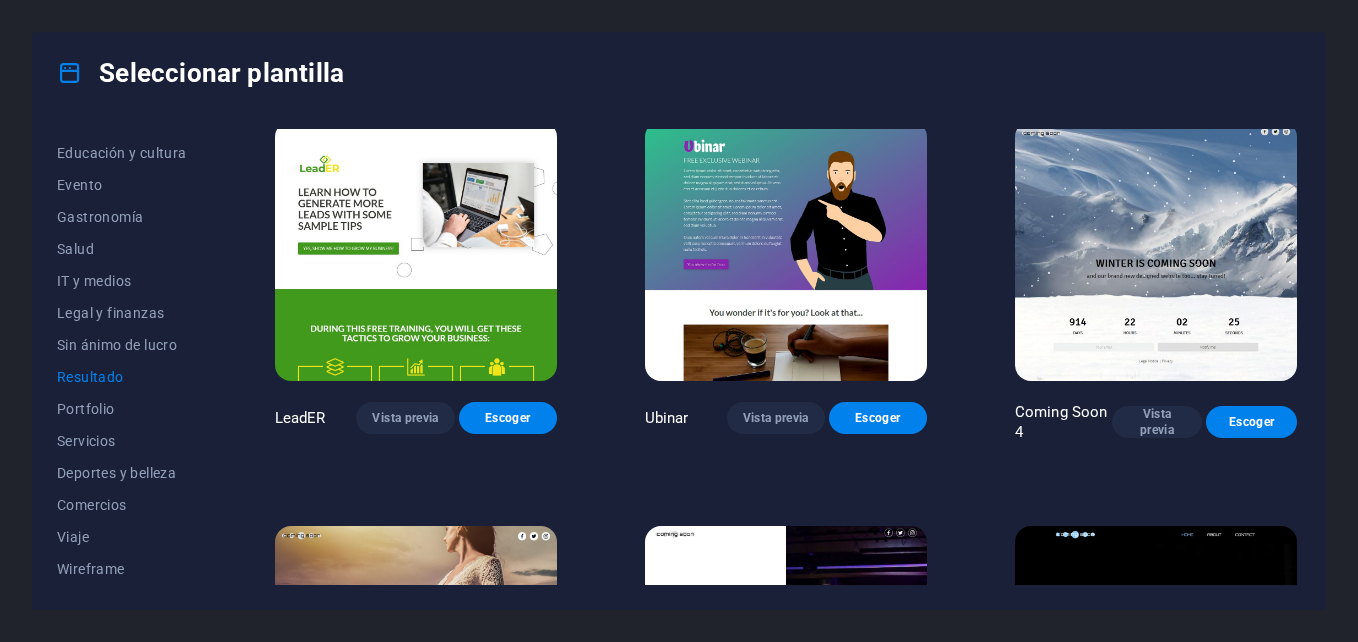 scroll, scrollTop: 1847, scrollLeft: 0, axis: vertical 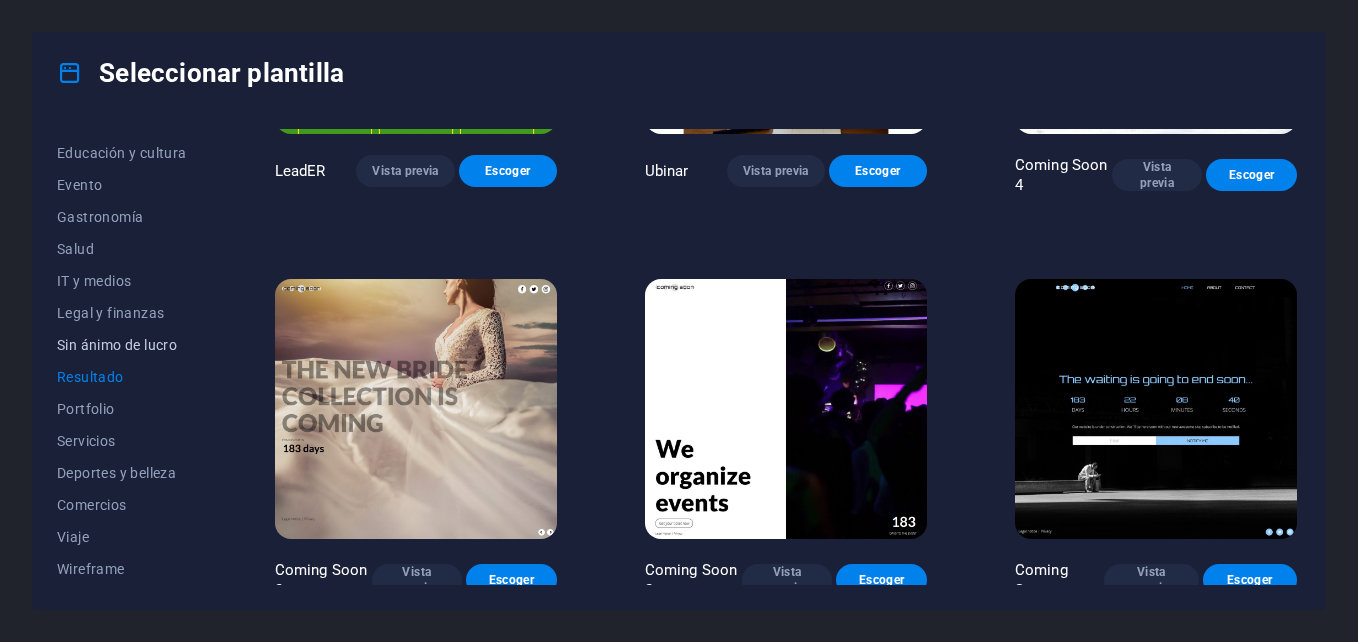 click on "Sin ánimo de lucro" at bounding box center (122, 345) 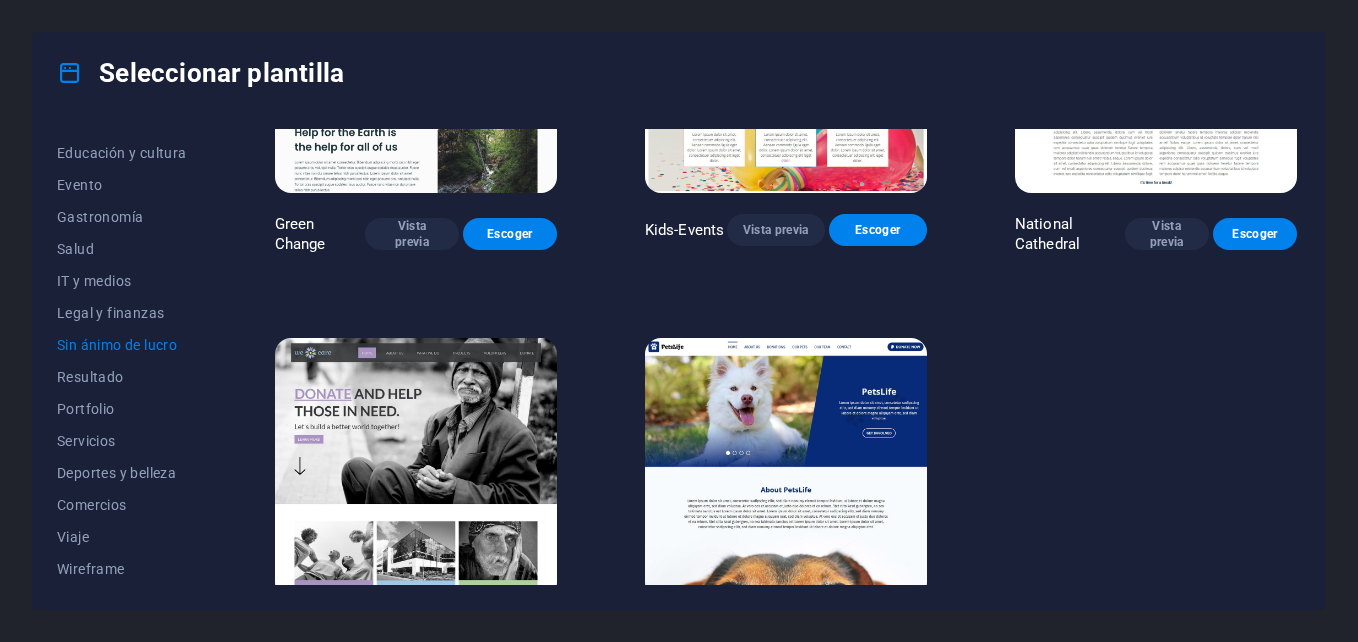 scroll, scrollTop: 261, scrollLeft: 0, axis: vertical 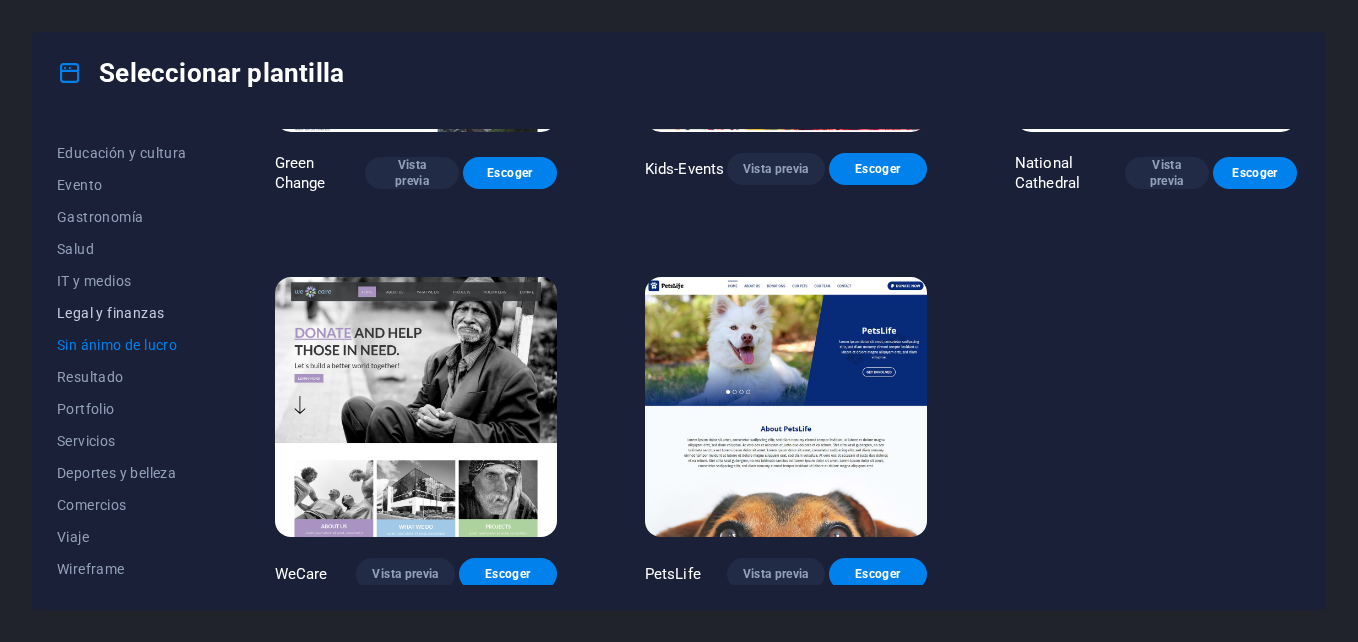 click on "Legal y finanzas" at bounding box center (122, 313) 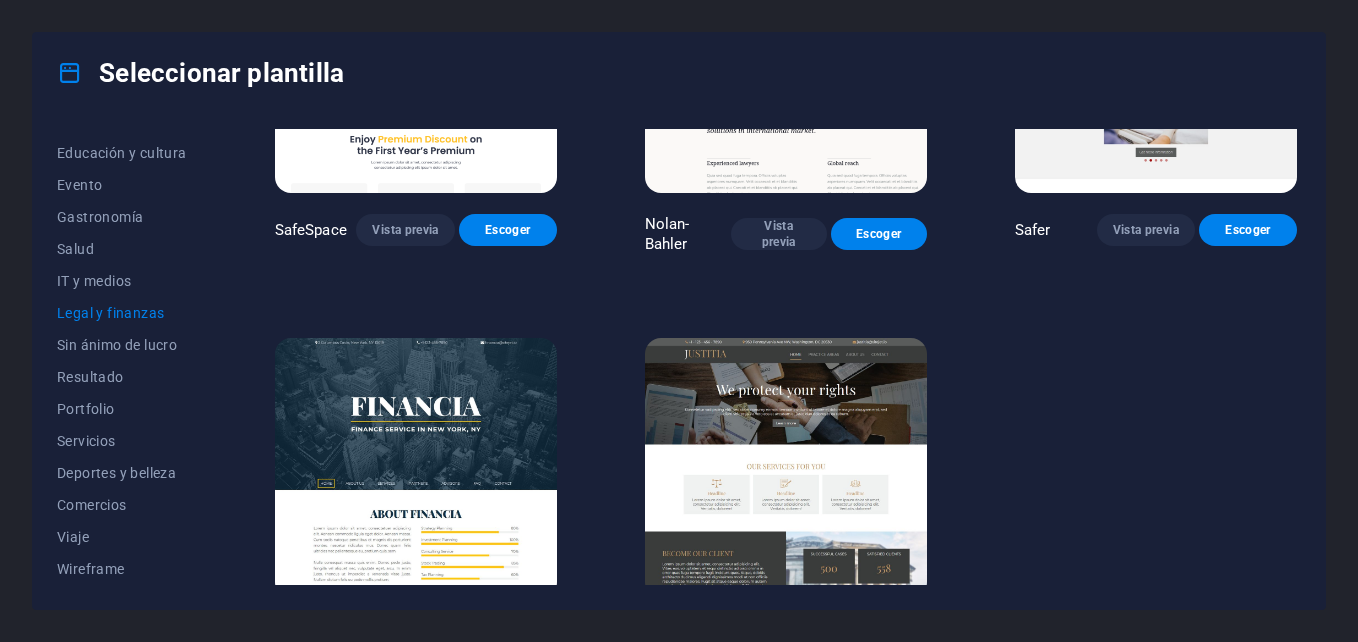 scroll, scrollTop: 261, scrollLeft: 0, axis: vertical 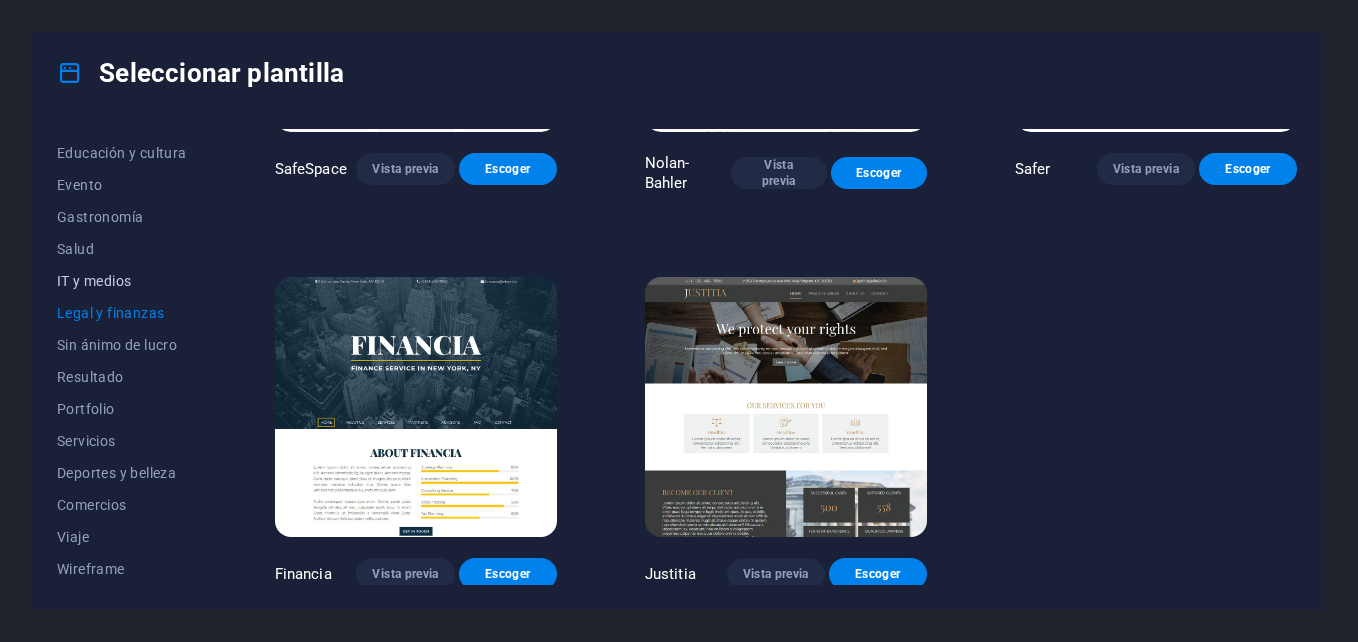 click on "IT y medios" at bounding box center (122, 281) 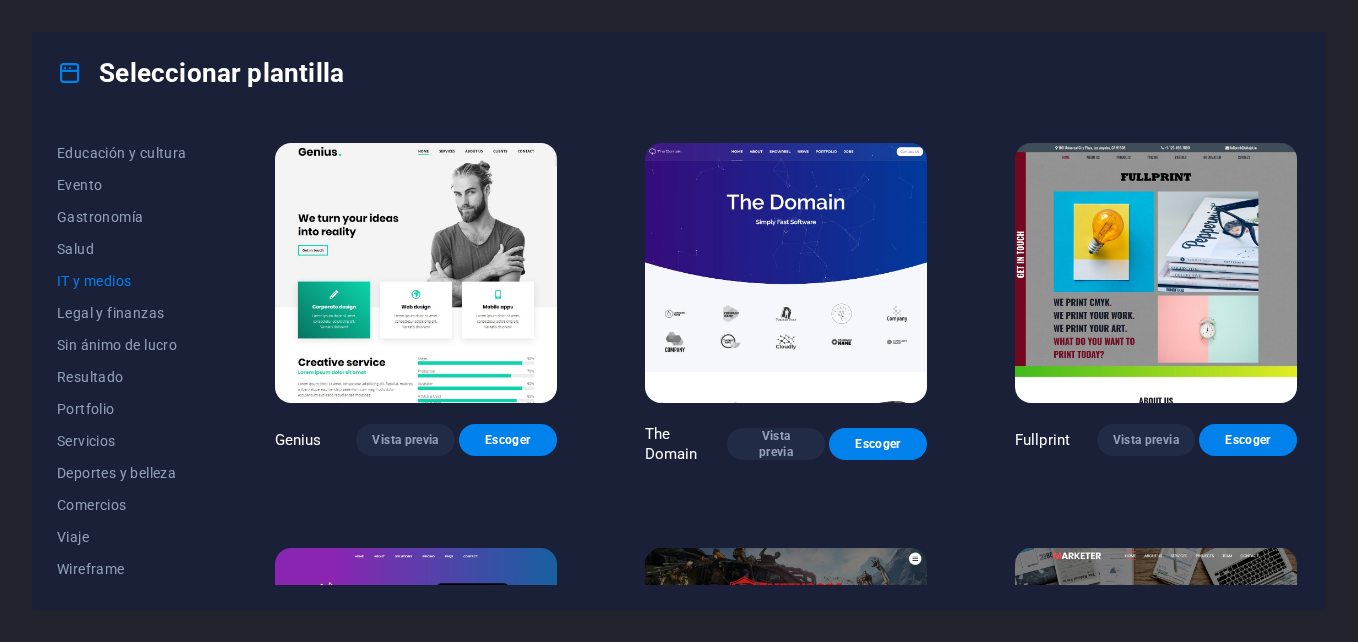 scroll, scrollTop: 1066, scrollLeft: 0, axis: vertical 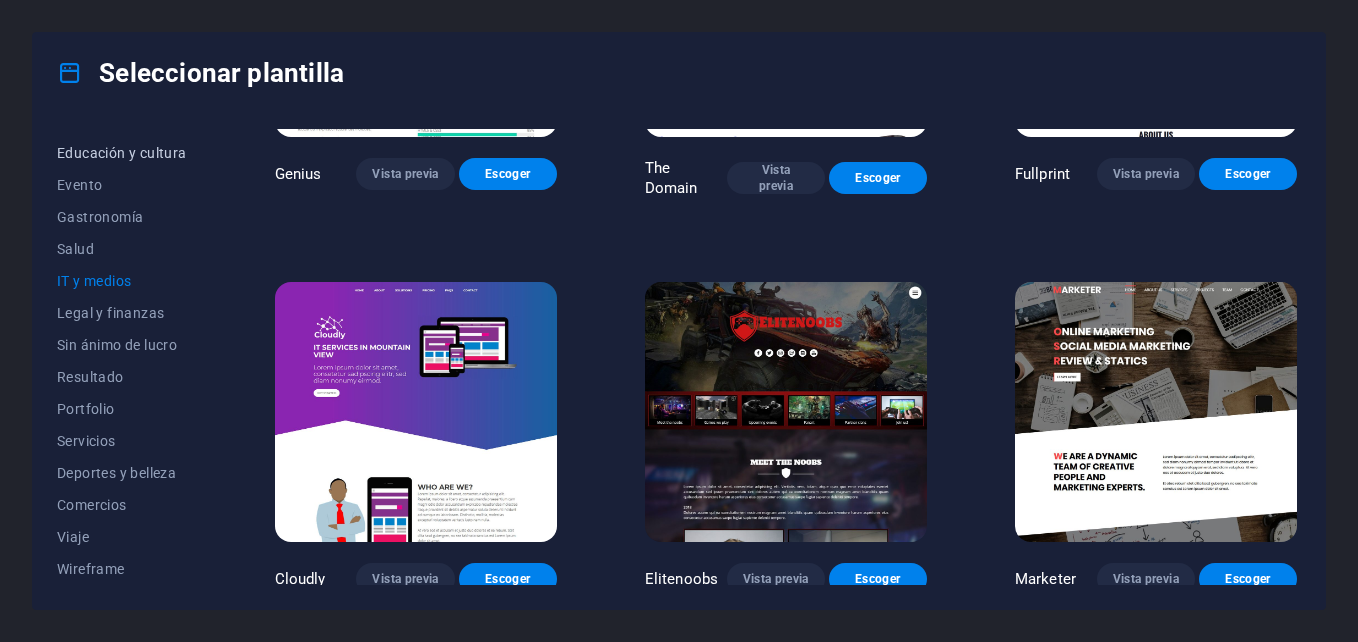 click on "Educación y cultura" at bounding box center (122, 153) 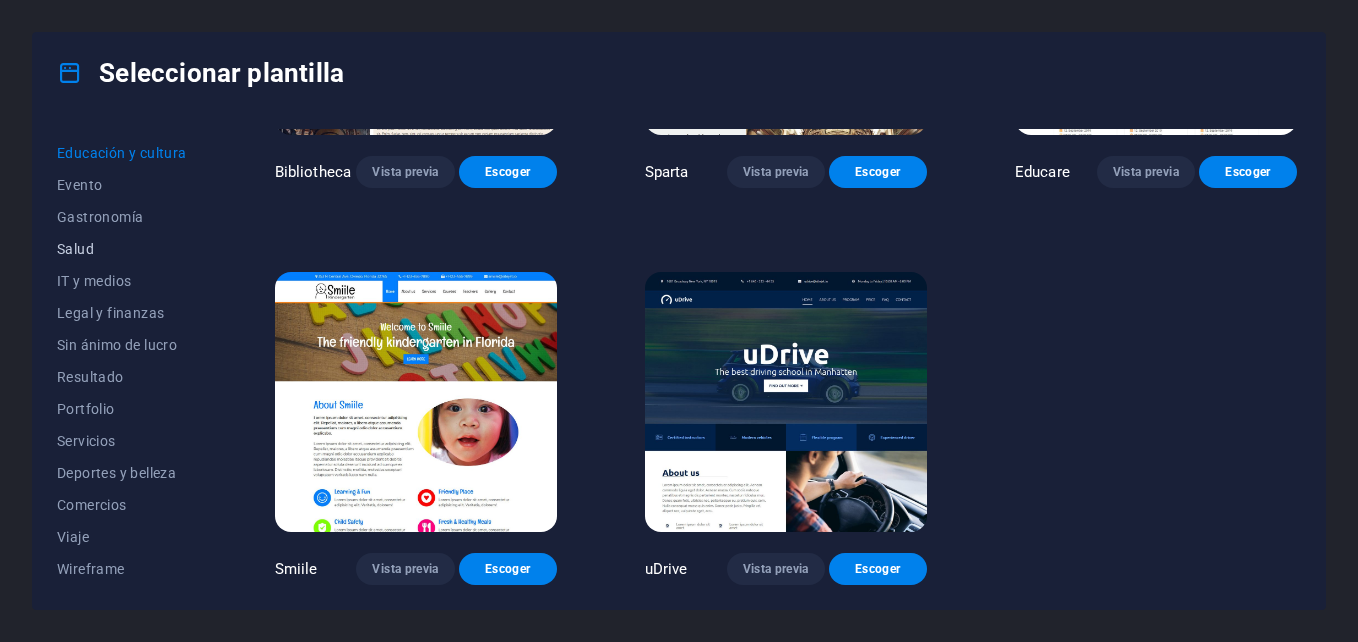 scroll, scrollTop: 0, scrollLeft: 0, axis: both 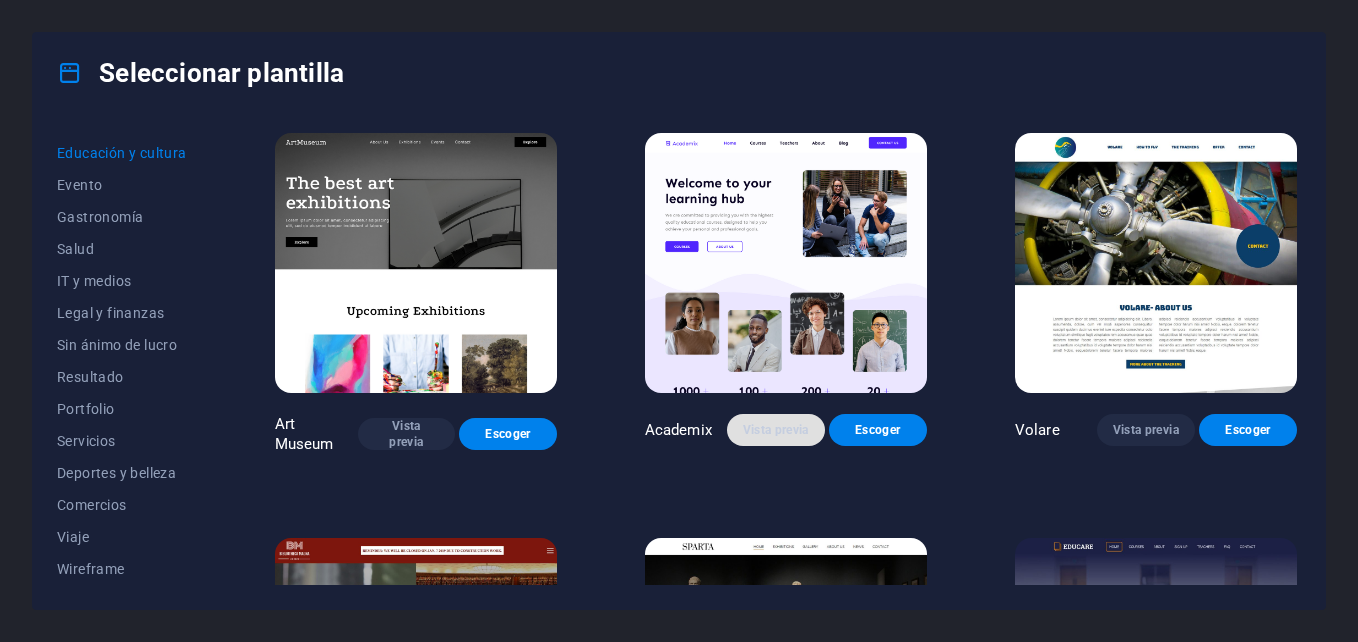 click on "Vista previa" at bounding box center [776, 430] 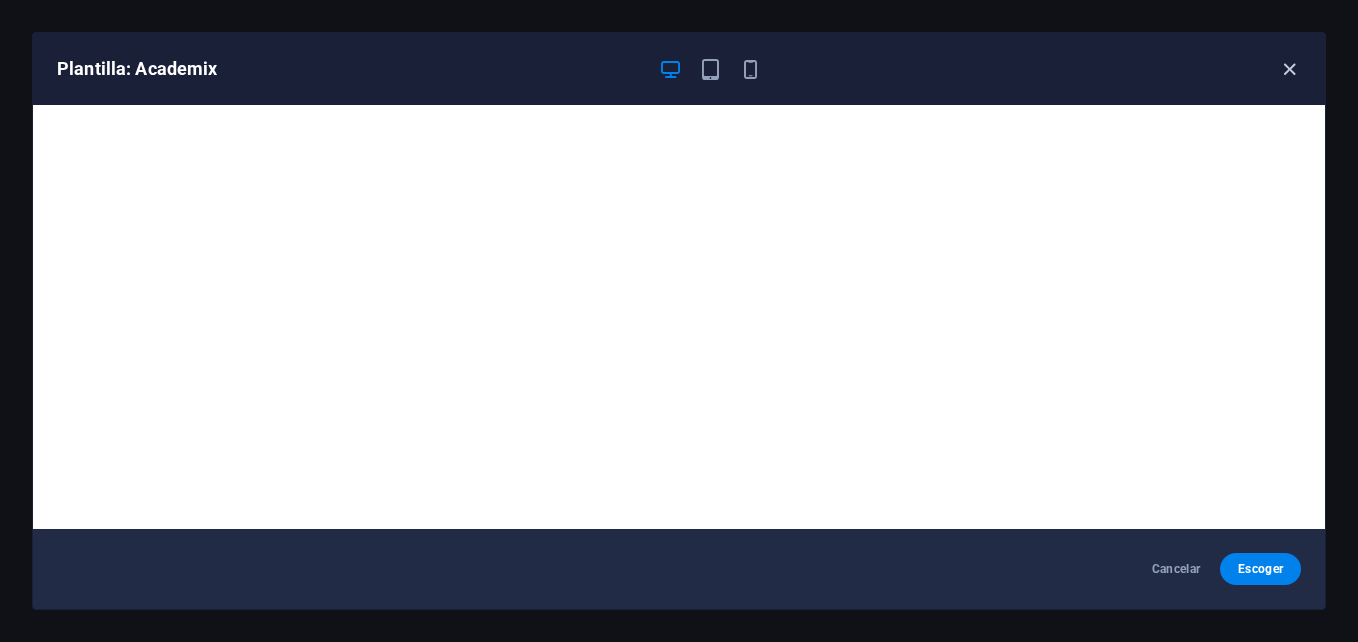 click at bounding box center (1289, 69) 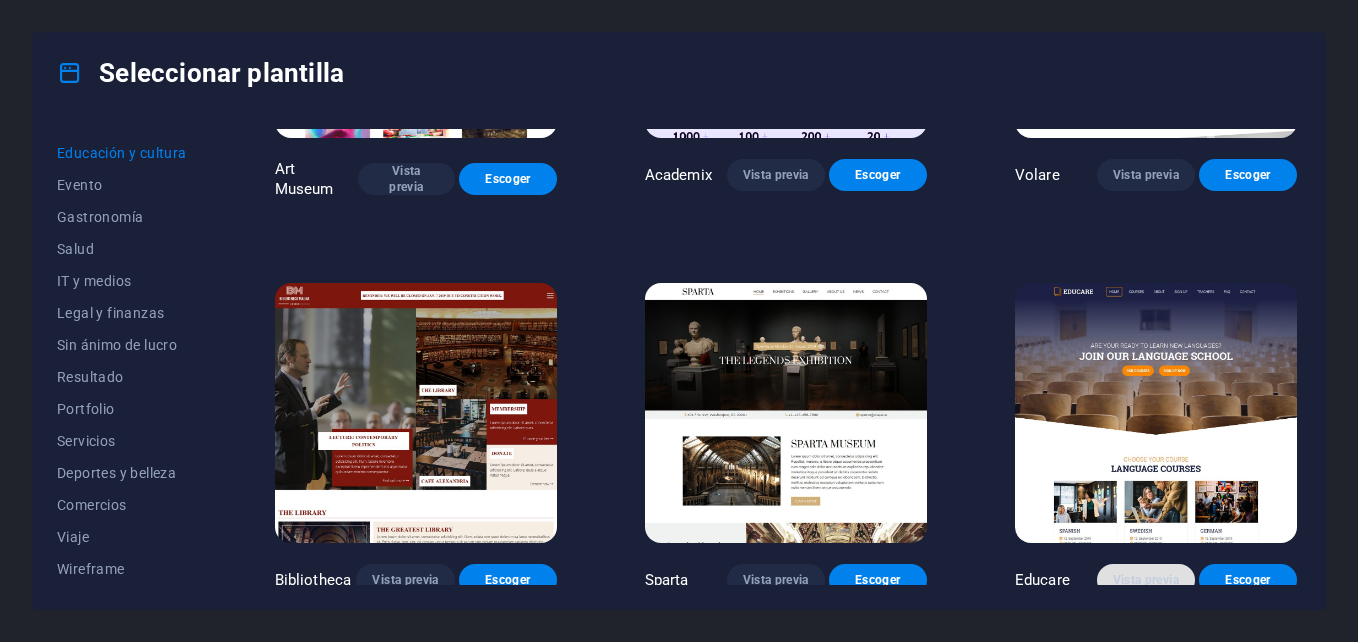 scroll, scrollTop: 355, scrollLeft: 0, axis: vertical 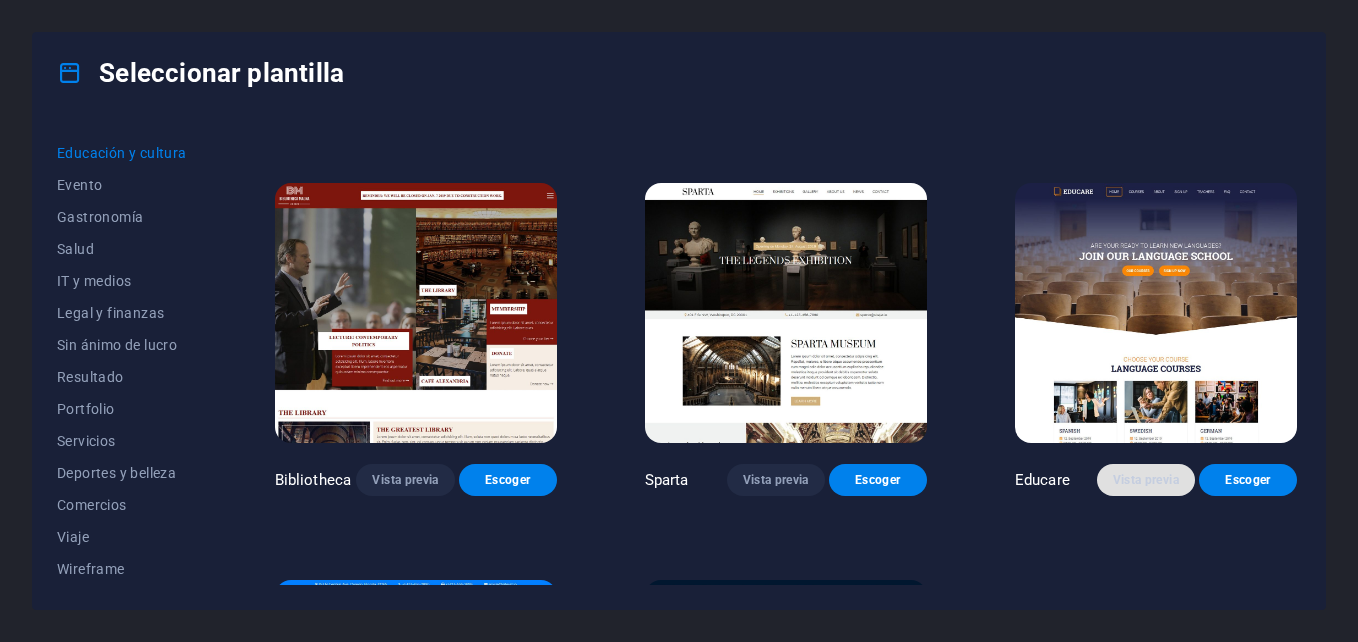 click on "Vista previa" at bounding box center (1146, 480) 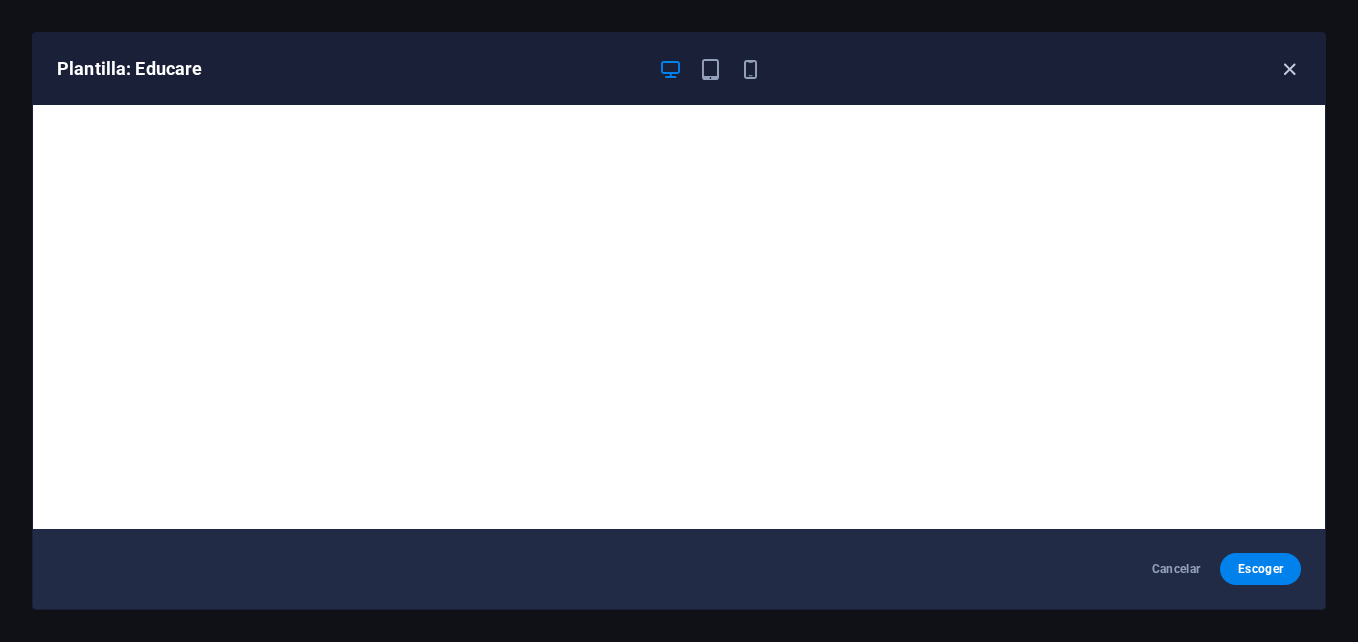 click at bounding box center (1289, 69) 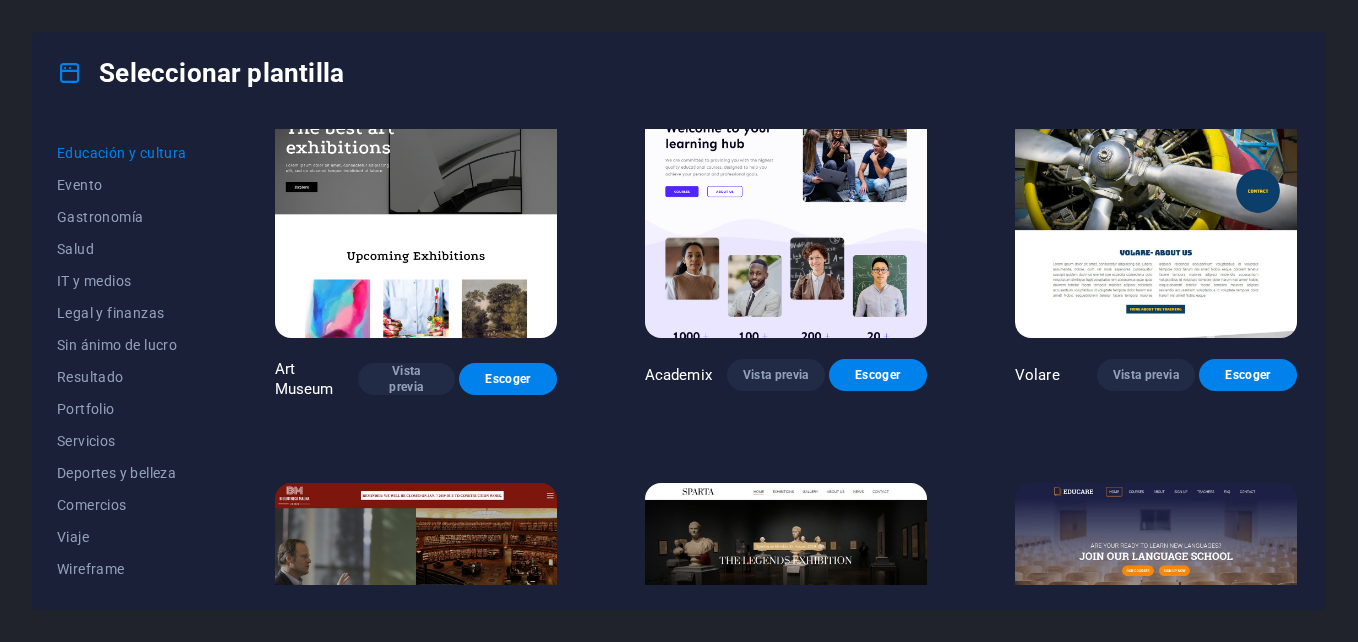 scroll, scrollTop: 0, scrollLeft: 0, axis: both 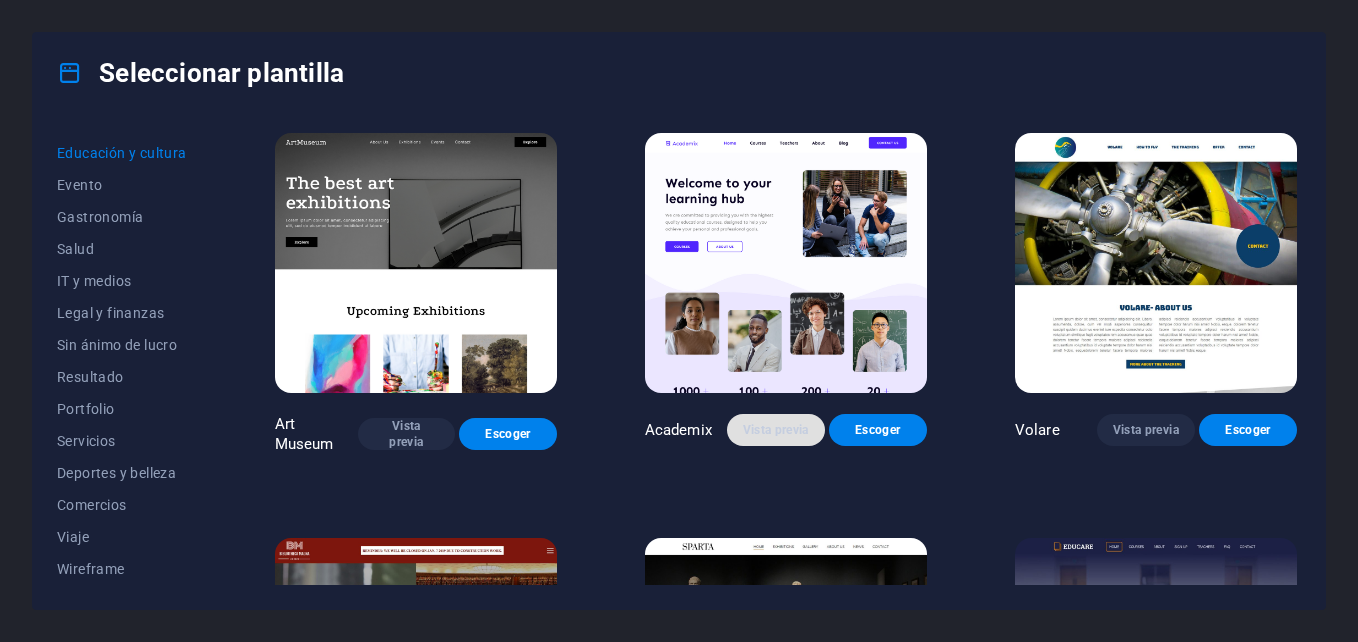 click on "Vista previa" at bounding box center [776, 430] 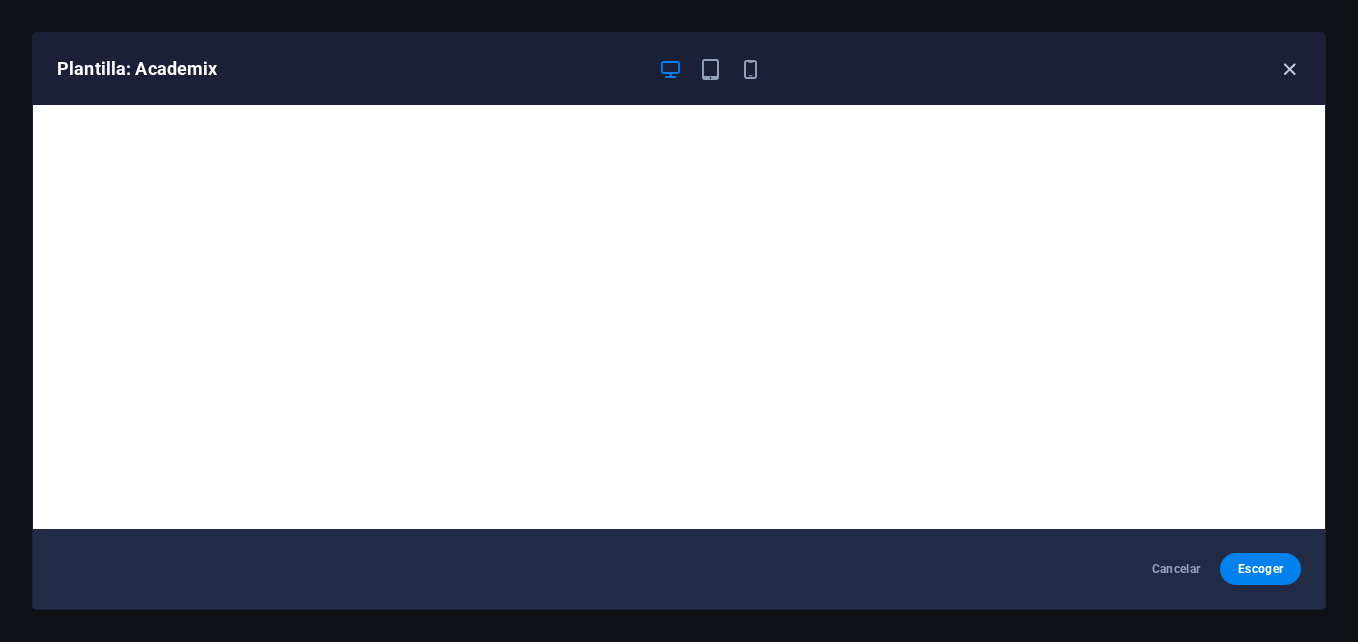 click at bounding box center (1289, 69) 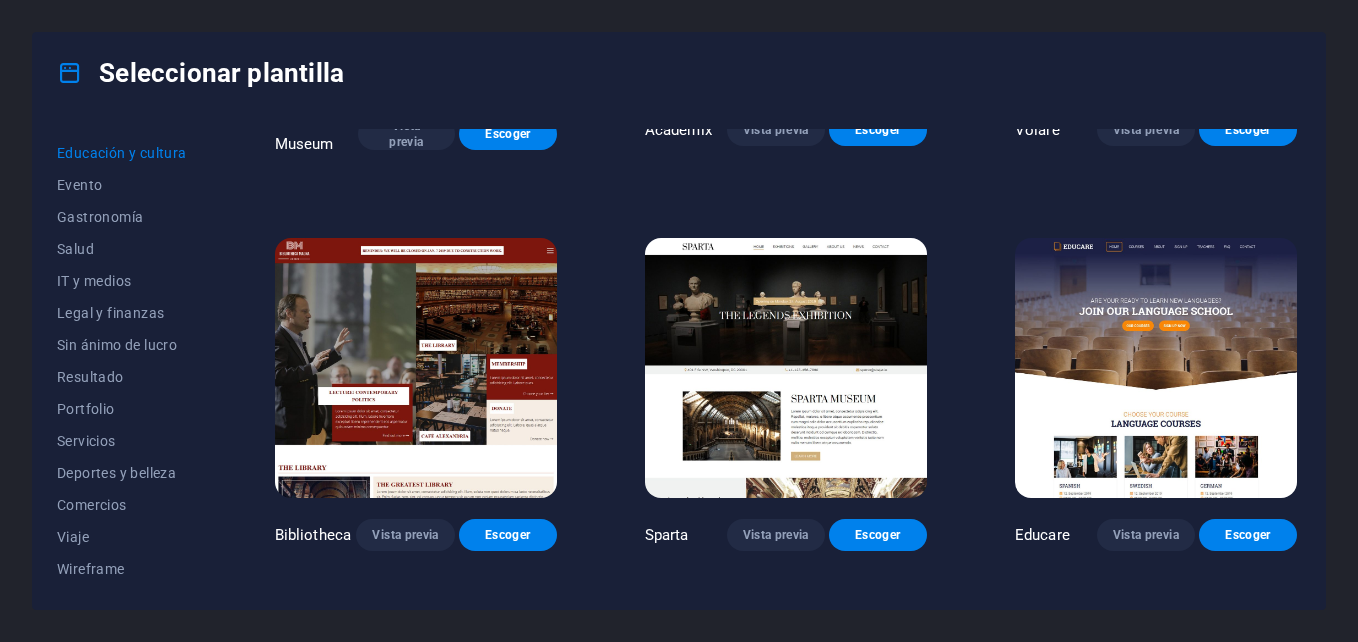 scroll, scrollTop: 0, scrollLeft: 0, axis: both 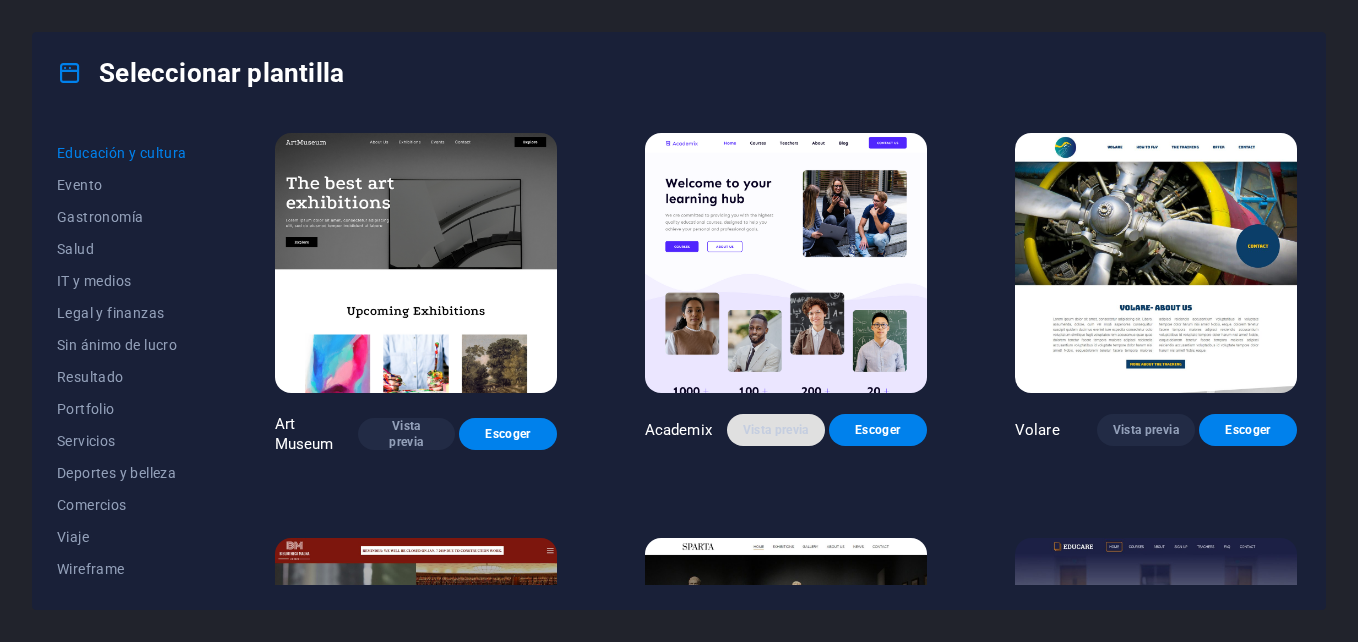click on "Vista previa" at bounding box center (776, 430) 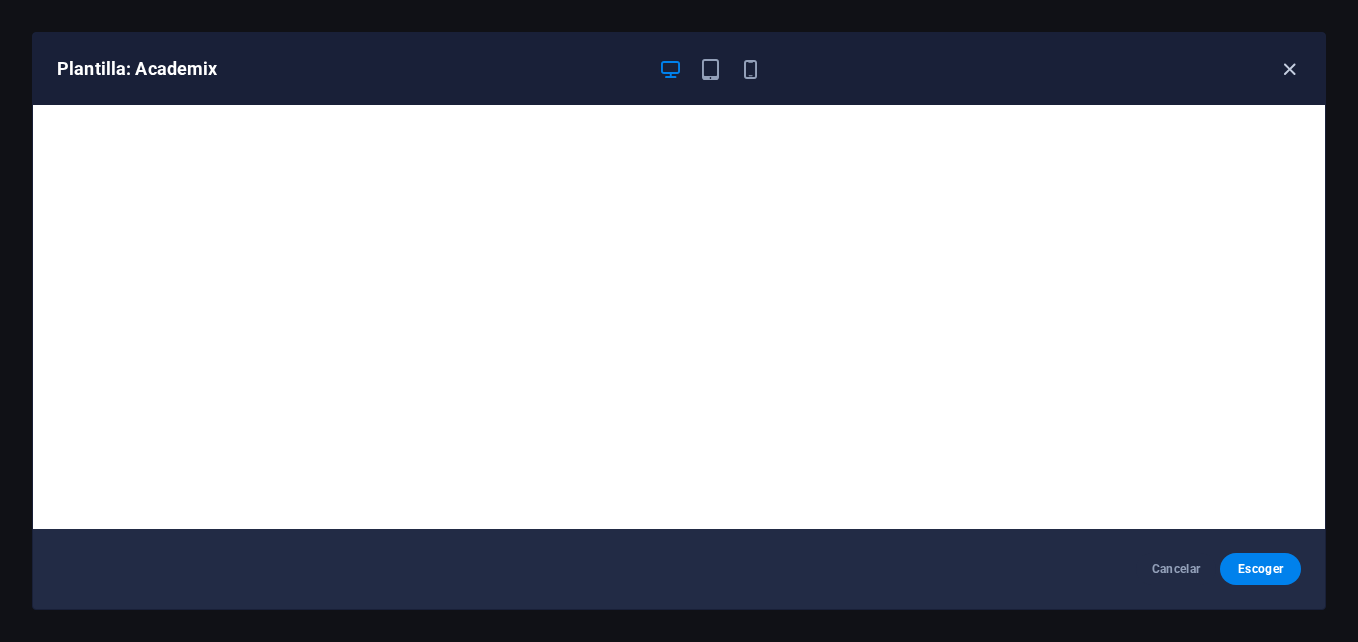 click at bounding box center (1289, 69) 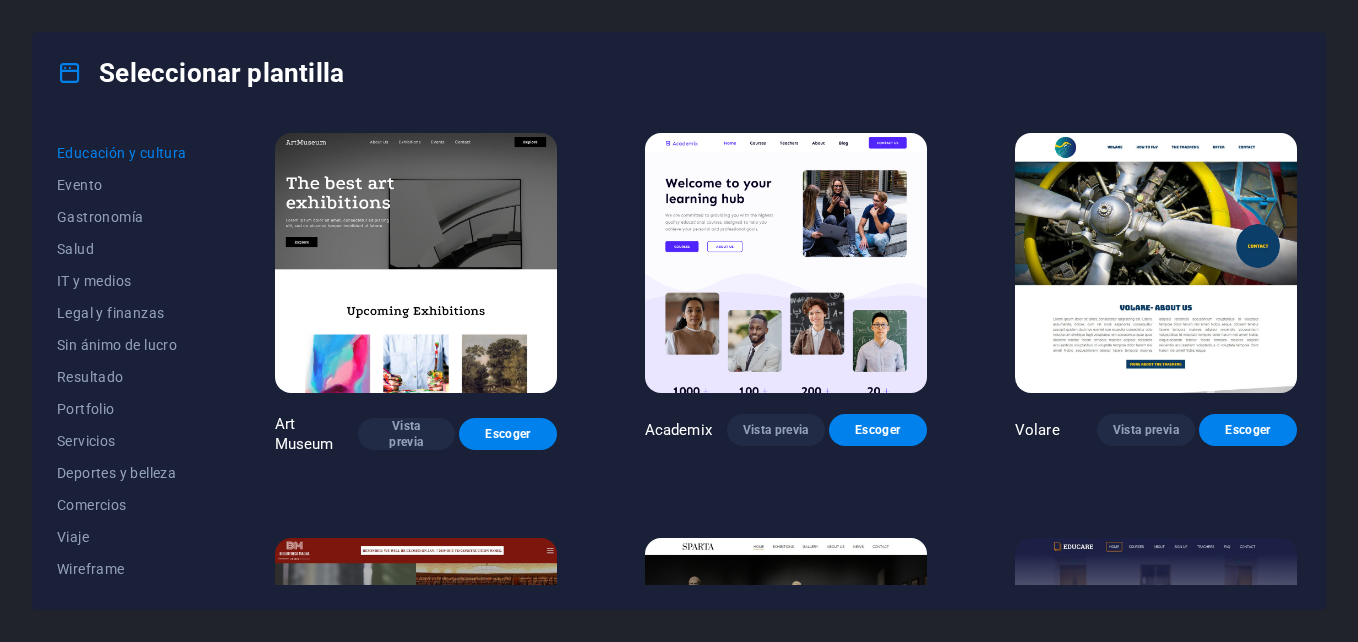 scroll, scrollTop: 300, scrollLeft: 0, axis: vertical 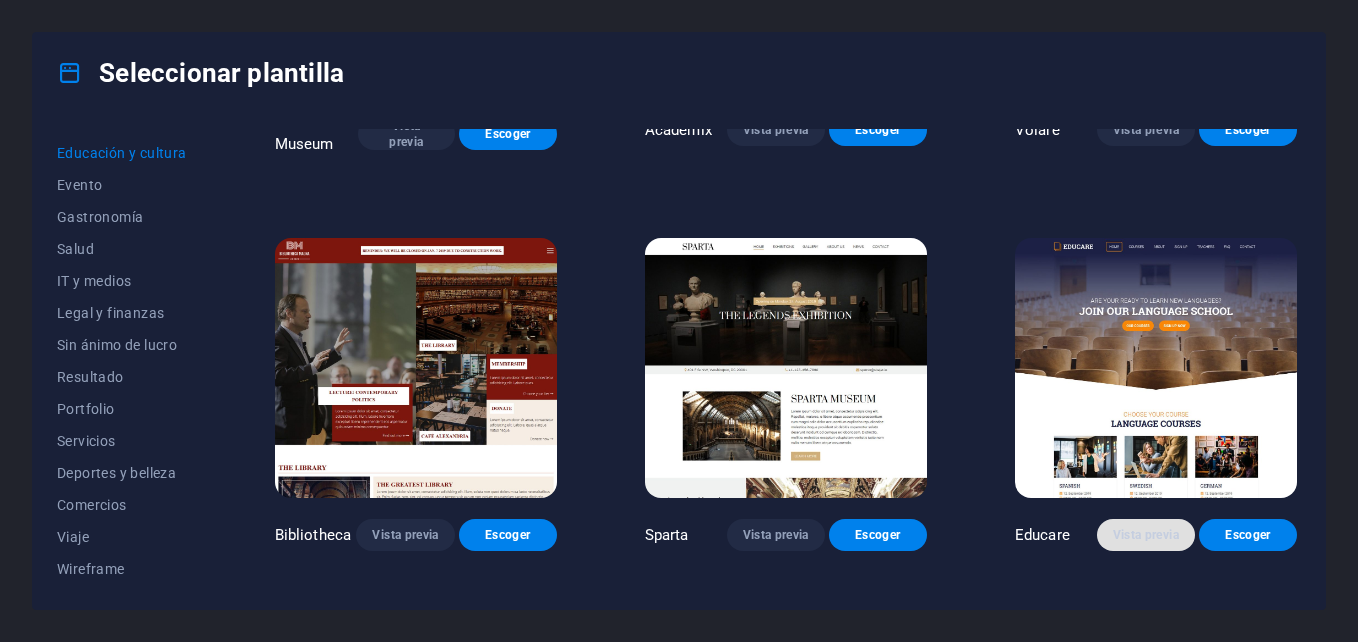 click on "Vista previa" at bounding box center (1146, 535) 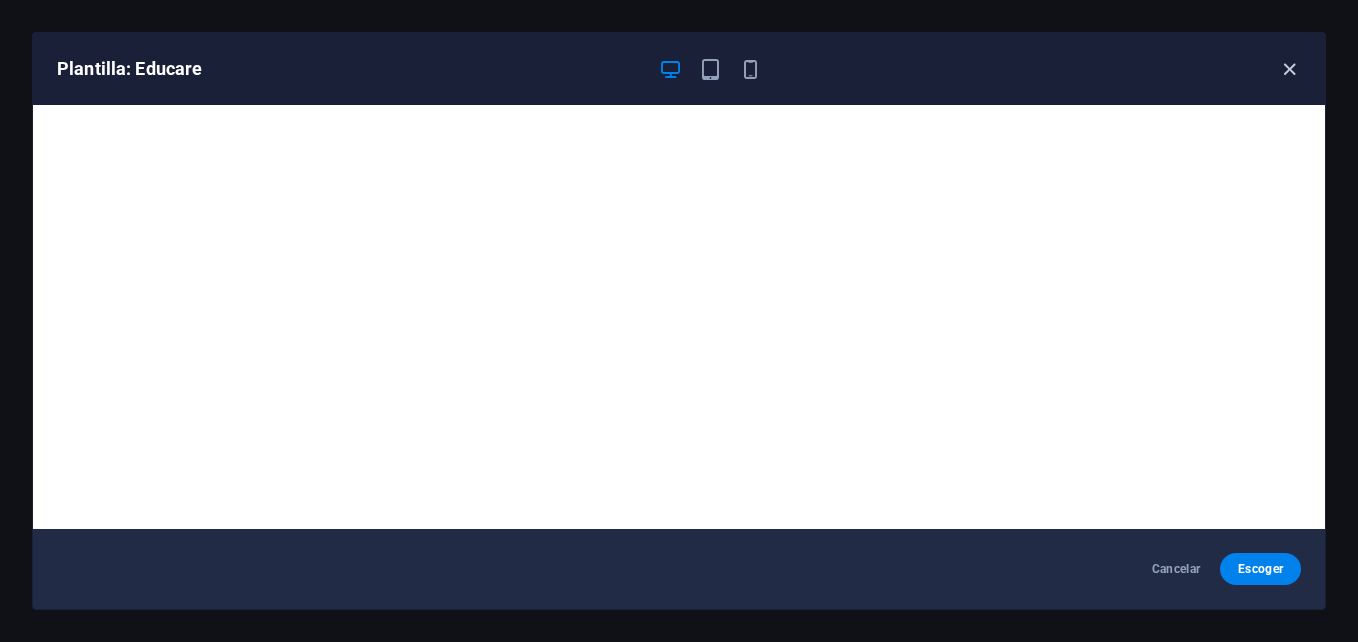 click at bounding box center (1289, 69) 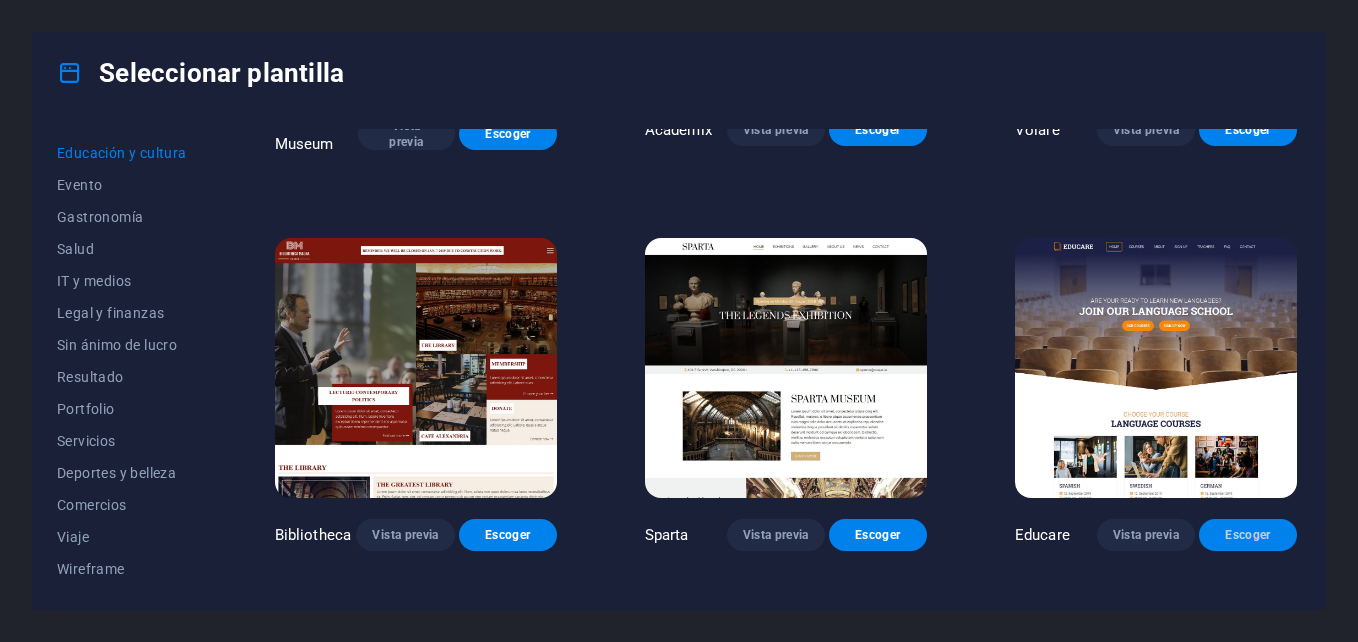 click on "Escoger" at bounding box center [1248, 535] 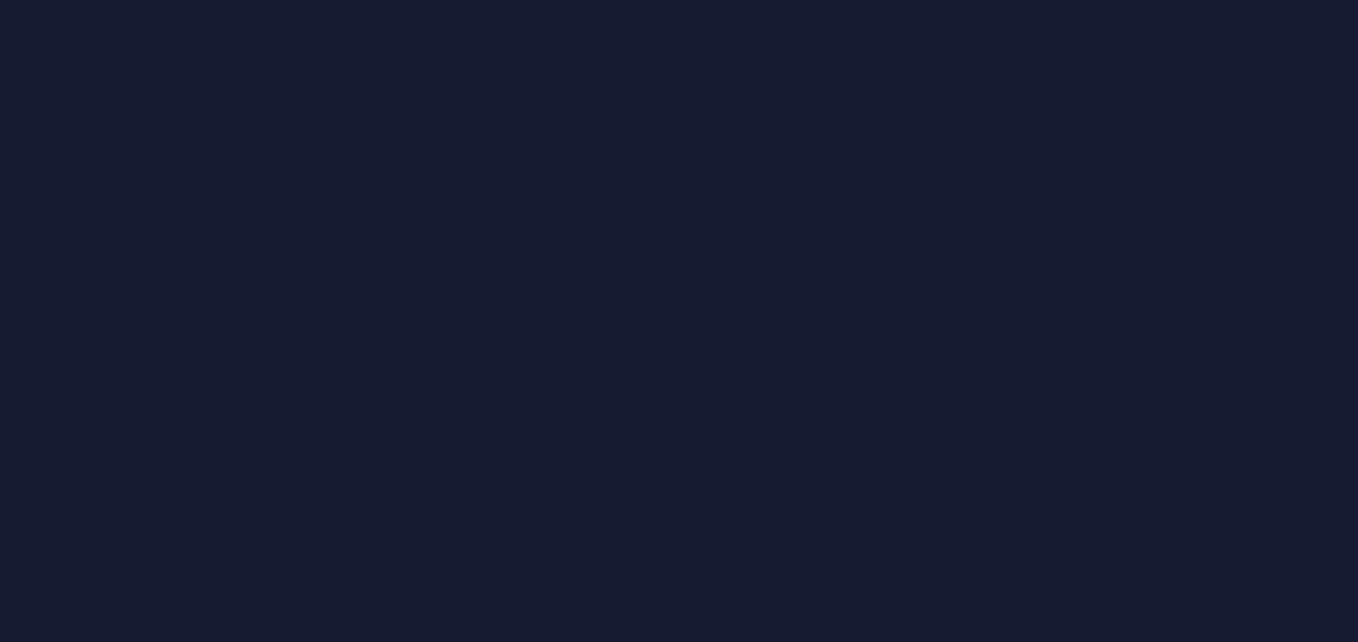 scroll, scrollTop: 0, scrollLeft: 0, axis: both 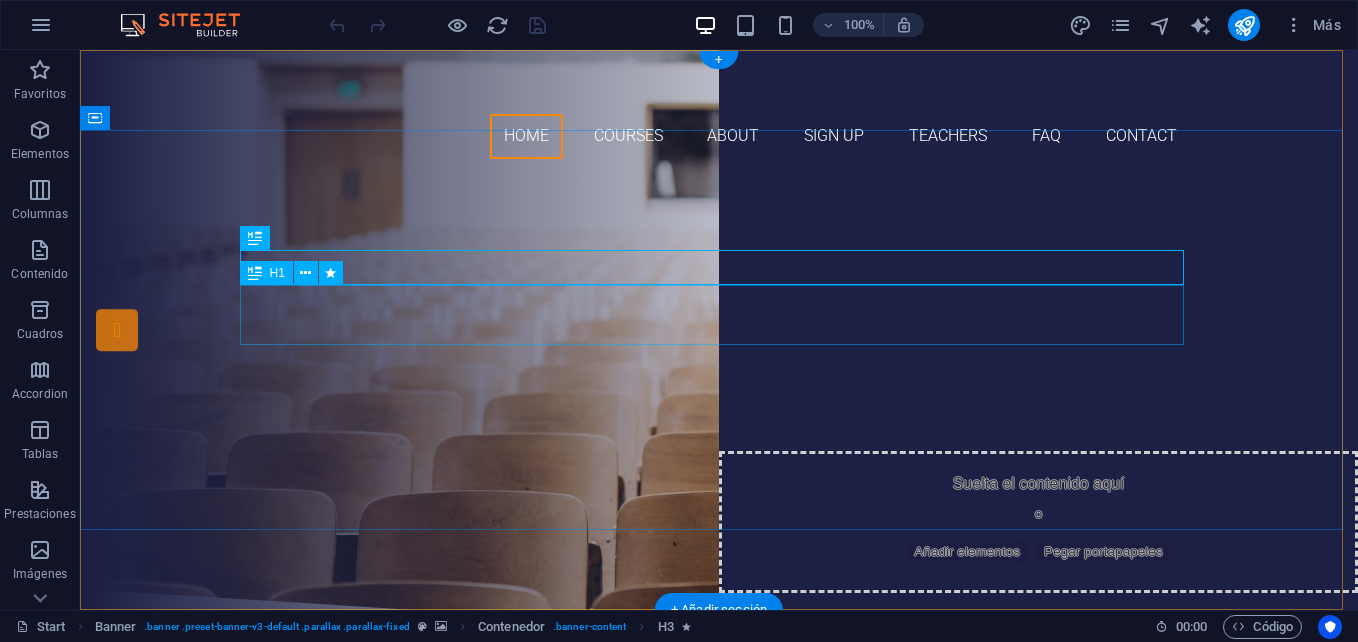 click on "Join our Language School" at bounding box center (719, 336) 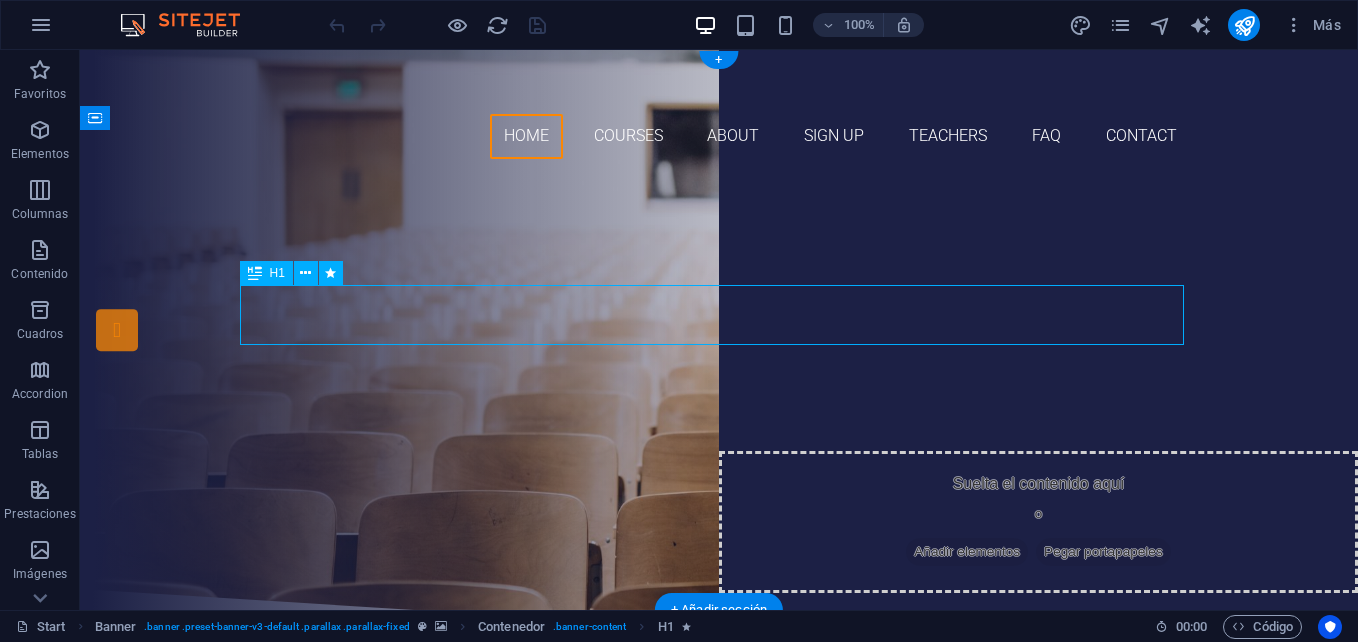 click on "Join our Language School" at bounding box center [719, 336] 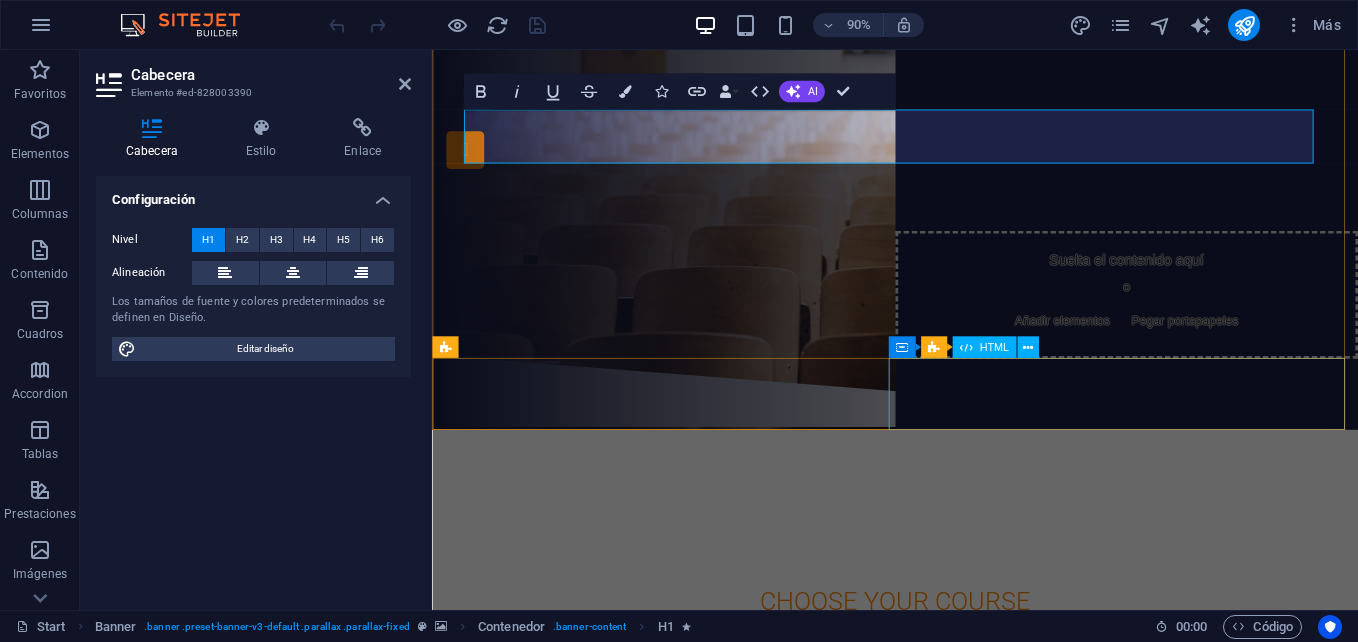 scroll, scrollTop: 0, scrollLeft: 0, axis: both 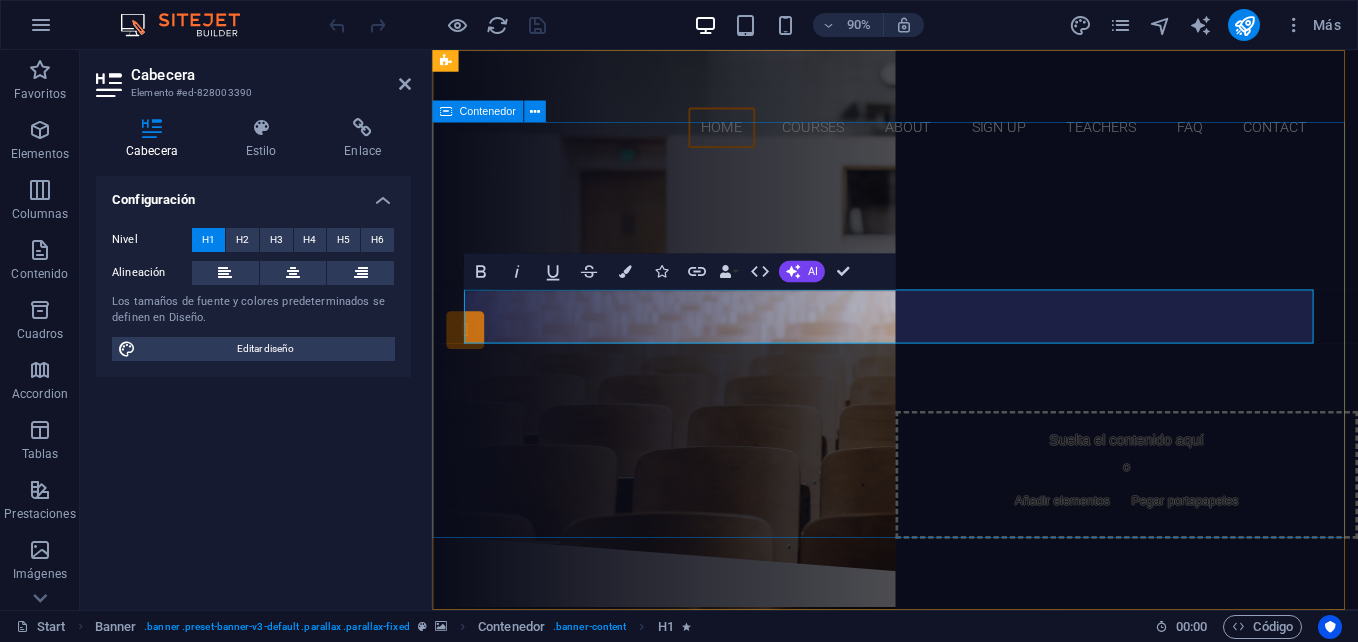 click on "Are you ready to learn new languages? Join our Language School Our Courses Sign up now" at bounding box center (946, 382) 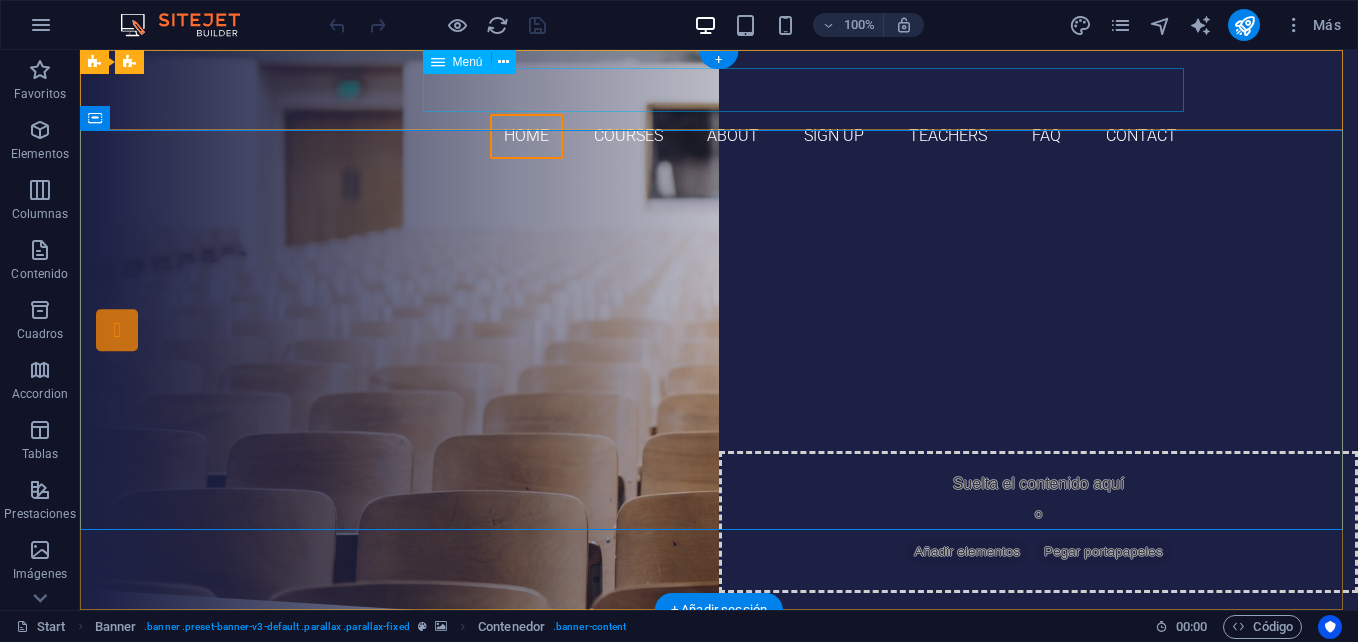 click on "Home Courses About Sign up Teachers FAQ Contact" at bounding box center [719, 136] 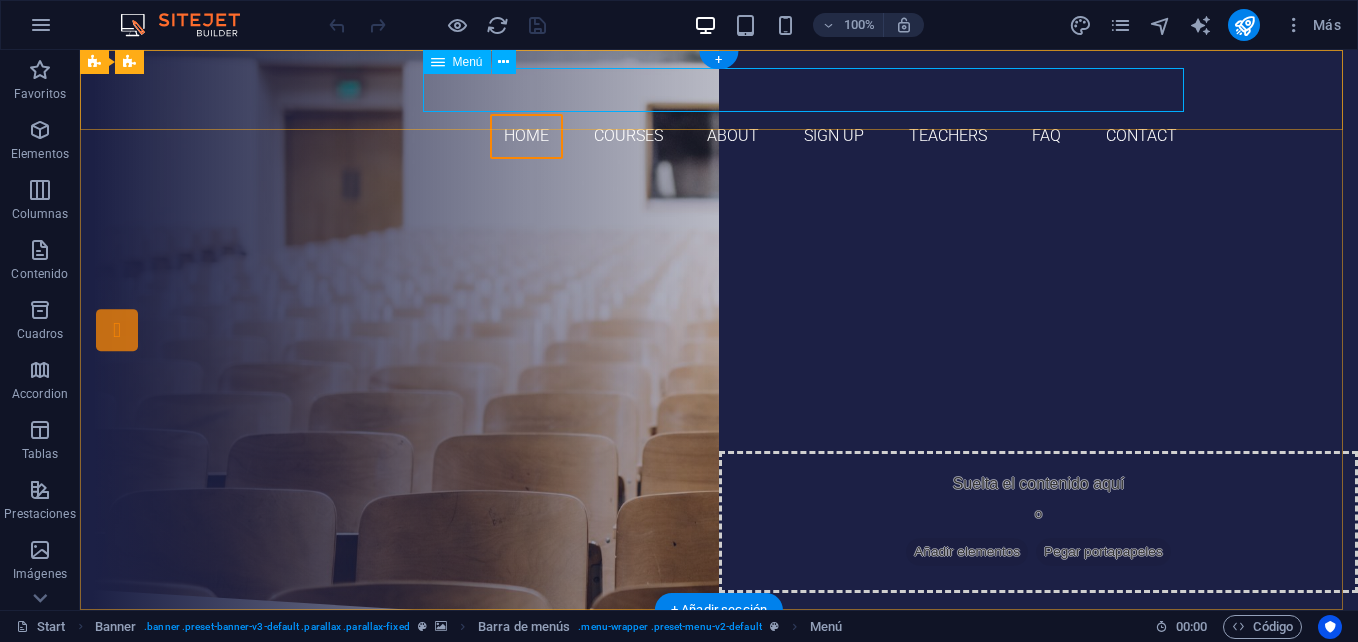 click on "Home Courses About Sign up Teachers FAQ Contact" at bounding box center (719, 136) 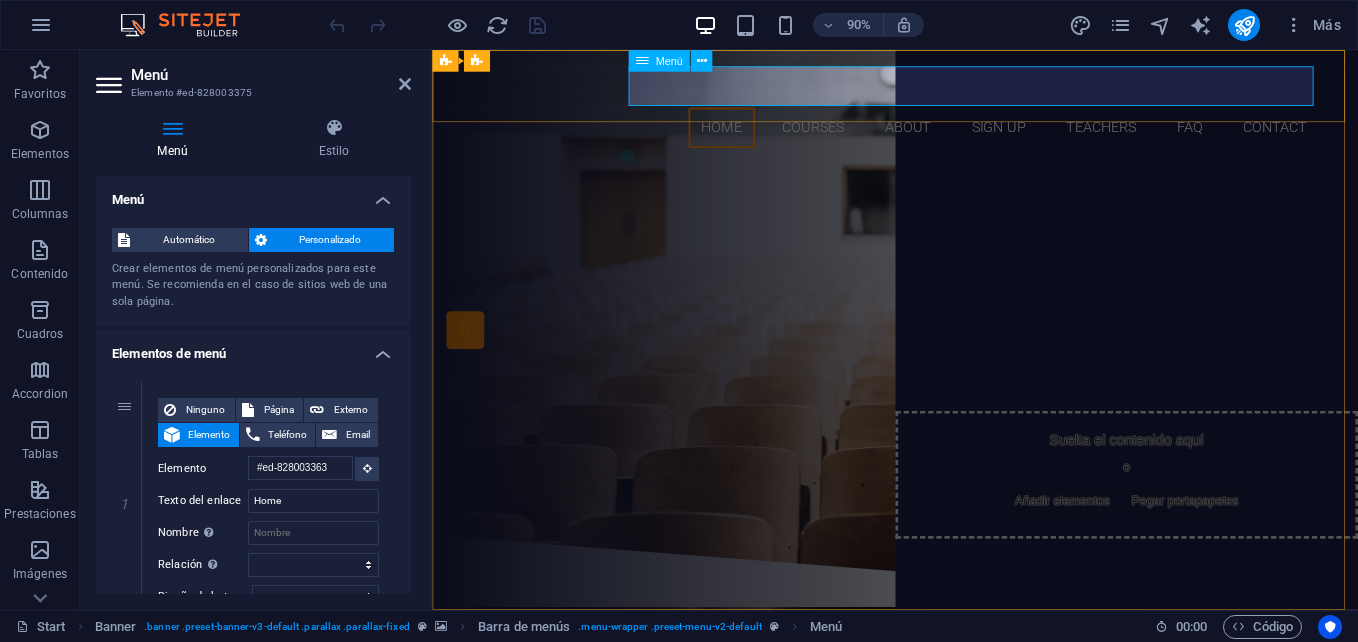 click on "Home Courses About Sign up Teachers FAQ Contact" at bounding box center (947, 136) 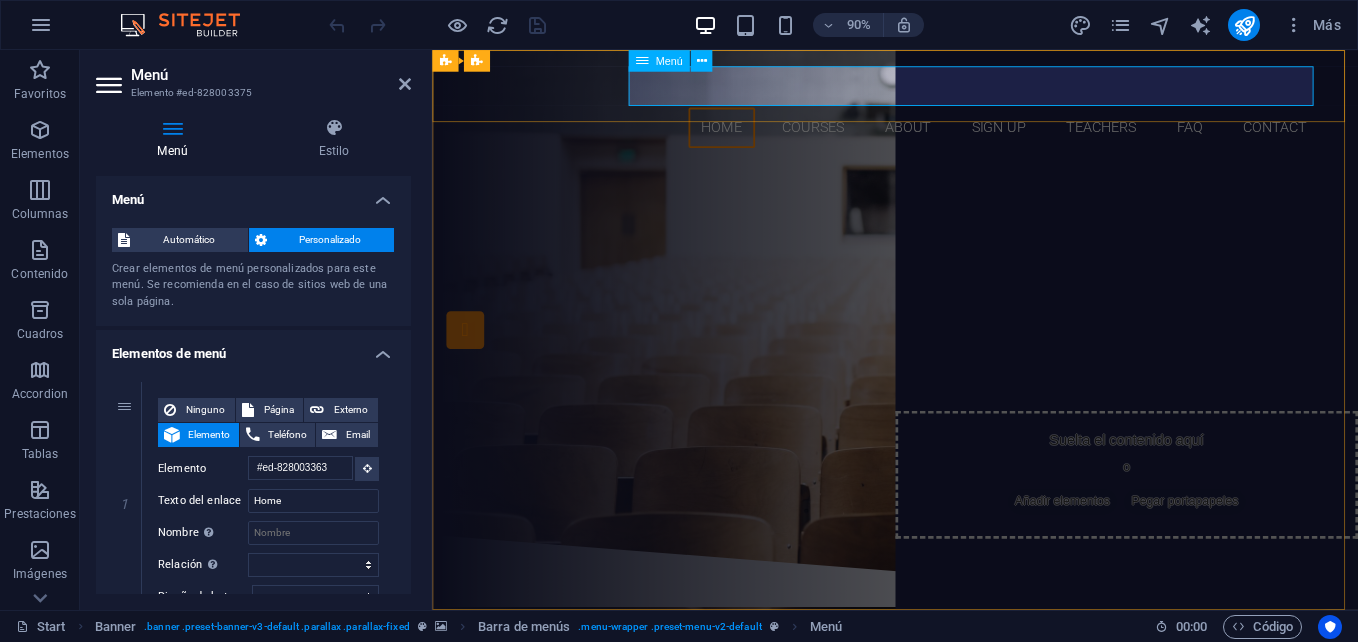 click on "Menú" at bounding box center (668, 60) 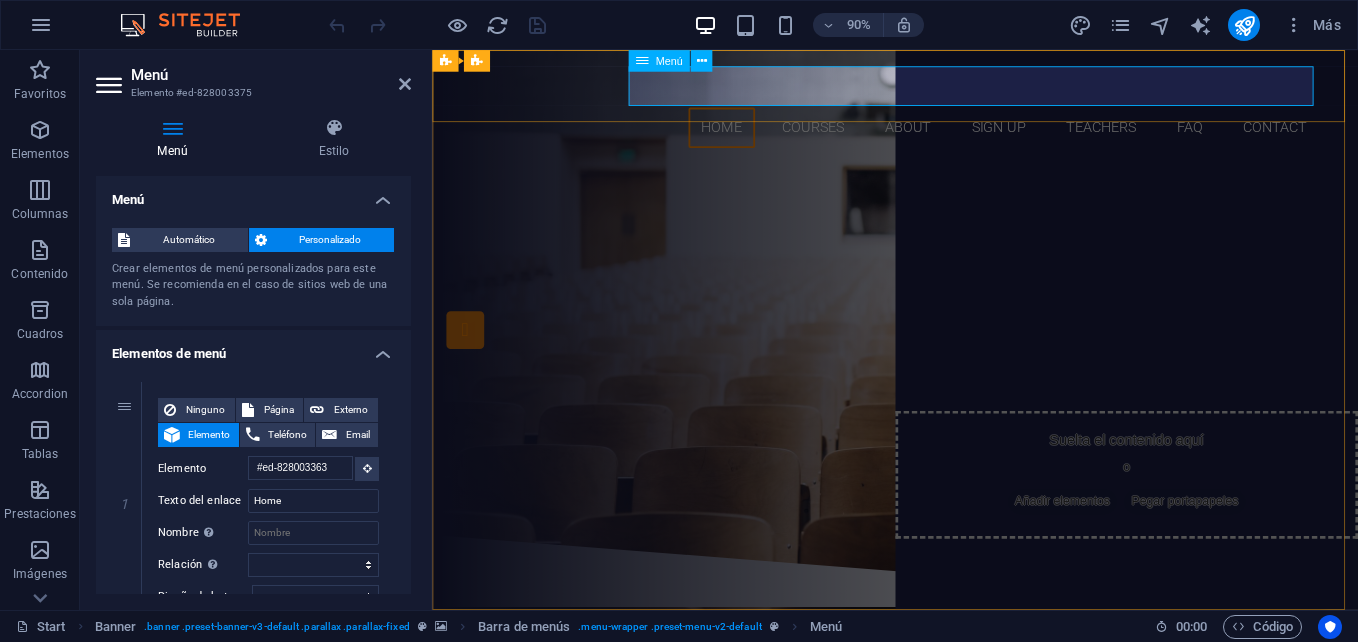 click on "Home Courses About Sign up Teachers FAQ Contact" at bounding box center [947, 136] 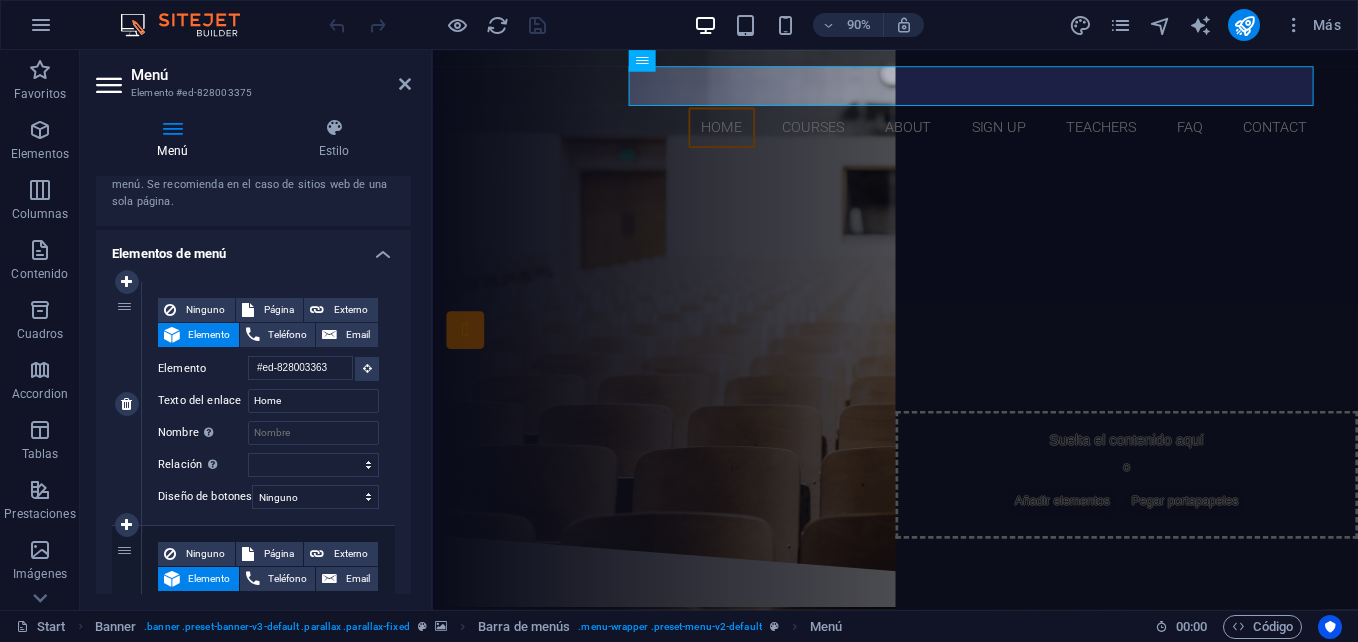 scroll, scrollTop: 300, scrollLeft: 0, axis: vertical 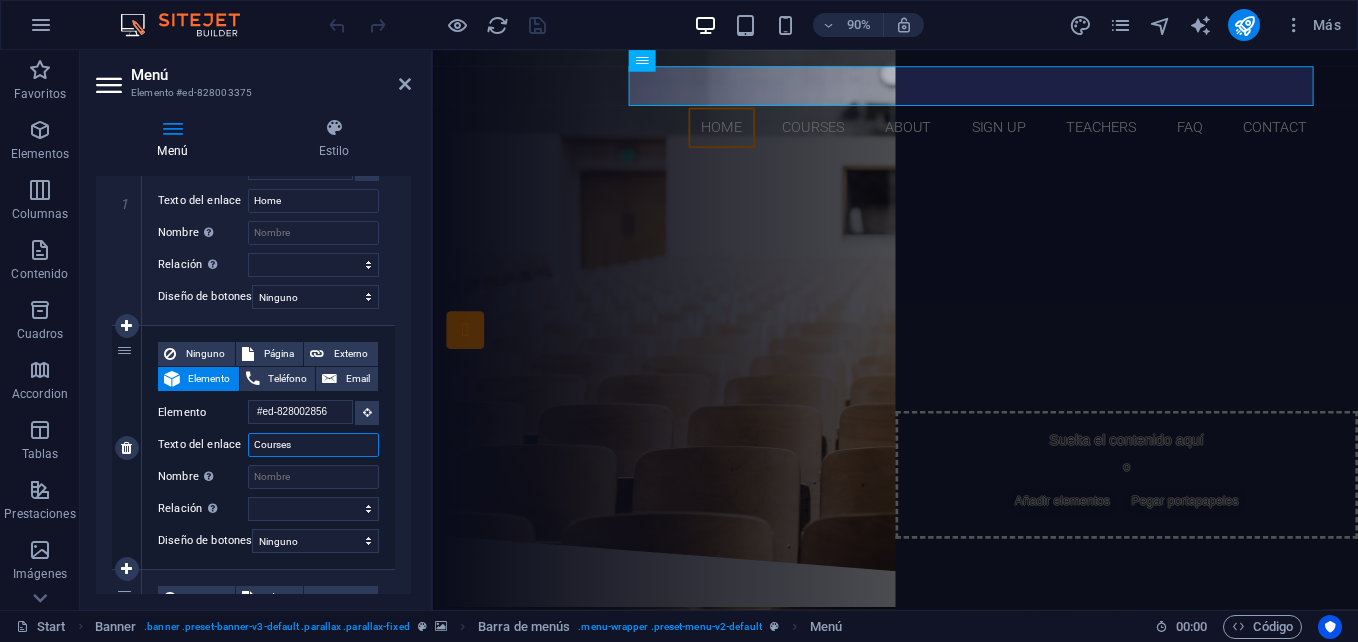 click on "Courses" at bounding box center (313, 445) 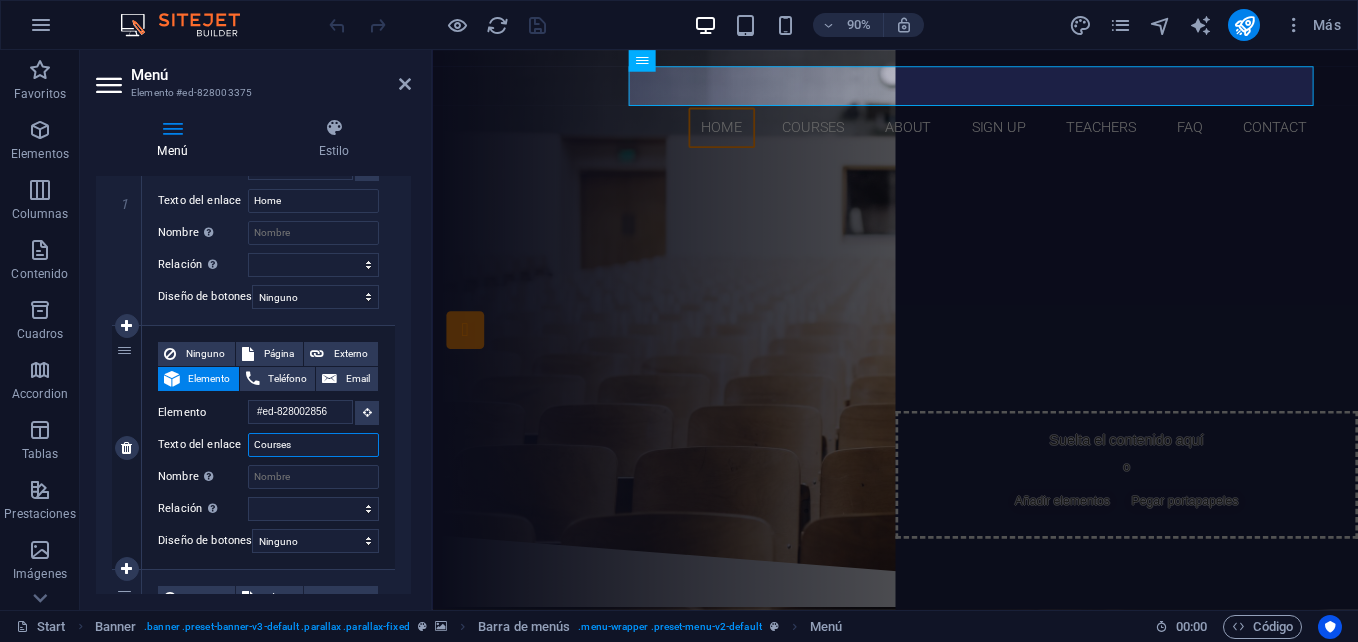 click on "Courses" at bounding box center (313, 445) 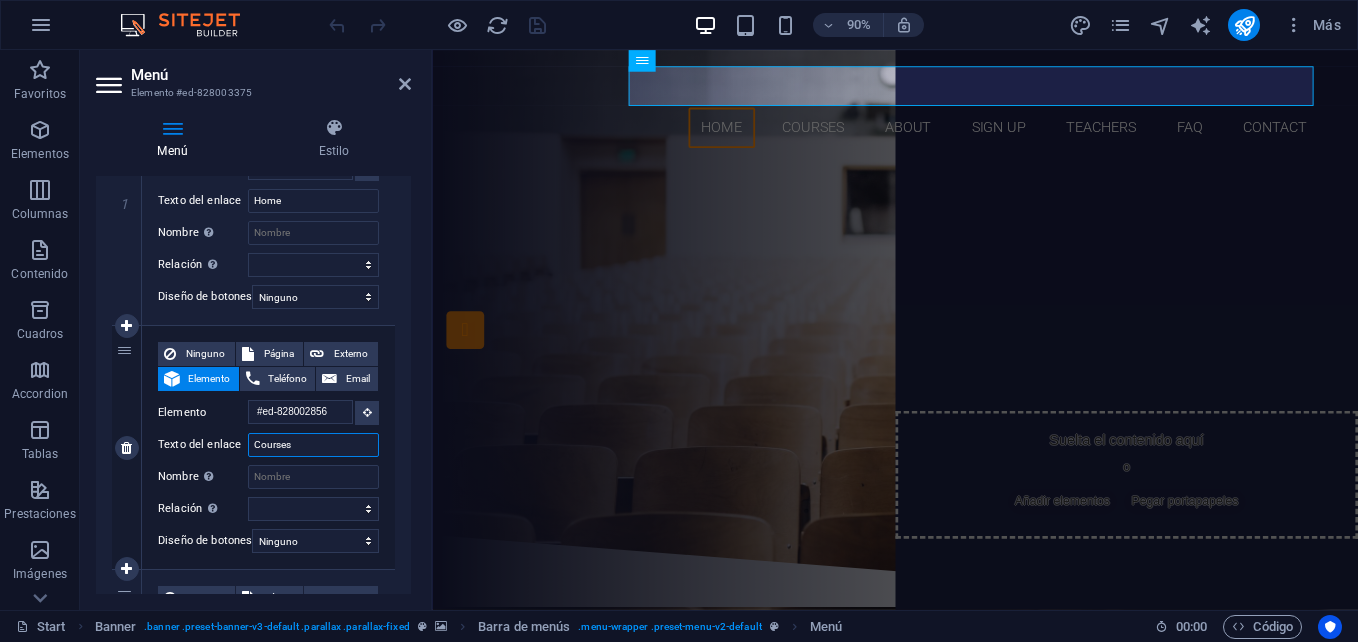 type on "C" 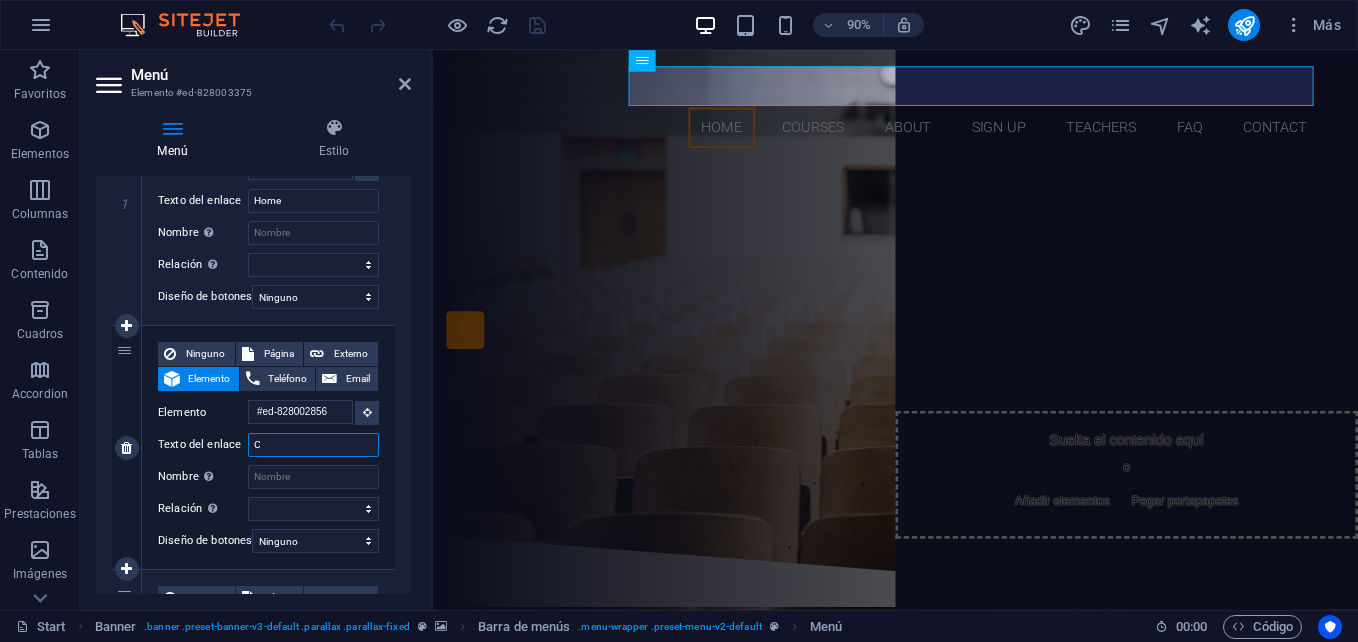 select 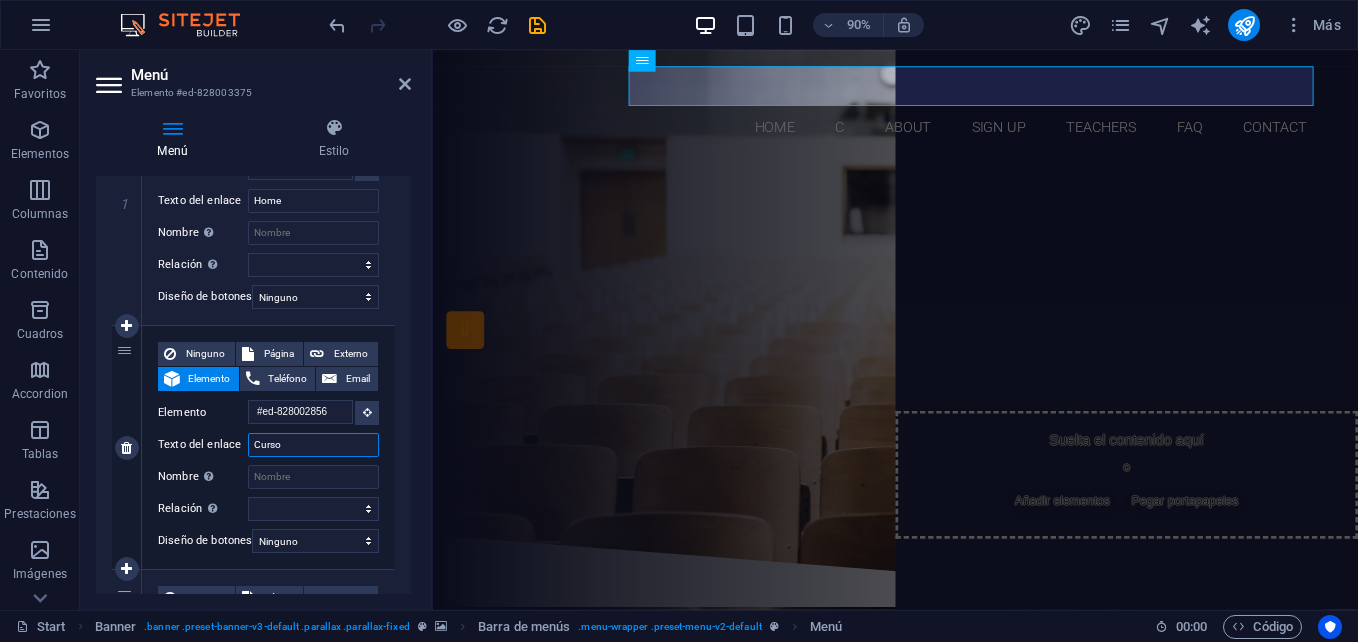 type on "Cursos" 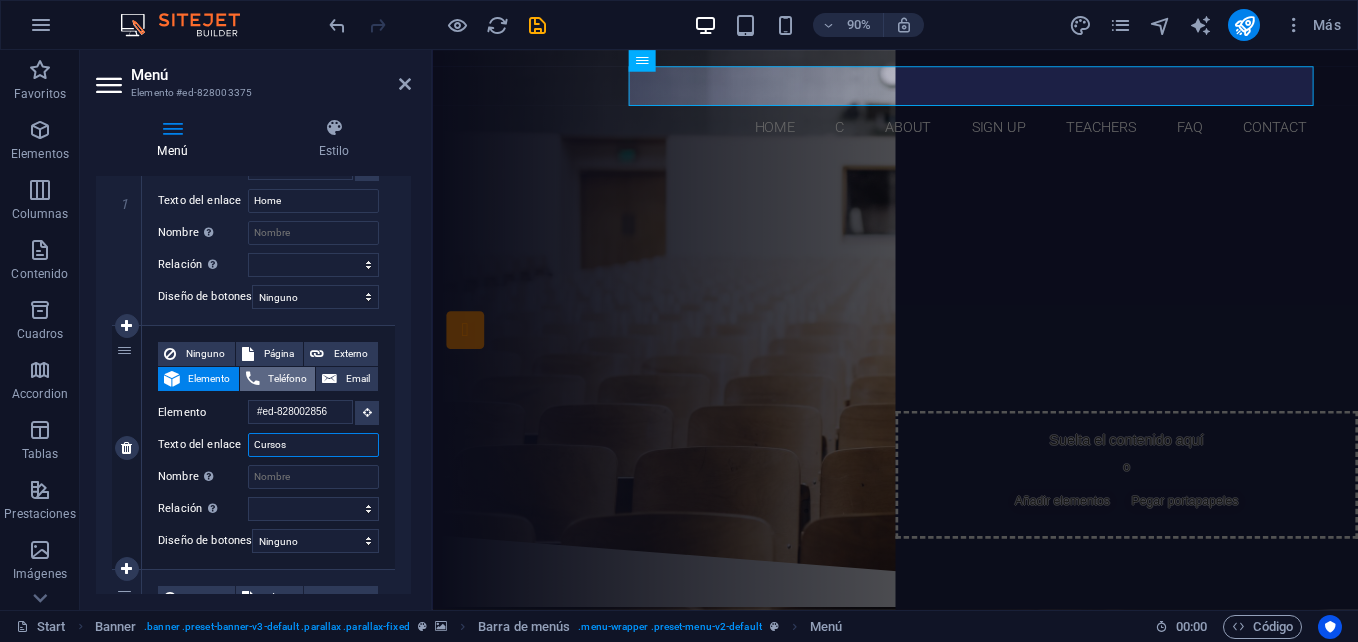 select 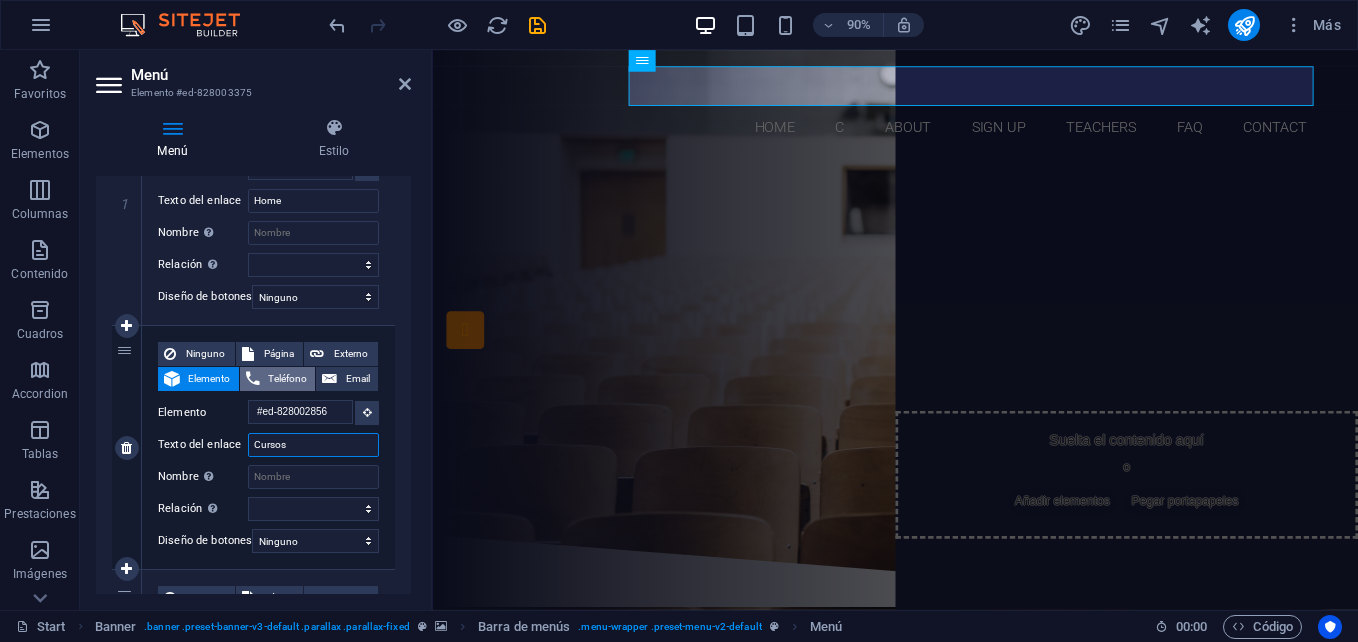 select 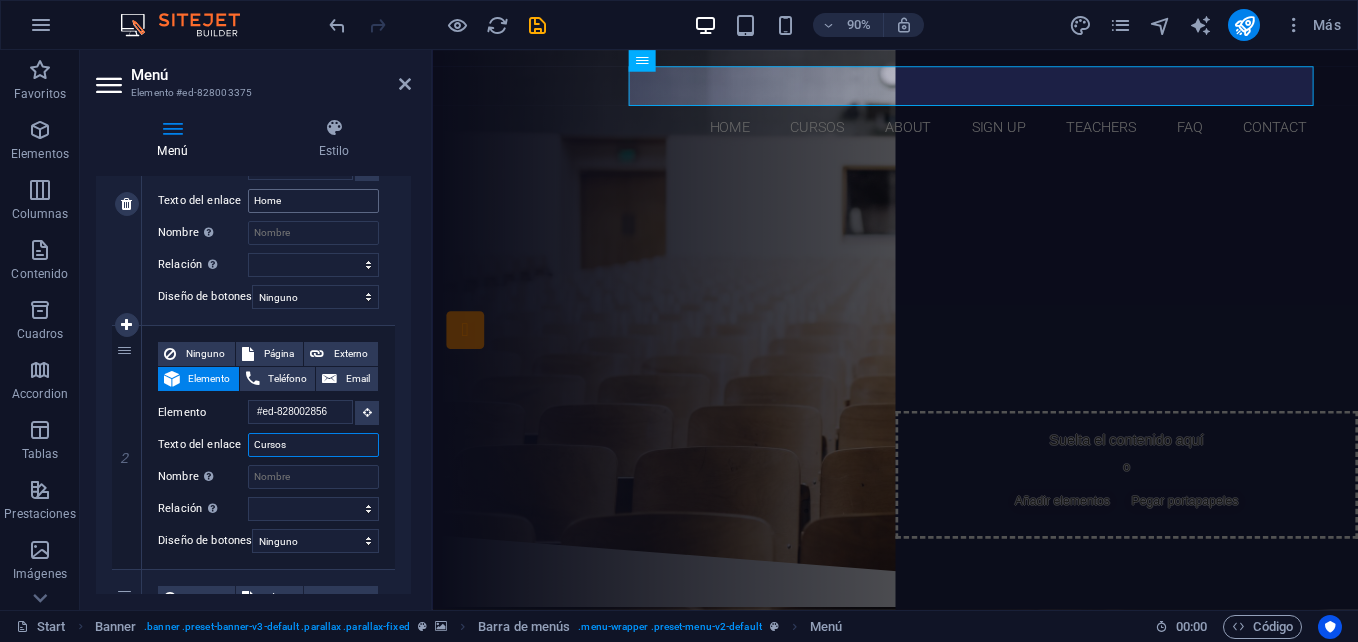 type on "Cursos" 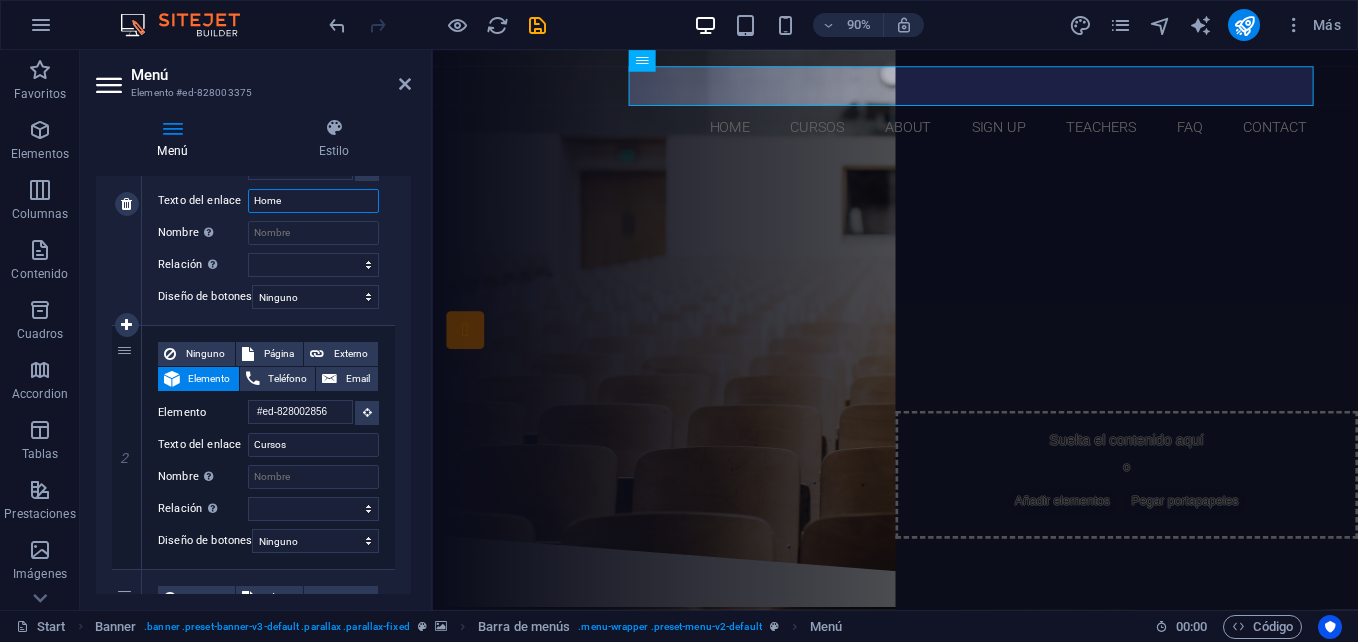 click on "Home" at bounding box center [313, 201] 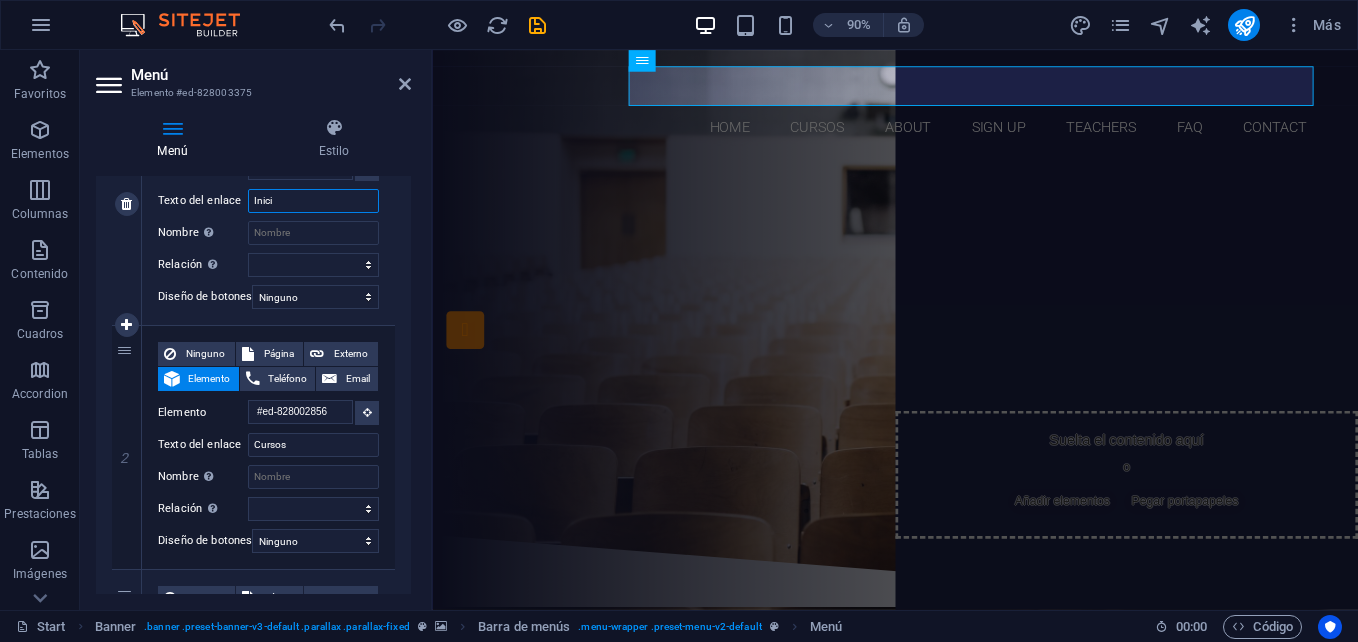 type on "Inicio" 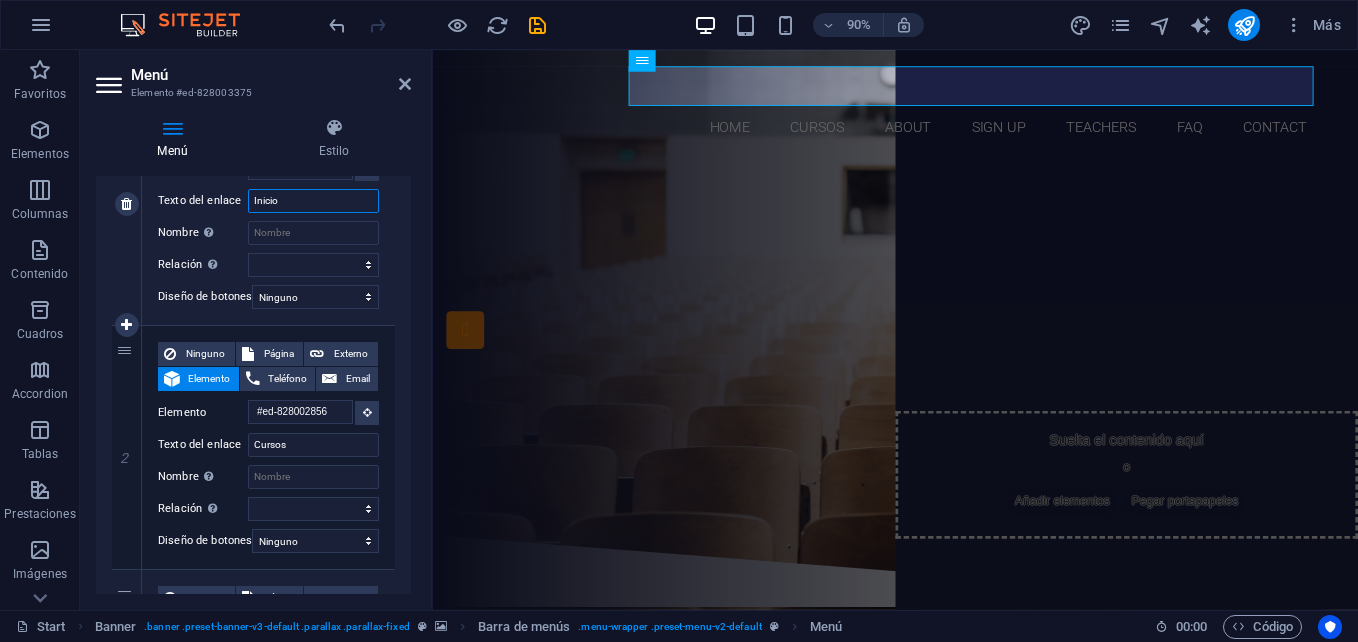 select 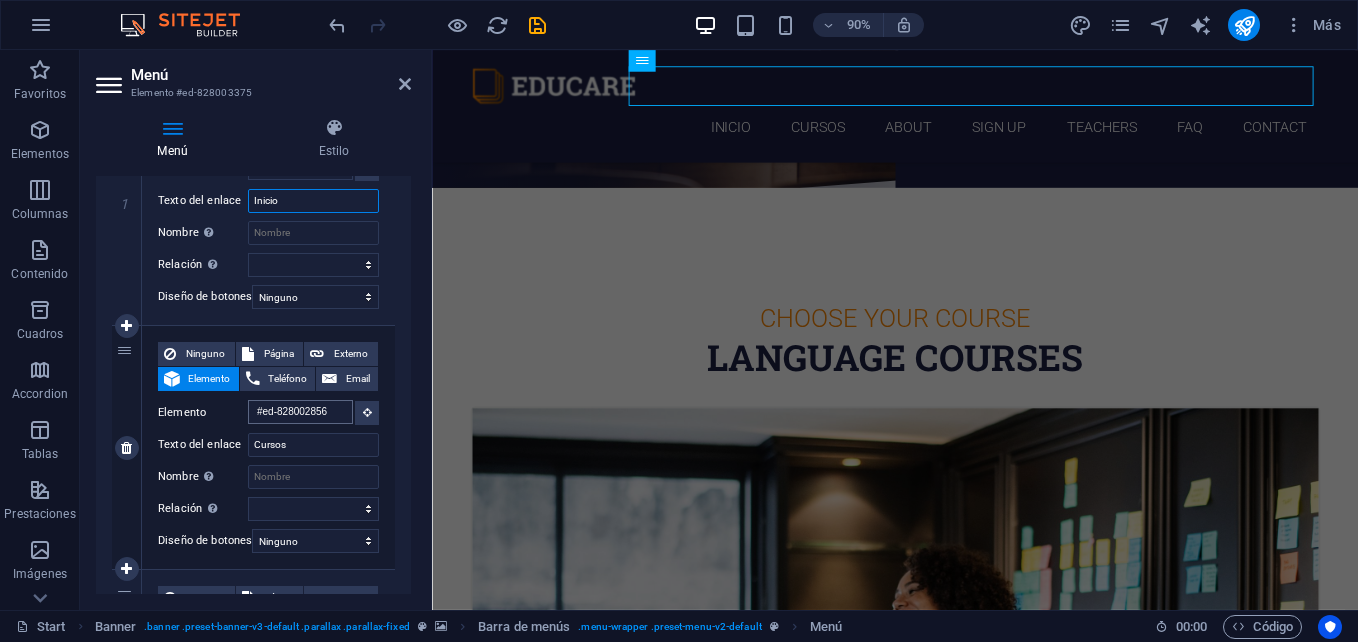 scroll, scrollTop: 884, scrollLeft: 0, axis: vertical 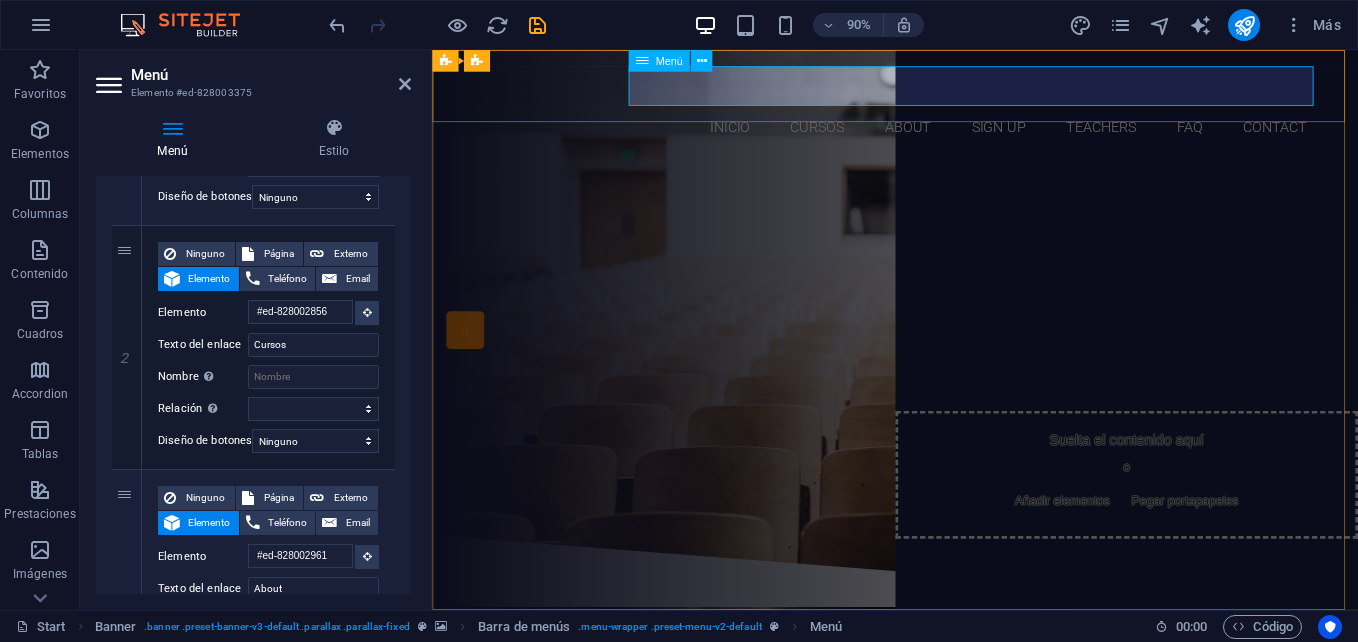 type on "Inicio" 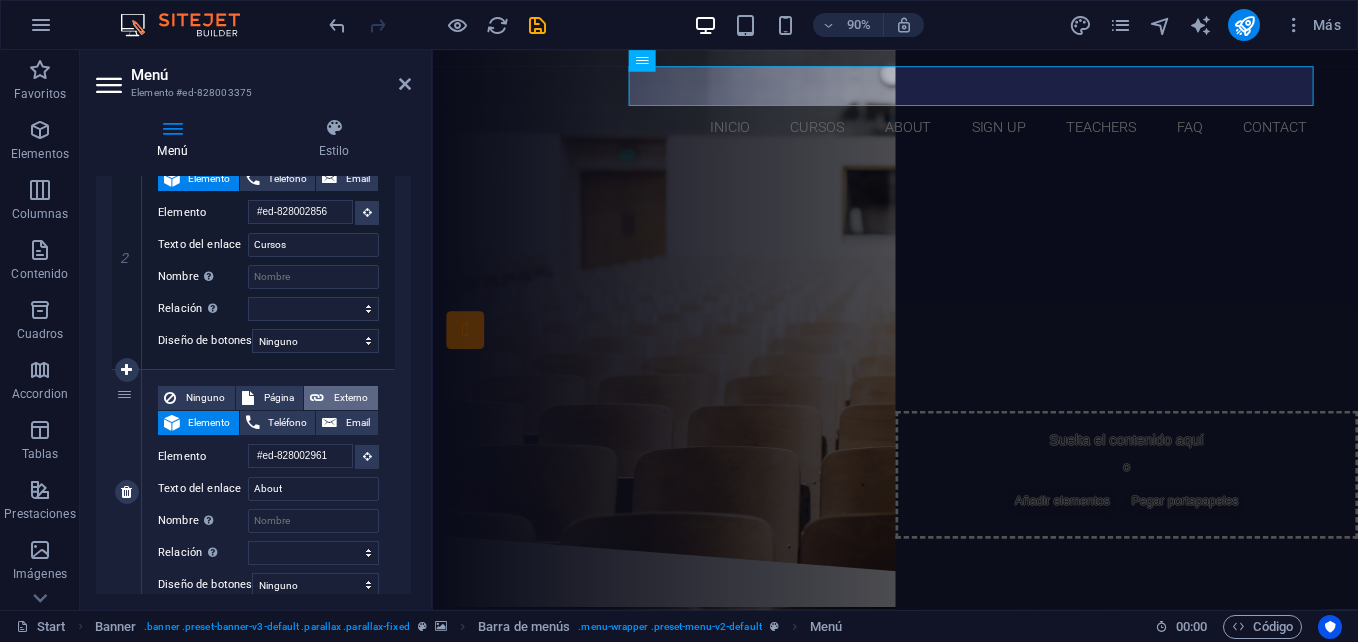 scroll, scrollTop: 700, scrollLeft: 0, axis: vertical 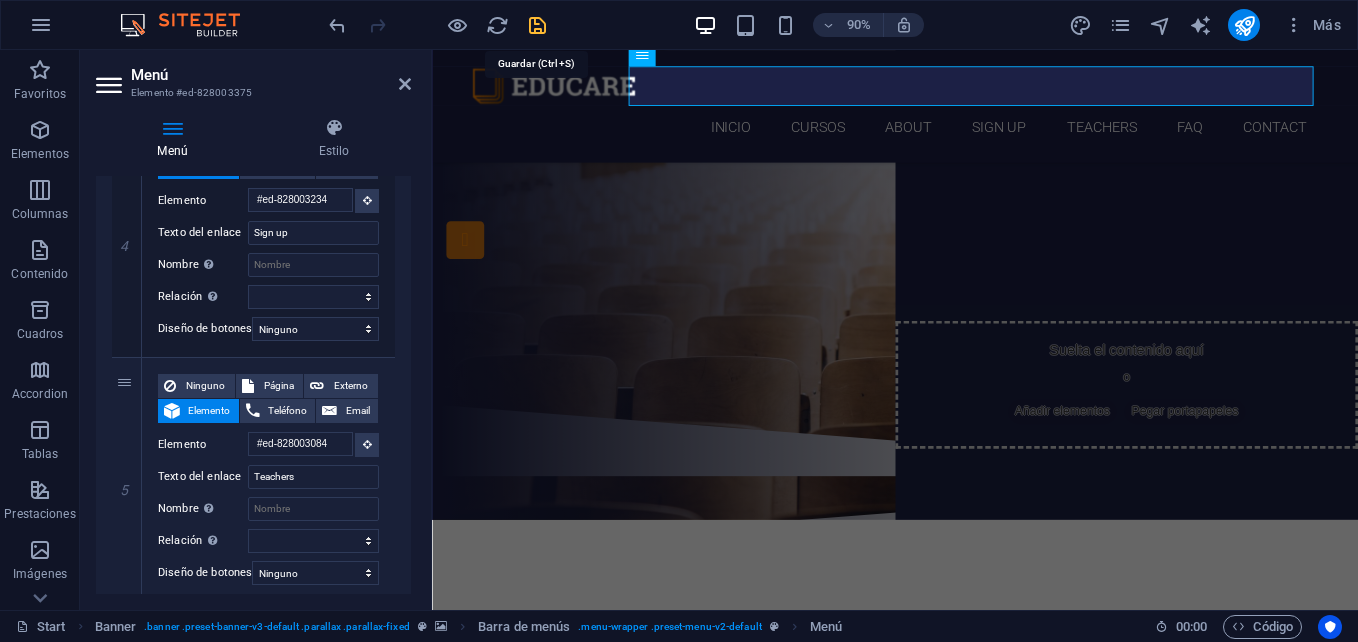 click at bounding box center [537, 25] 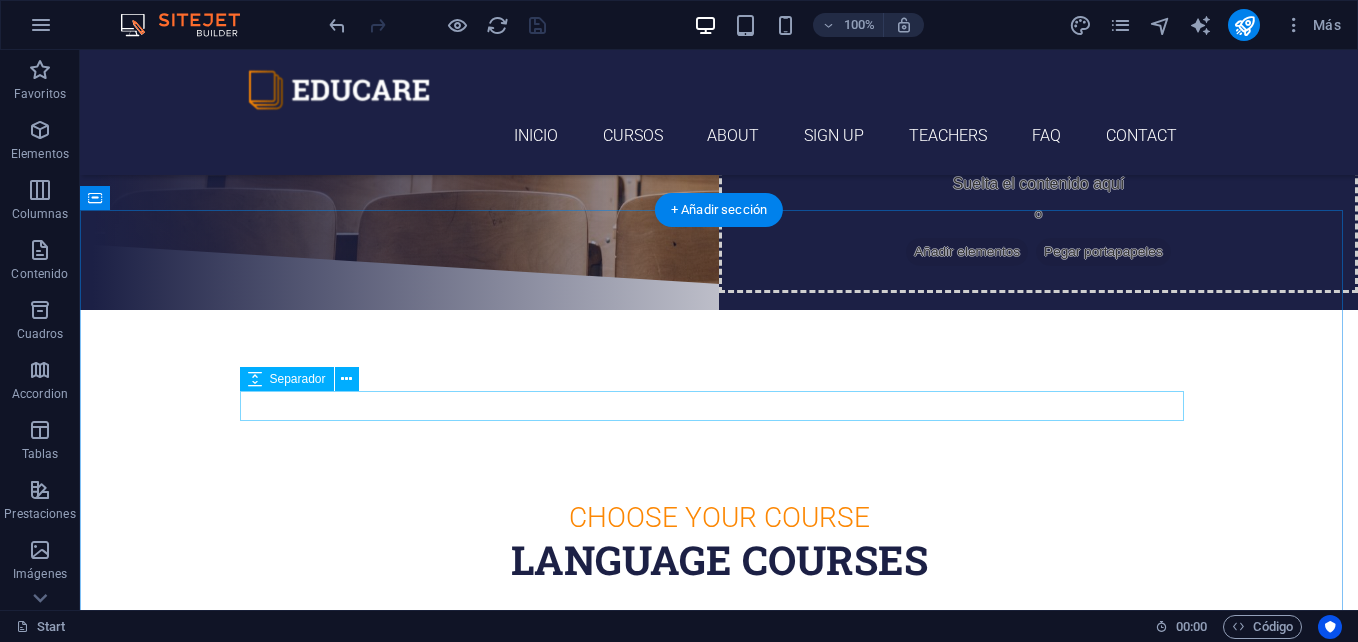 scroll, scrollTop: 500, scrollLeft: 0, axis: vertical 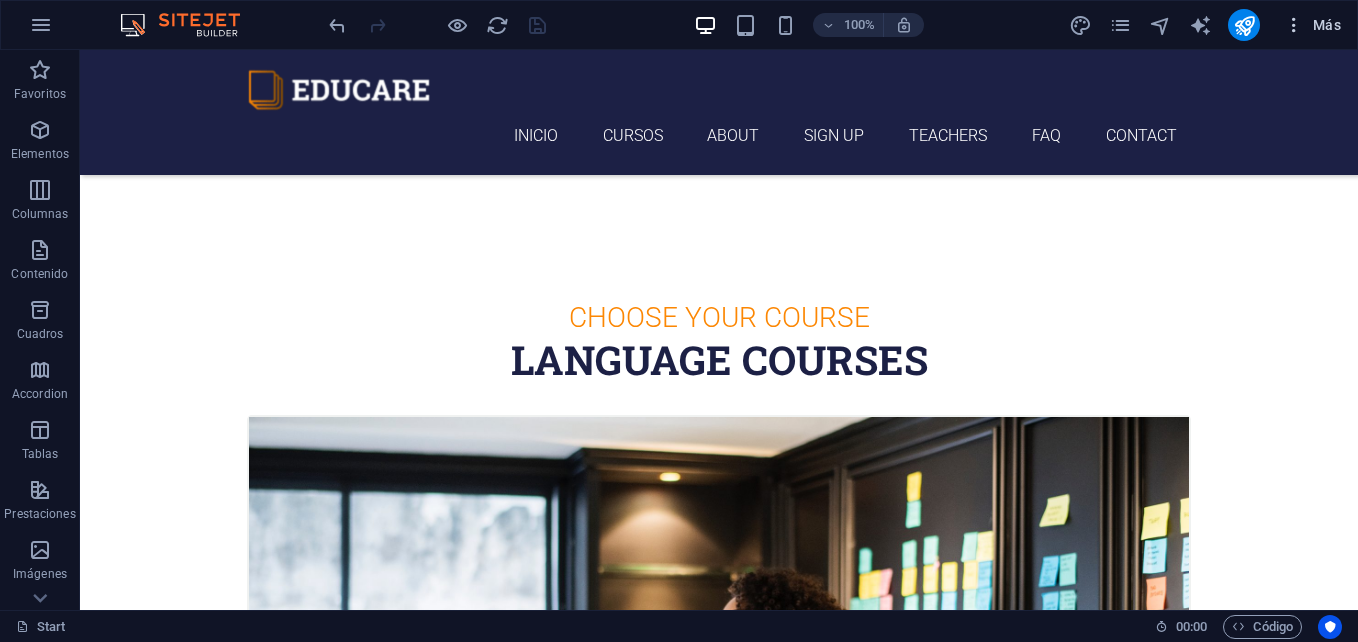 click at bounding box center (1294, 25) 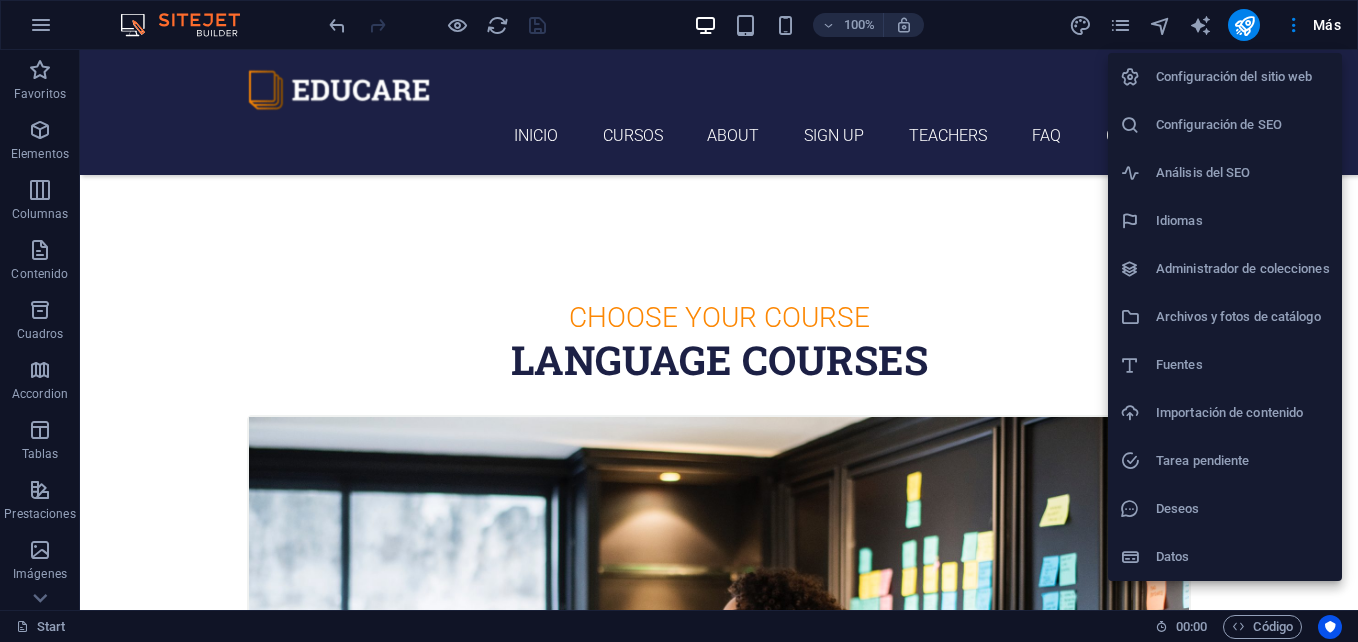 click at bounding box center (679, 321) 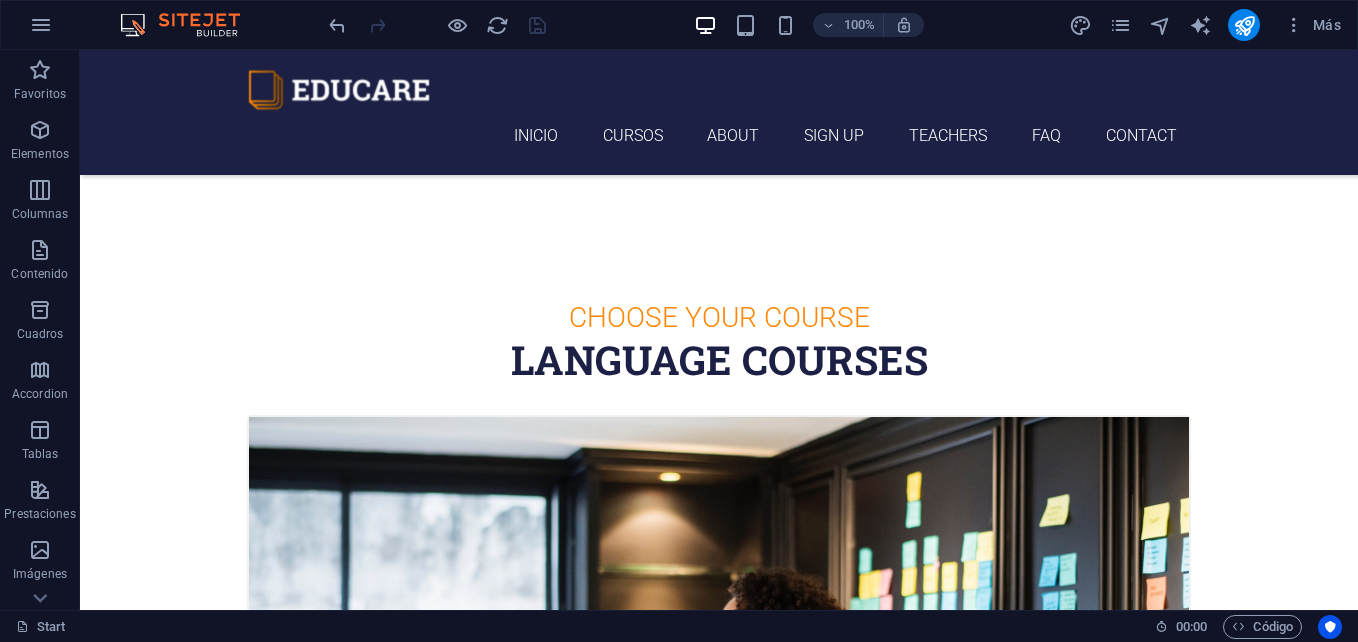 click at bounding box center (1244, 25) 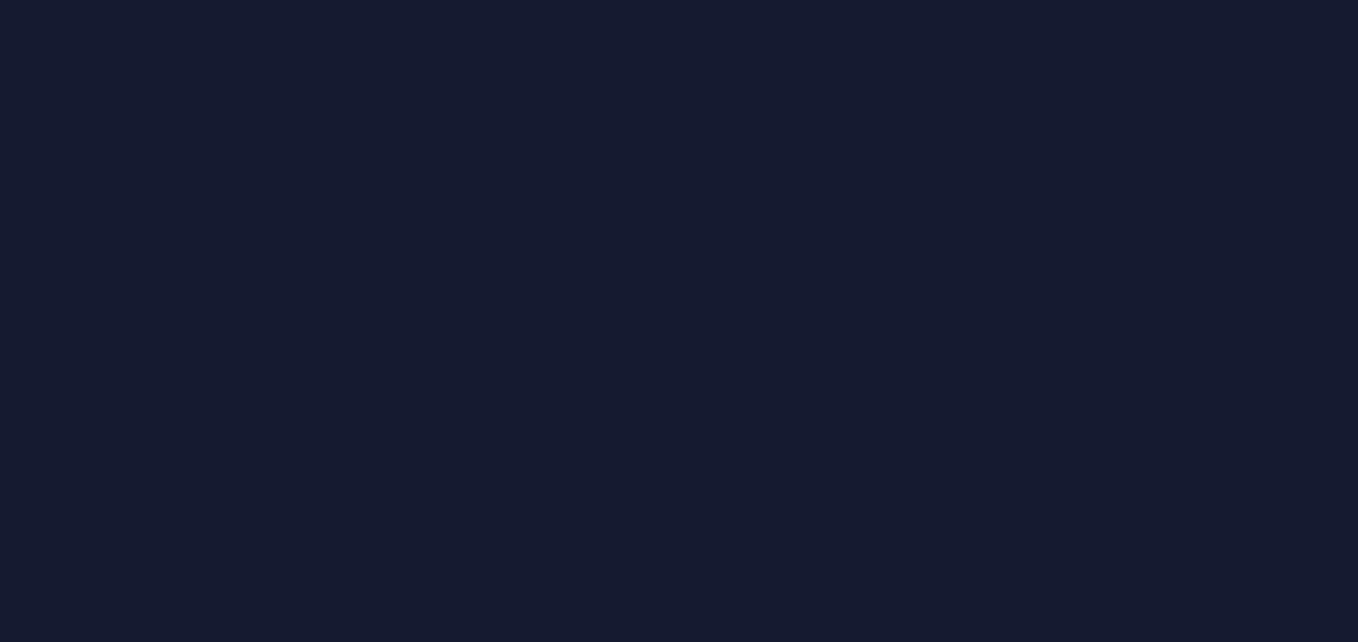 scroll, scrollTop: 0, scrollLeft: 0, axis: both 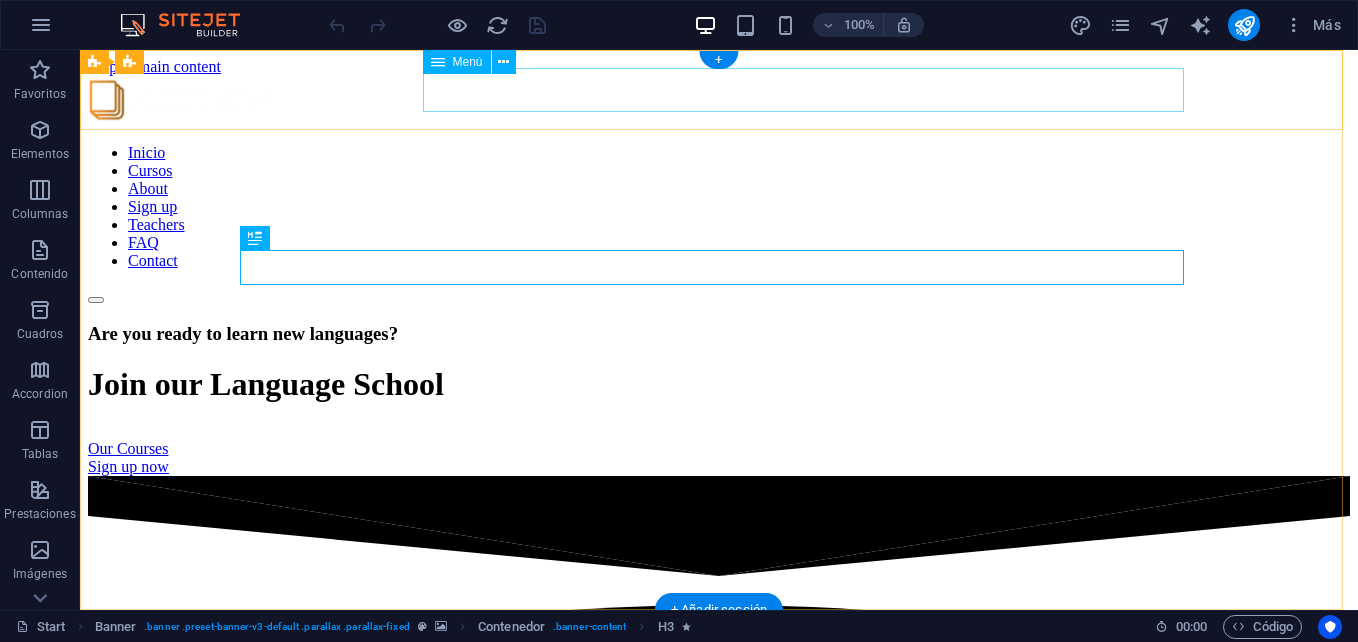 click on "Inicio Cursos About Sign up Teachers FAQ Contact" at bounding box center [719, 207] 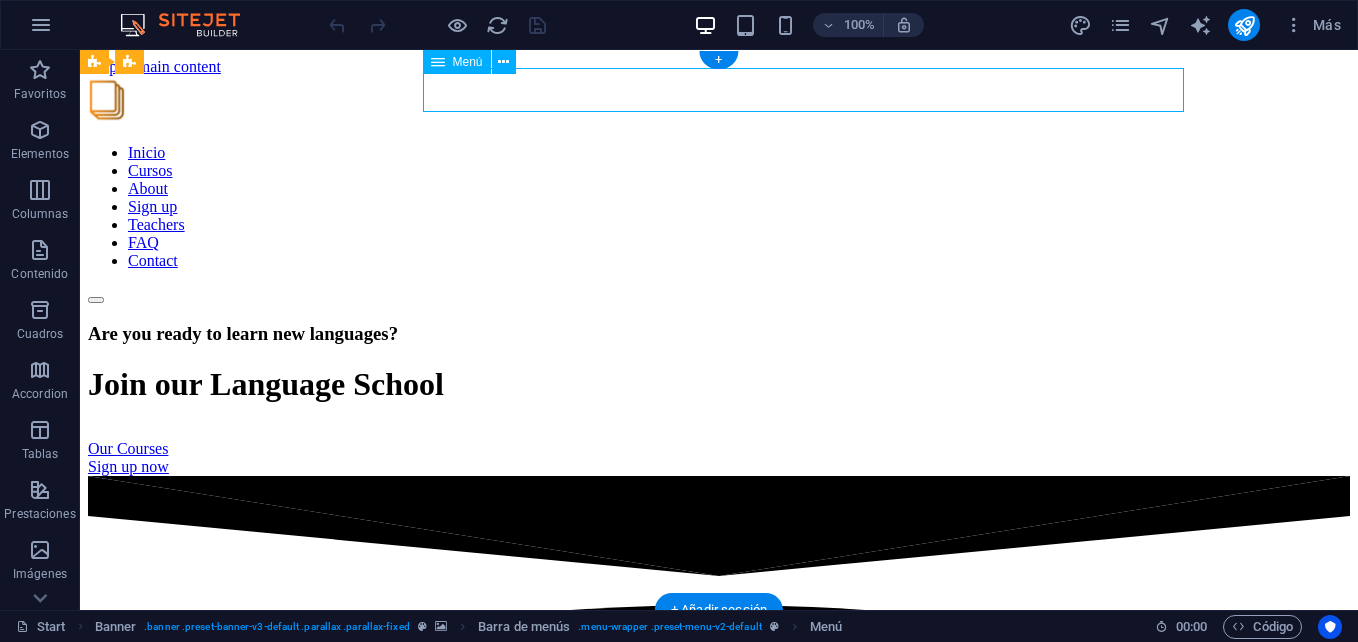 click on "Inicio Cursos About Sign up Teachers FAQ Contact" at bounding box center [719, 207] 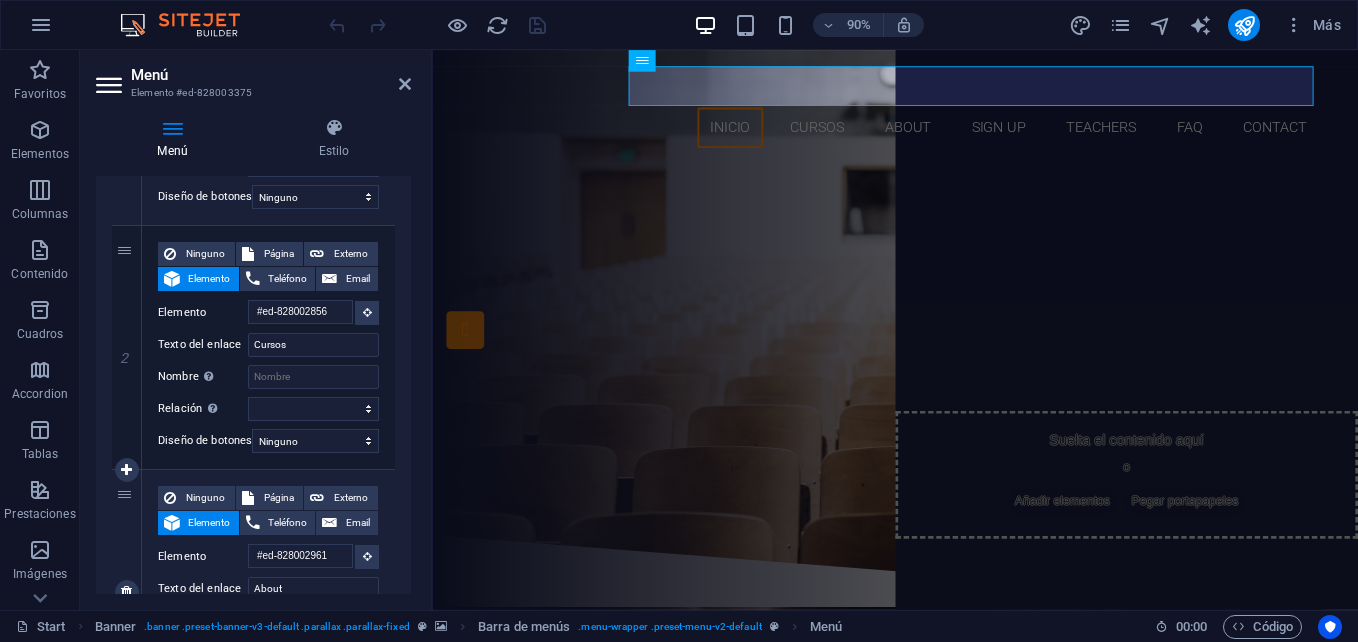scroll, scrollTop: 600, scrollLeft: 0, axis: vertical 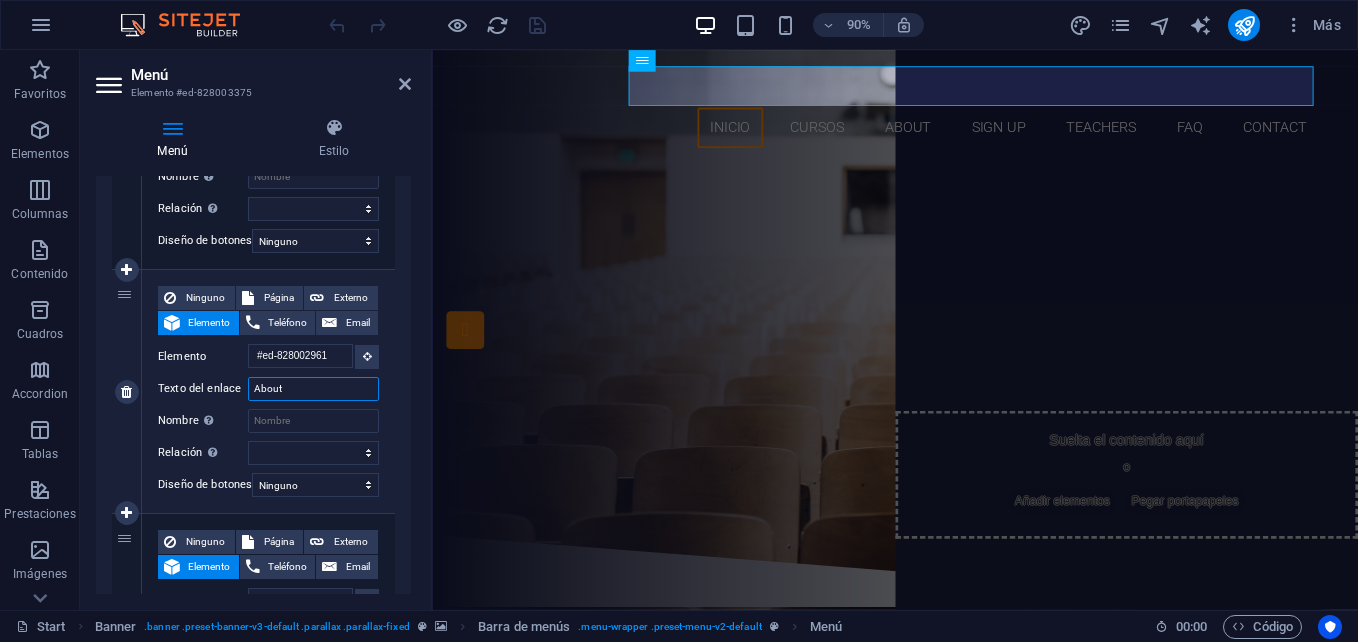 click on "About" at bounding box center (313, 389) 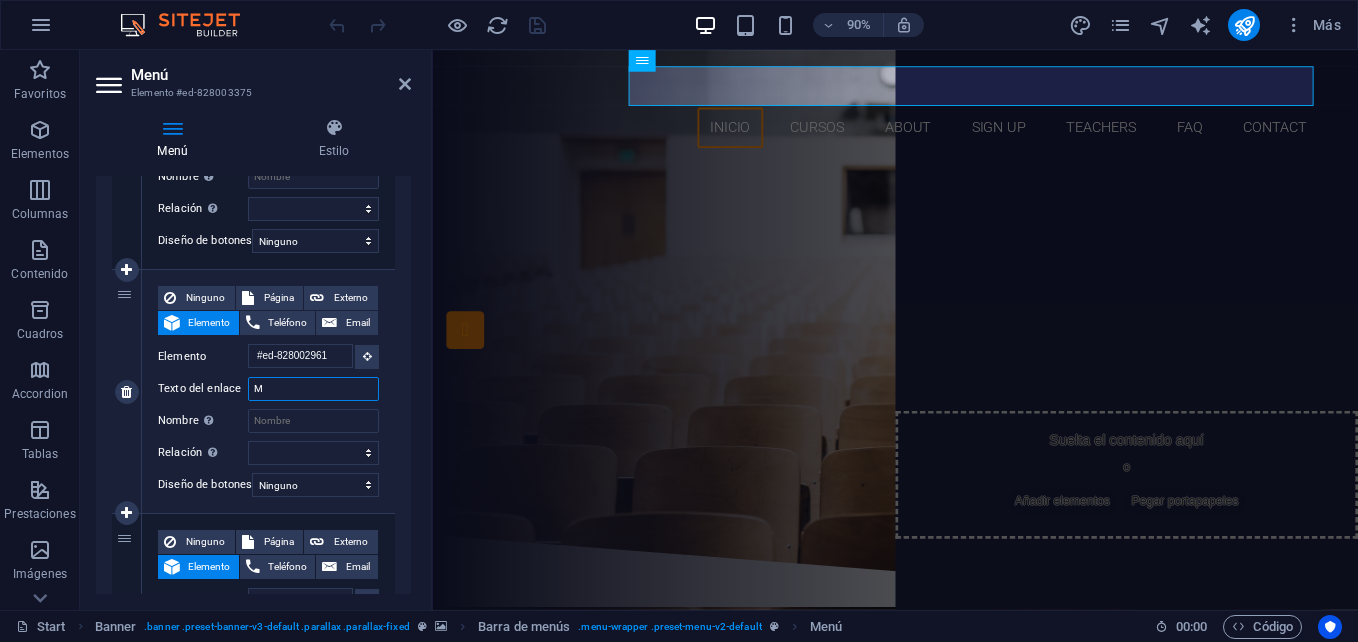 type on "MI" 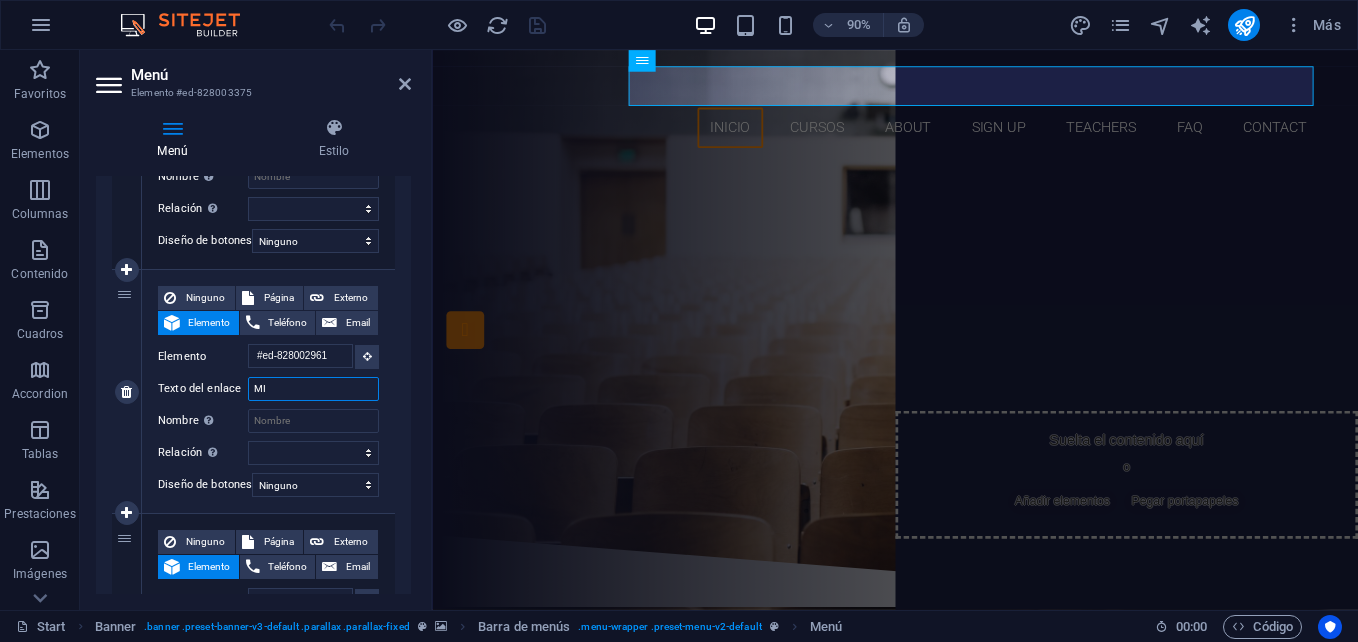 select 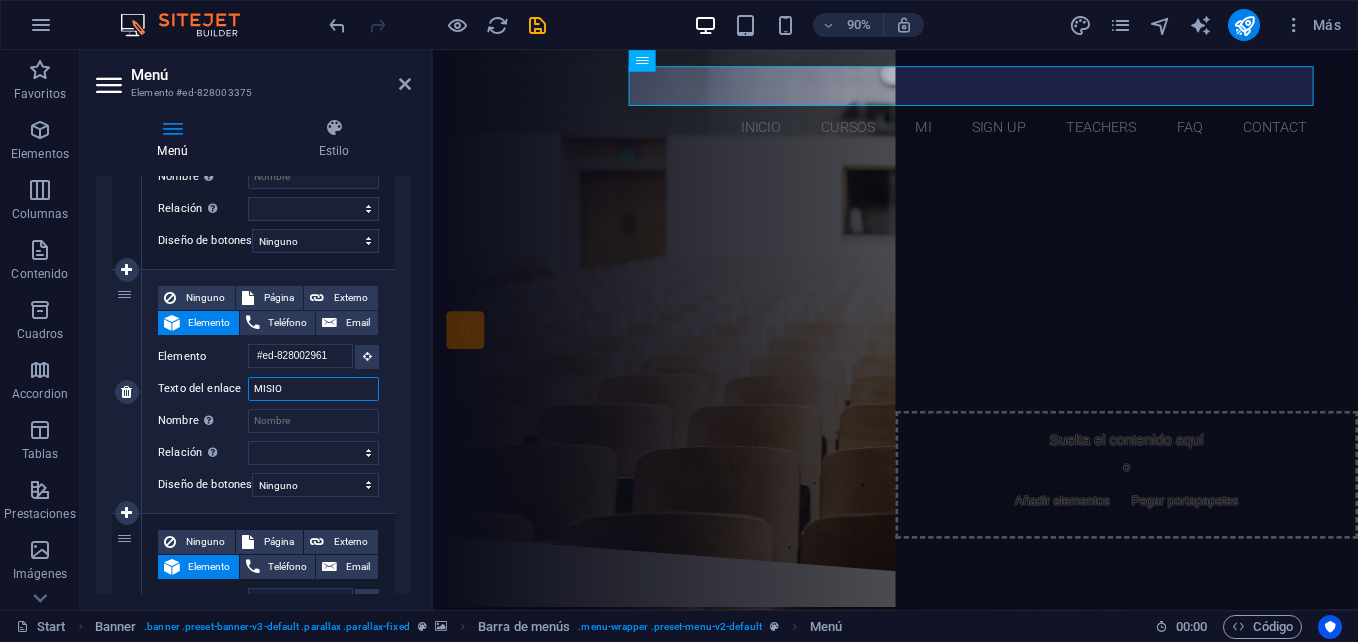 type on "MISION" 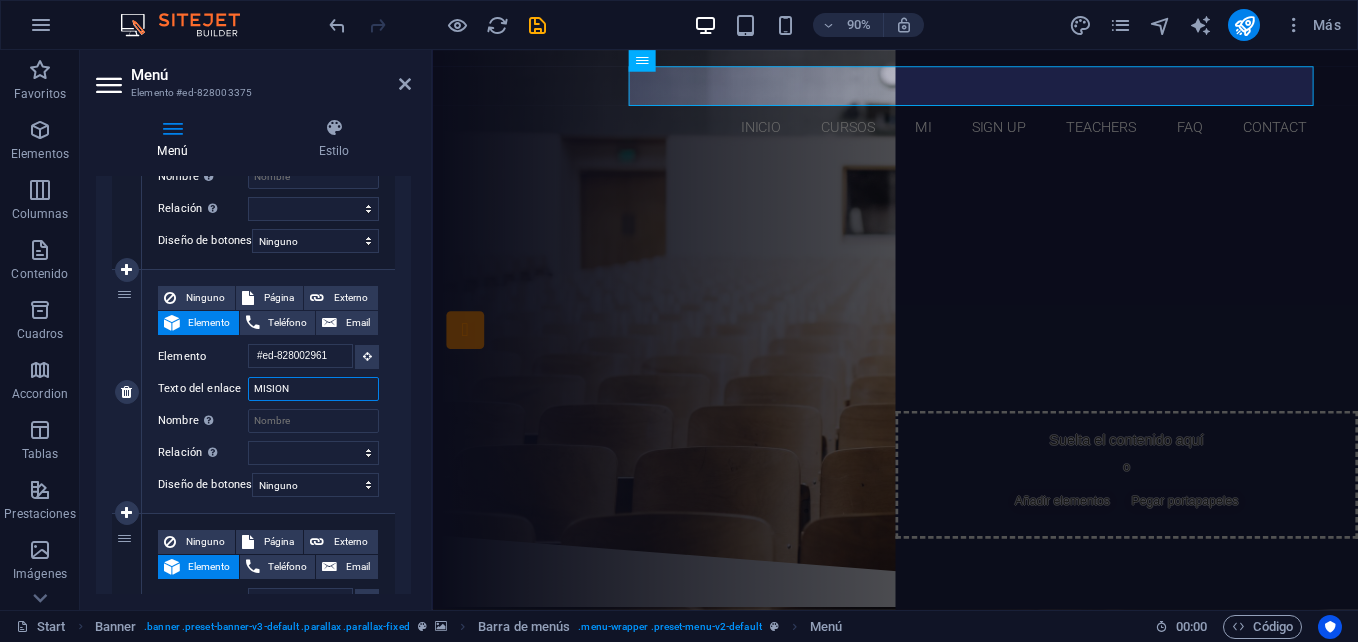 select 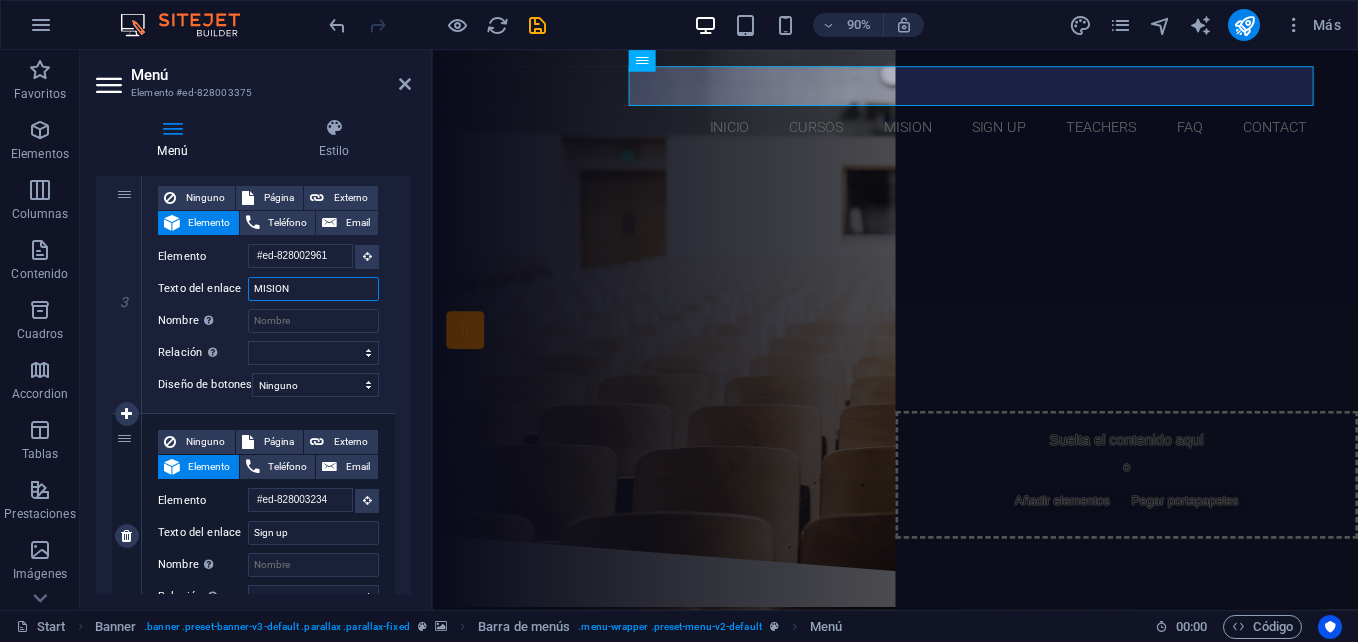 scroll, scrollTop: 800, scrollLeft: 0, axis: vertical 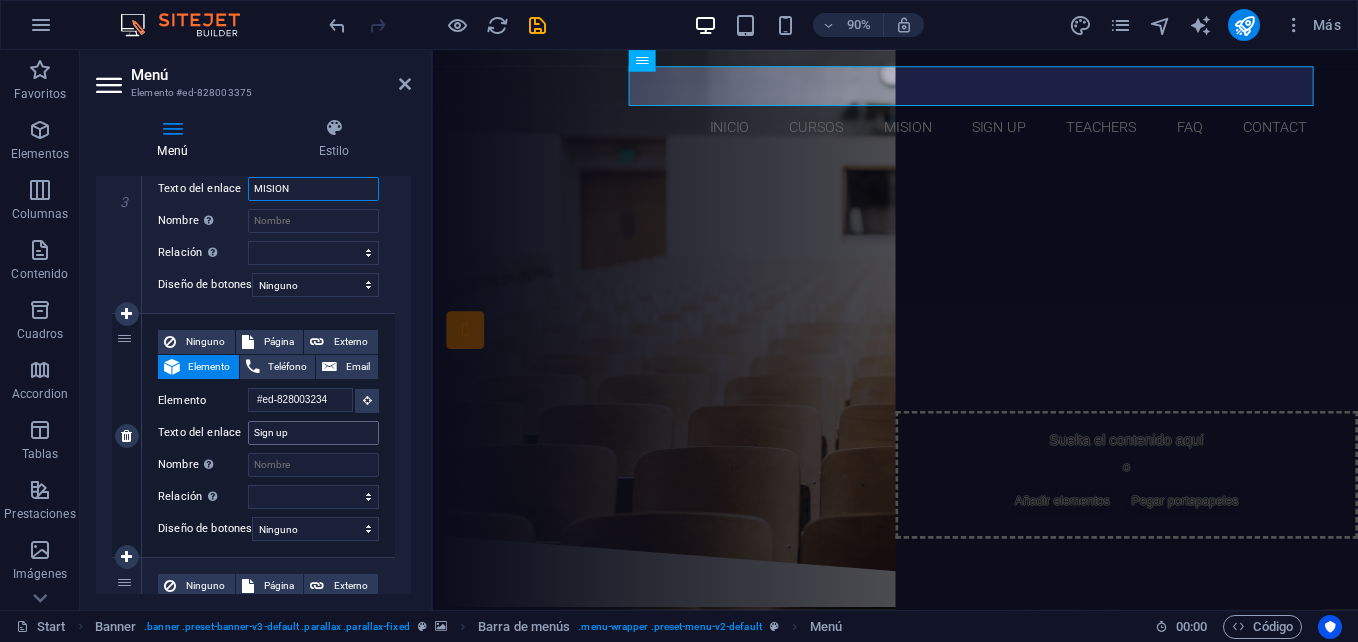 type on "MISION" 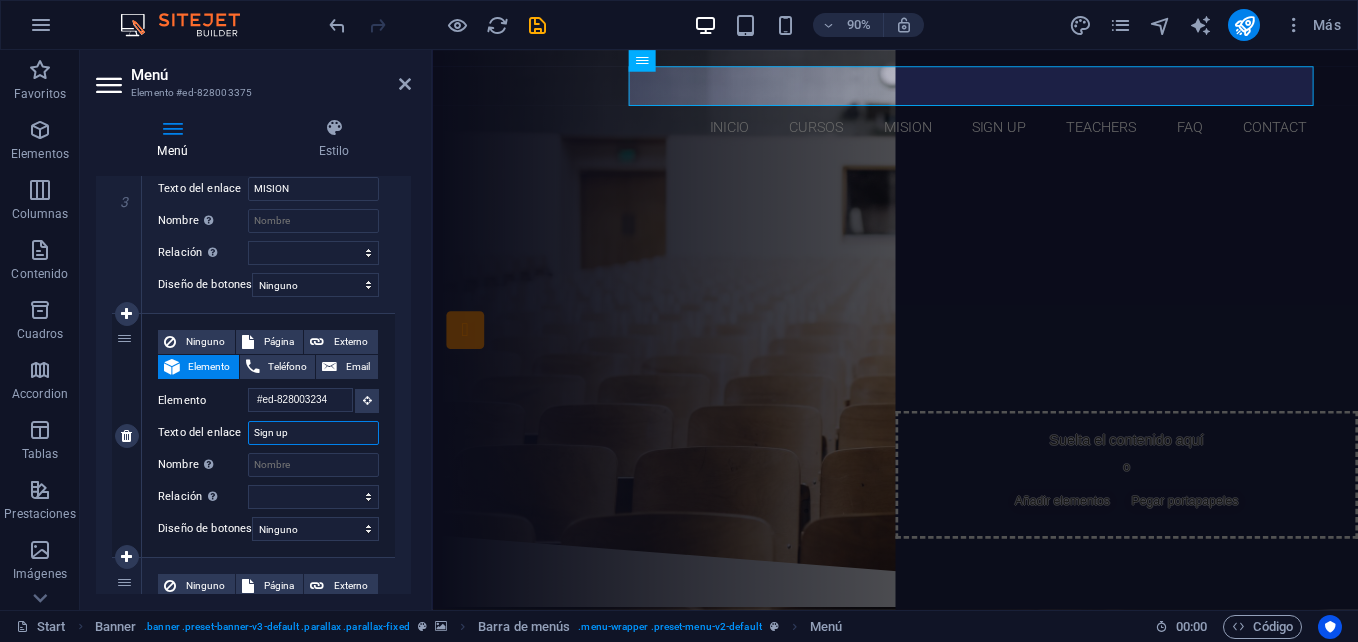 click on "Sign up" at bounding box center [313, 433] 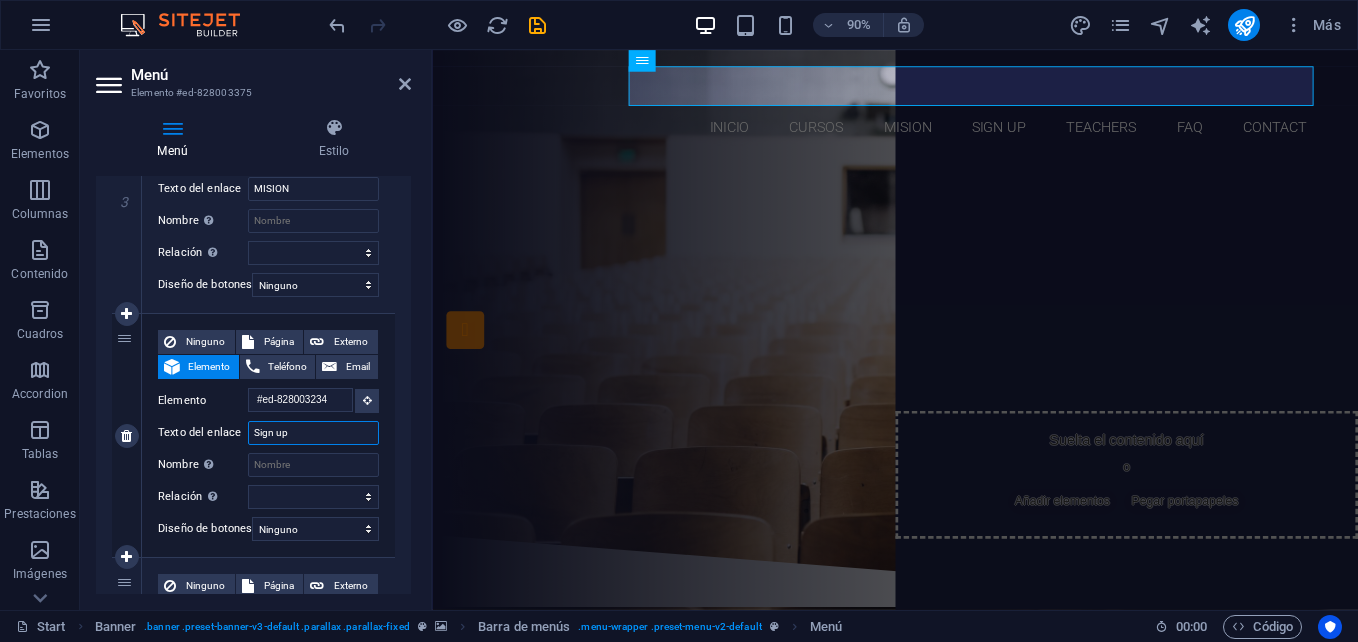 click on "Sign up" at bounding box center [313, 433] 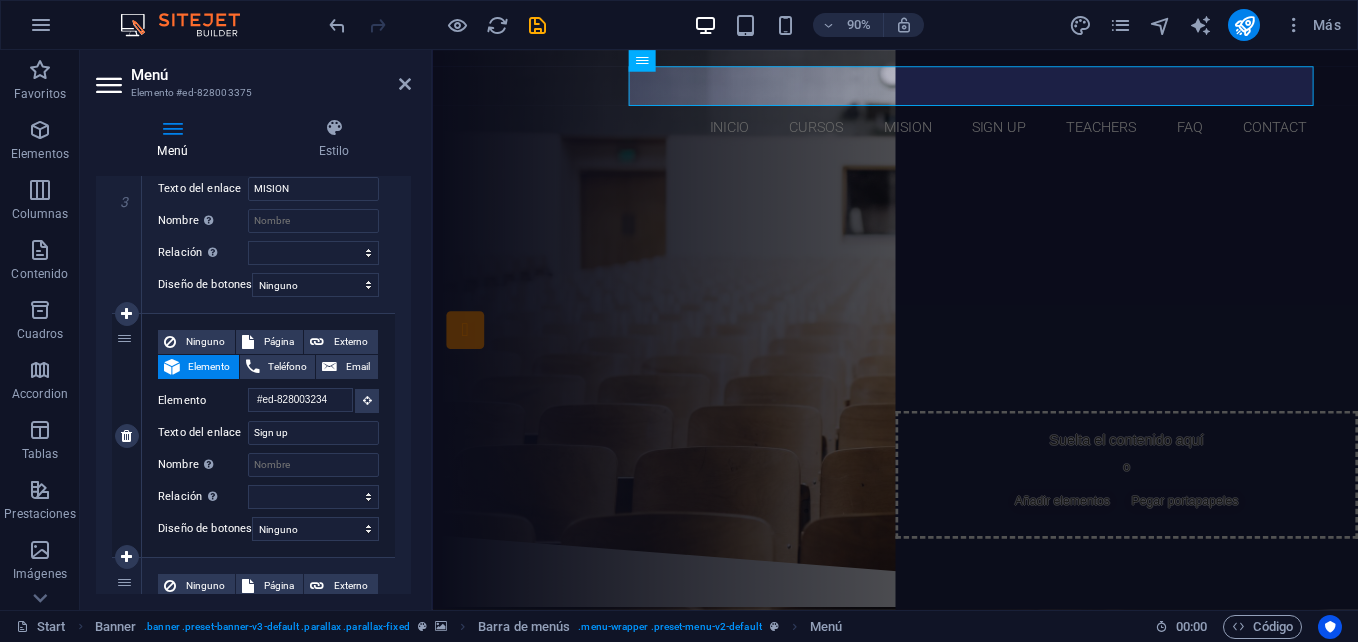 click on "4" at bounding box center (127, 435) 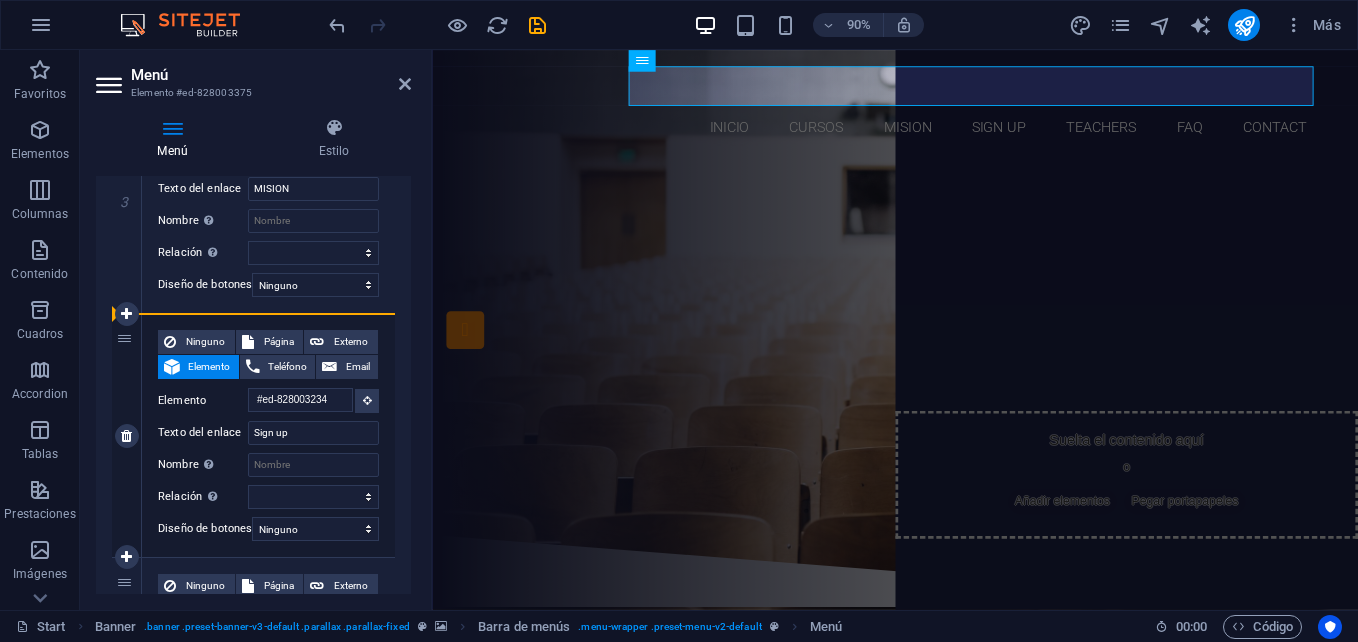 click on "4" at bounding box center [127, 435] 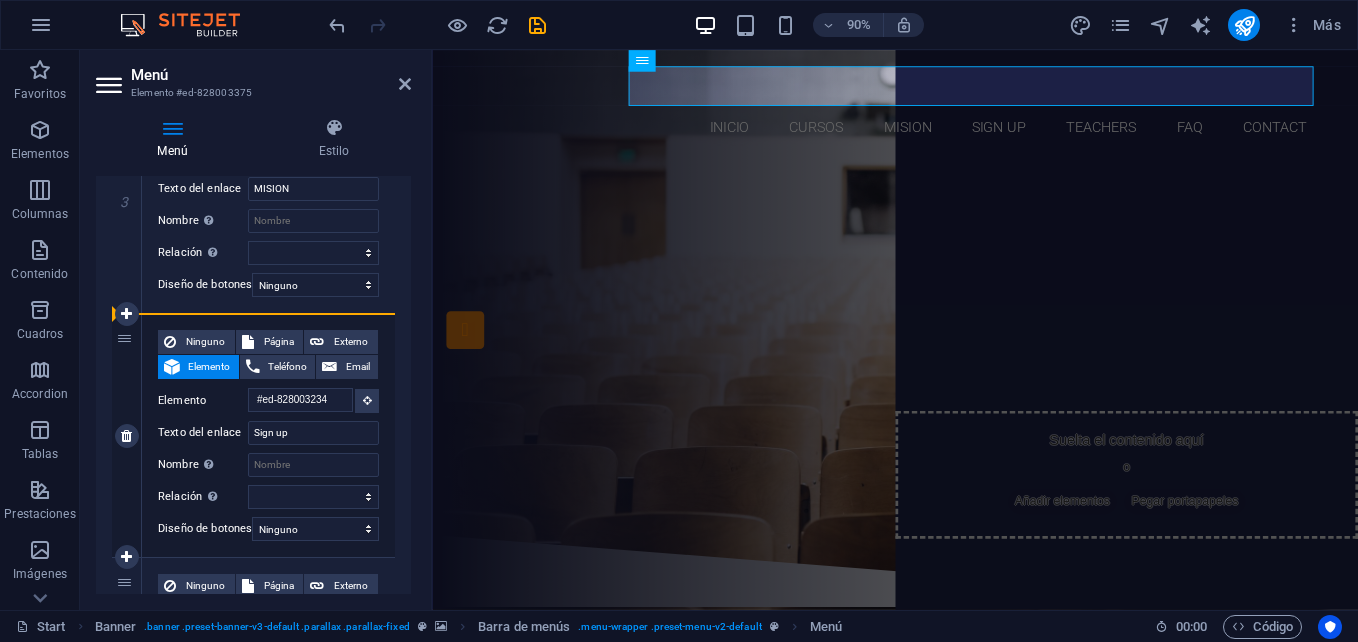 click on "4" at bounding box center (127, 435) 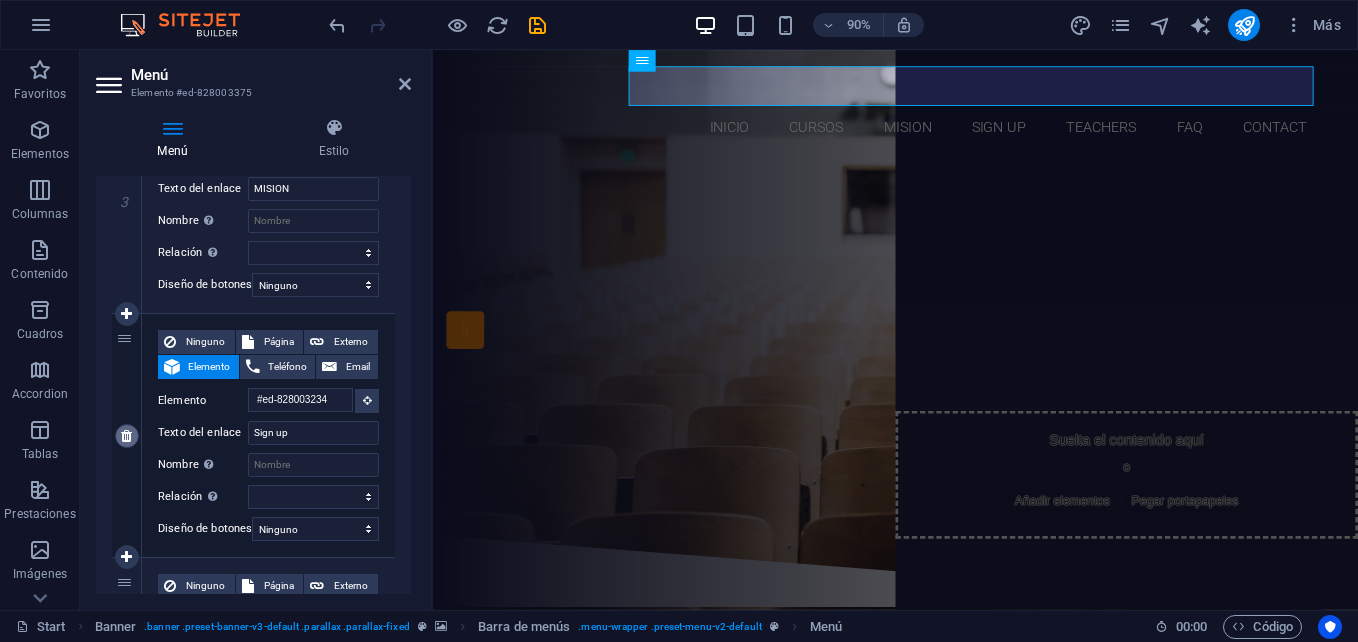 click at bounding box center (126, 436) 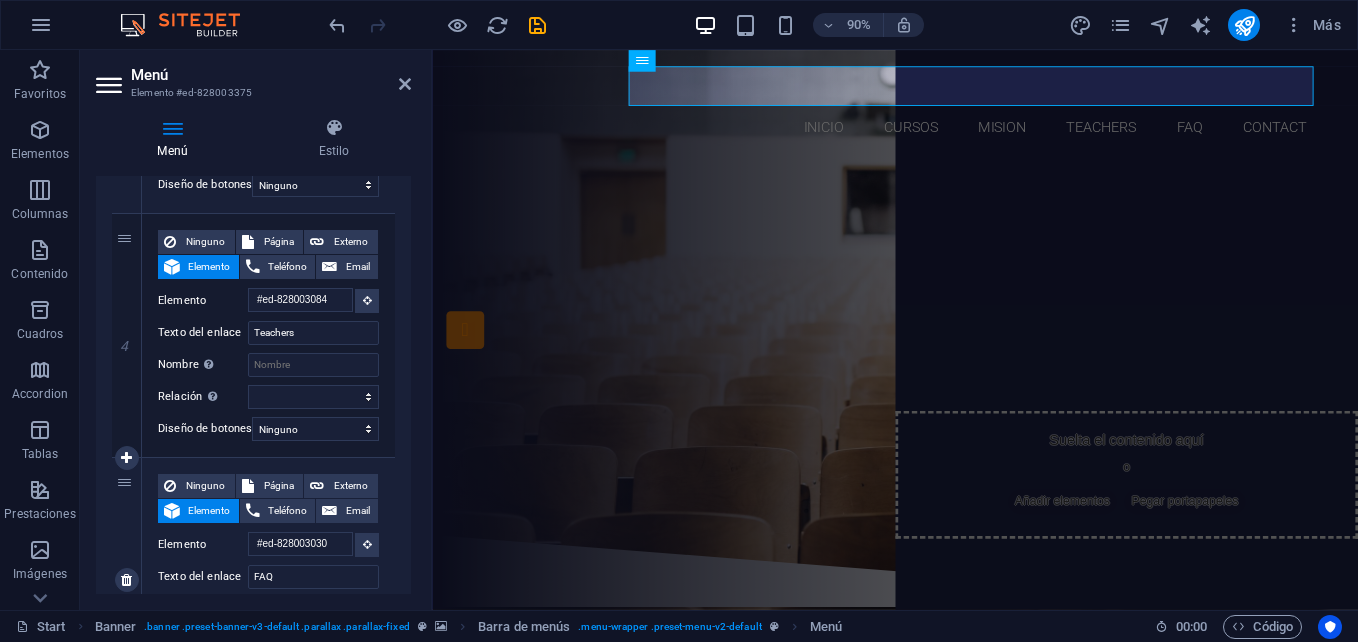 scroll, scrollTop: 1000, scrollLeft: 0, axis: vertical 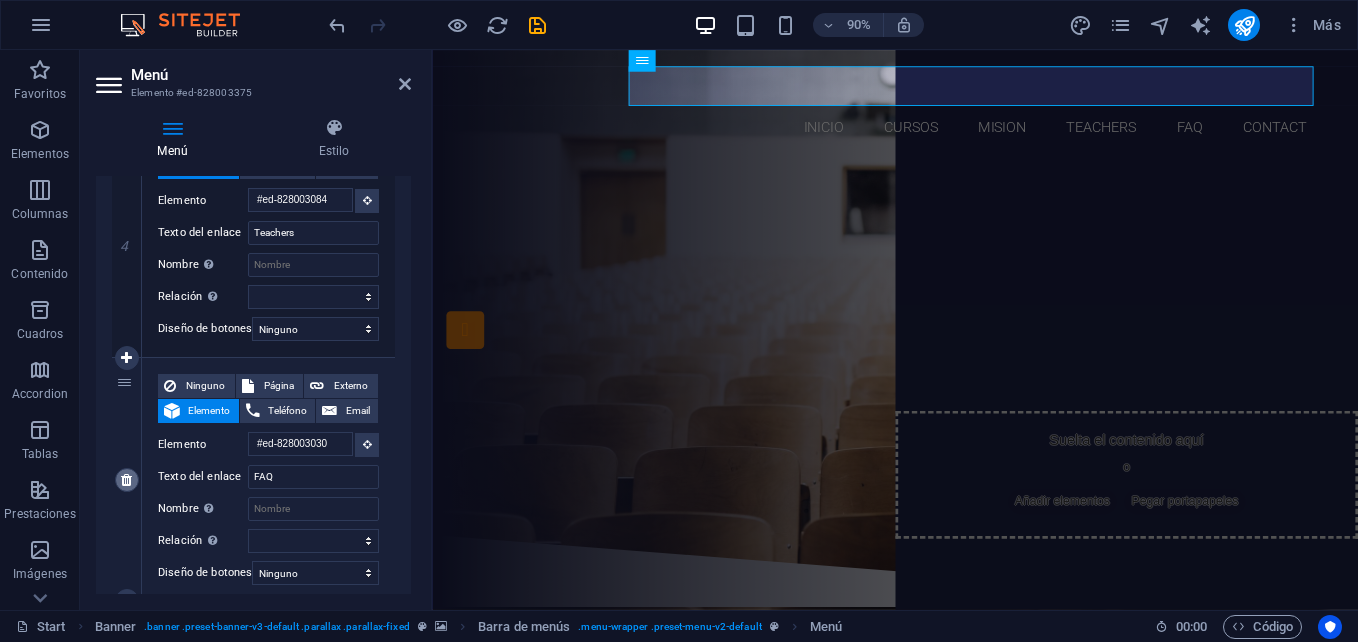 click at bounding box center [126, 480] 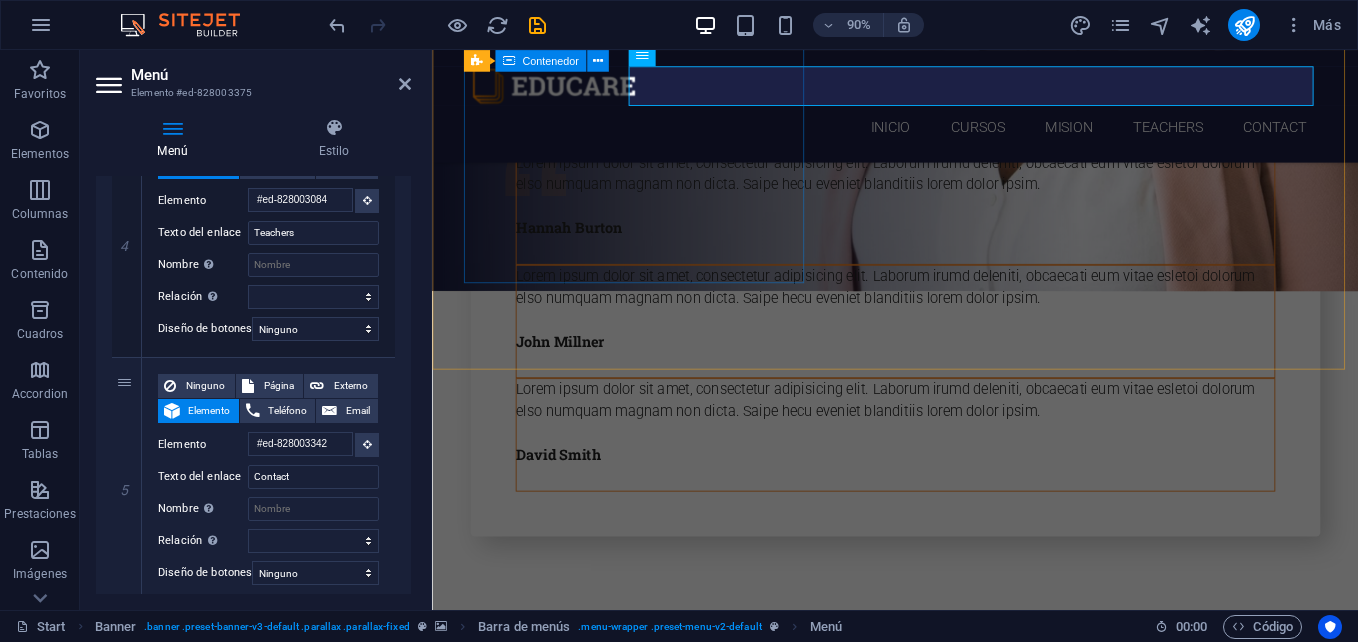scroll, scrollTop: 0, scrollLeft: 0, axis: both 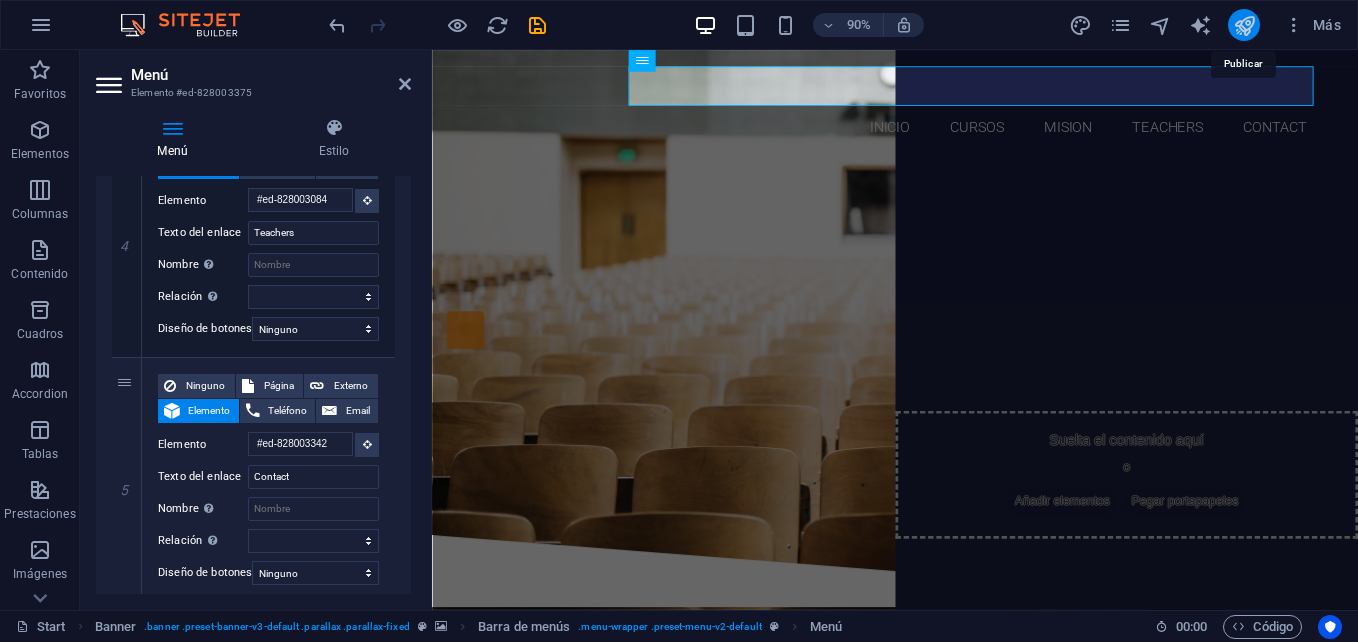 click at bounding box center [1244, 25] 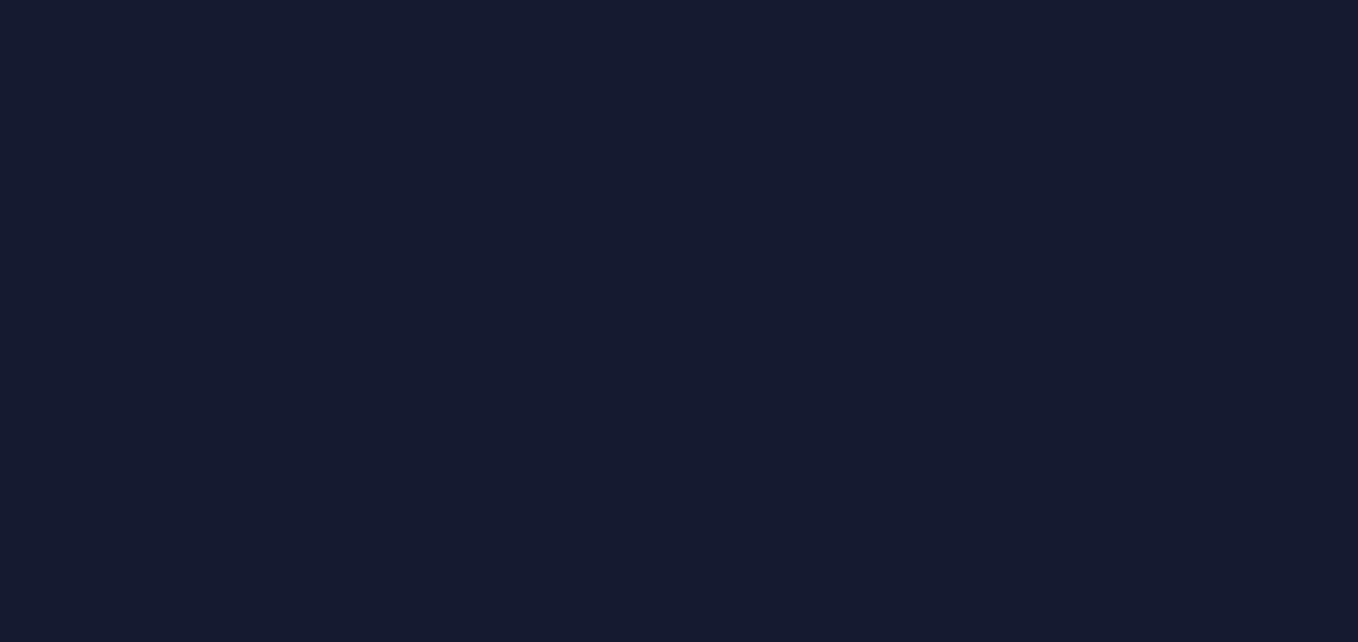 scroll, scrollTop: 0, scrollLeft: 0, axis: both 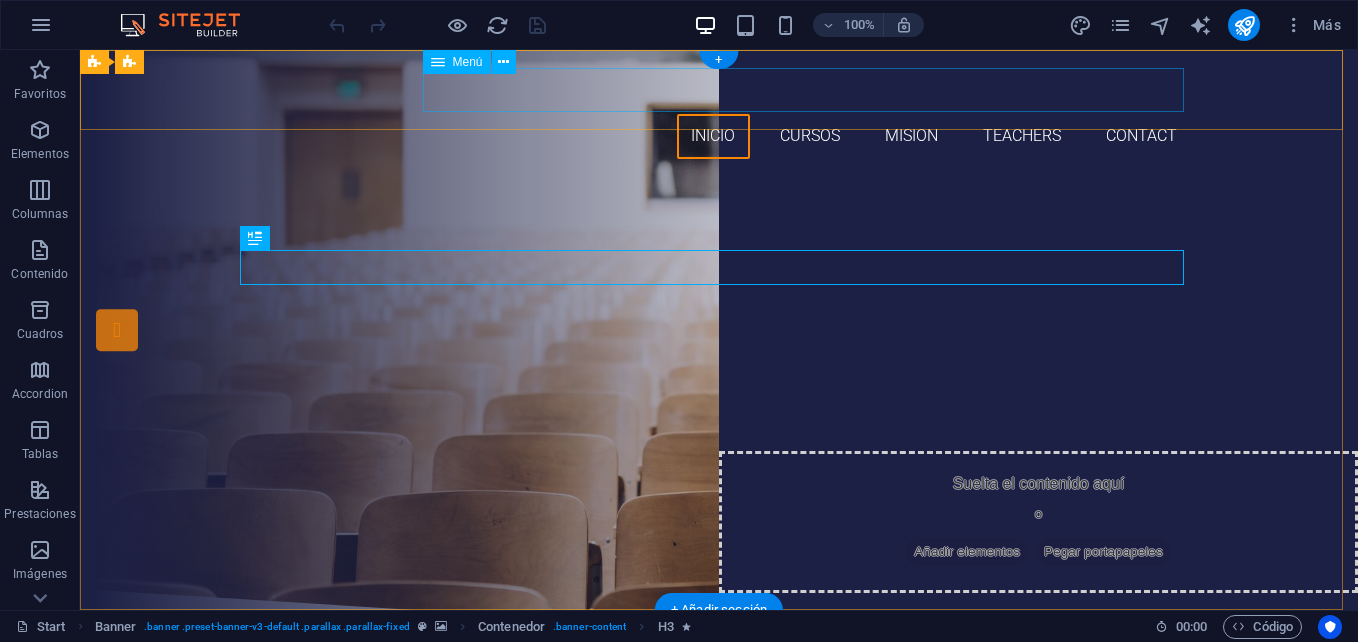 click on "Inicio Cursos MISION Teachers Contact" at bounding box center [719, 136] 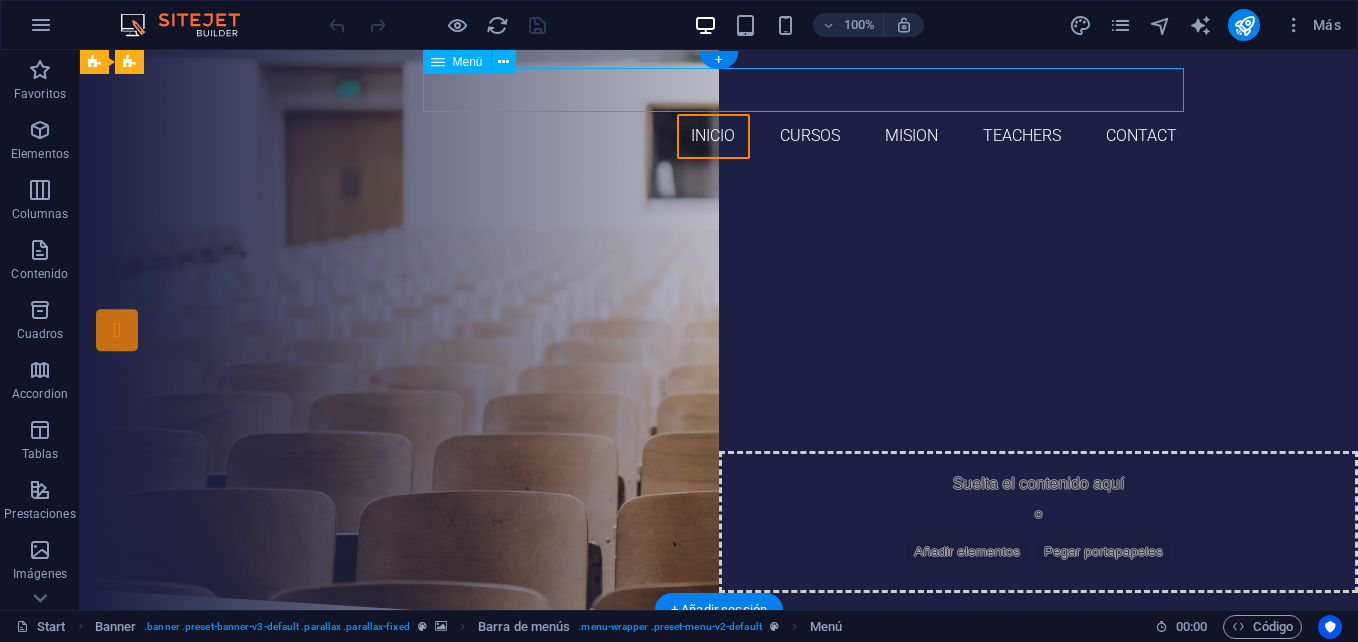 click on "Inicio Cursos MISION Teachers Contact" at bounding box center [719, 136] 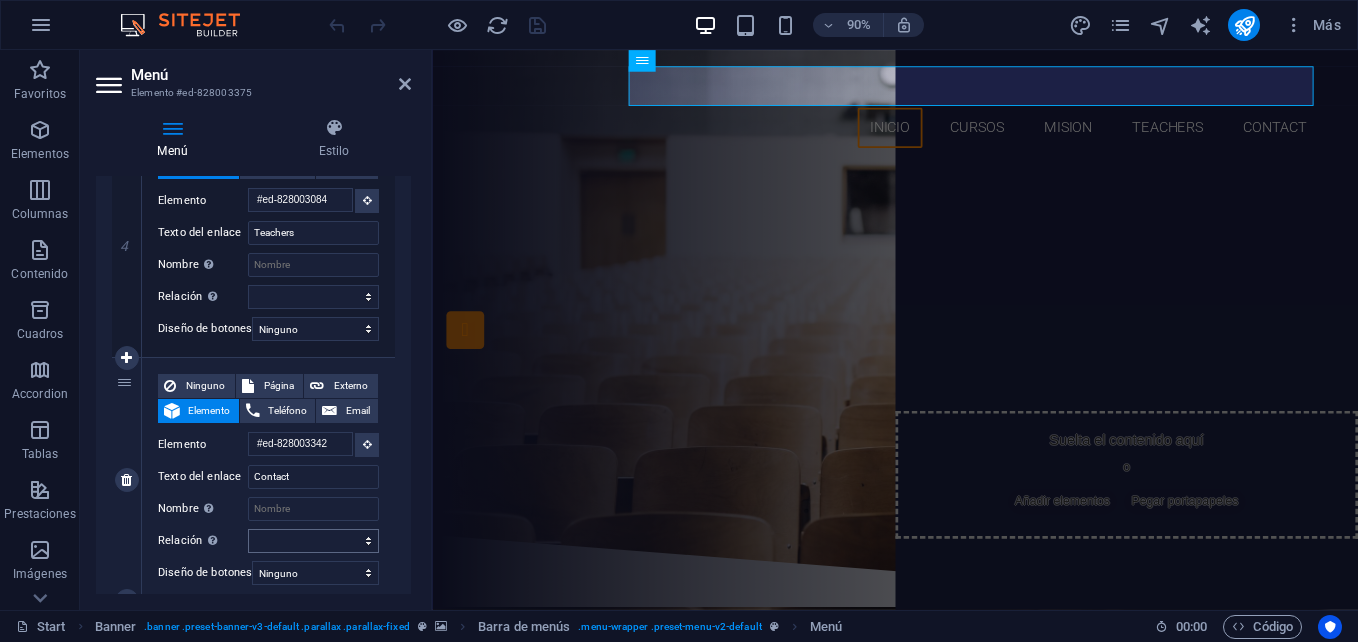 scroll, scrollTop: 1063, scrollLeft: 0, axis: vertical 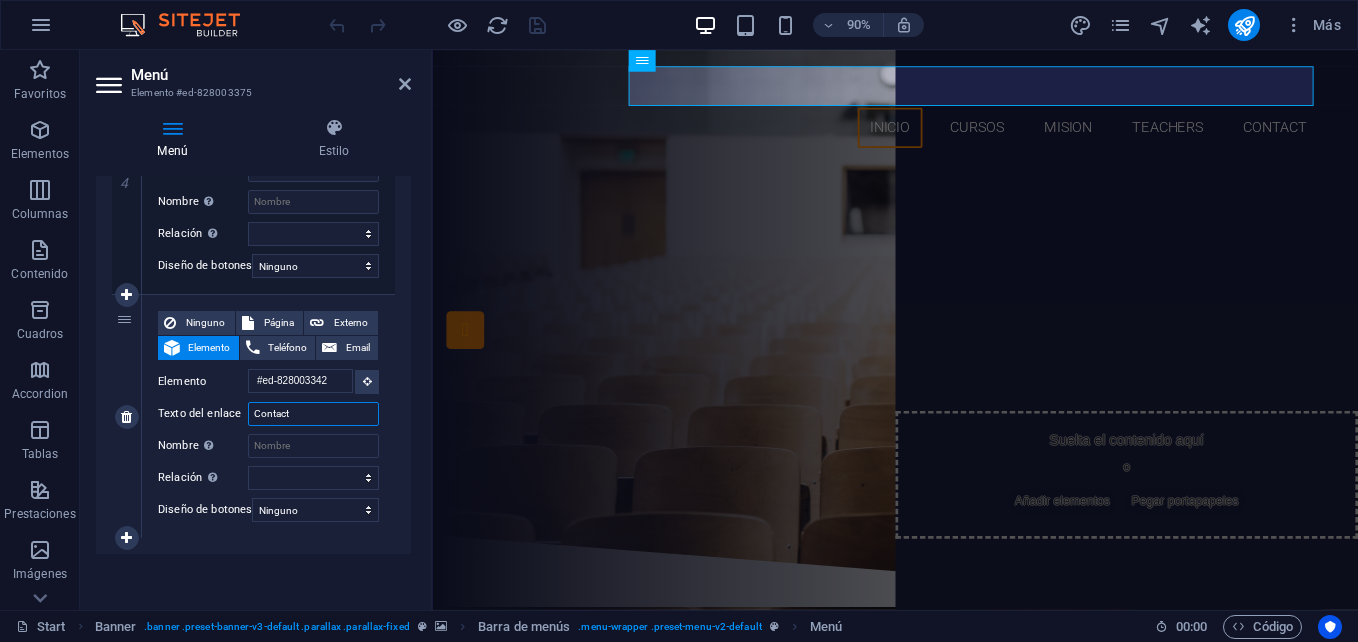 click on "Contact" at bounding box center (313, 414) 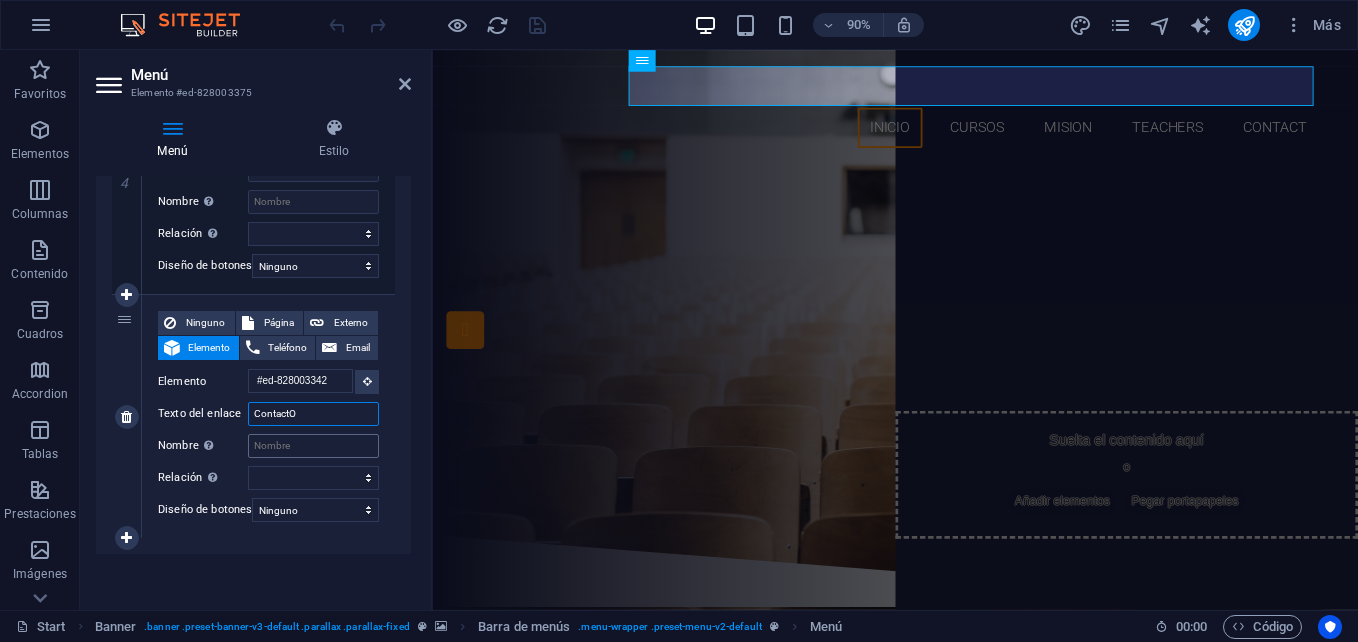 select 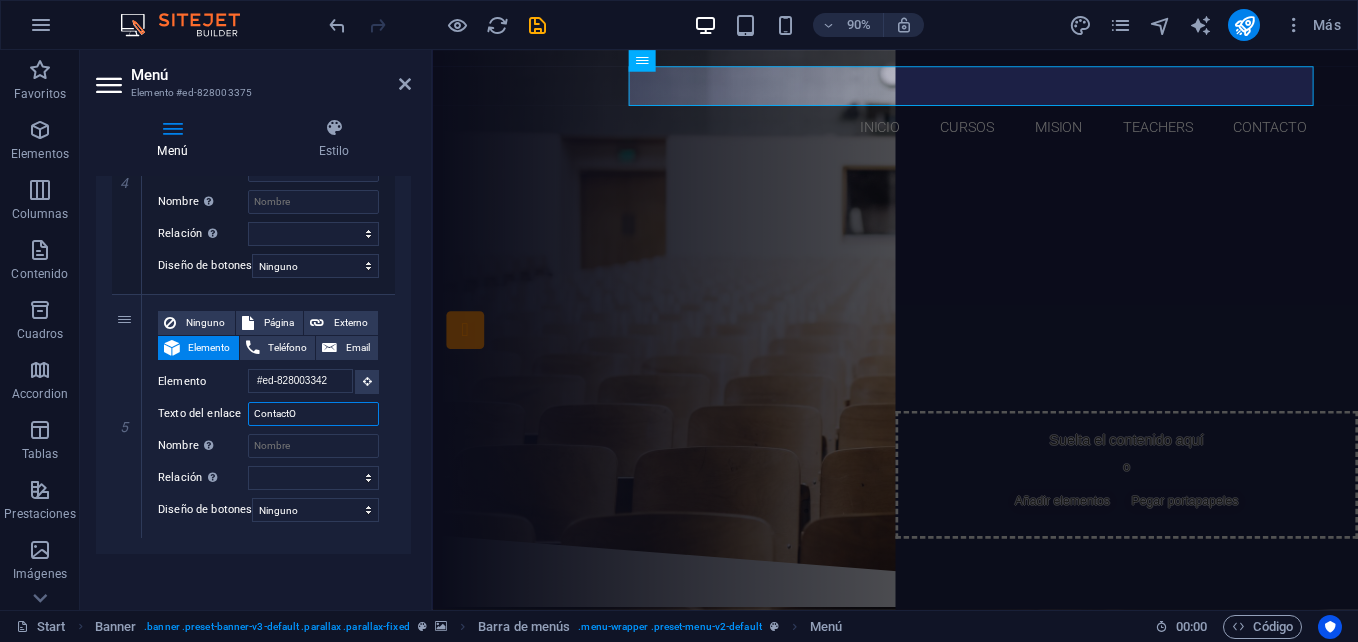 type on "ContactO" 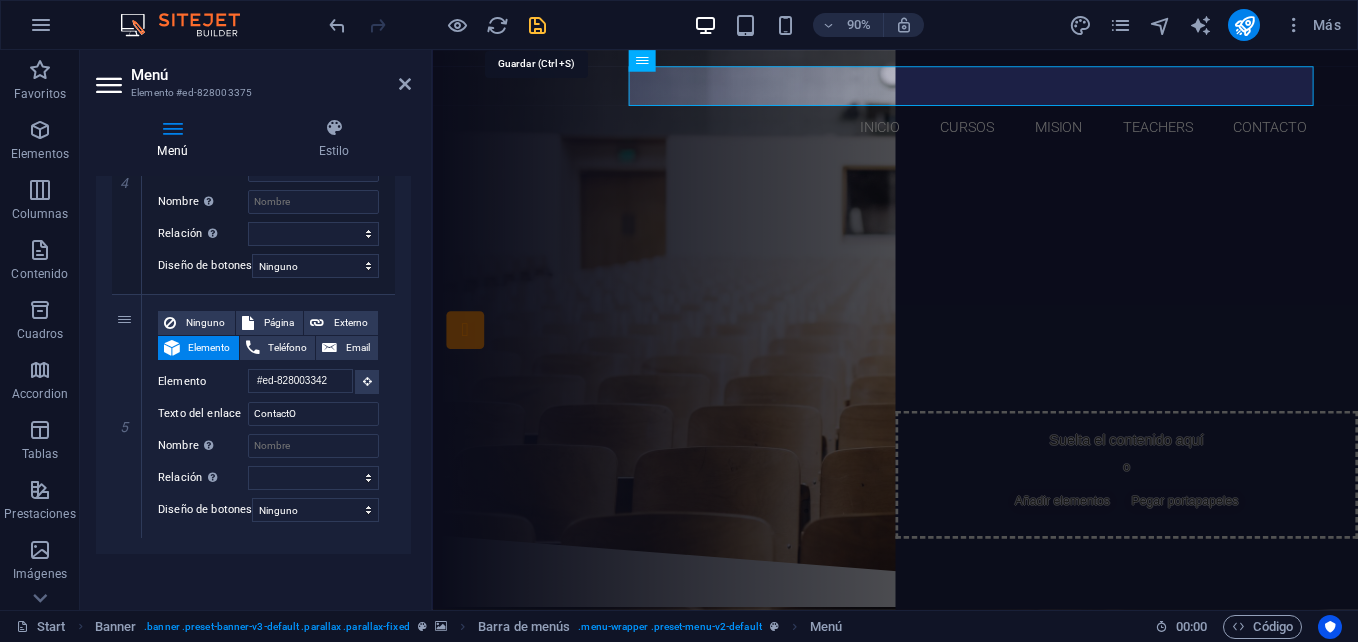click at bounding box center (537, 25) 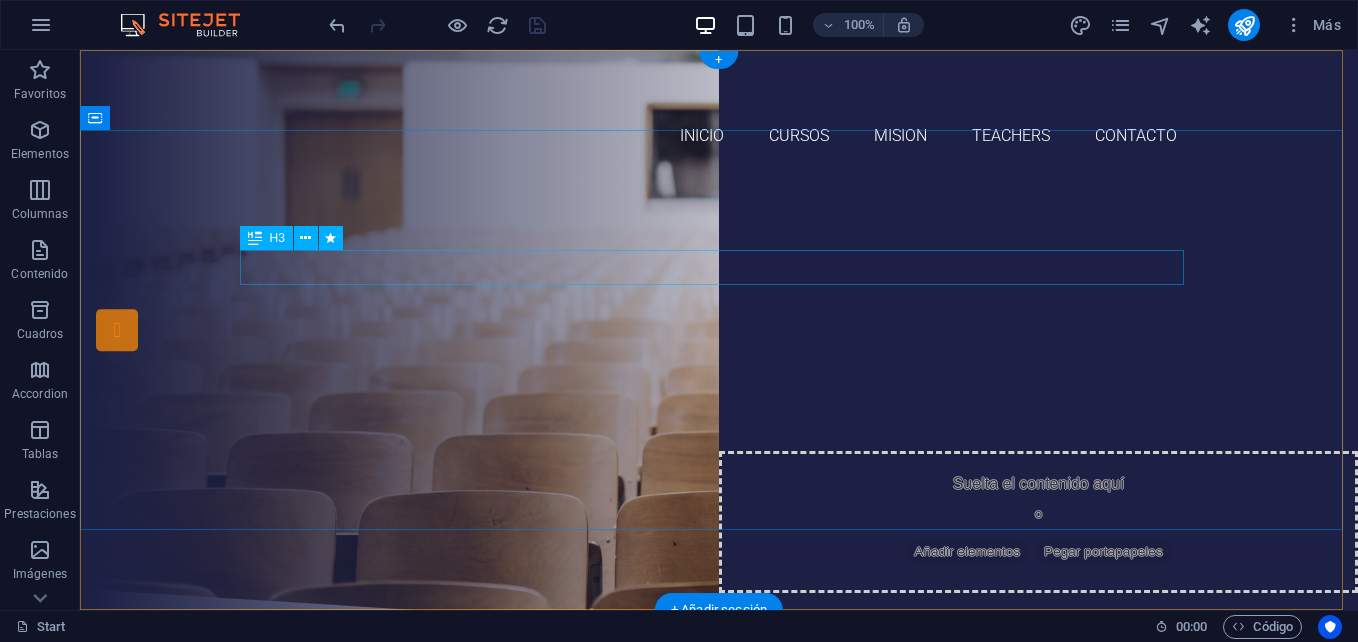 click on "Are you ready to learn new languages?" at bounding box center [719, 288] 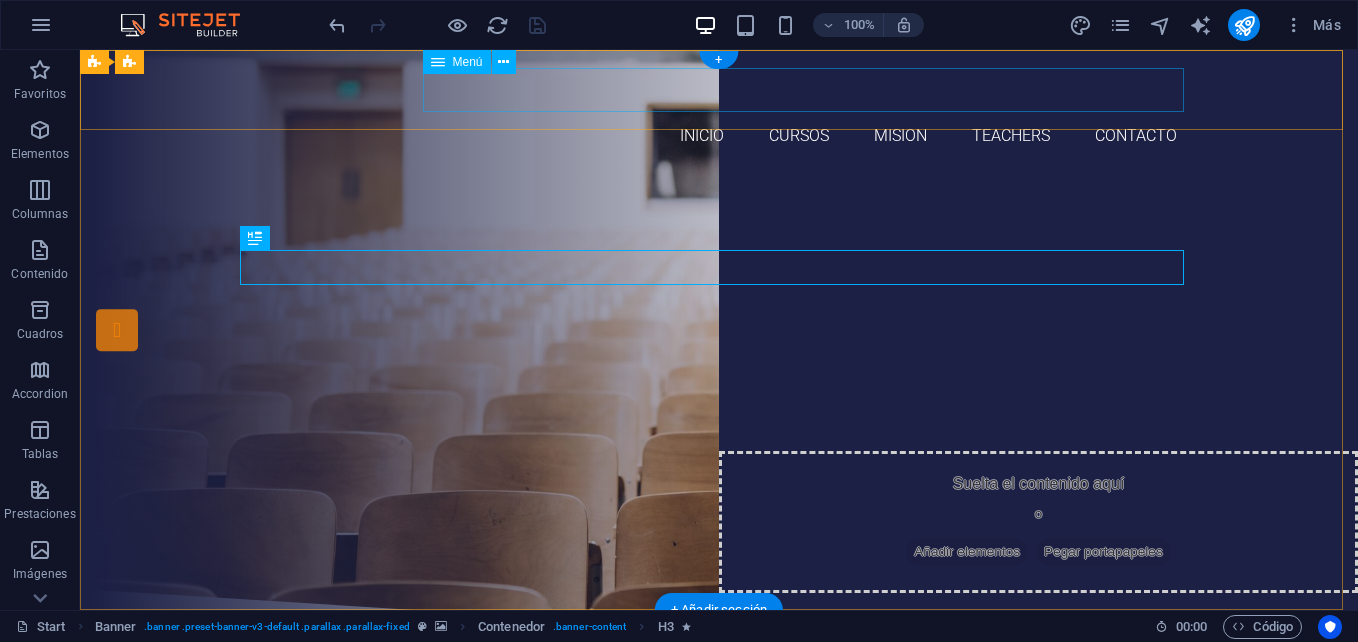 click on "Inicio Cursos MISION Teachers ContactO" at bounding box center [719, 136] 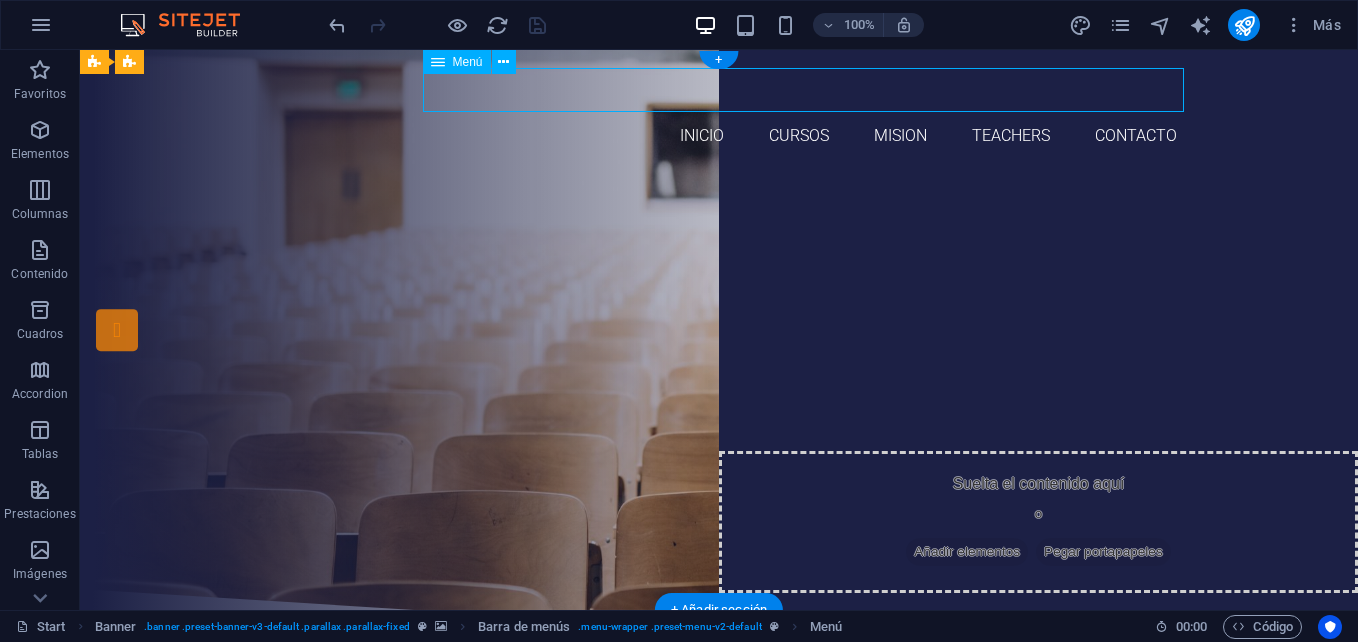 click on "Inicio Cursos MISION Teachers ContactO" at bounding box center (719, 136) 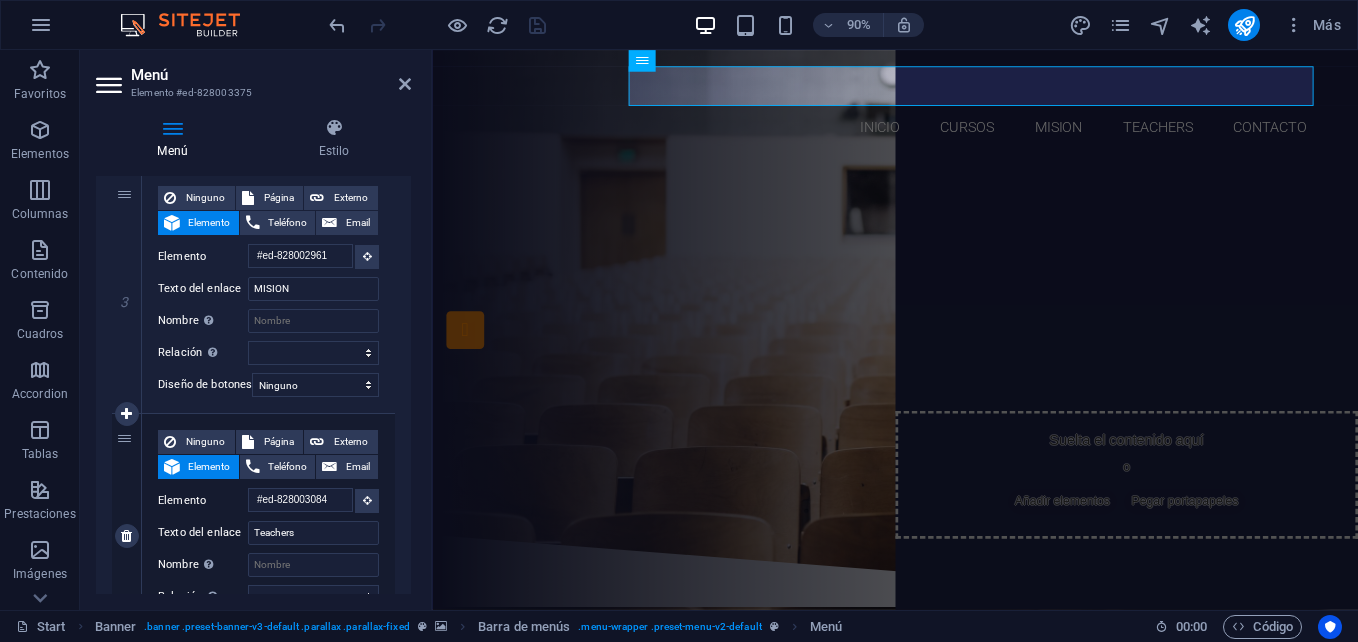 scroll, scrollTop: 800, scrollLeft: 0, axis: vertical 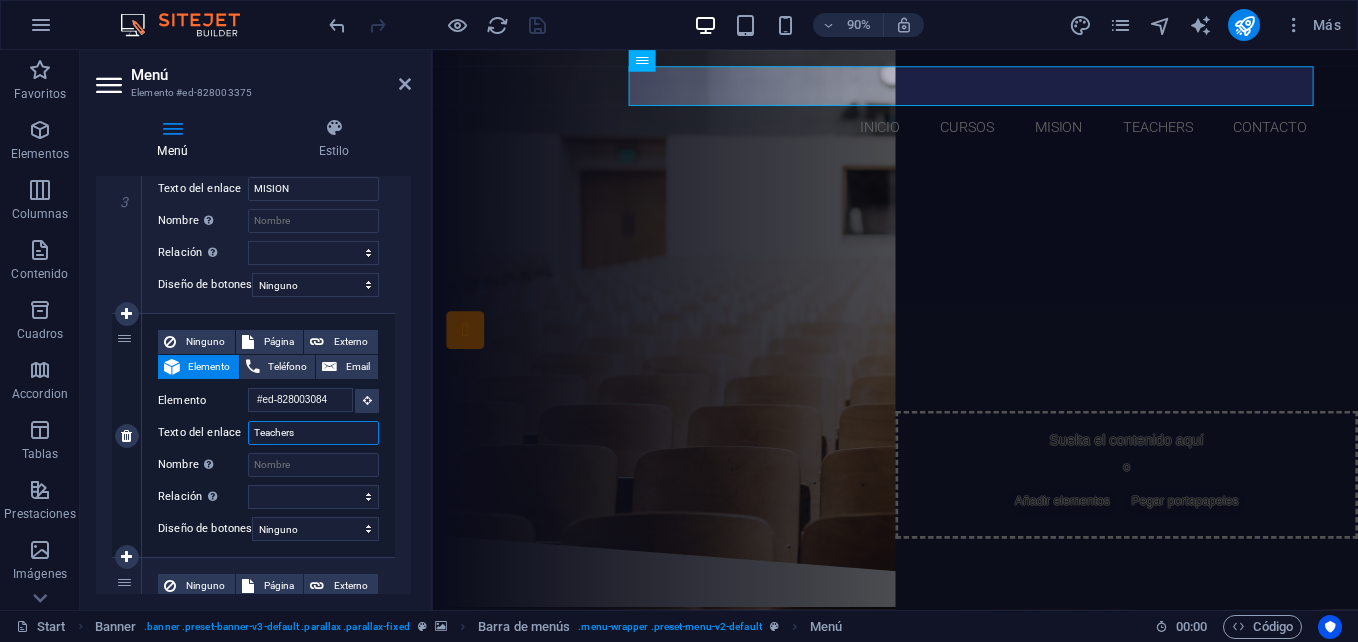 click on "Teachers" at bounding box center (313, 433) 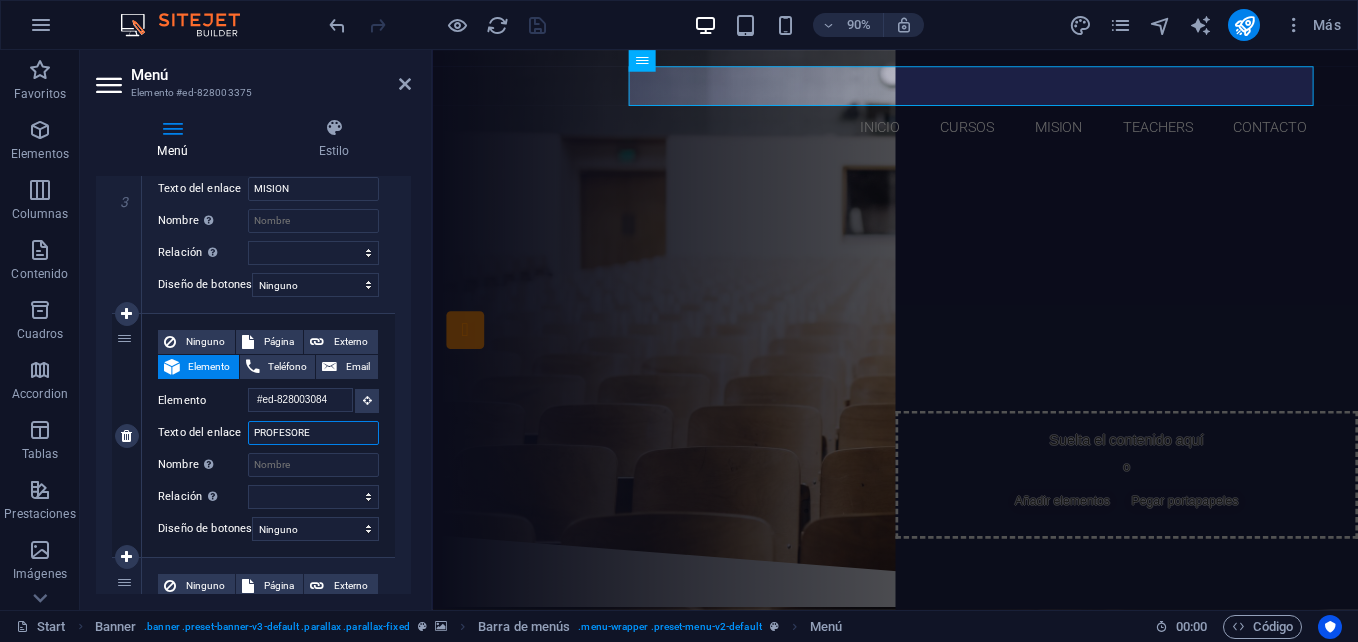 type on "PROFESORES" 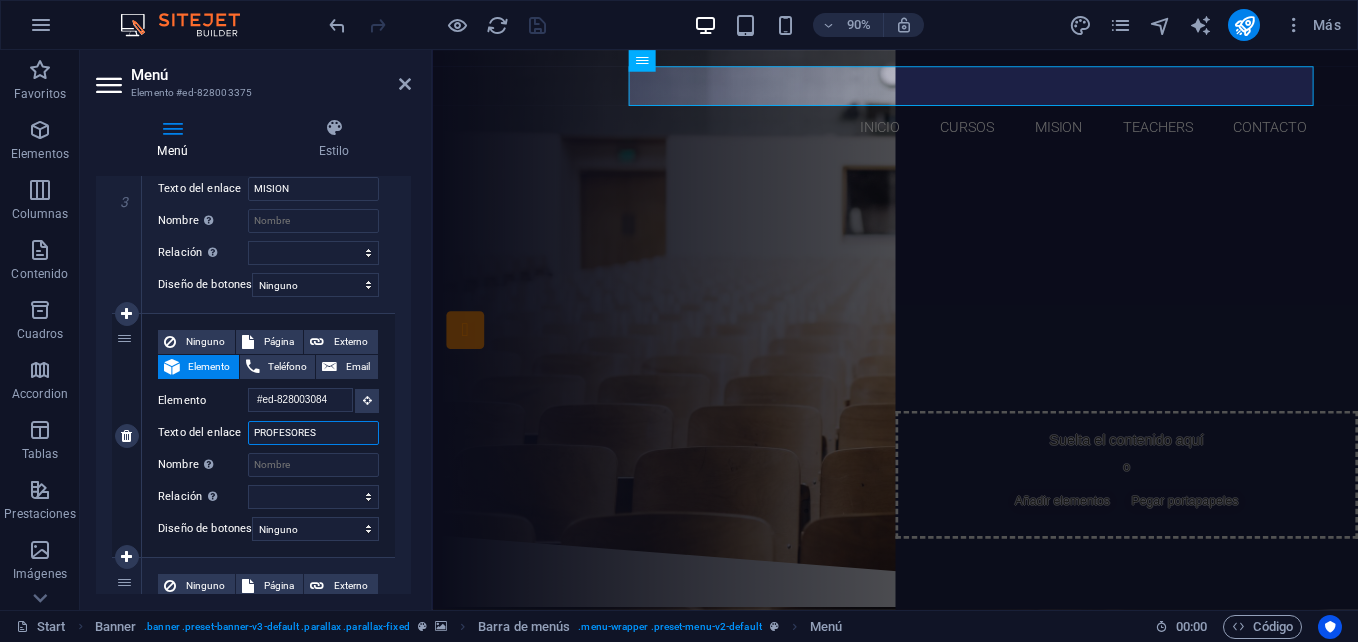 select 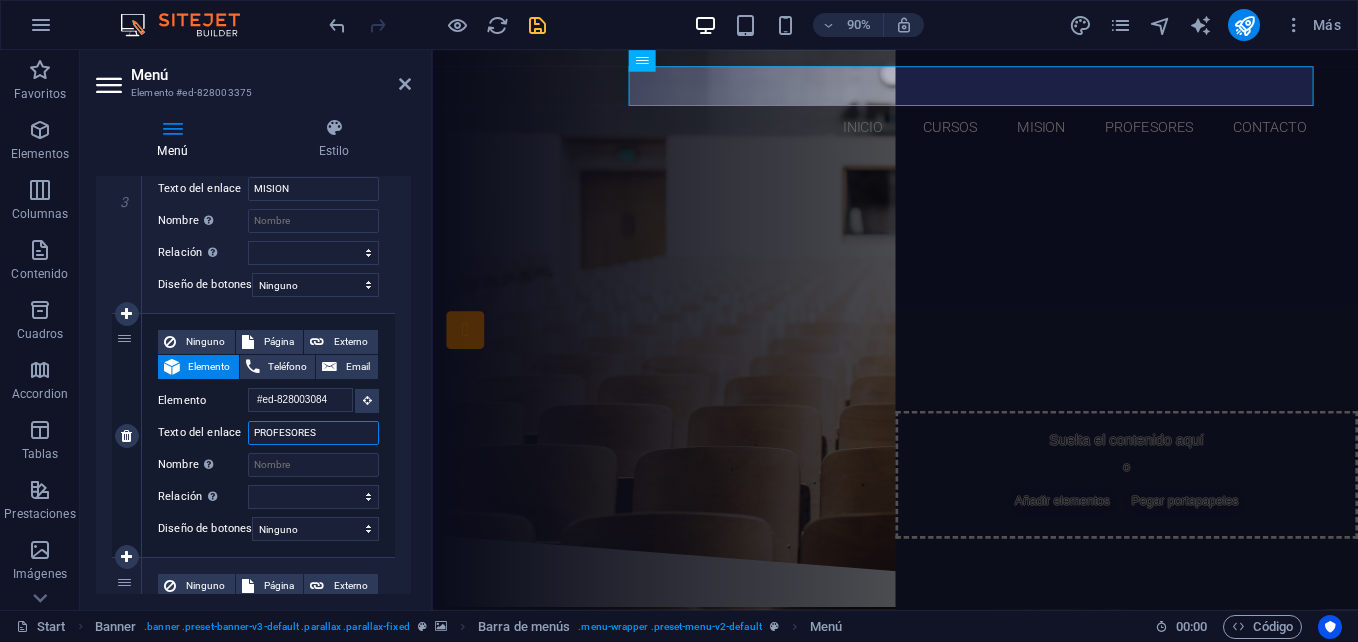 scroll, scrollTop: 900, scrollLeft: 0, axis: vertical 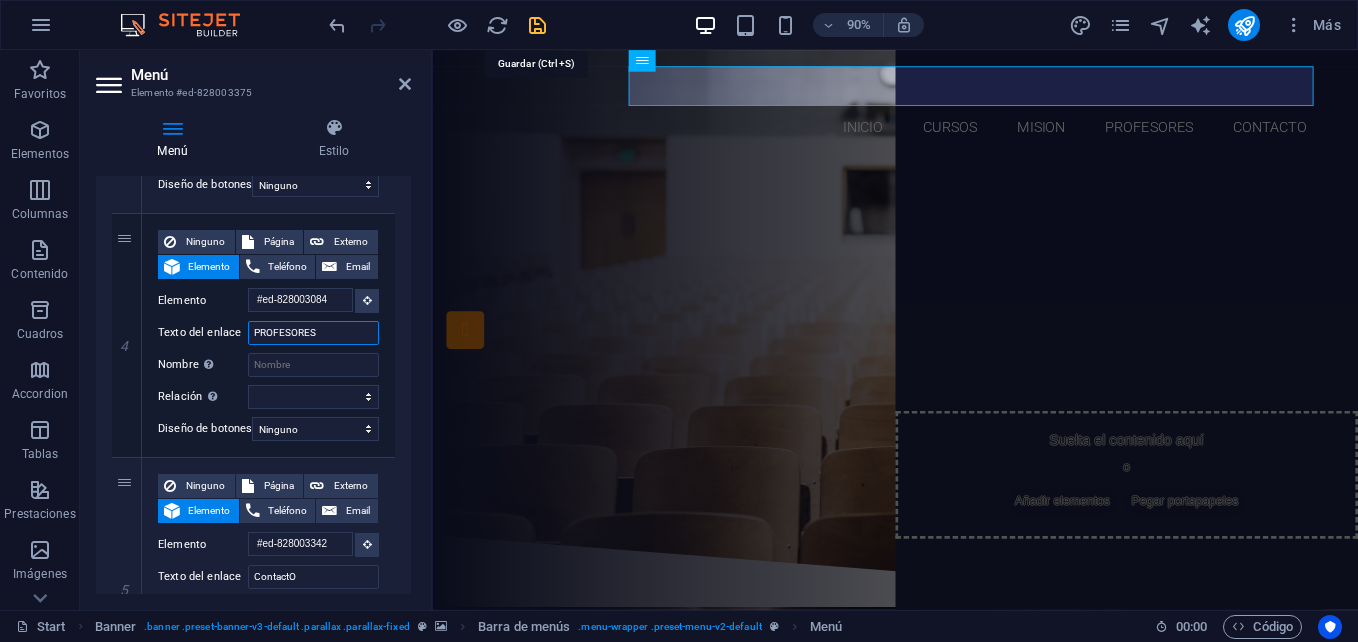 type on "PROFESORES" 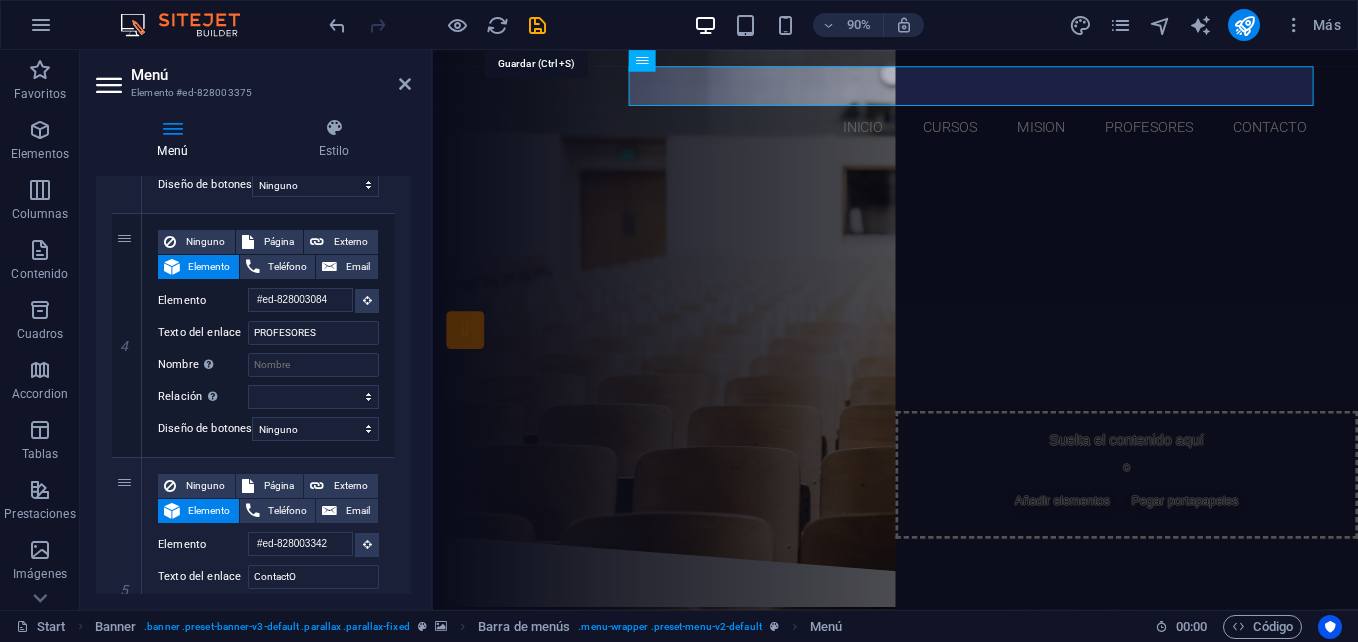 click at bounding box center [537, 25] 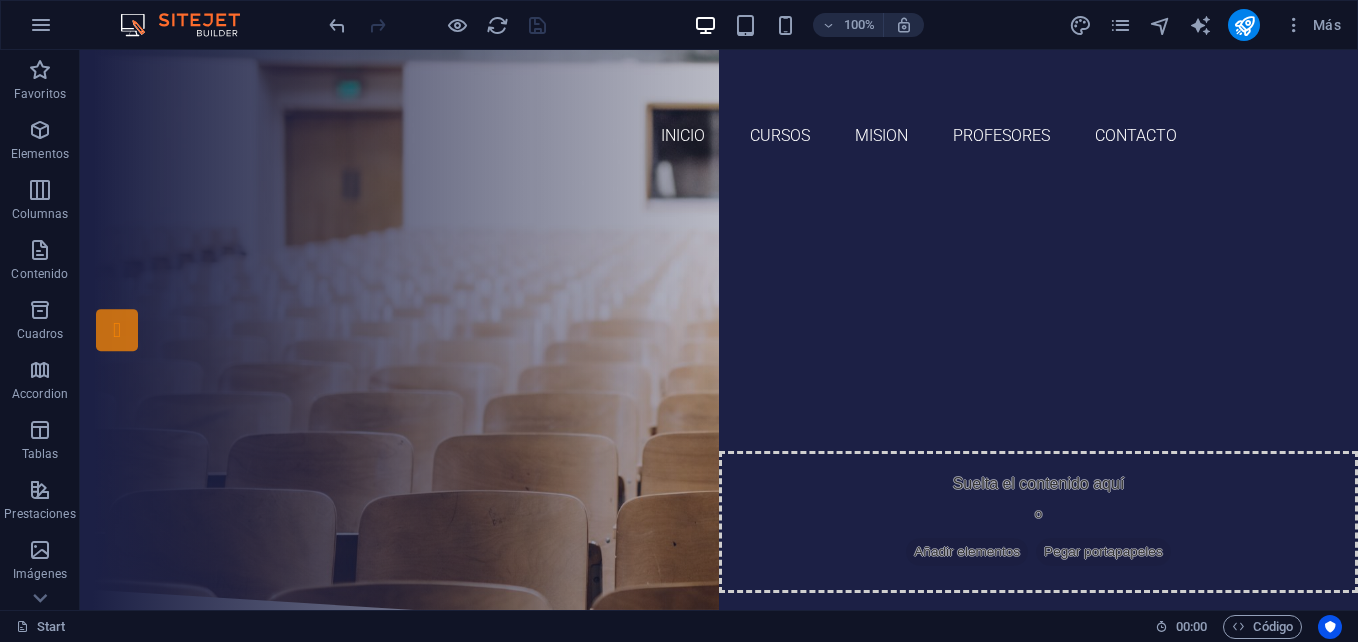 click on "100% Más" at bounding box center (837, 25) 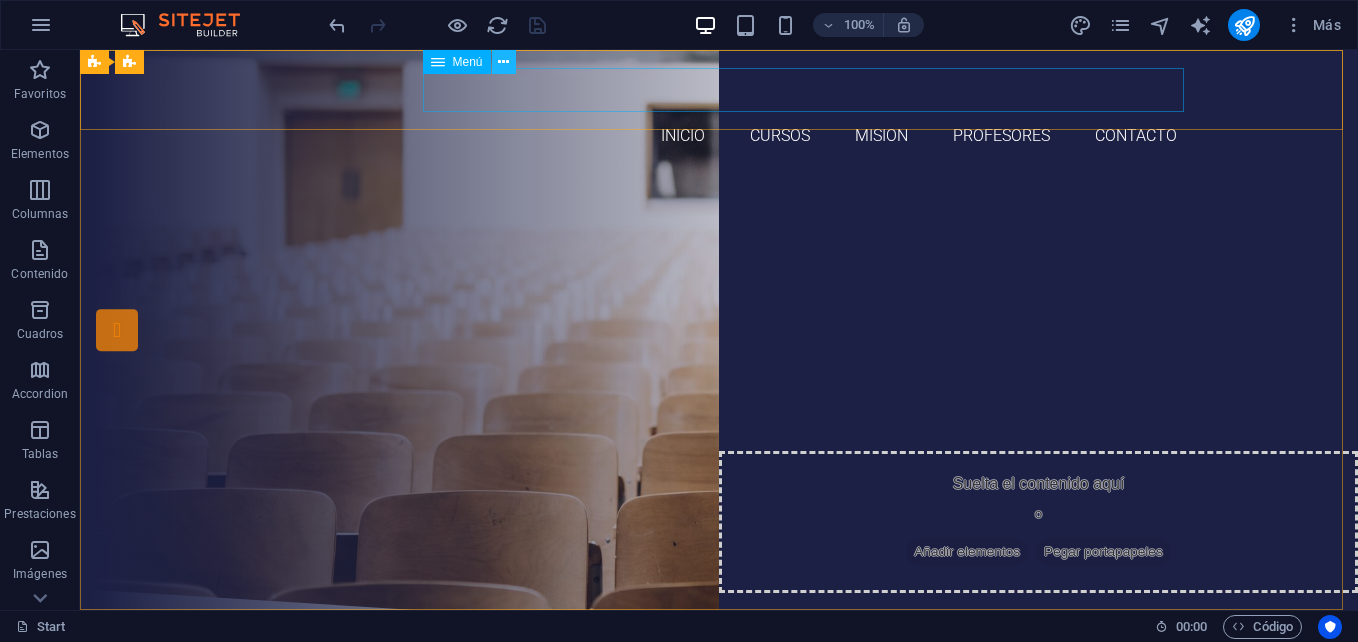 click at bounding box center (503, 62) 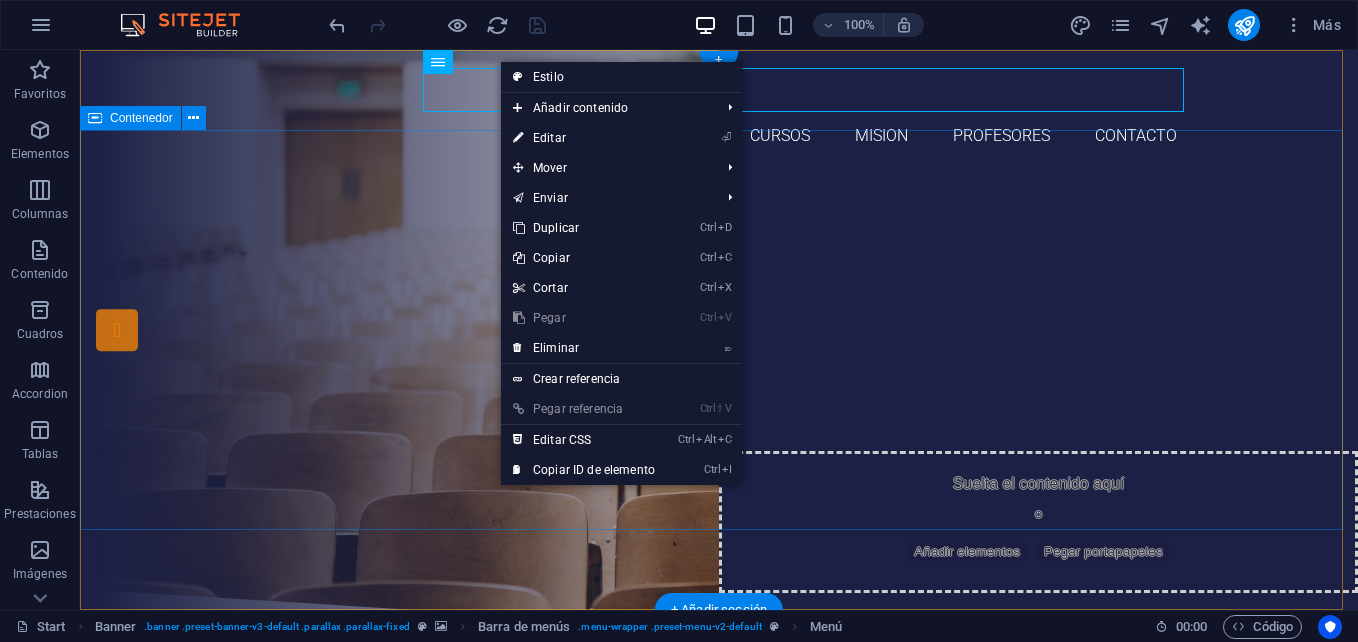click on "Are you ready to learn new languages? Join our Language School Our Courses Sign up now" at bounding box center [719, 382] 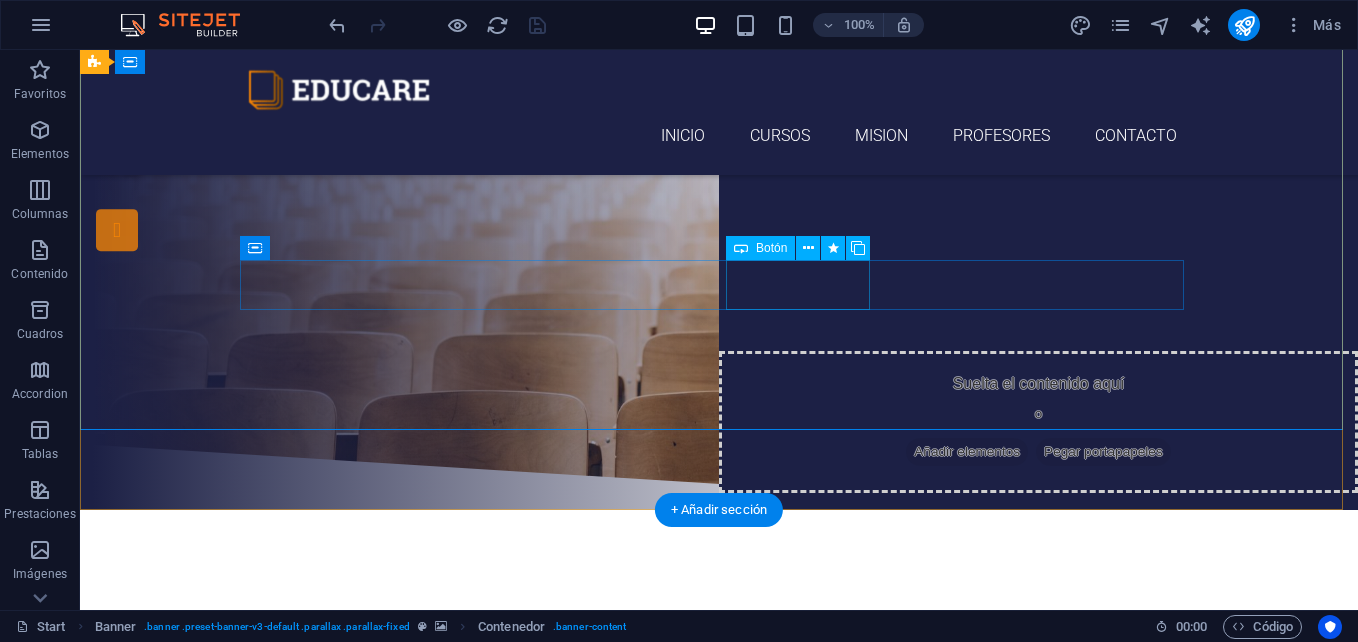 scroll, scrollTop: 0, scrollLeft: 0, axis: both 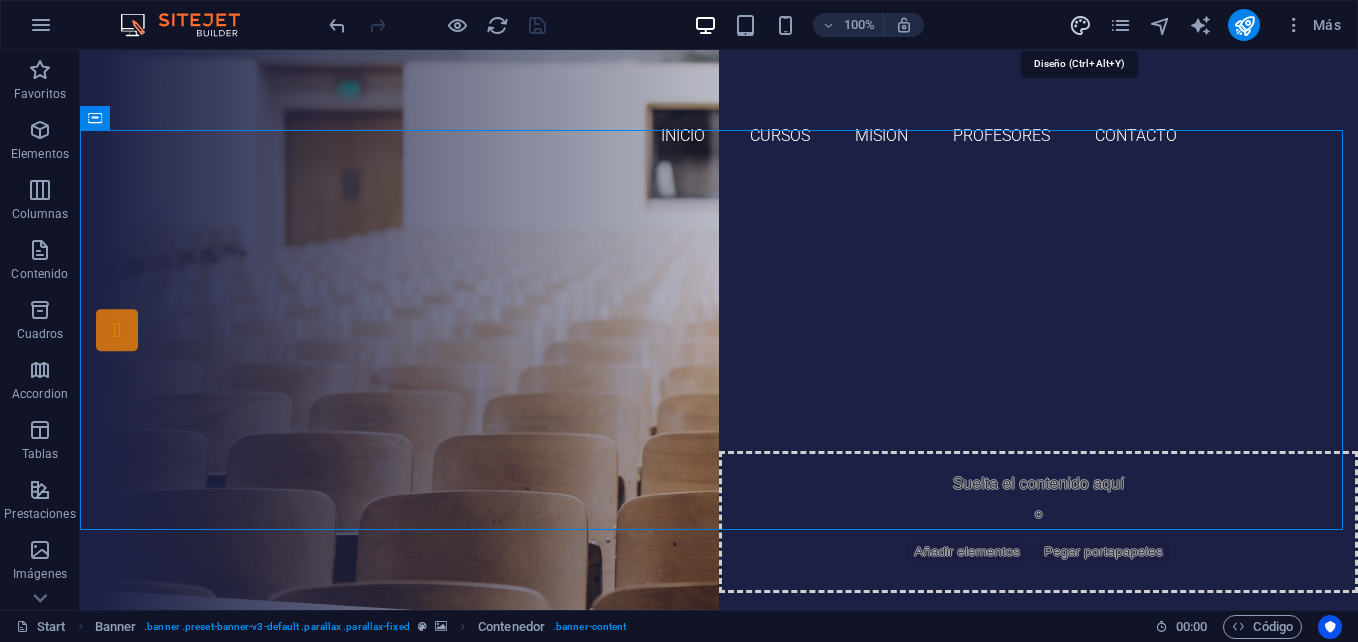 click at bounding box center [1080, 25] 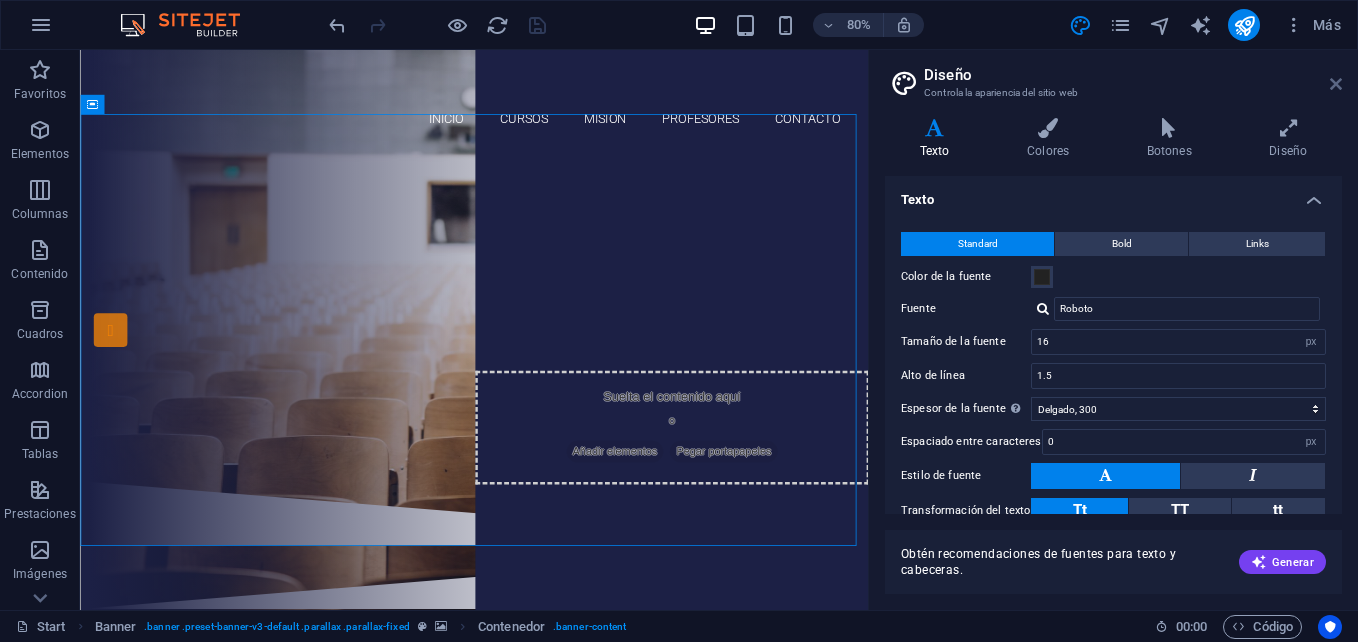 click at bounding box center [1336, 84] 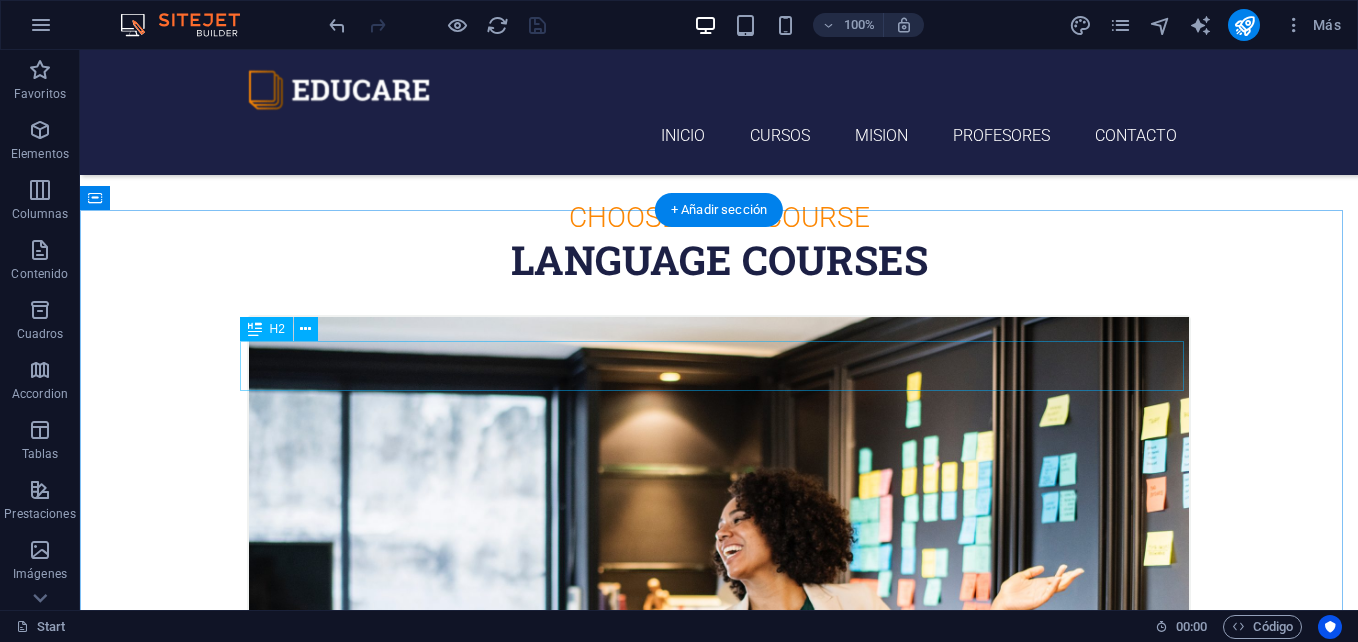 scroll, scrollTop: 400, scrollLeft: 0, axis: vertical 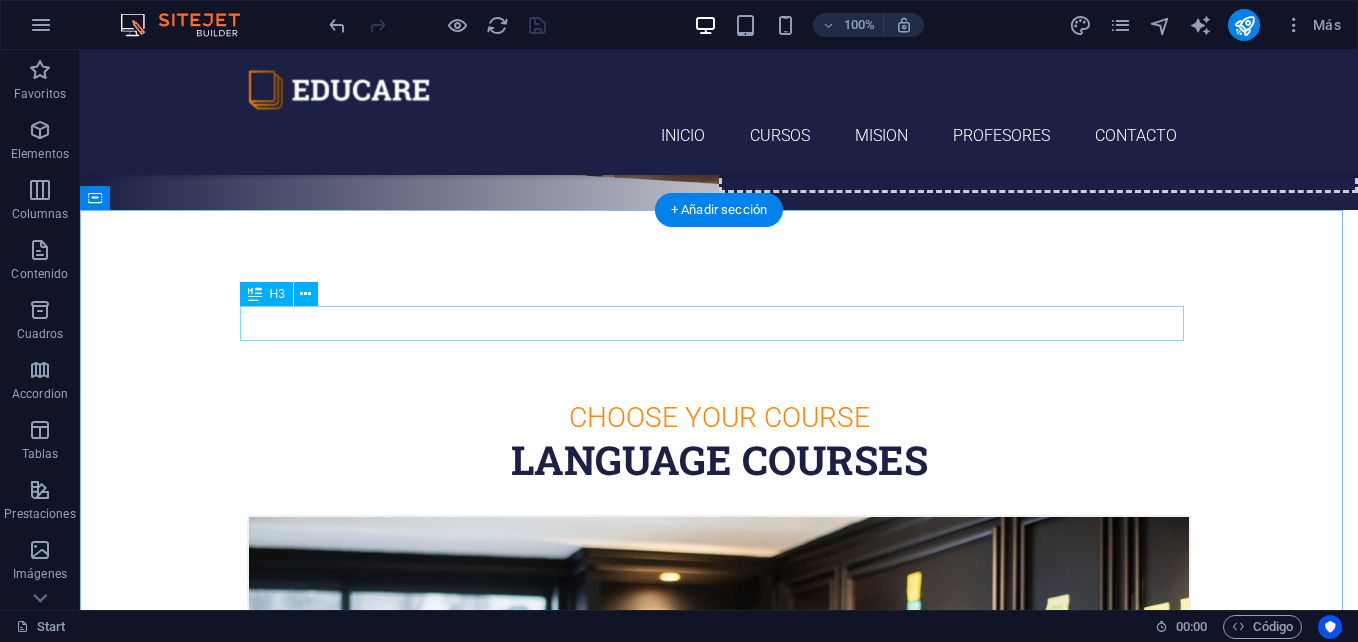 click on "Choose Your Course" at bounding box center (719, 417) 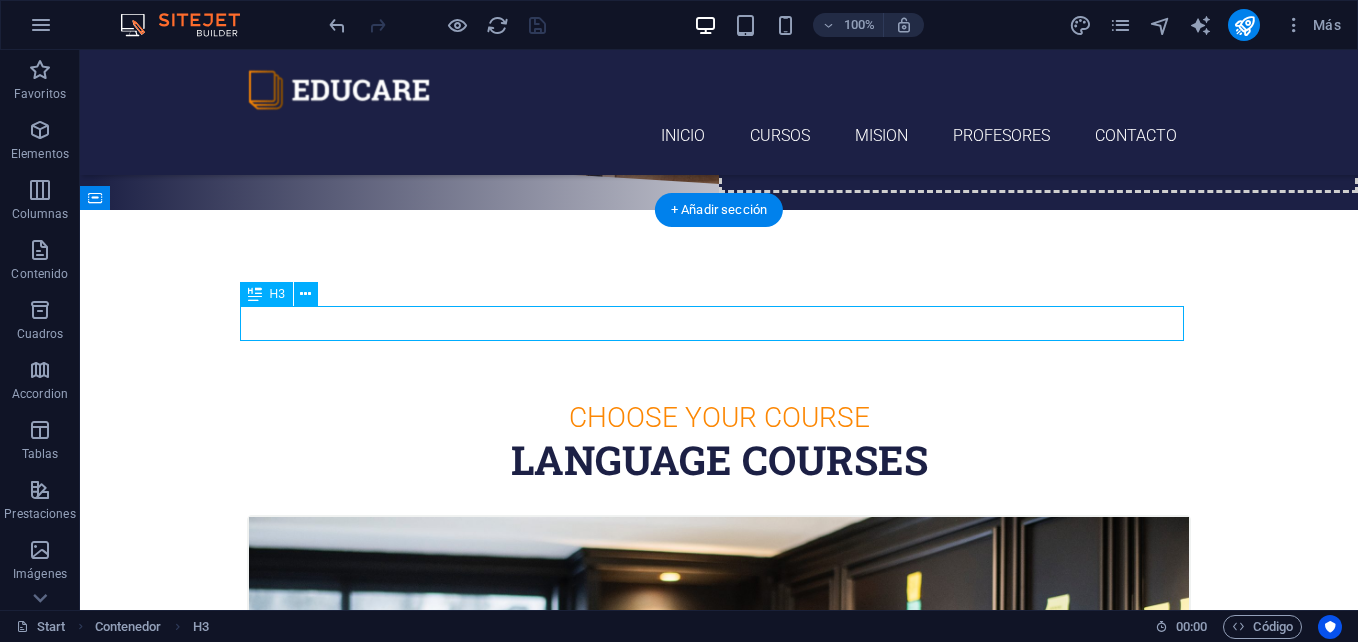 click on "Choose Your Course" at bounding box center (719, 417) 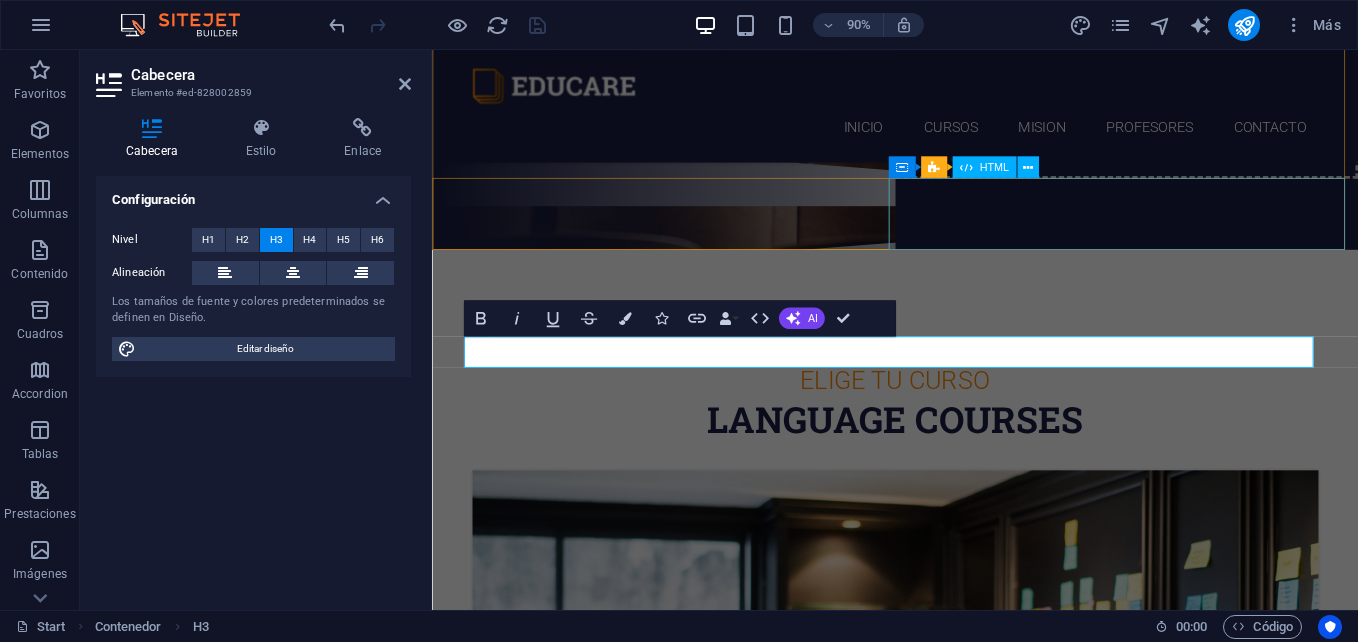 scroll, scrollTop: 0, scrollLeft: 8, axis: horizontal 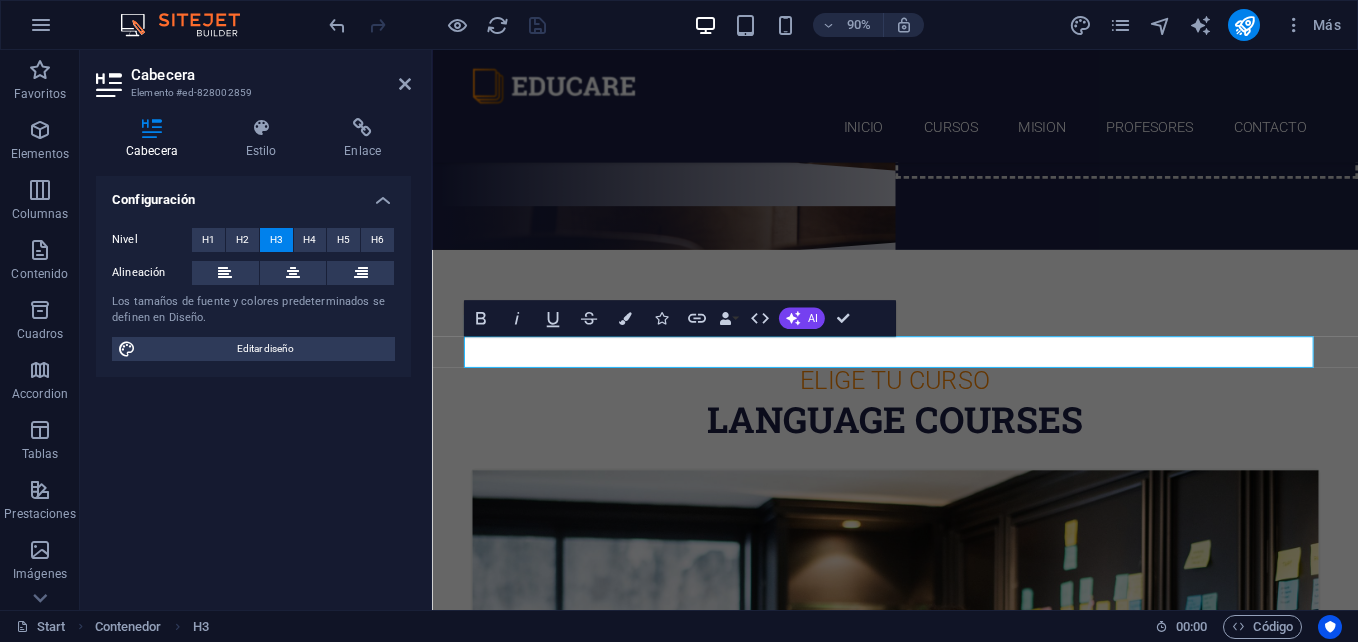 click on "Configuración Nivel H1 H2 H3 H4 H5 H6 Alineación Los tamaños de fuente y colores predeterminados se definen en Diseño. Editar diseño" at bounding box center (253, 385) 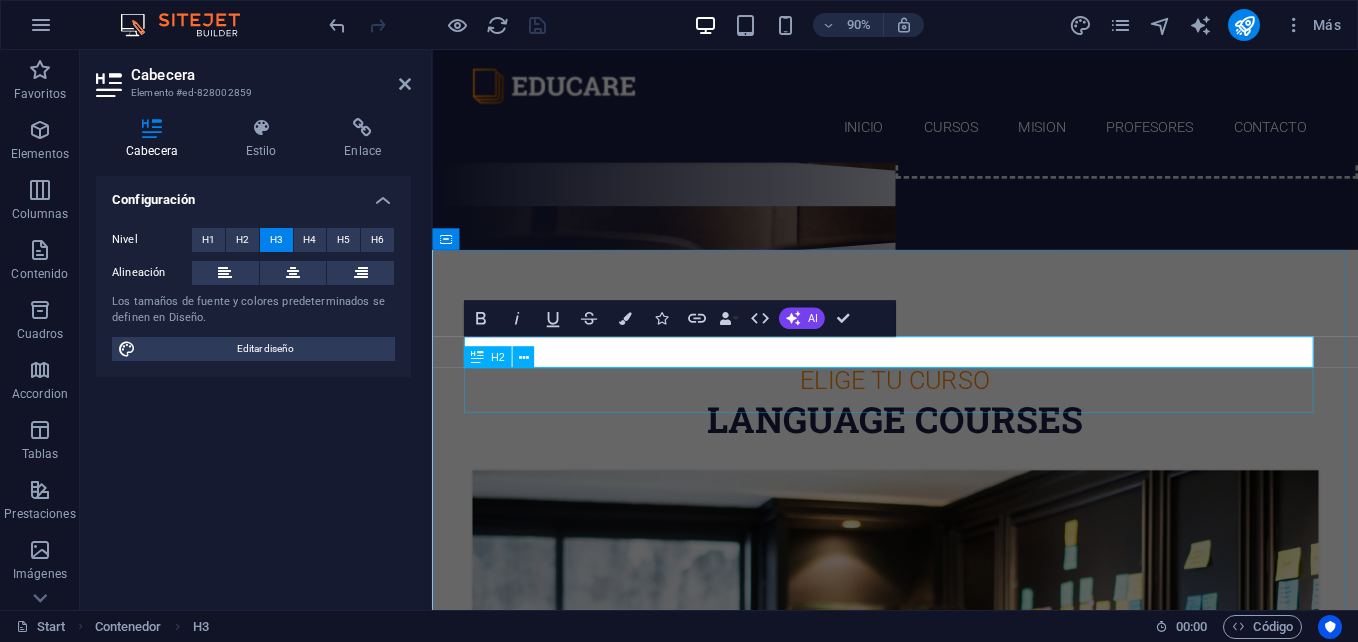 click on "Language Courses" at bounding box center (947, 460) 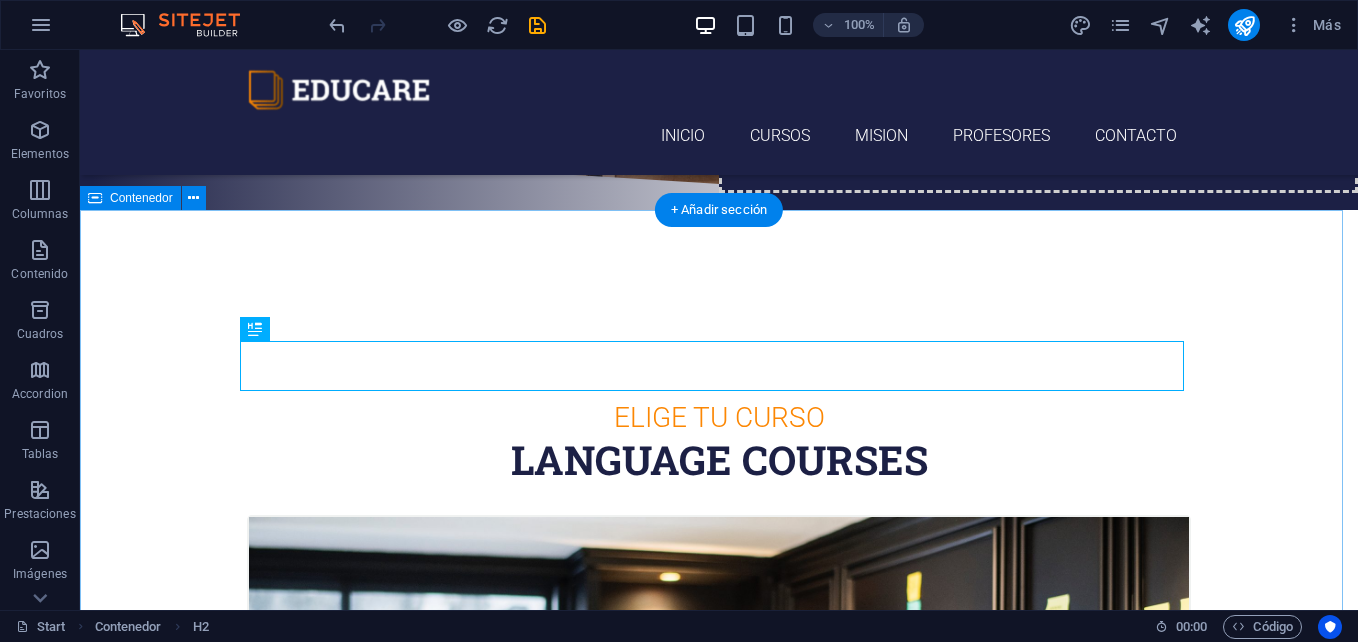 scroll, scrollTop: 300, scrollLeft: 0, axis: vertical 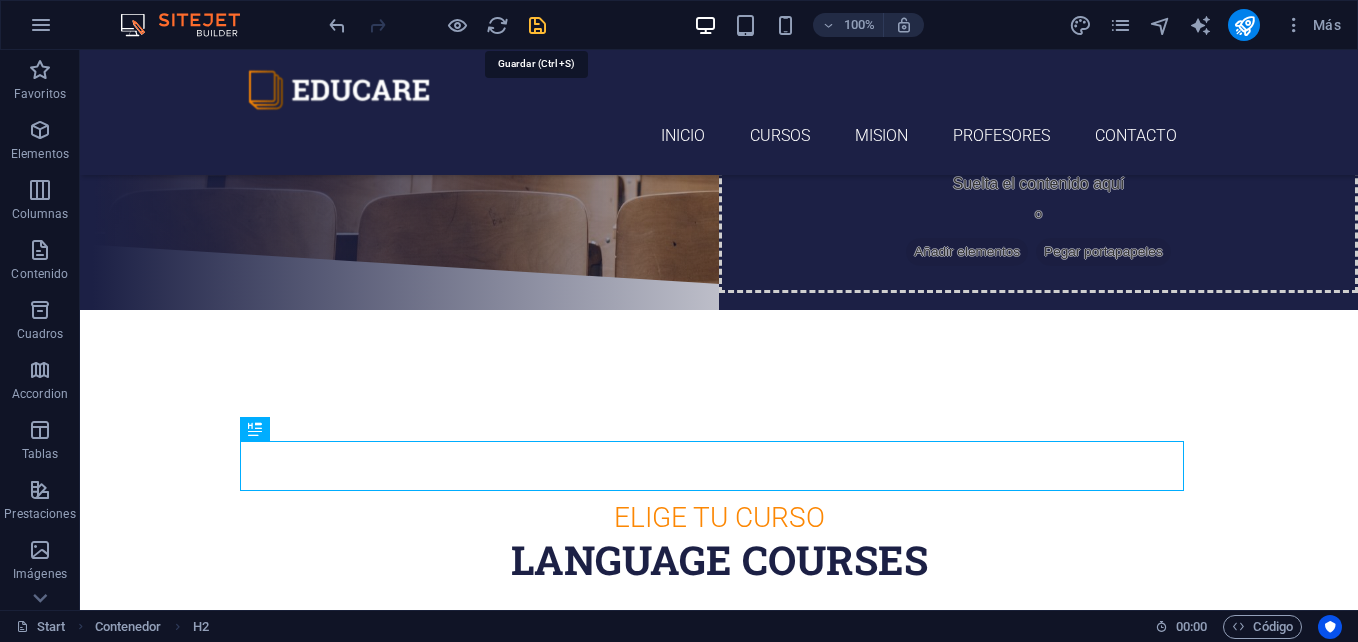 click at bounding box center [537, 25] 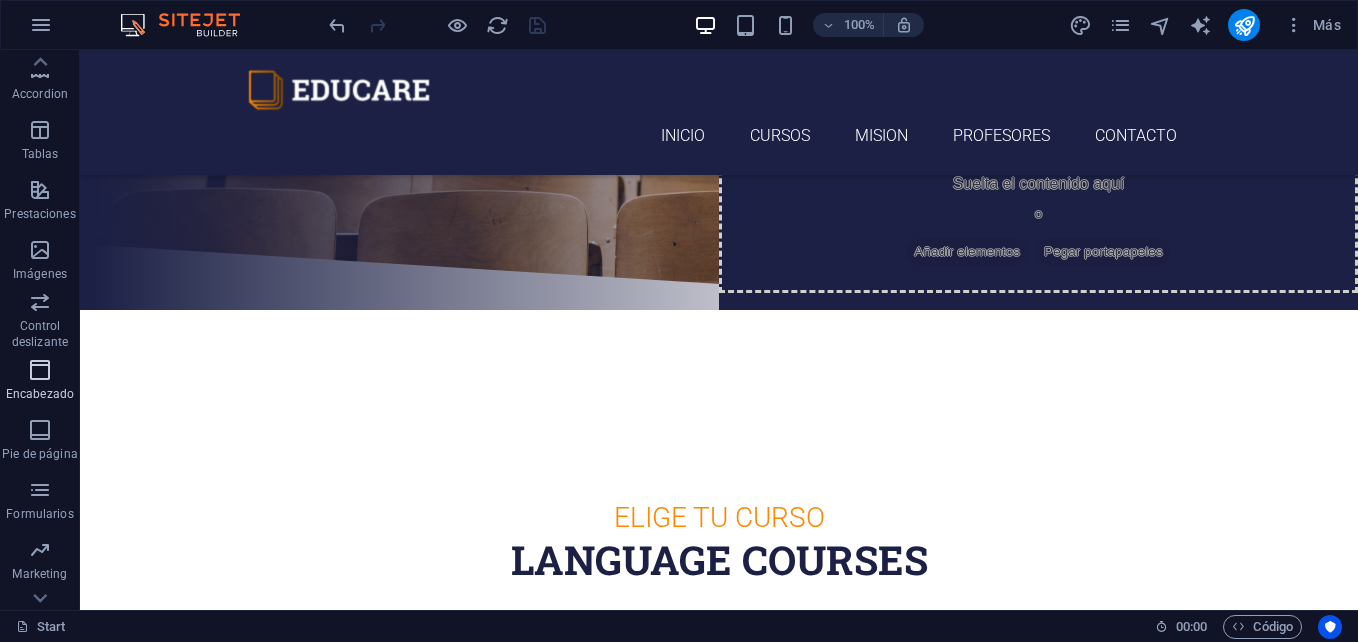 scroll, scrollTop: 340, scrollLeft: 0, axis: vertical 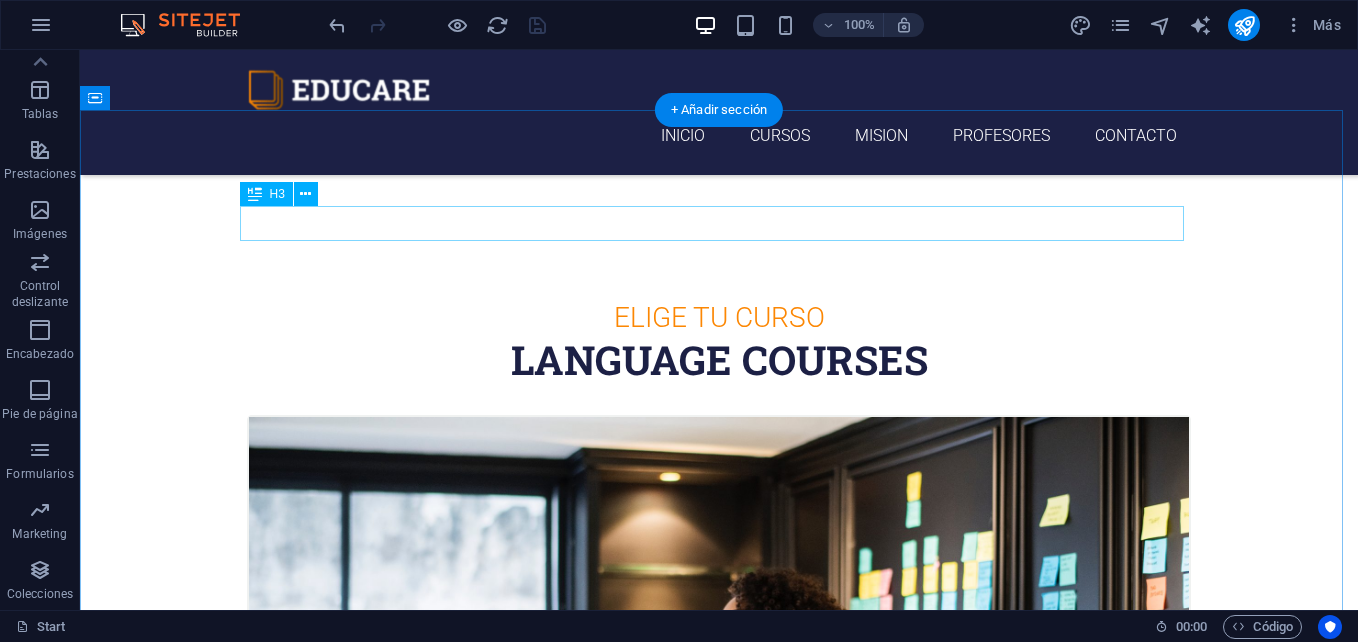 click on "elige tu curso" at bounding box center (719, 317) 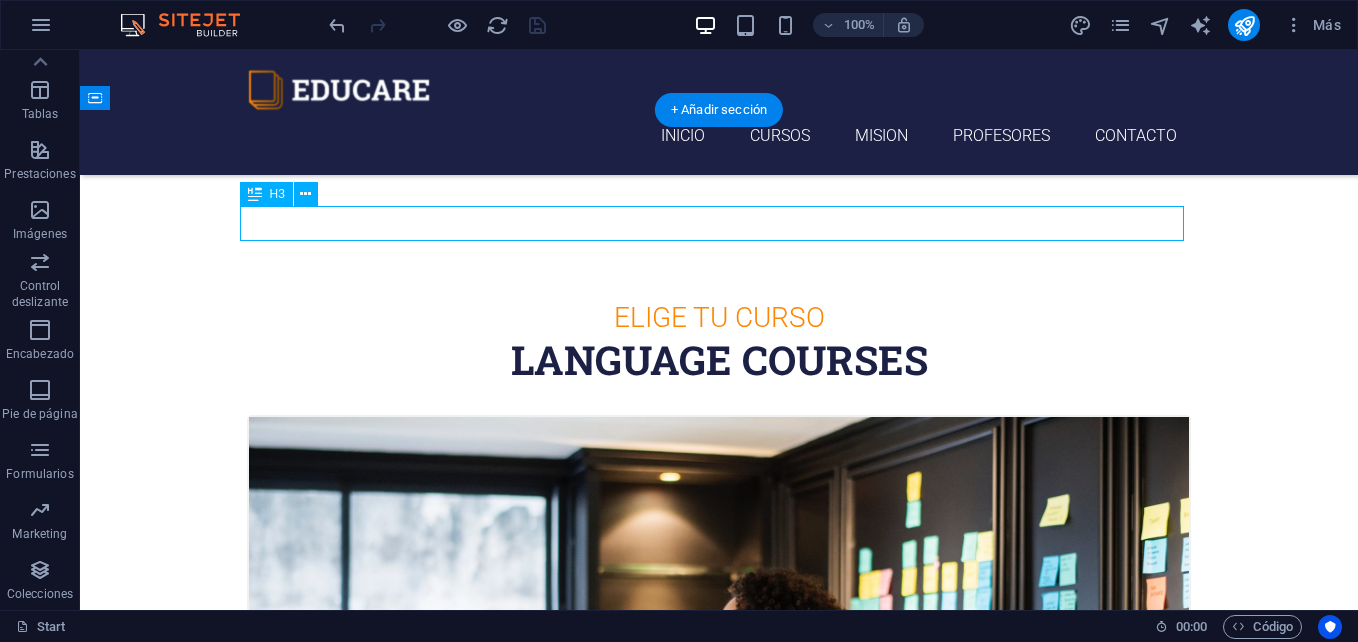 click on "elige tu curso" at bounding box center [719, 317] 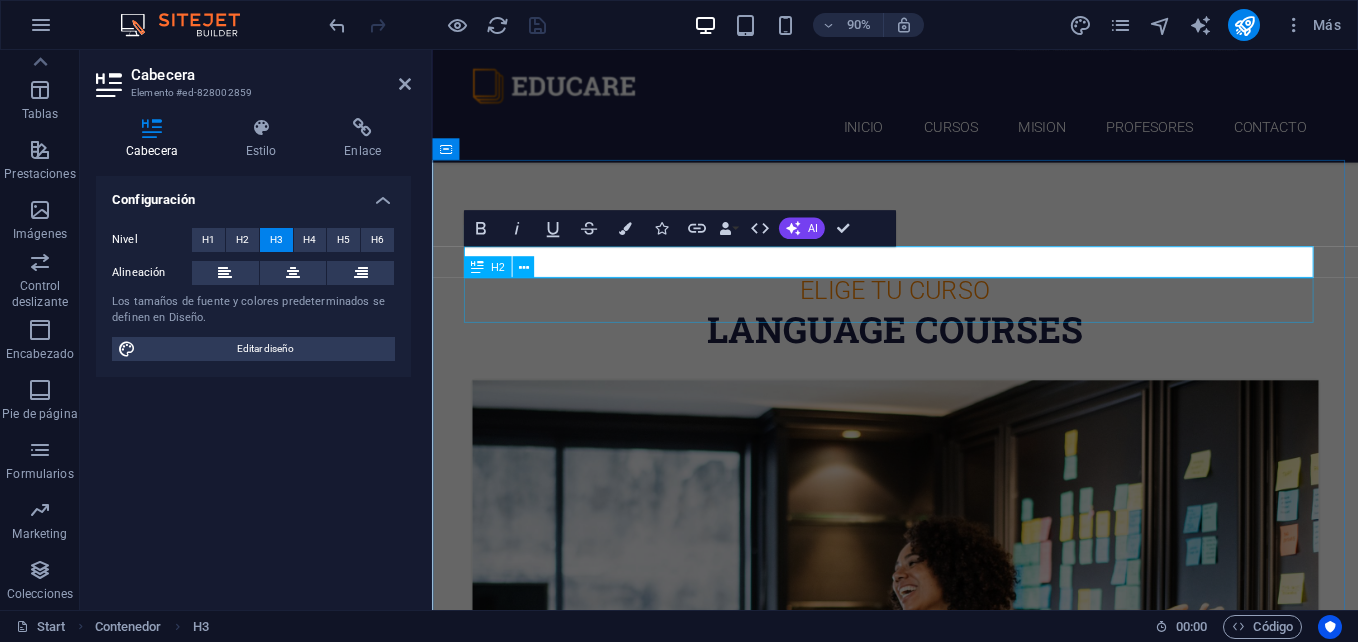 type 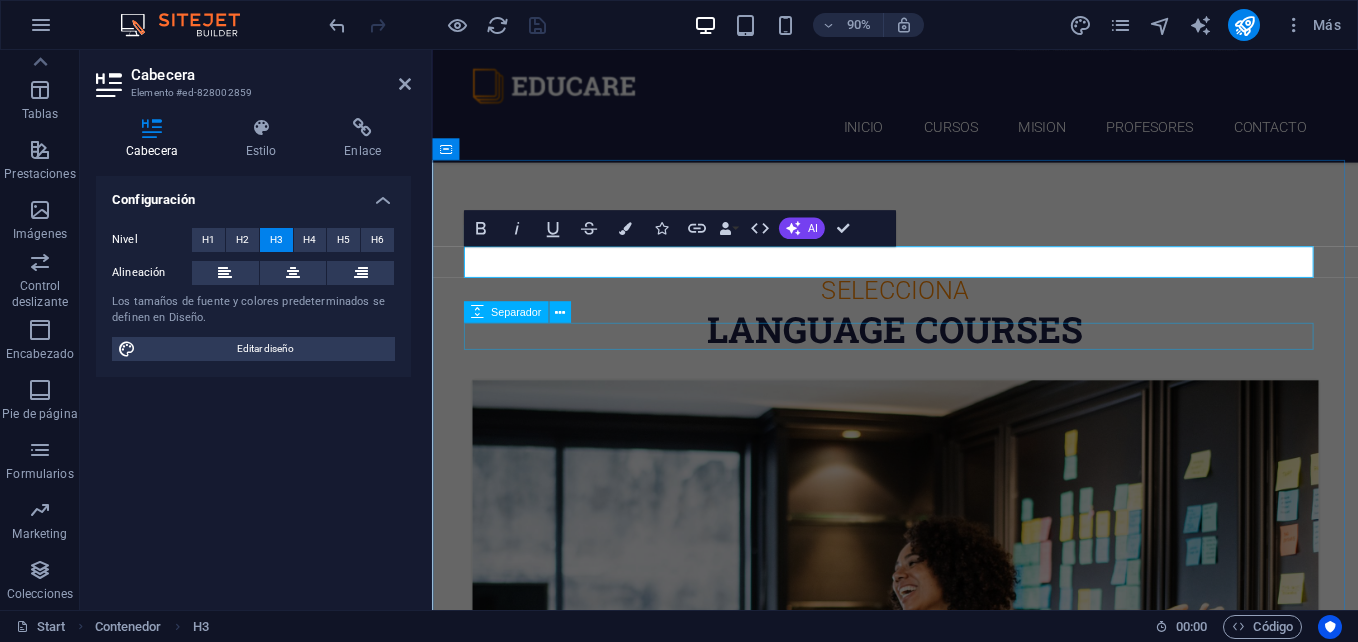 click at bounding box center [947, 400] 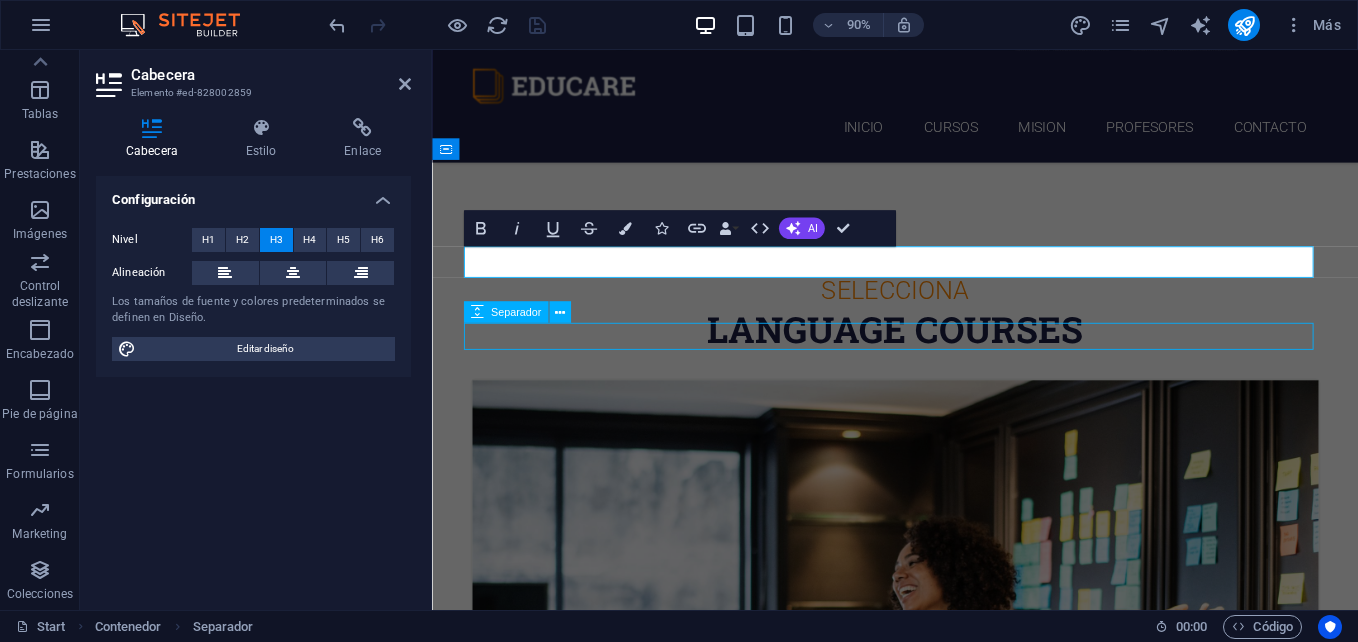 click at bounding box center (947, 400) 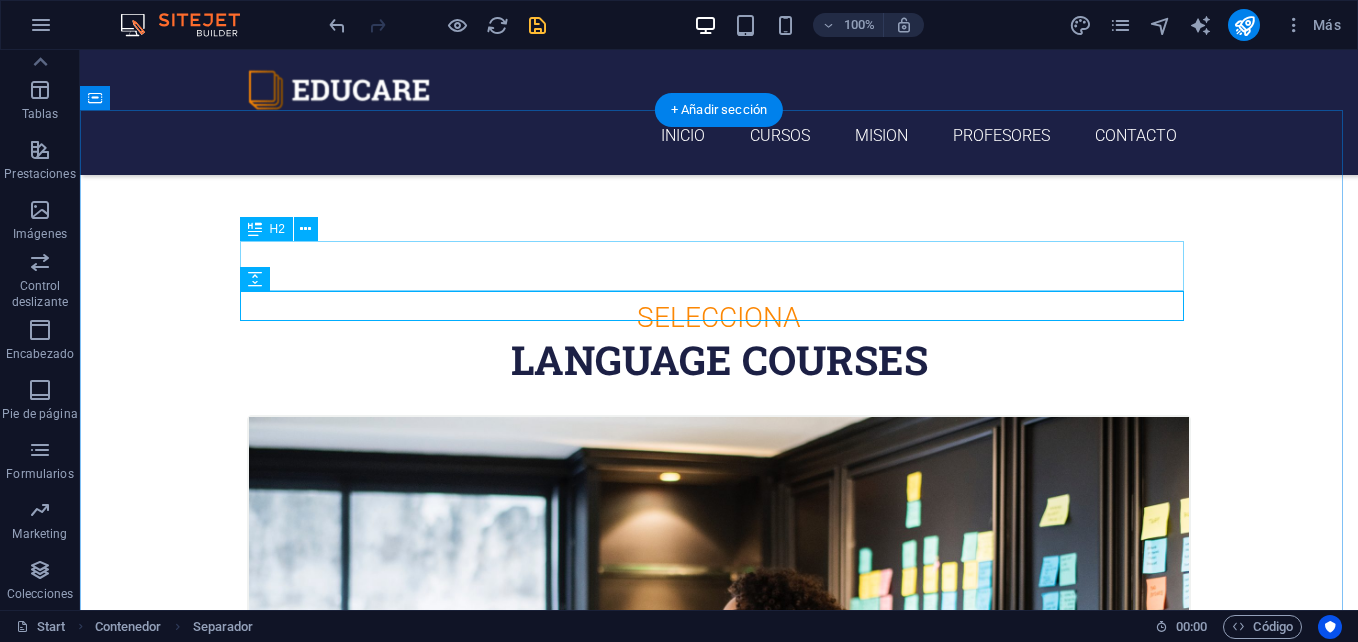 click on "Language Courses" at bounding box center [719, 360] 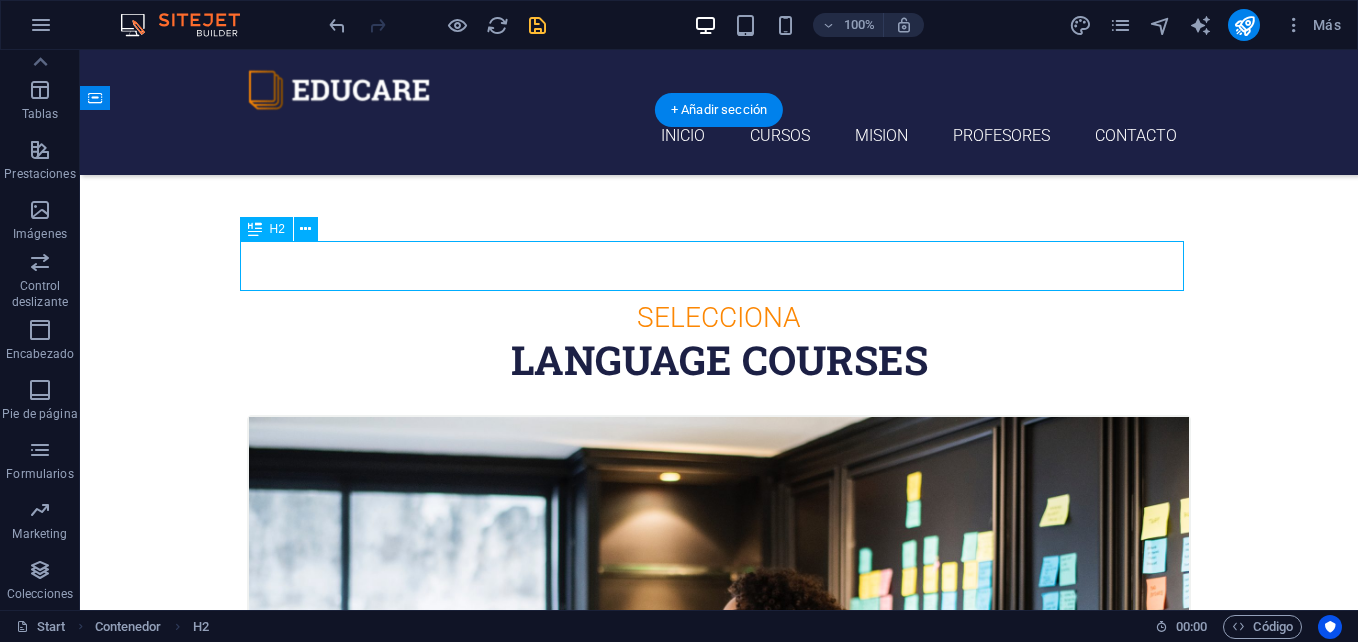 click on "Language Courses" at bounding box center [719, 360] 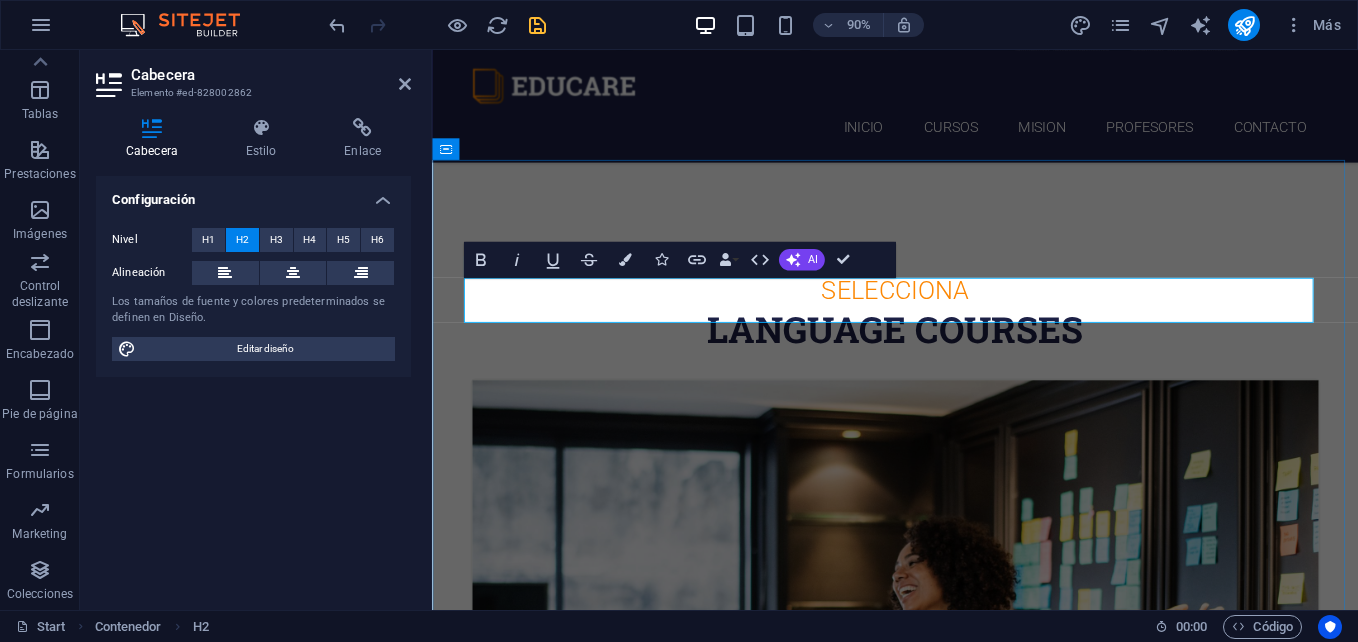 type 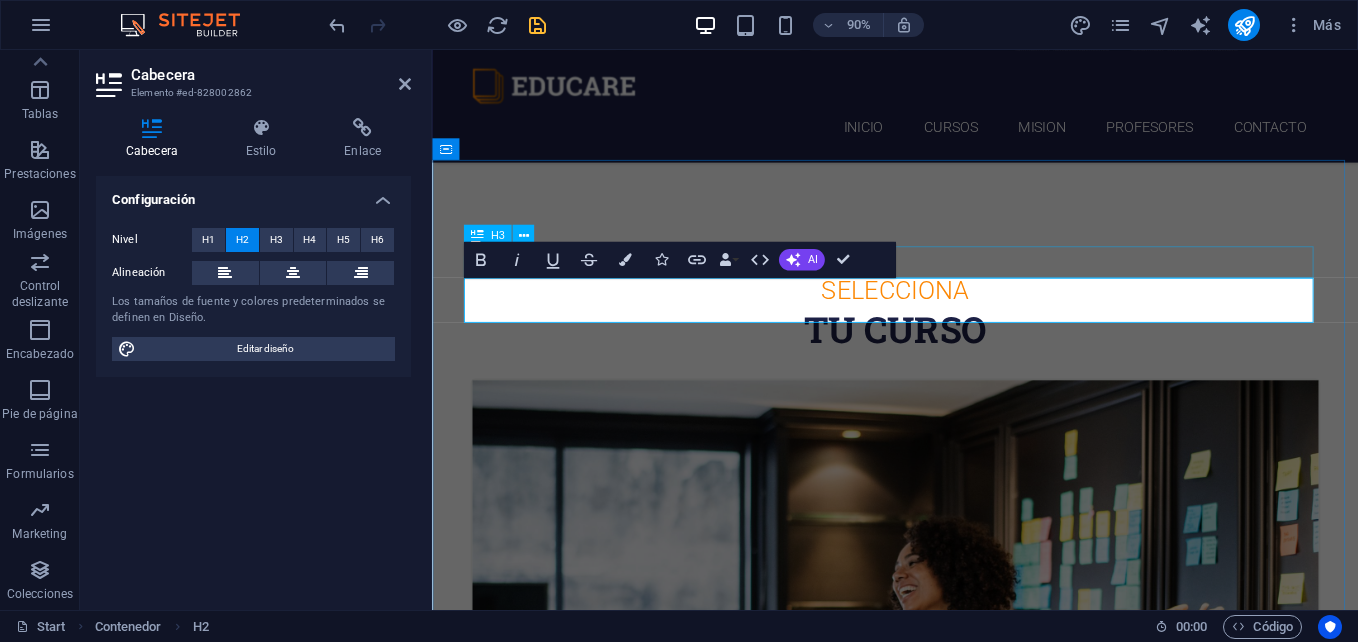 click on "Selecciona tu curso Spanish  12. September 2019  08:00 am - 04:00 pm Lorem ipsum dolor sit amet, consectetur adipisicing elit. Veritatis, dolorem! Swedish  12. September 2019  08:00 am - 04:00 pm Lorem ipsum dolor sit amet, consectetur adipisicing elit. Veritatis, dolorem! German  12. September 2019  08:00 am - 04:00 pm Lorem ipsum dolor sit amet, consectetur adipisicing elit. Veritatis, dolorem! Italian  12. September 2019  08:00 am - 04:00 pm Lorem ipsum dolor sit amet, consectetur adipisicing elit. Veritatis, dolorem! French  12. September 2019  08:00 am - 04:00 pm Lorem ipsum dolor sit amet, consectetur adipisicing elit. Veritatis, dolorem! Danish  12. September 2019  08:00 am - 04:00 pm Lorem ipsum dolor sit amet, consectetur adipisicing elit. Veritatis, dolorem!" at bounding box center [946, 2806] 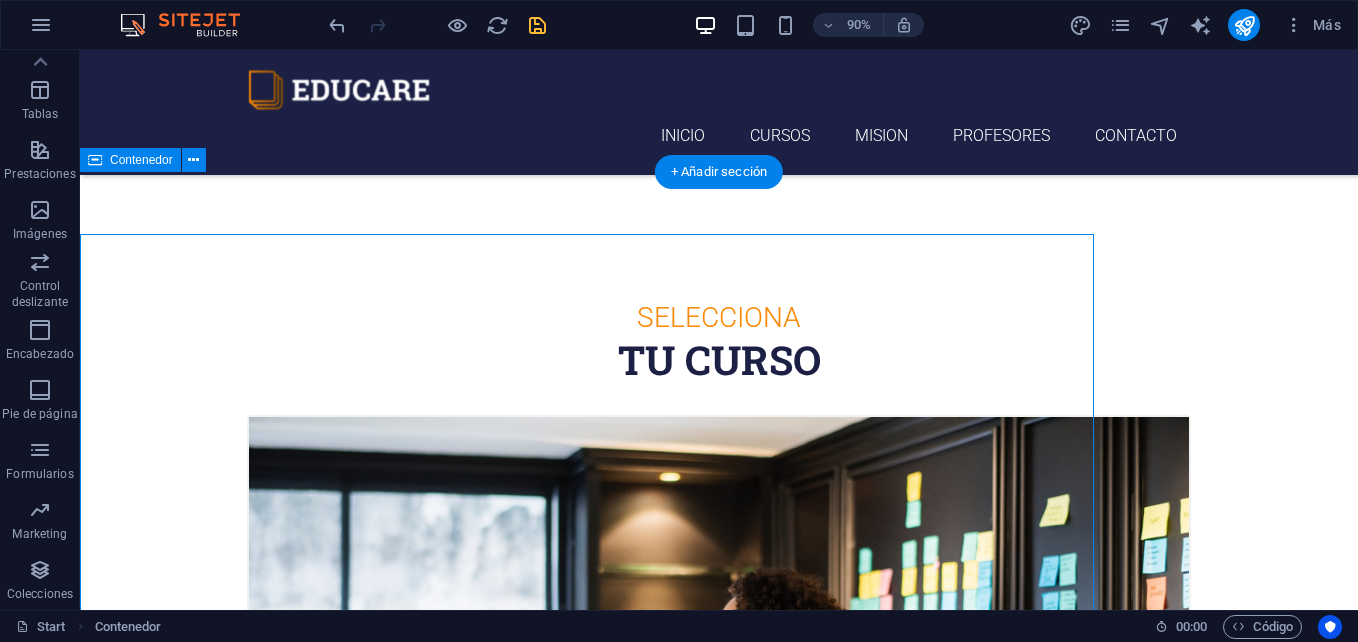 scroll, scrollTop: 438, scrollLeft: 0, axis: vertical 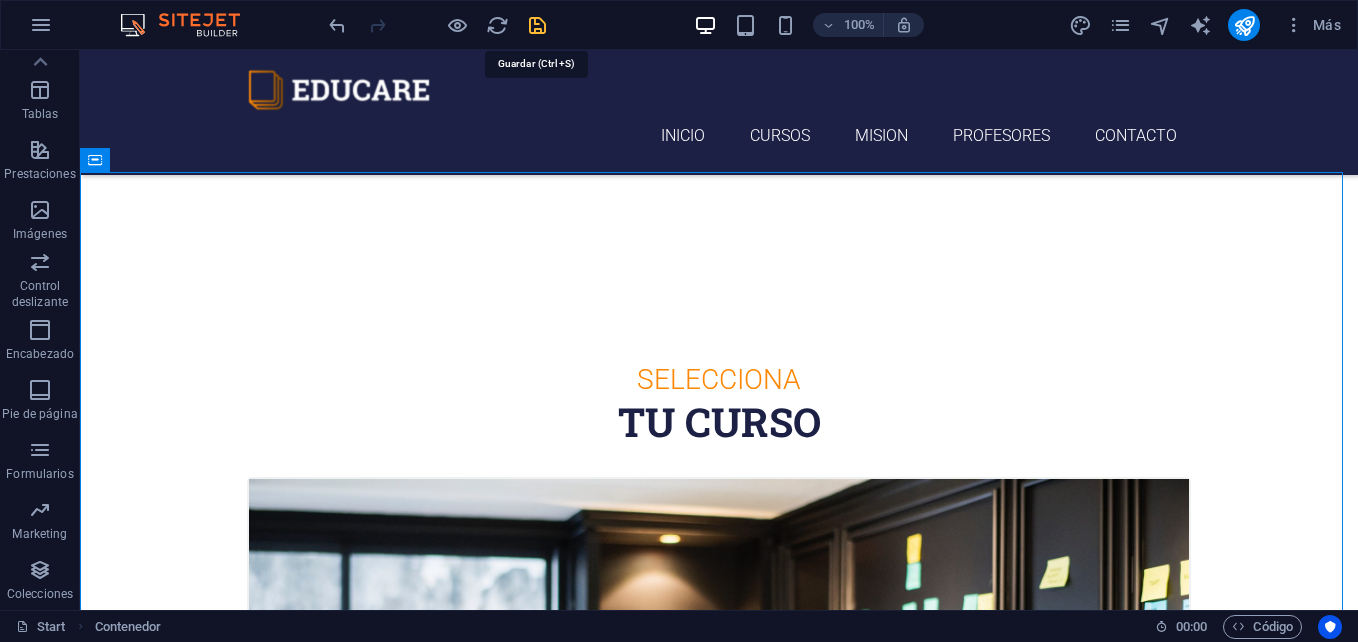 click at bounding box center [537, 25] 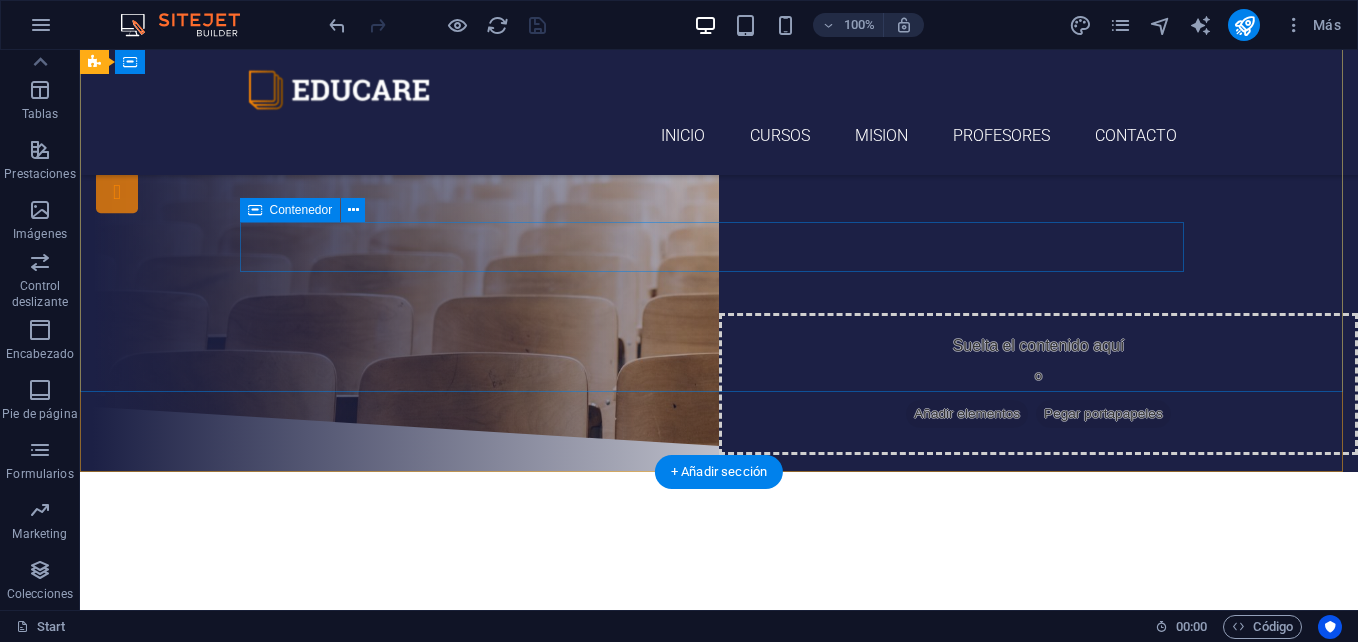scroll, scrollTop: 0, scrollLeft: 0, axis: both 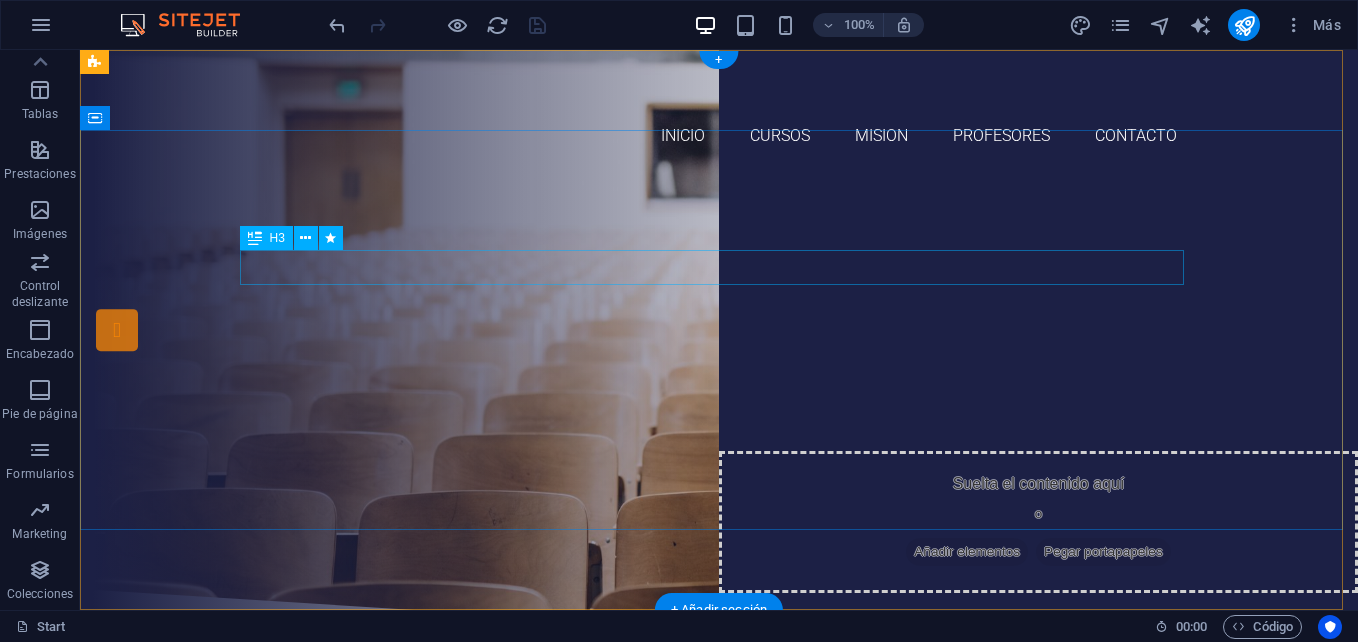 click on "Are you ready to learn new languages?" at bounding box center (719, 288) 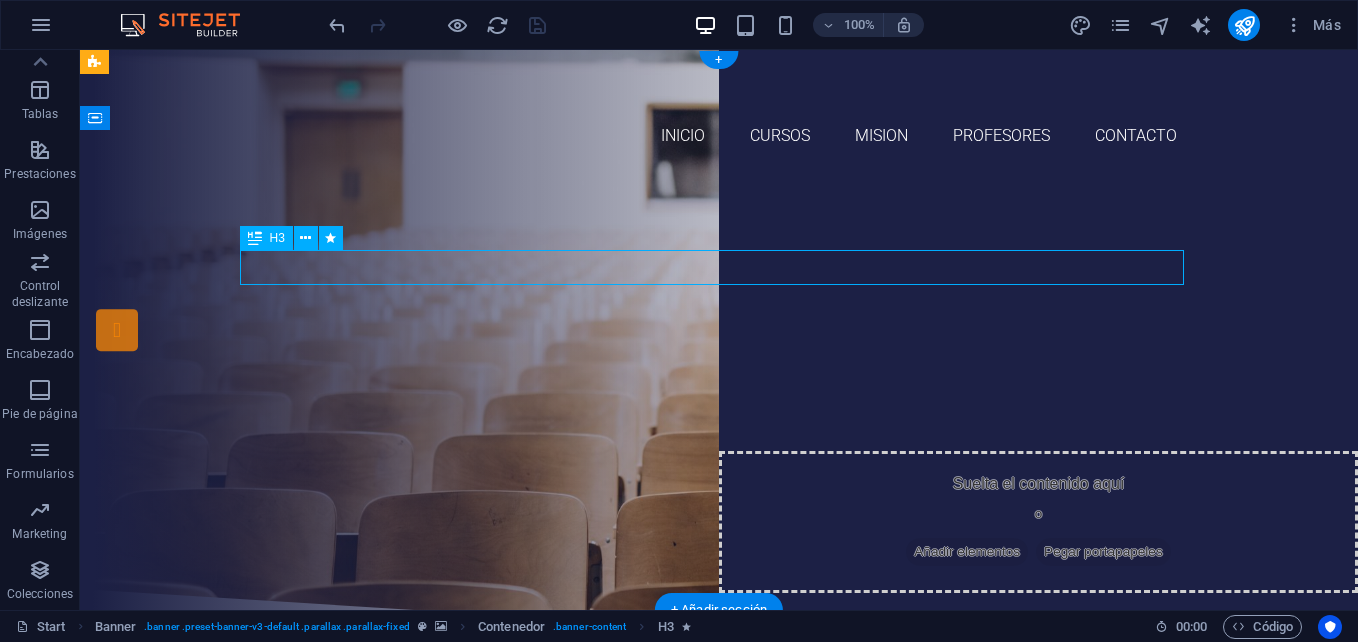 click on "Are you ready to learn new languages?" at bounding box center (719, 288) 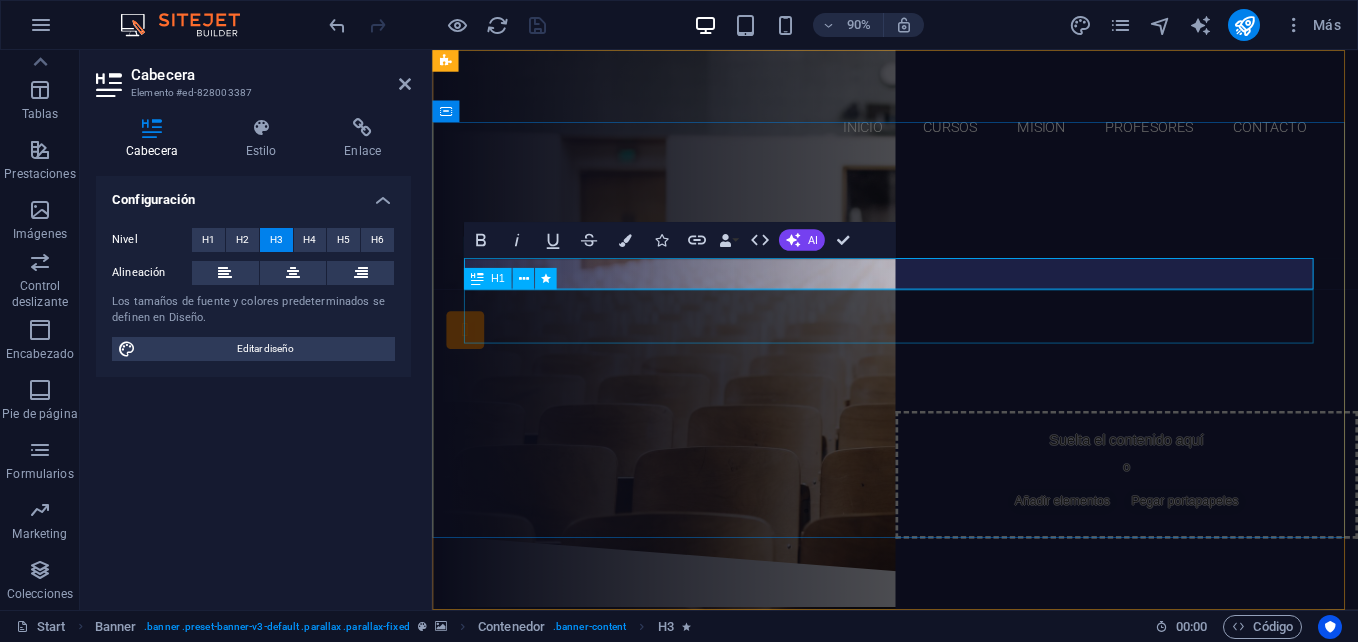 click on "Join our Language School" at bounding box center [947, 336] 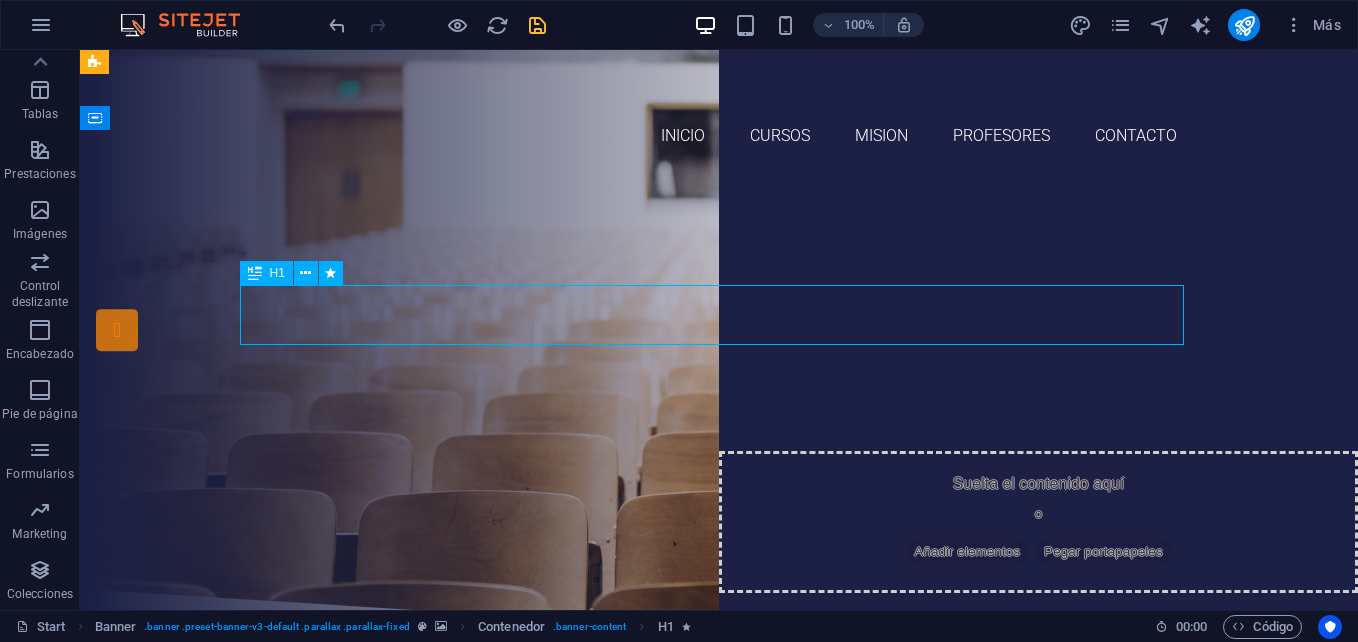 click on "Join our Language School" at bounding box center [719, 336] 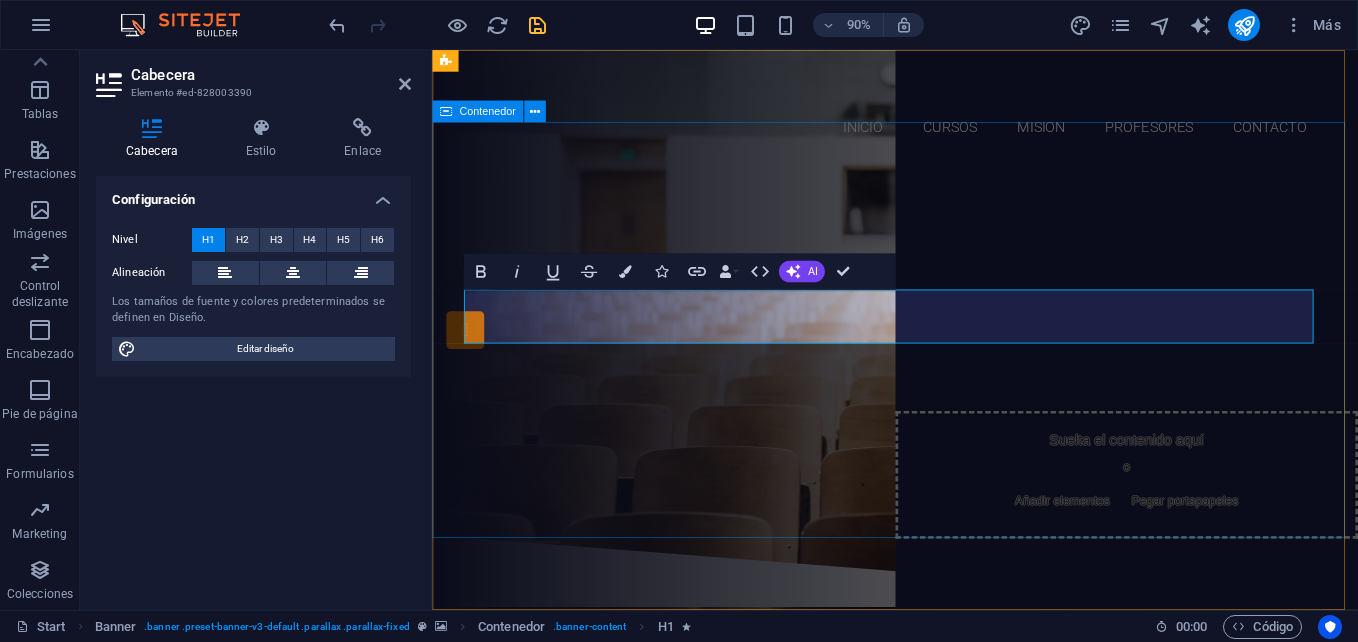 click on "¿Estás listo(a) para aprender nuevos desafíos? Join our Language School Our Courses Sign up now" at bounding box center [946, 382] 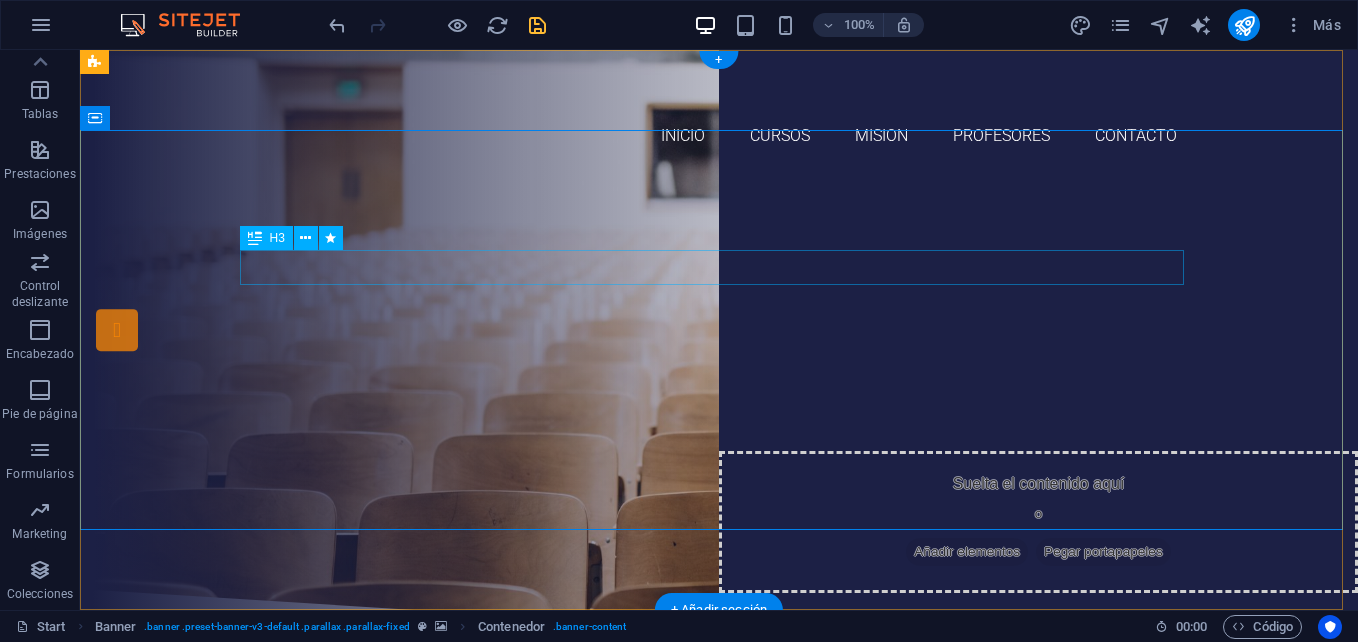 click on "¿Estás listo(a) para aprender nuevos desafíos?" at bounding box center (719, 288) 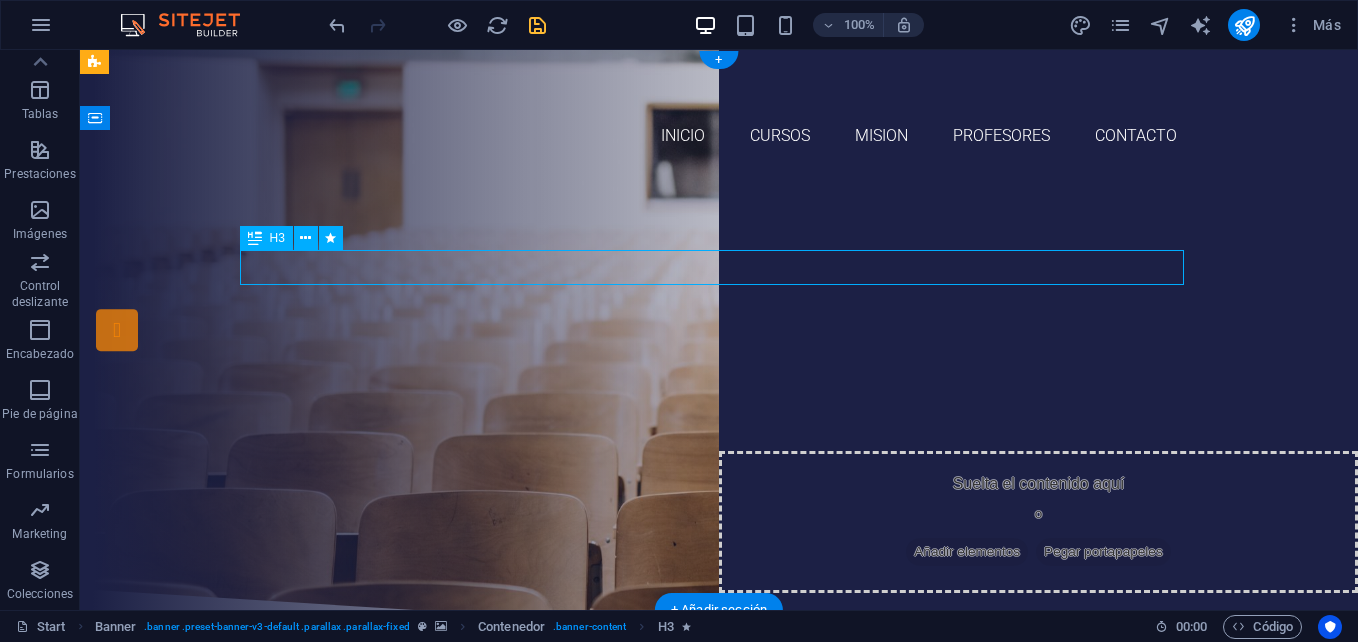 click on "¿Estás listo(a) para aprender nuevos desafíos?" at bounding box center (719, 288) 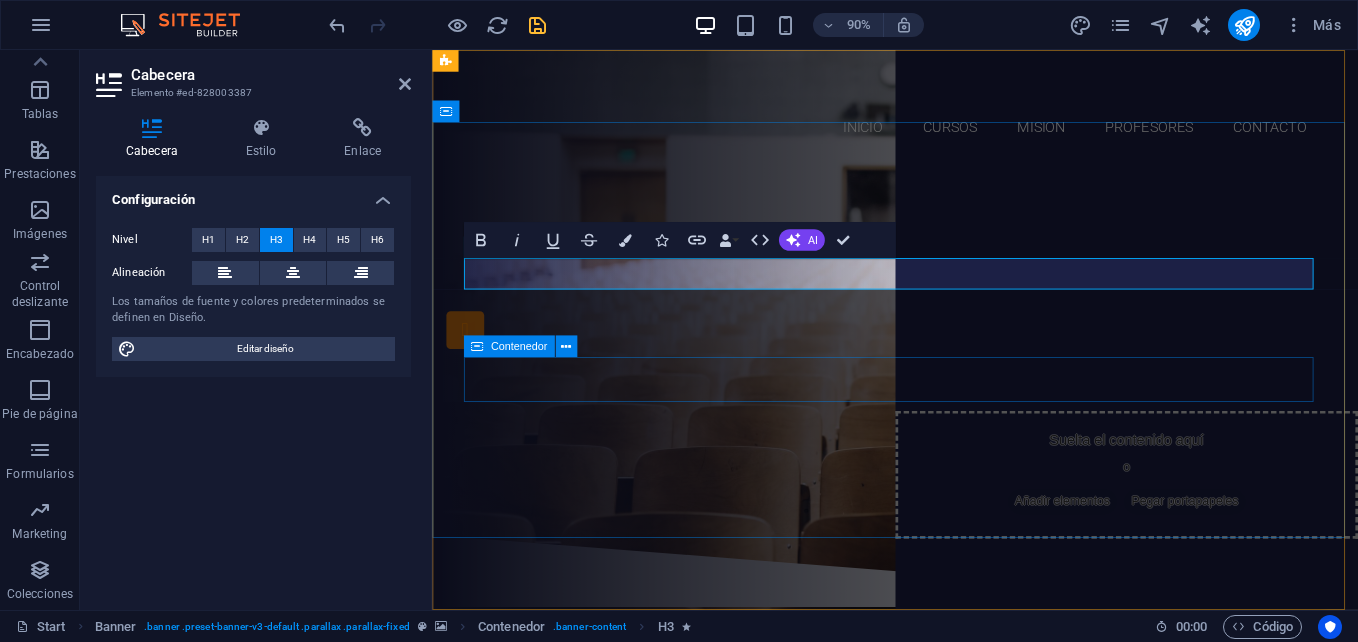 click on "Our Courses Sign up now" at bounding box center (947, 437) 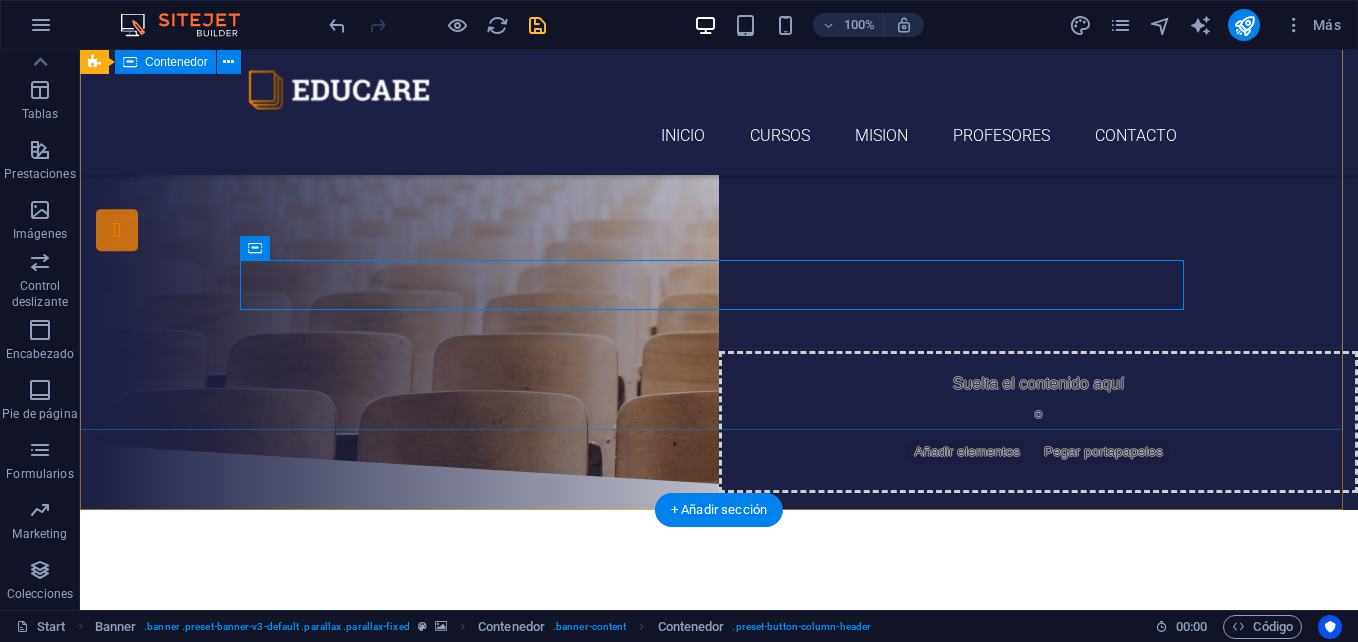 scroll, scrollTop: 0, scrollLeft: 0, axis: both 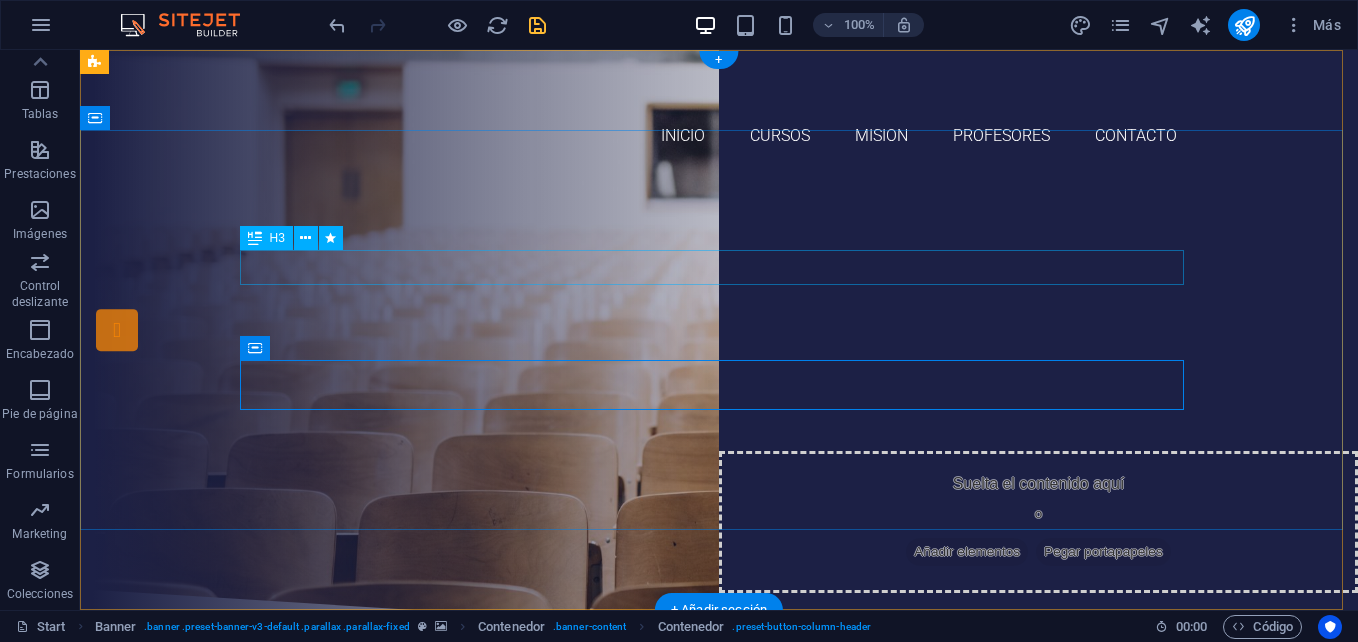 click on "¿Estás listo(a) para aprender nuevos desafíos?" at bounding box center [719, 288] 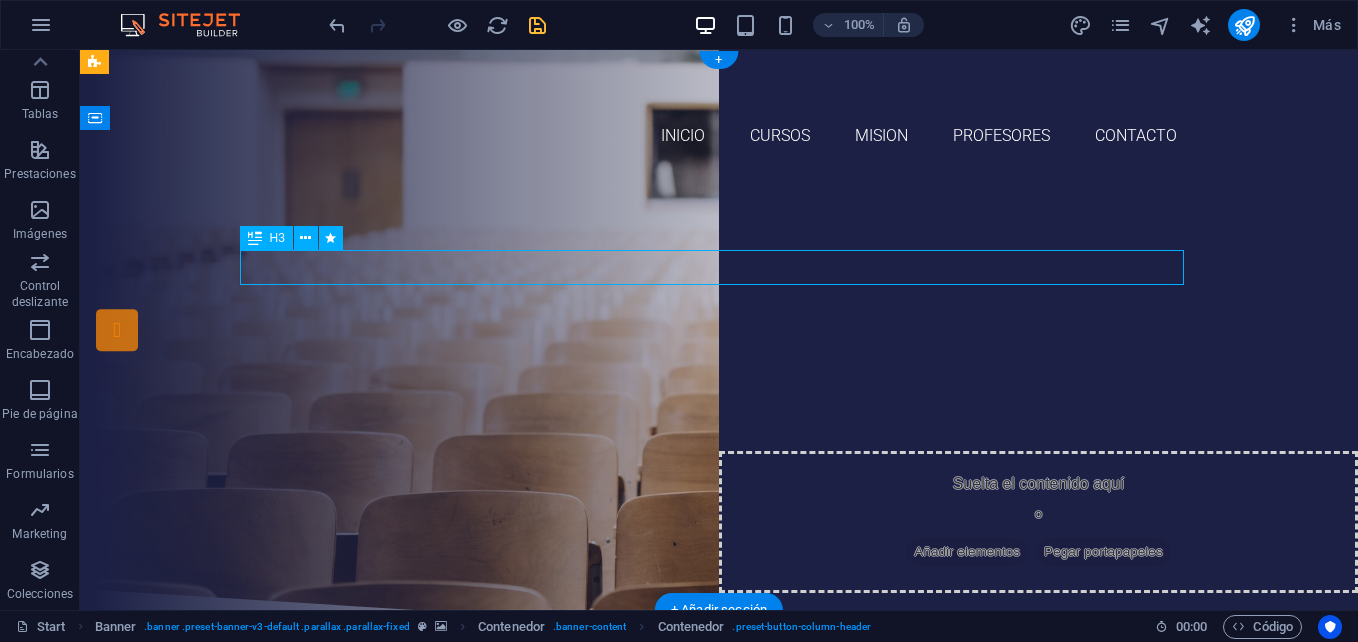 click on "¿Estás listo(a) para aprender nuevos desafíos?" at bounding box center (719, 288) 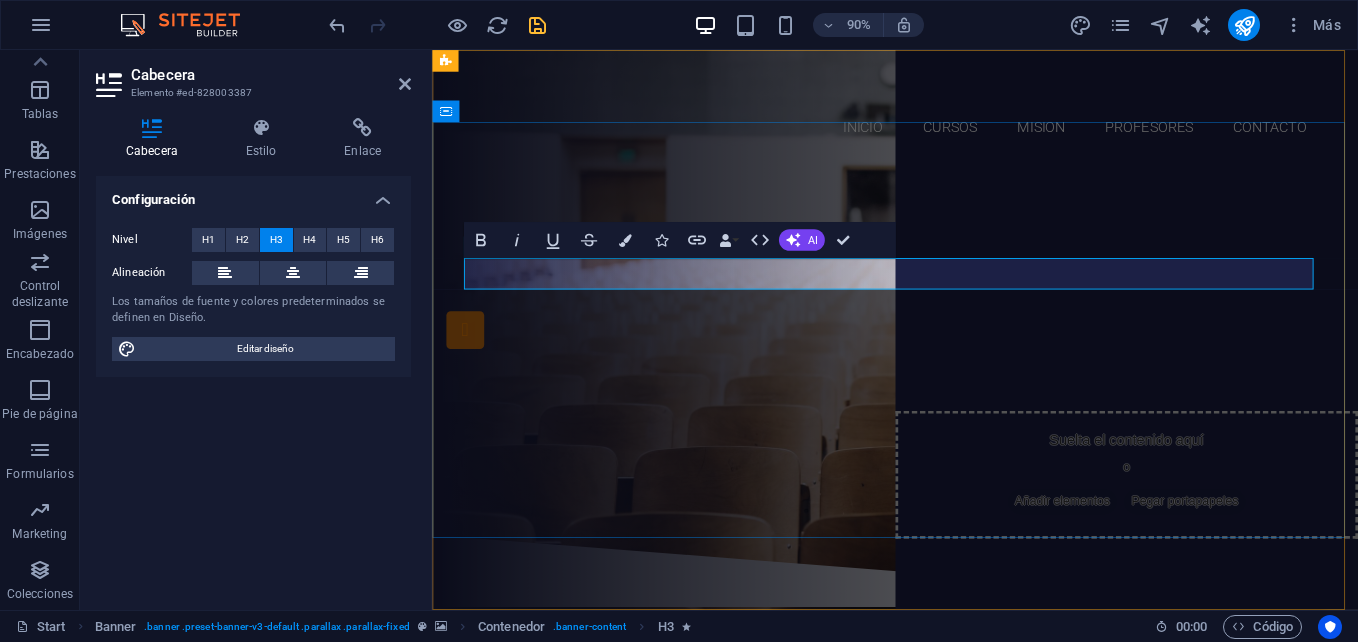 click on "¿Estás listo(a) para aprender nuevos desafíos?" at bounding box center [946, 288] 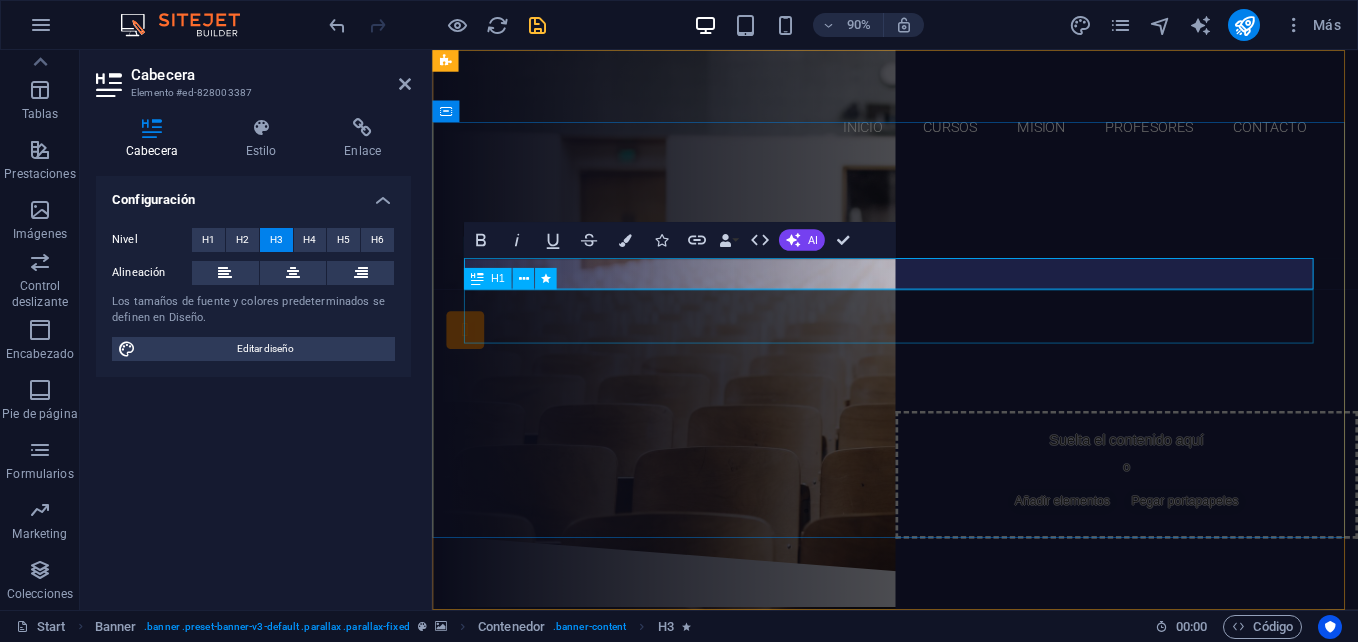 click on "Join our Language School" at bounding box center (947, 336) 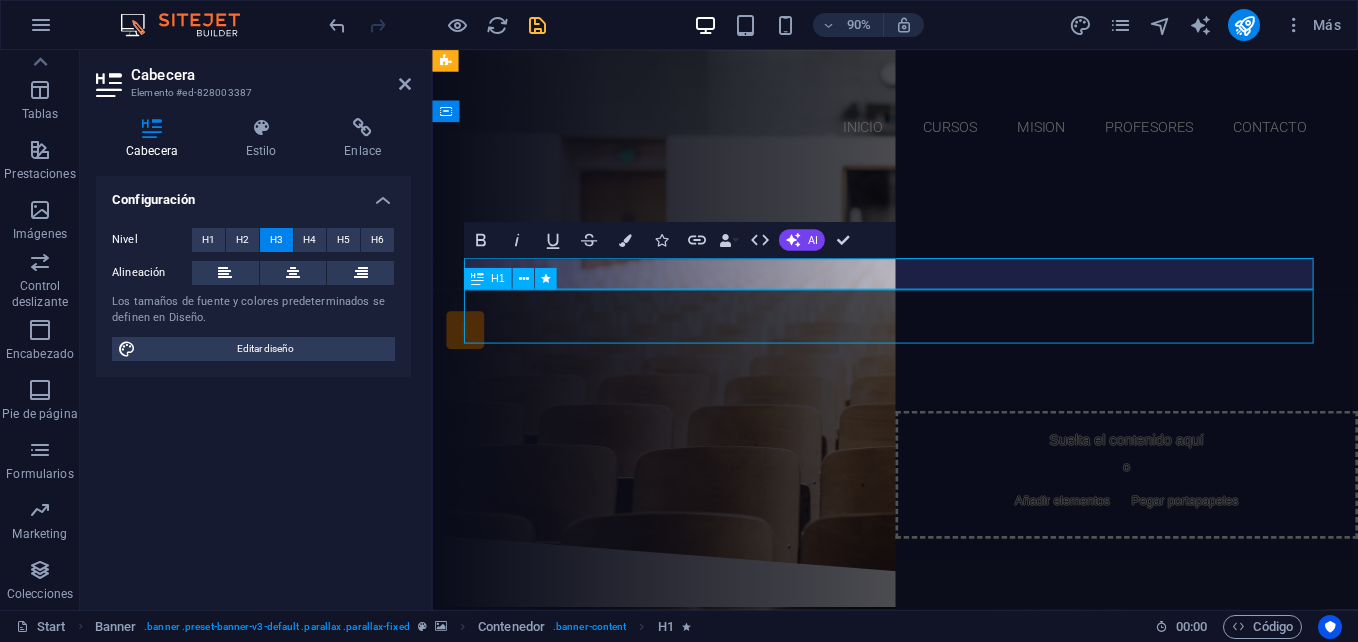 click on "Join our Language School" at bounding box center (947, 336) 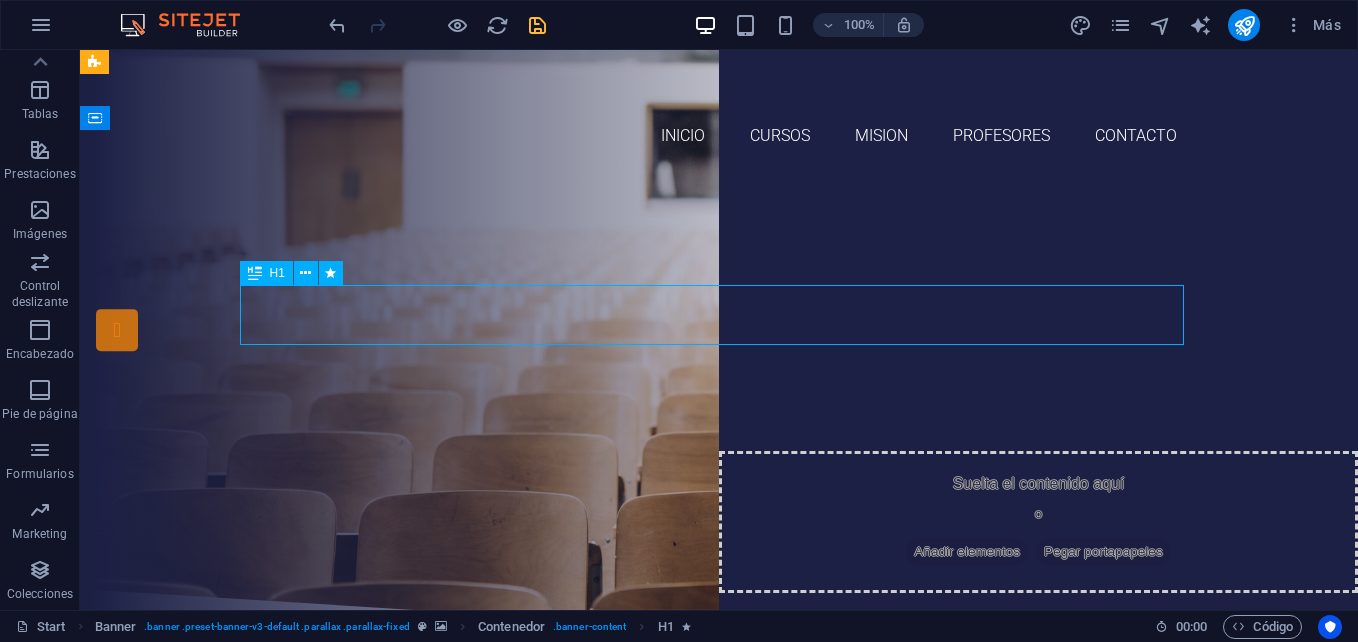 click on "Join our Language School" at bounding box center (719, 336) 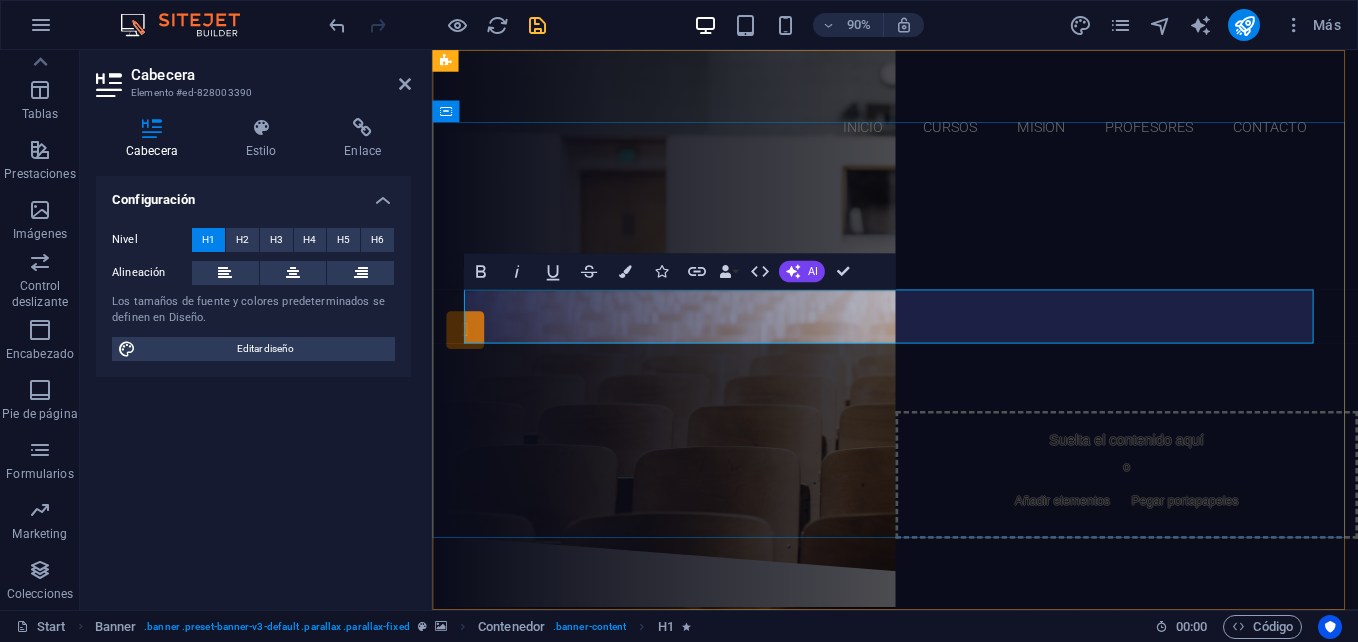 click on "Join our Language School" at bounding box center (947, 335) 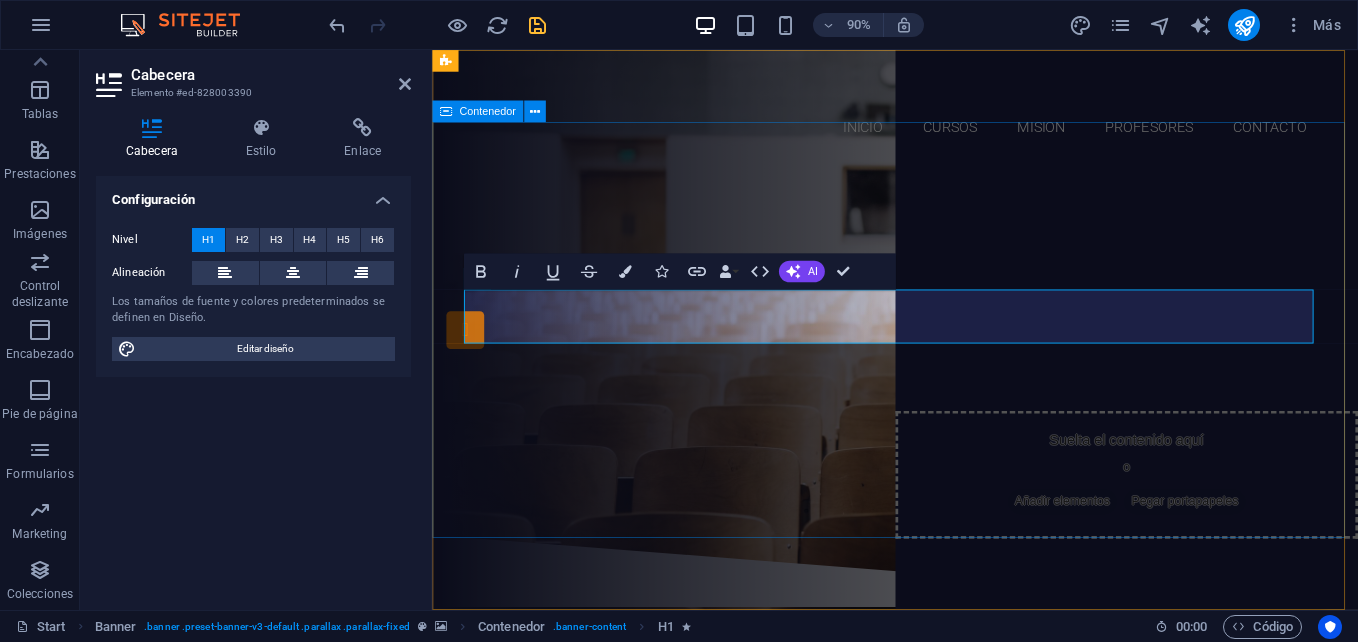 click on "¿Estás listo(a)  para aprender nuevos desafíos? Our Courses Sign up now" at bounding box center [946, 382] 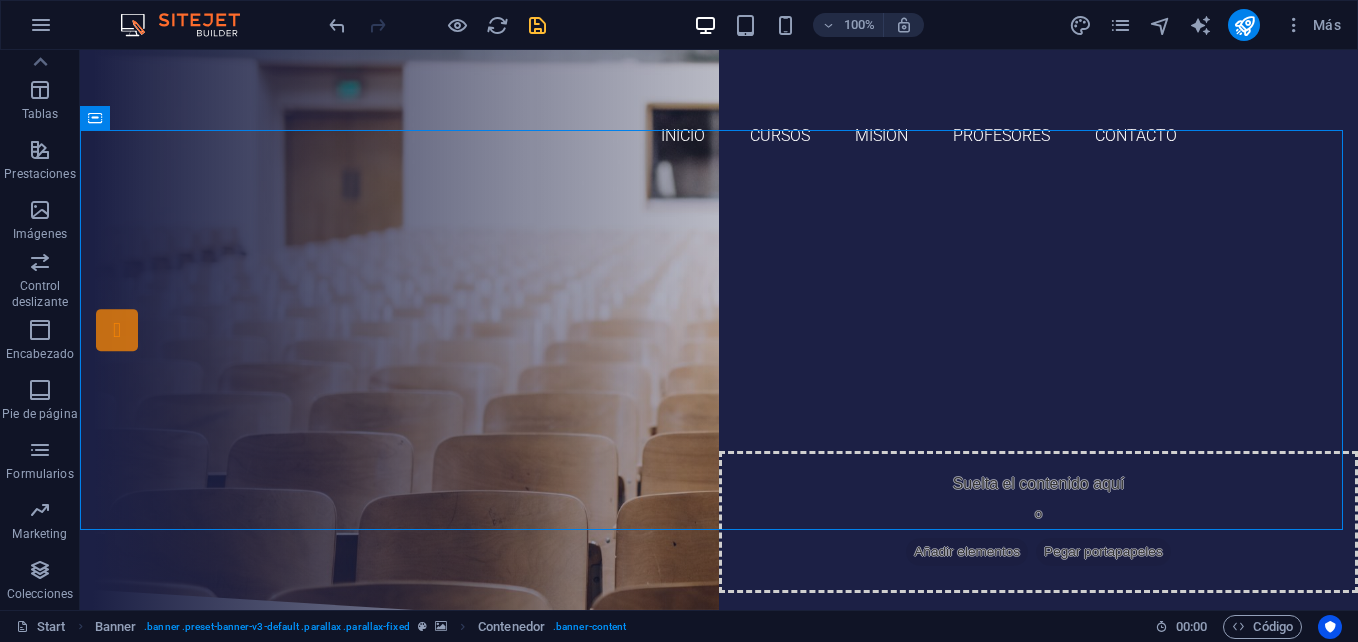 click at bounding box center (537, 25) 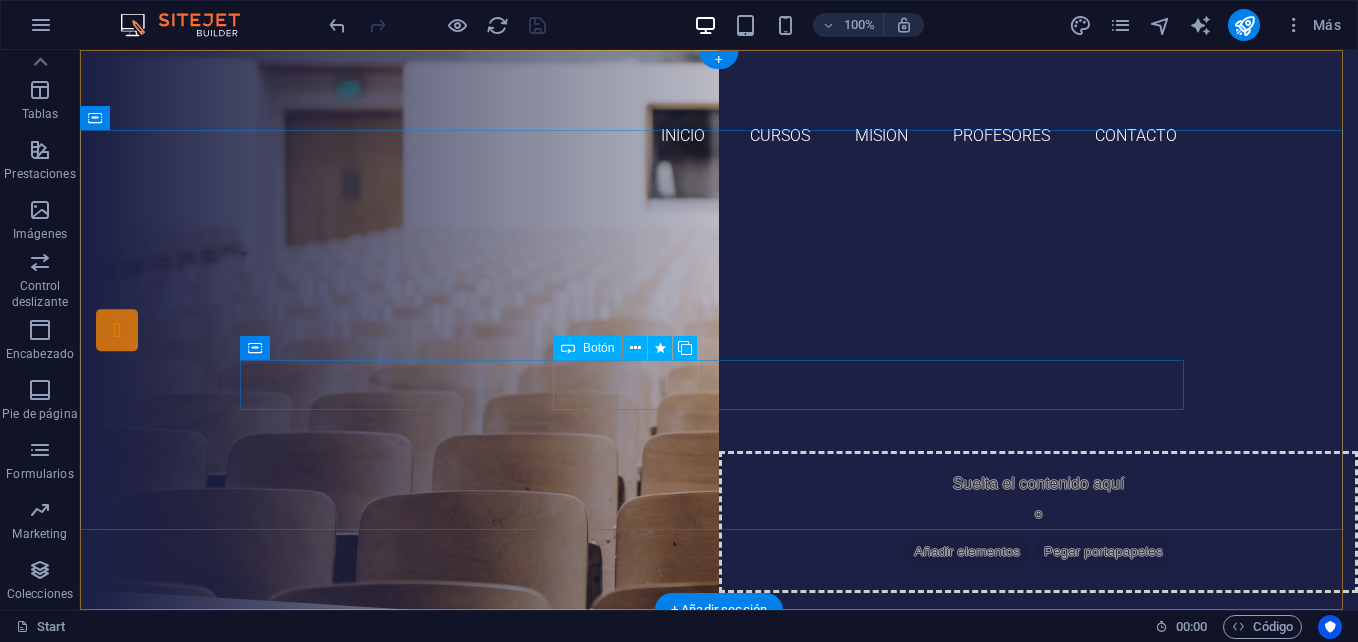 scroll, scrollTop: 100, scrollLeft: 0, axis: vertical 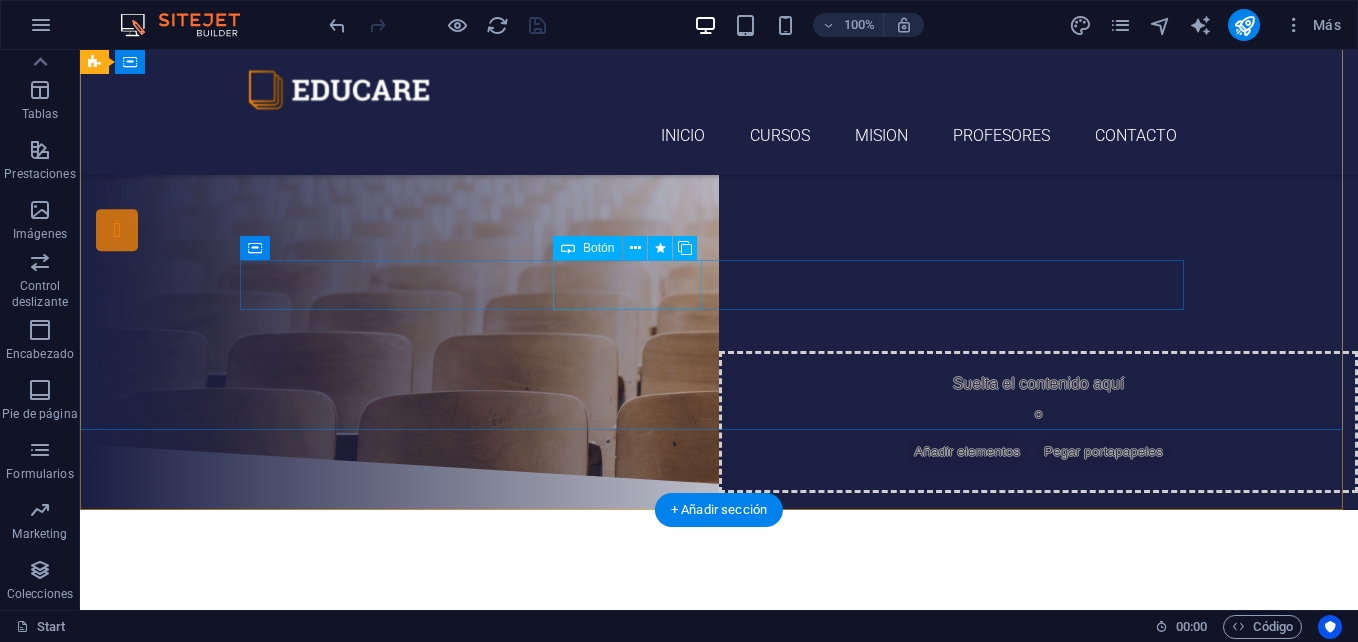 click on "Our Courses" at bounding box center (719, 261) 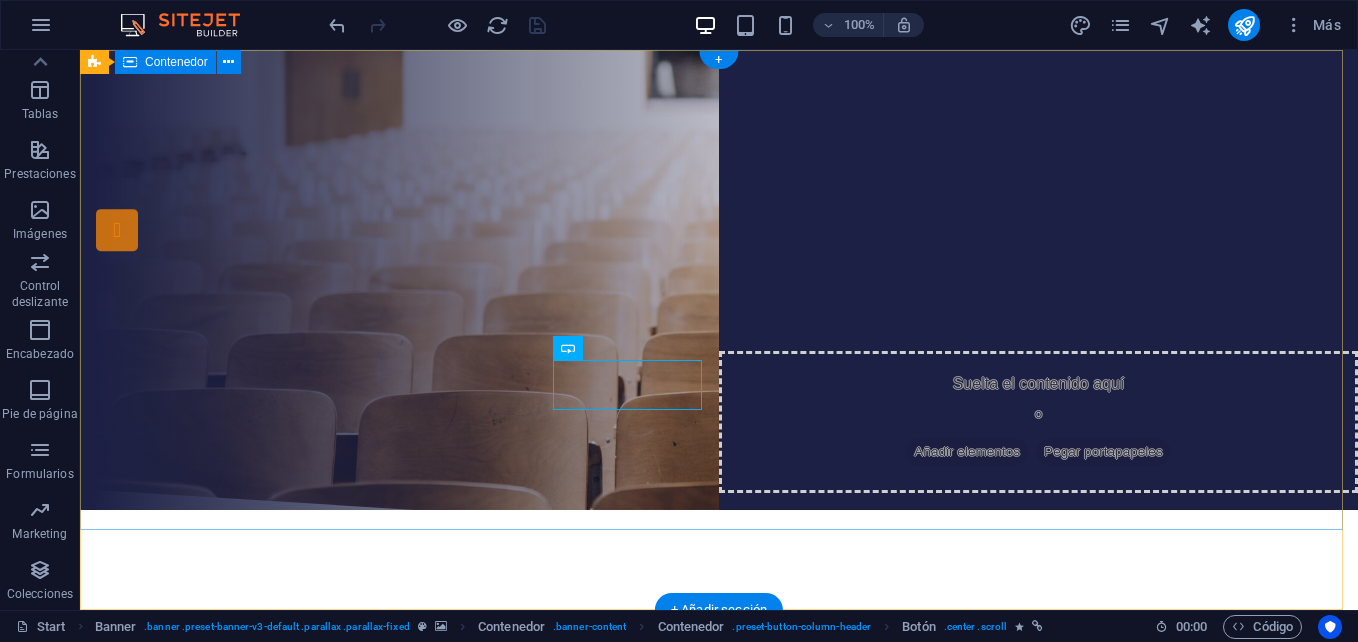 scroll, scrollTop: 0, scrollLeft: 0, axis: both 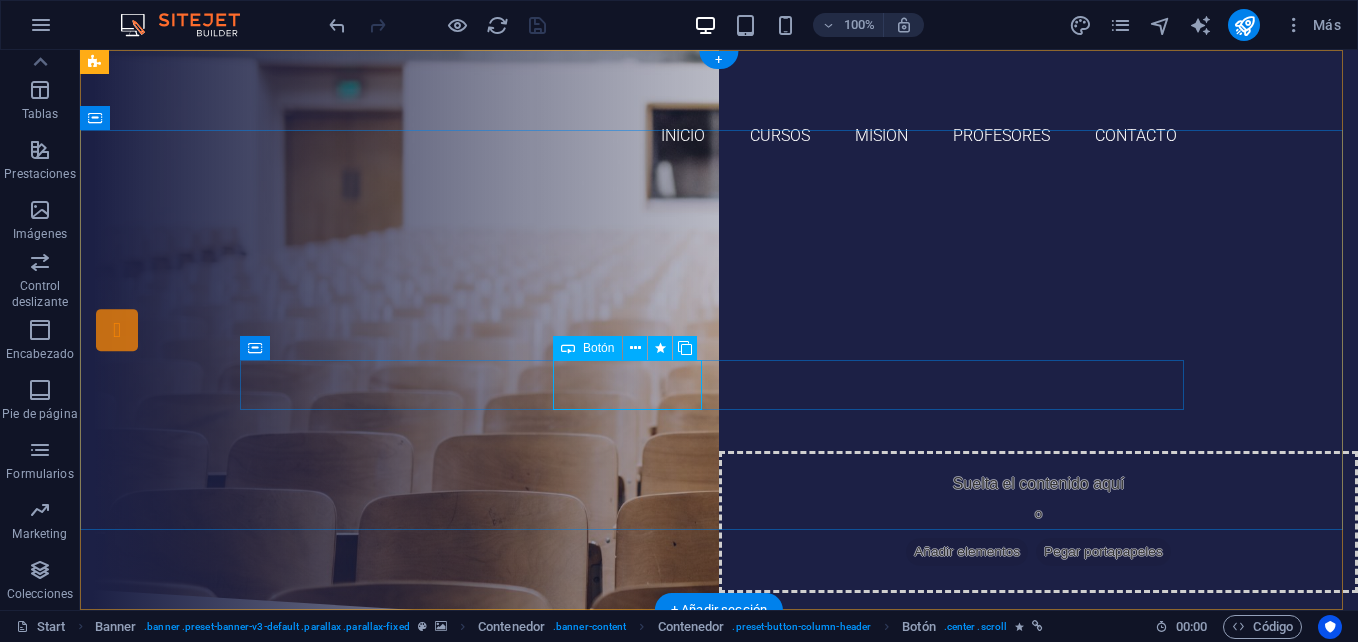 click on "Our Courses" at bounding box center [719, 406] 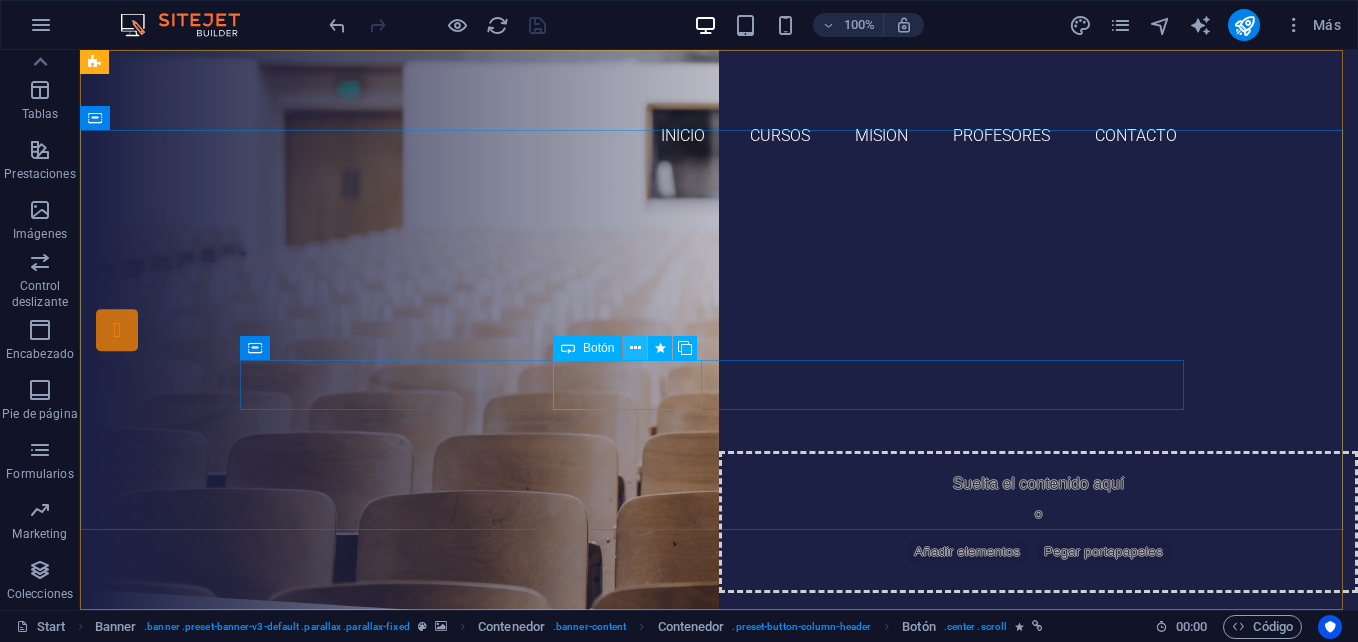click at bounding box center [635, 348] 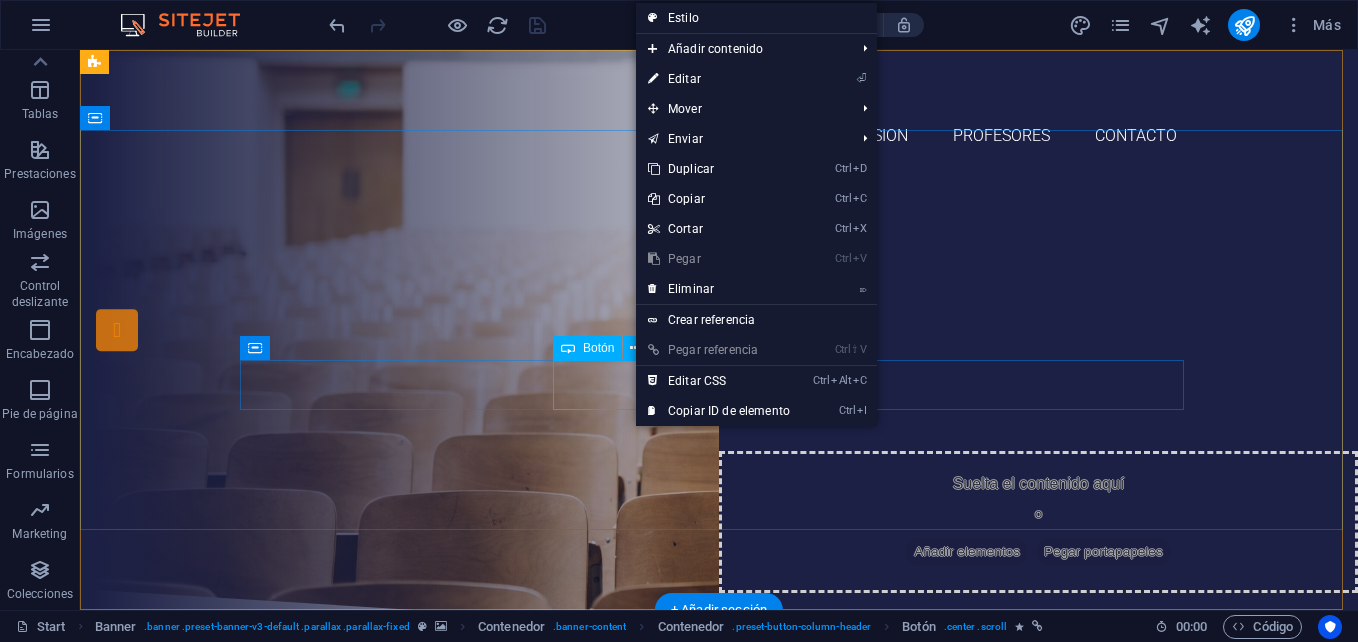 click on "Our Courses" at bounding box center (719, 406) 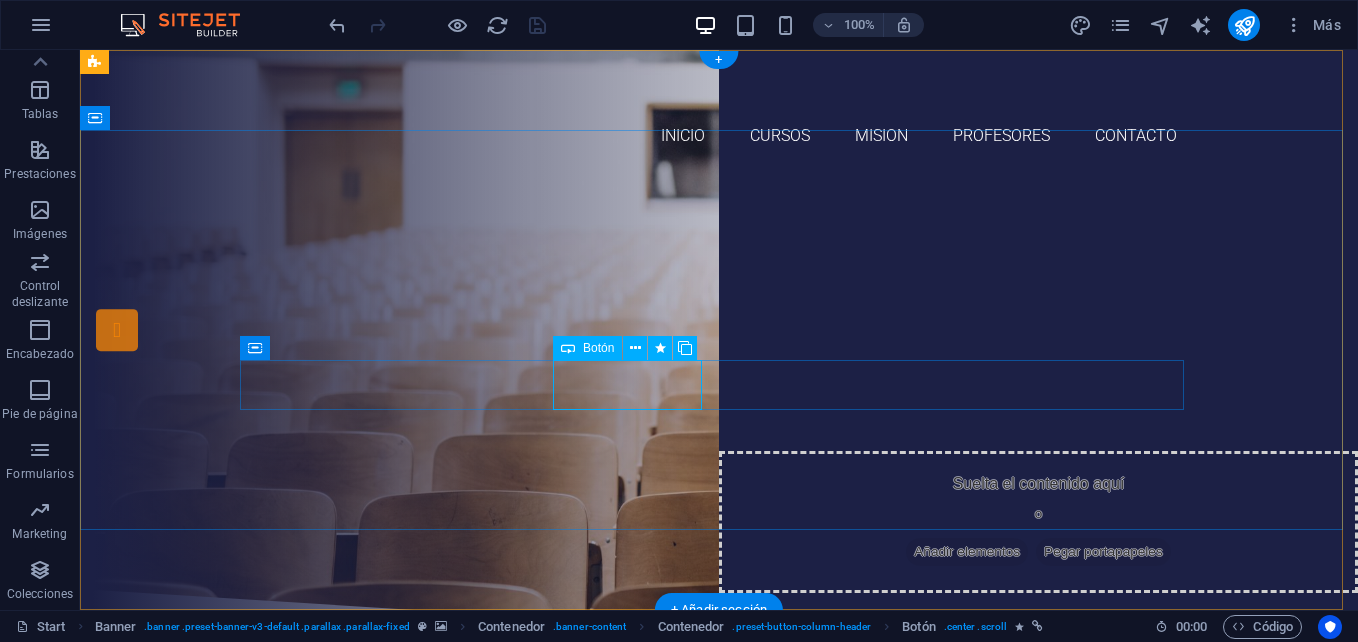 click on "Our Courses" at bounding box center [719, 406] 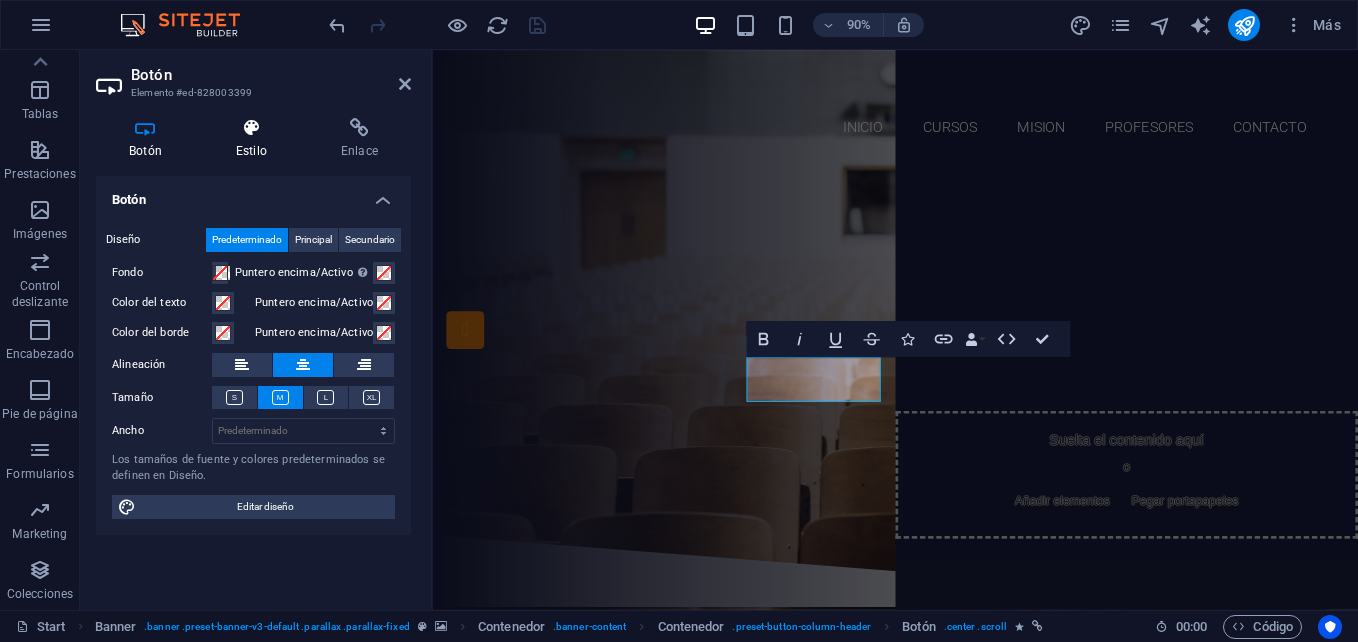 click at bounding box center (251, 128) 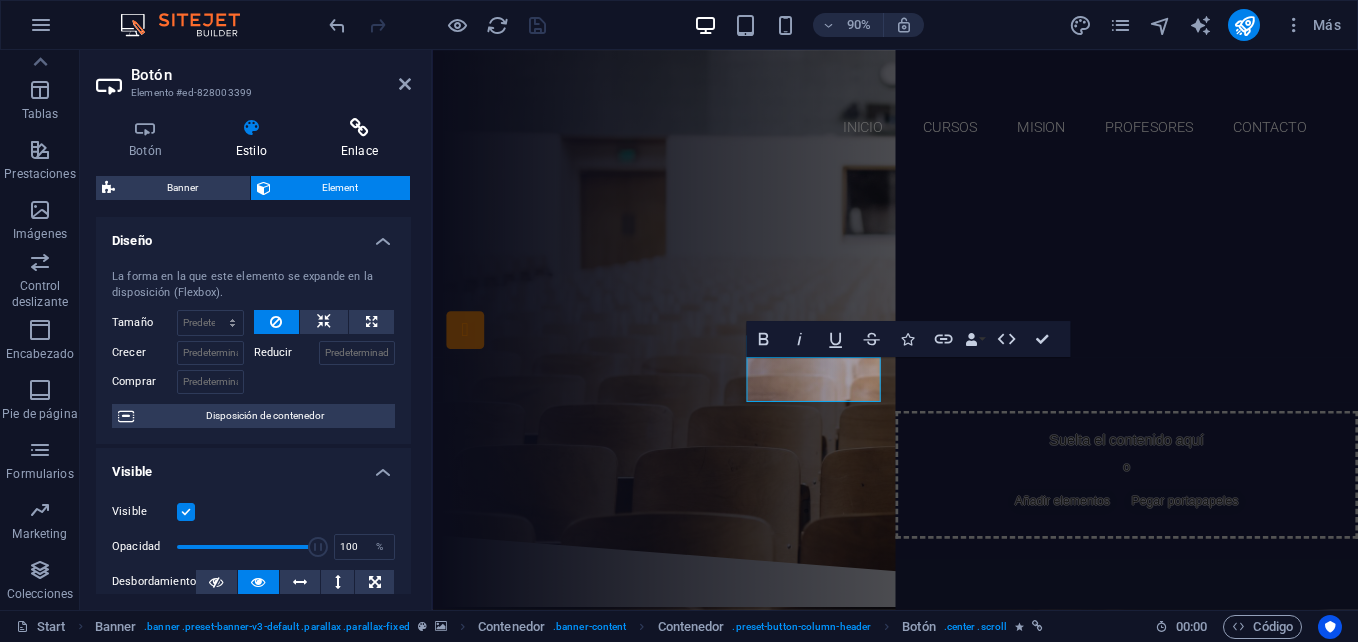 click at bounding box center [359, 128] 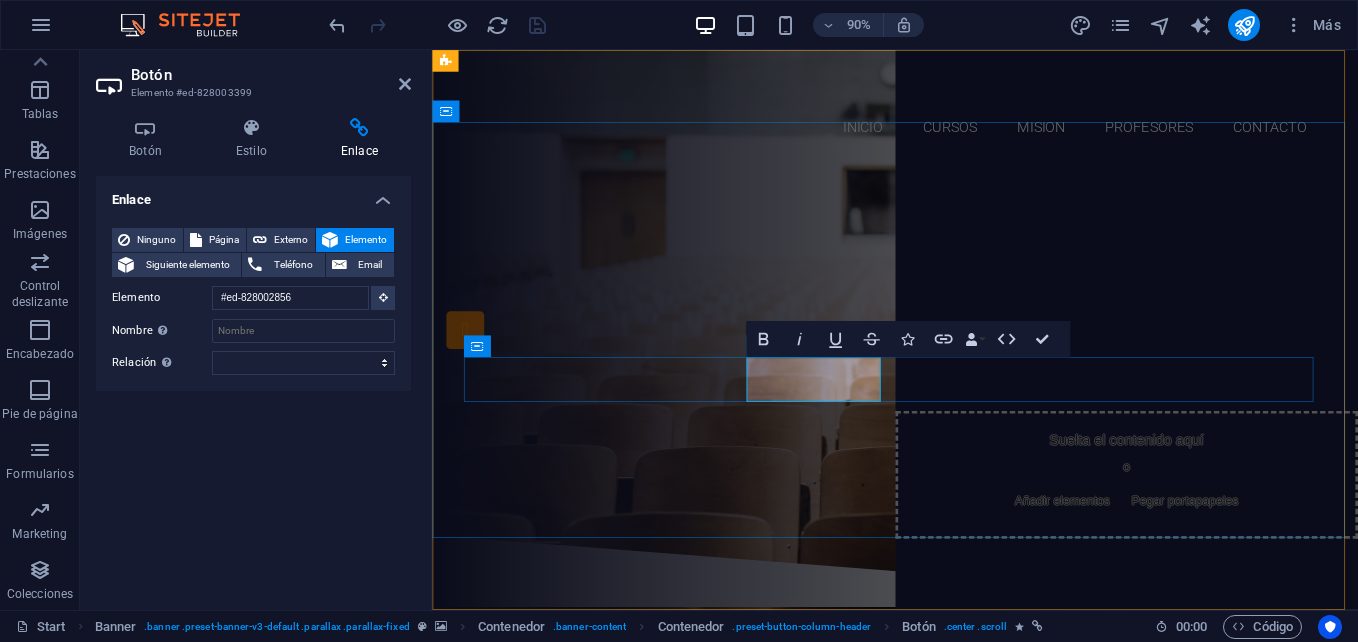 click on "Our Courses" at bounding box center [946, 406] 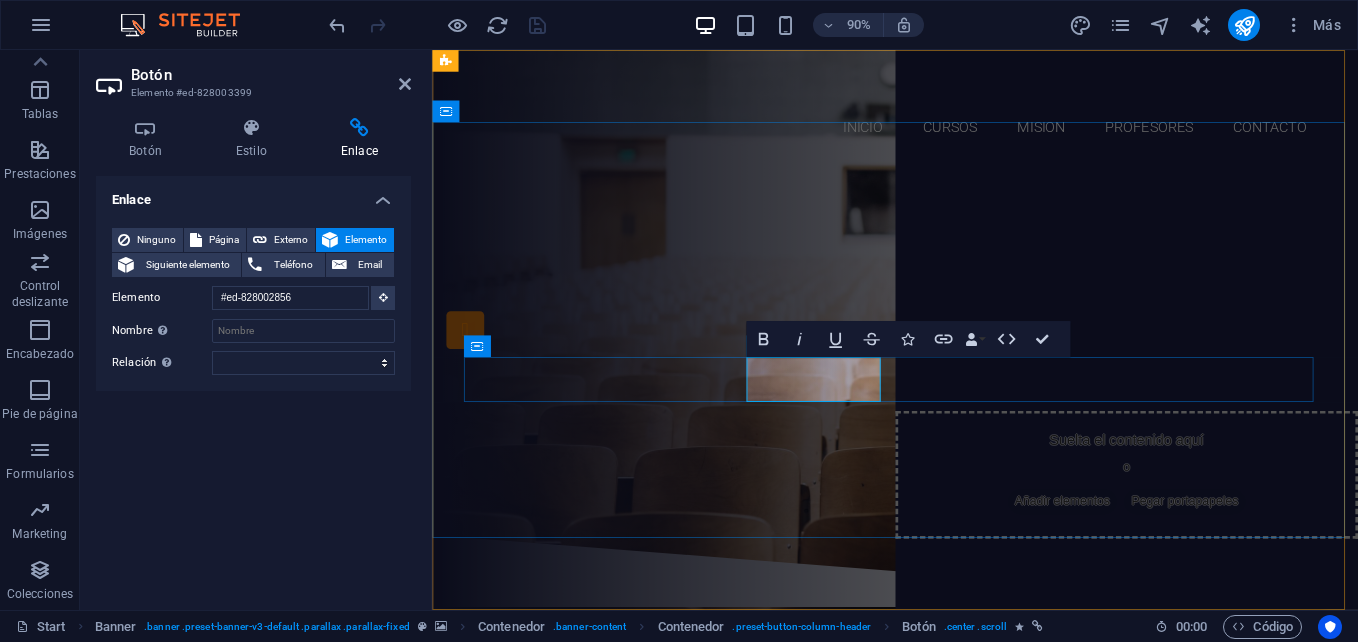 type 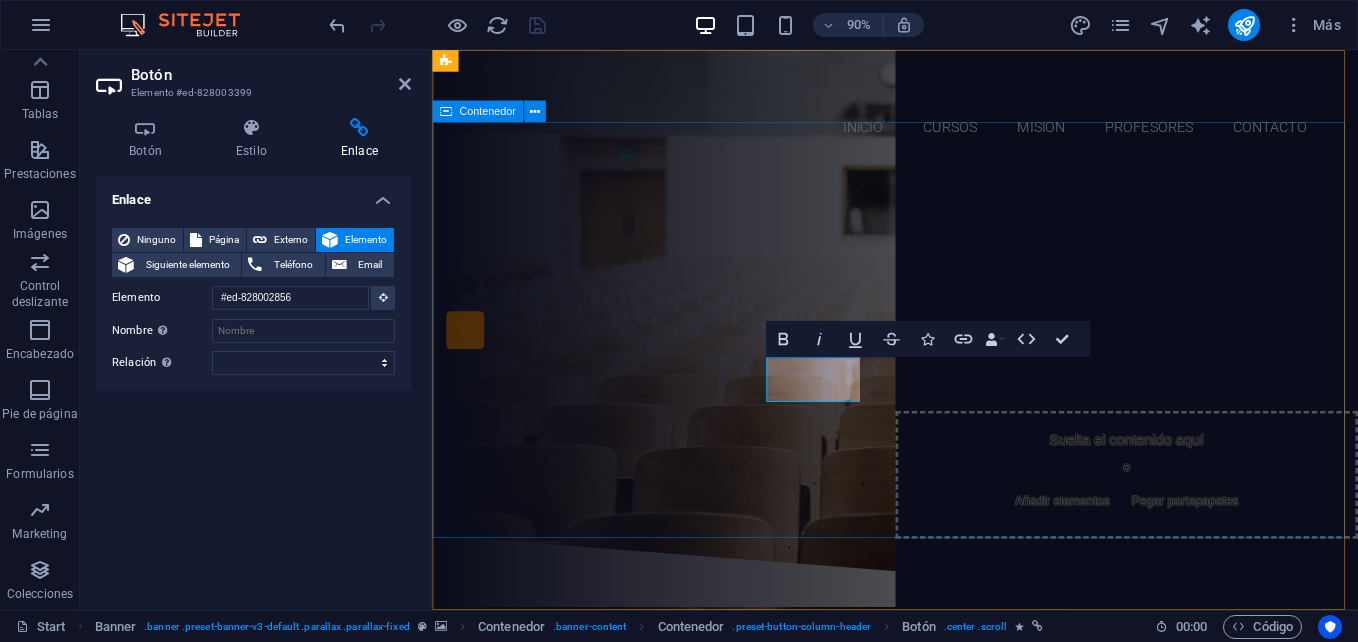 click on "¿Estás listo(a)  para aprender nuevos desafíos? CURSOS Sign up now" at bounding box center (946, 382) 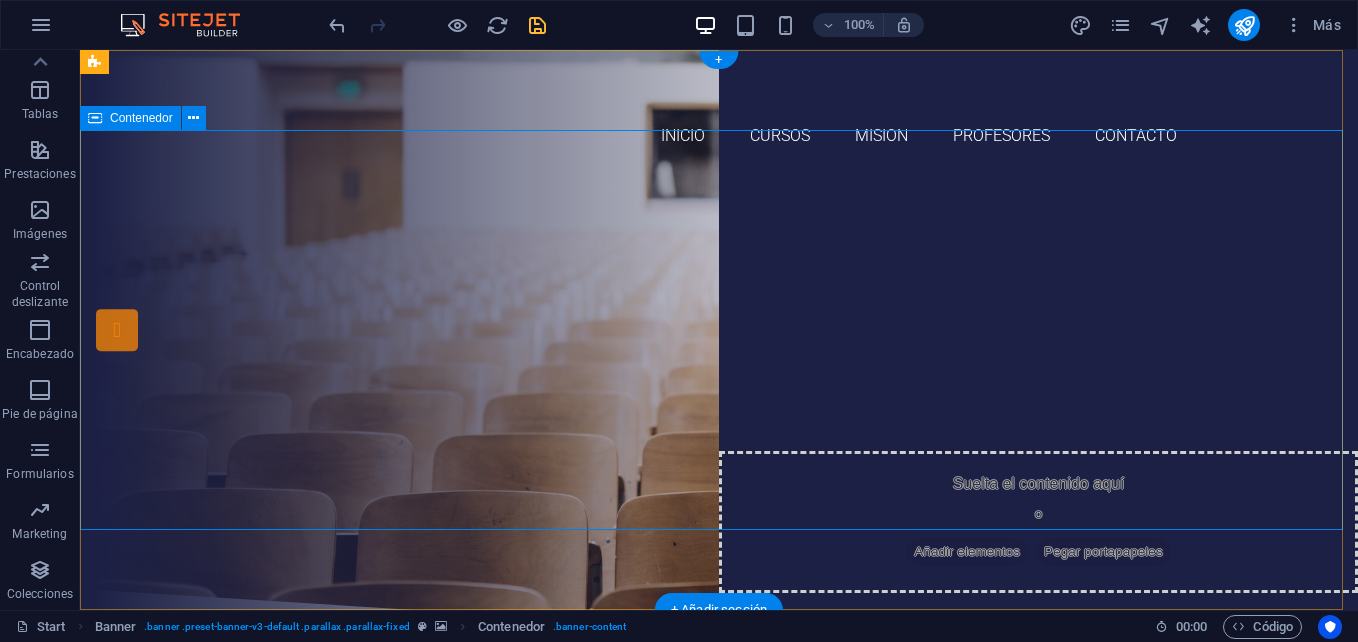 scroll, scrollTop: 100, scrollLeft: 0, axis: vertical 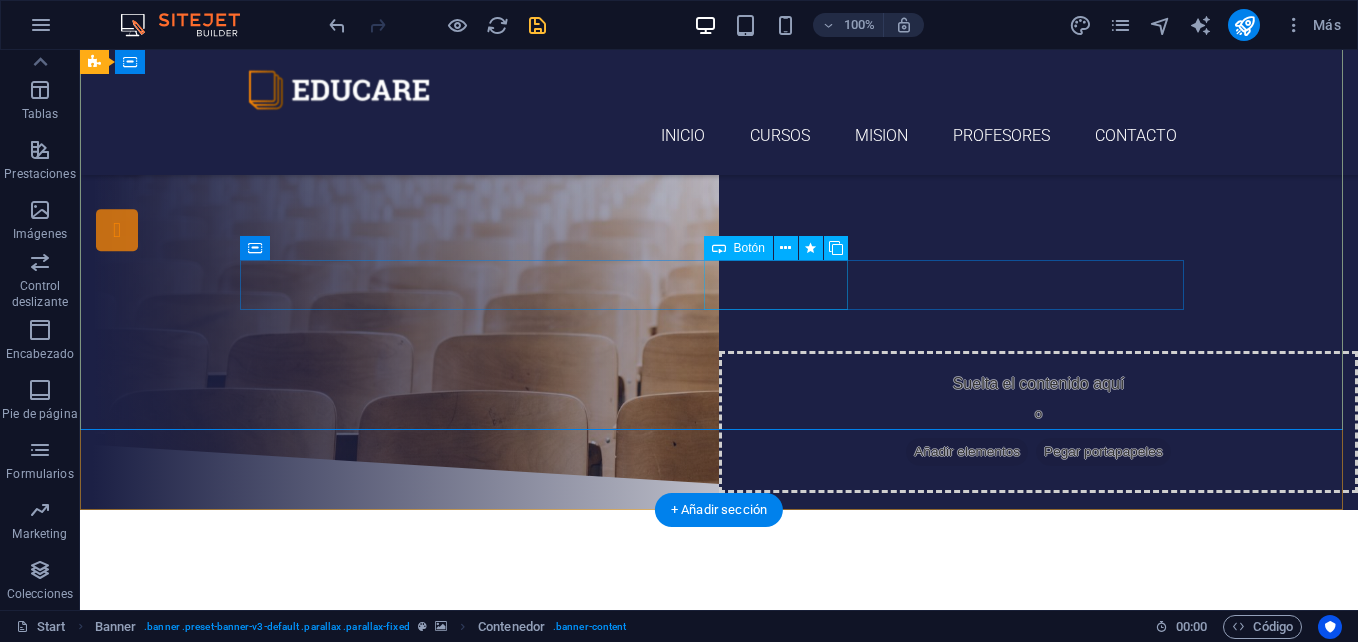 click on "Sign up now" at bounding box center (719, 323) 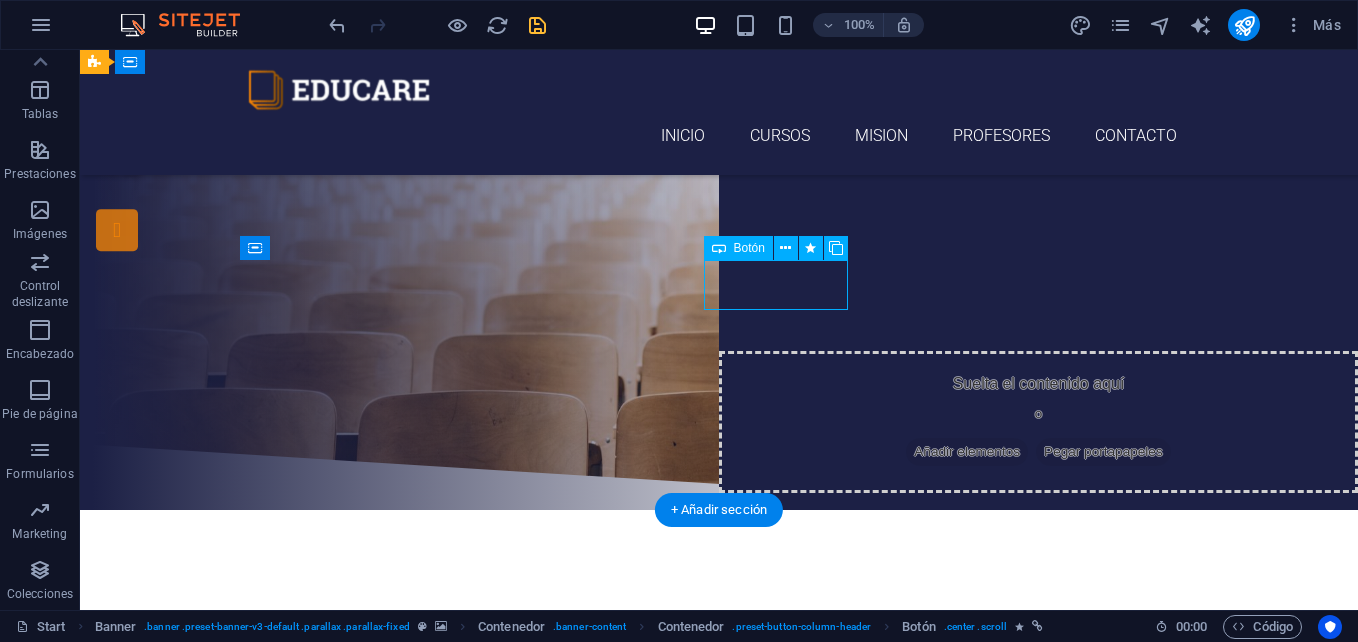 click on "Sign up now" at bounding box center [719, 323] 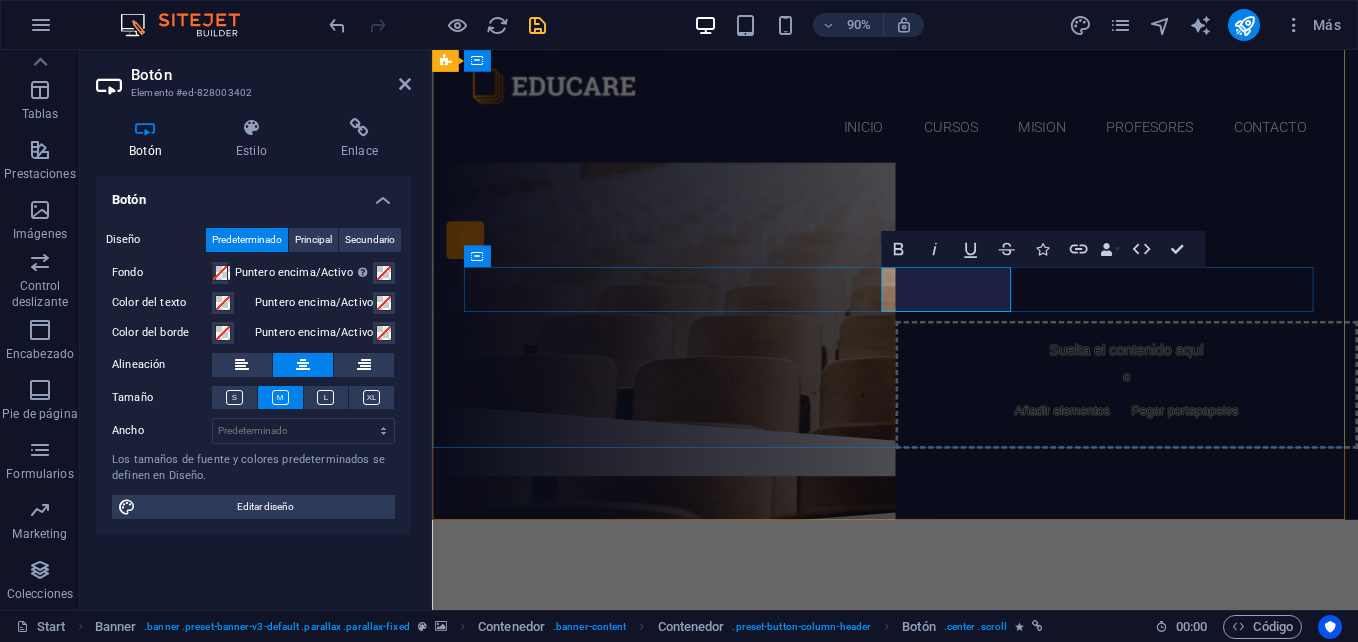 type 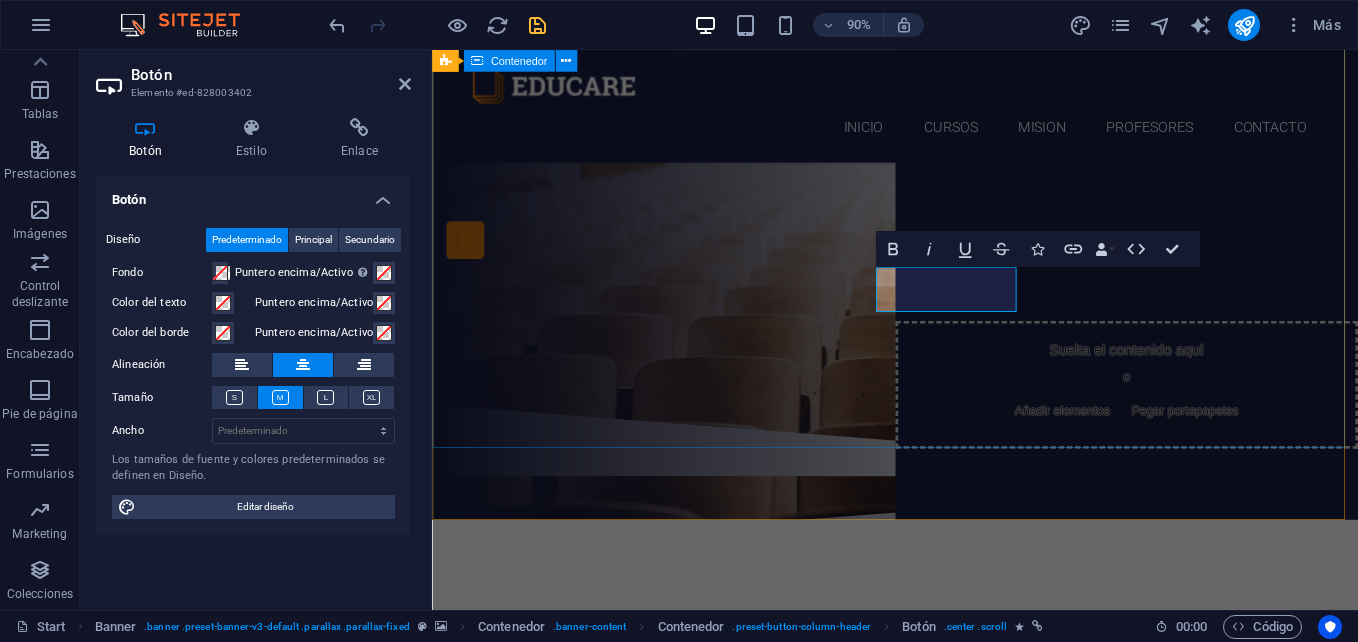 click on "¿Estás listo(a)  para aprender nuevos desafíos? CURSOS CONTACTANOS" at bounding box center (946, 197) 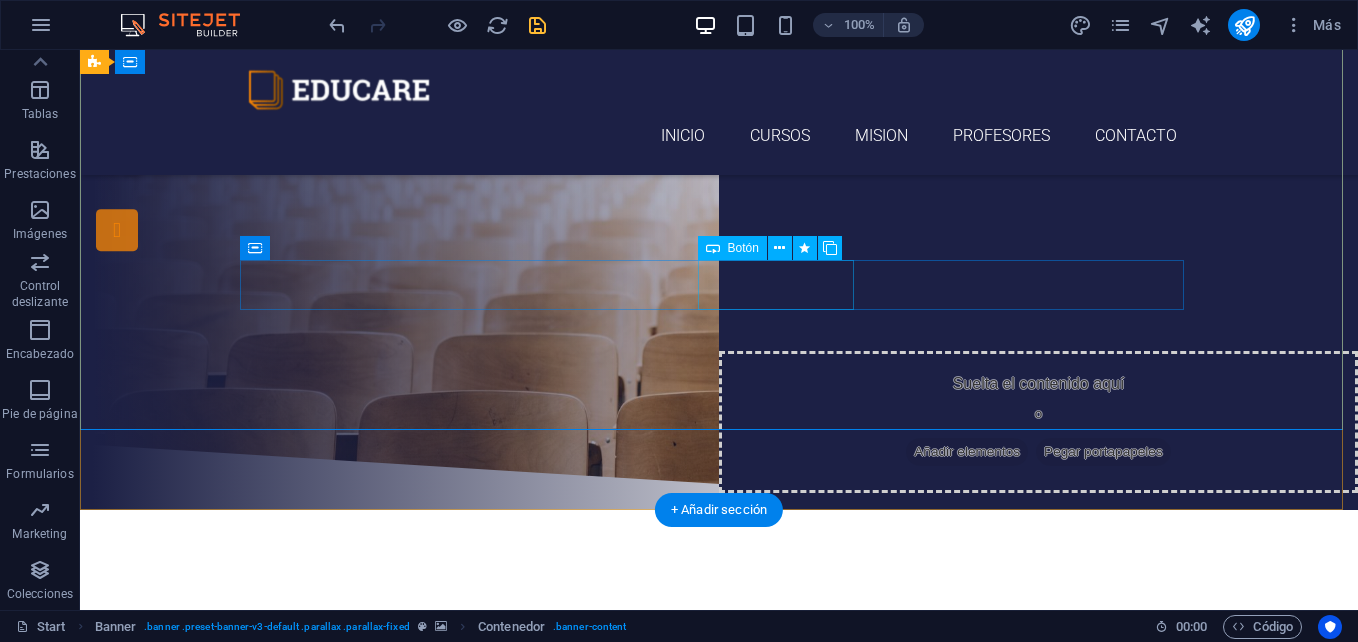click on "CONTACTANOS" at bounding box center (719, 323) 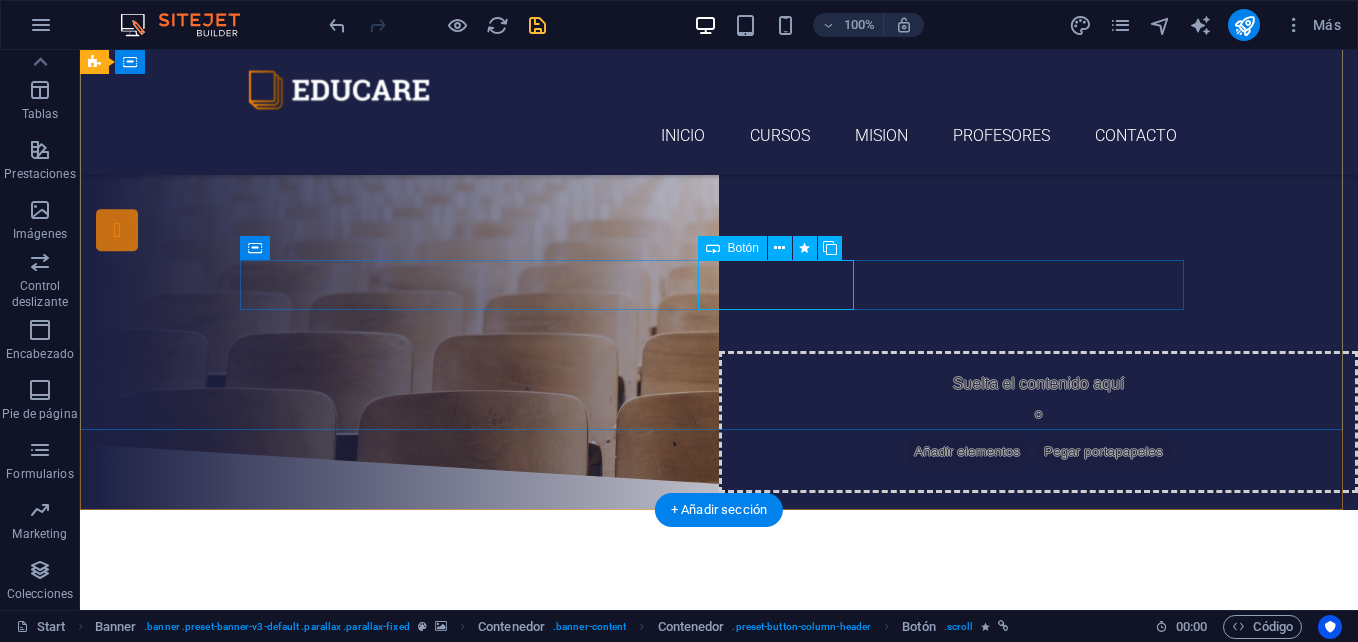click on "CONTACTANOS" at bounding box center [719, 323] 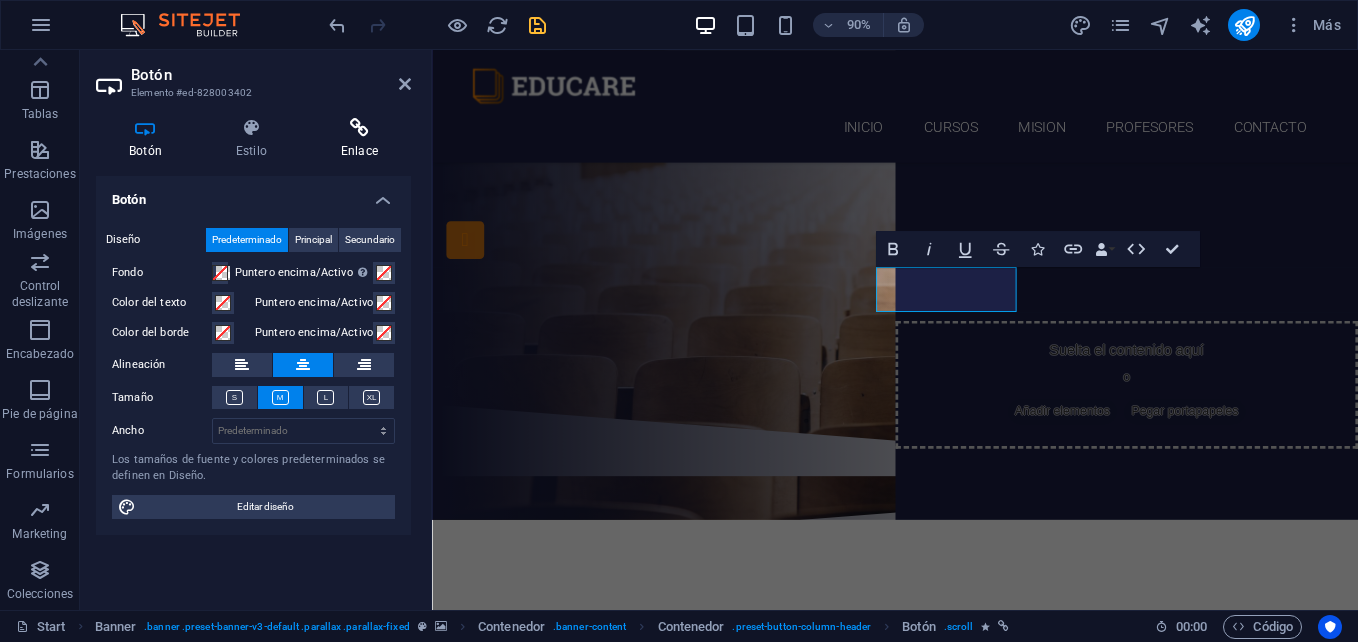 click at bounding box center [359, 128] 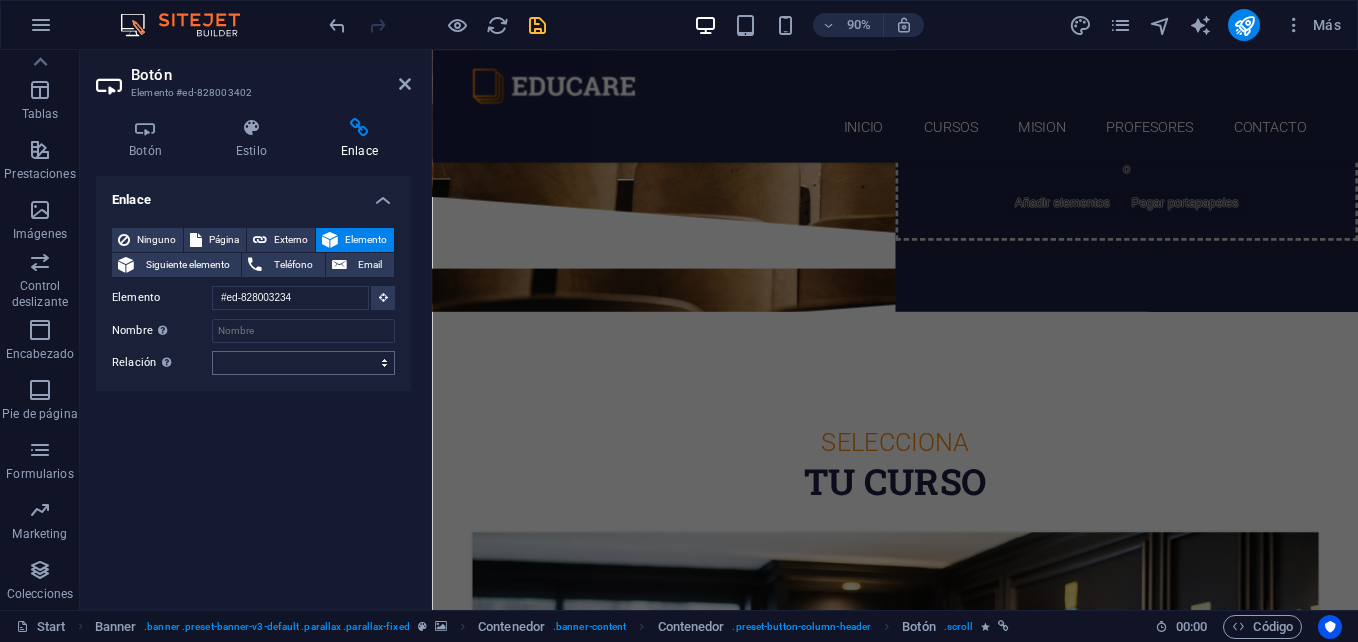 scroll, scrollTop: 106, scrollLeft: 0, axis: vertical 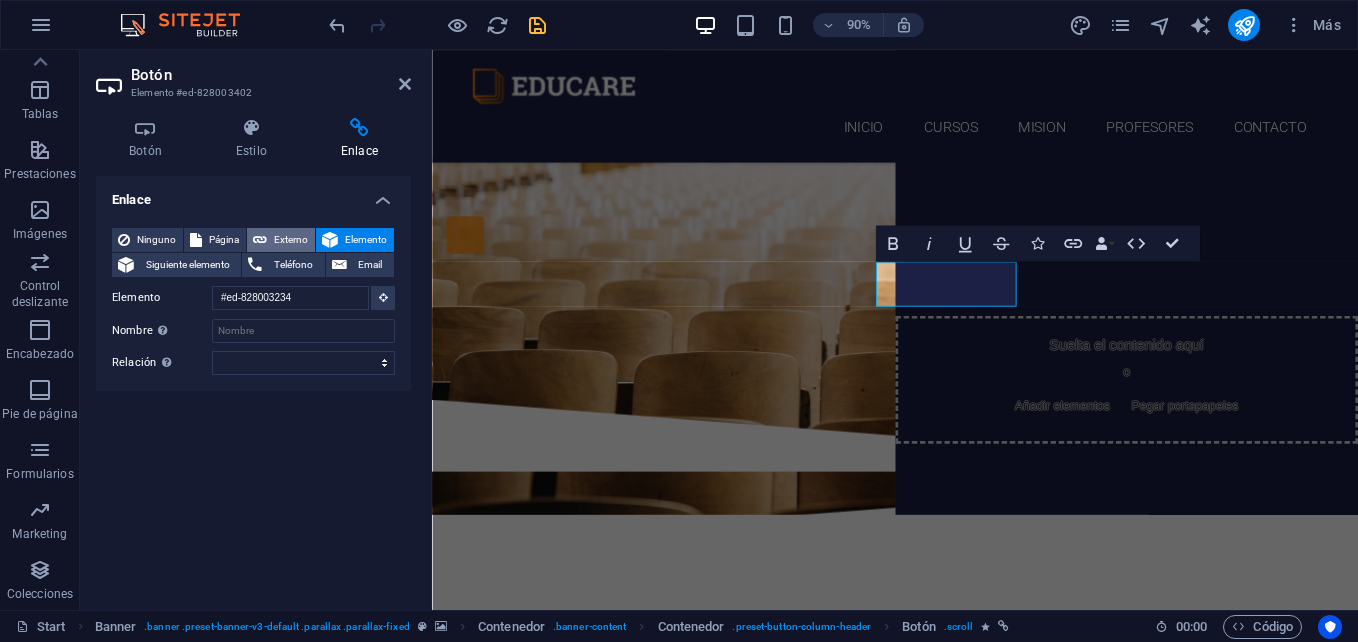 click on "Externo" at bounding box center (291, 240) 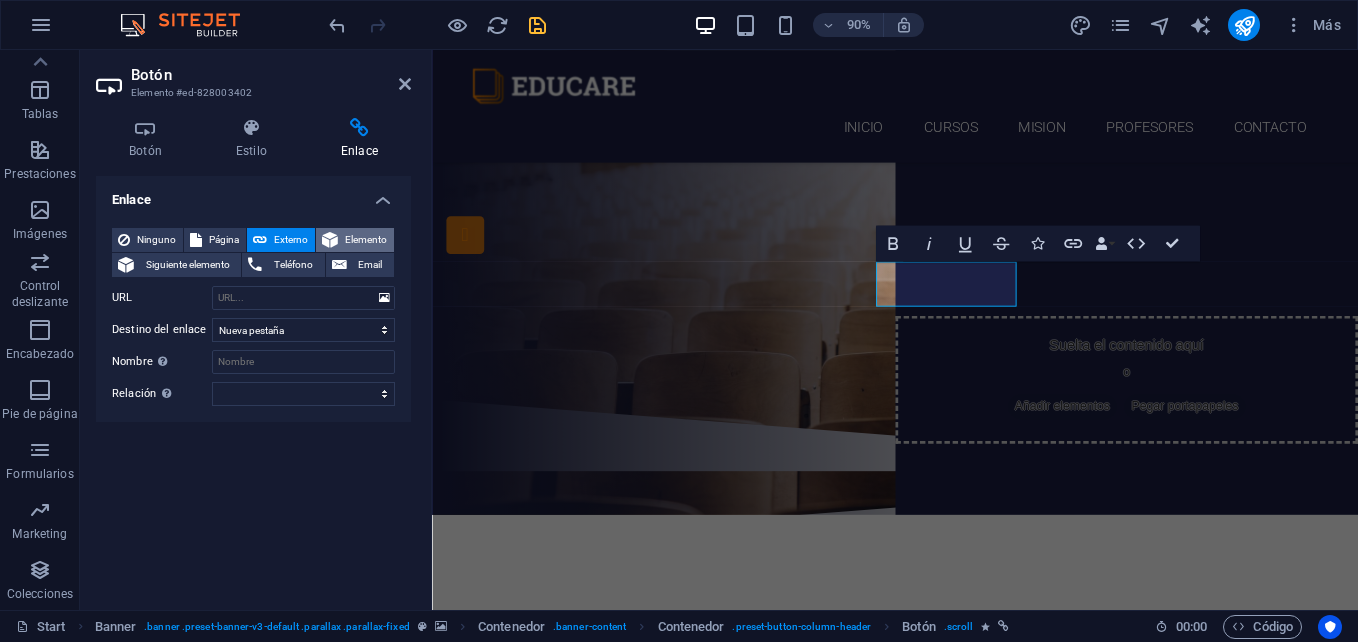 click on "Elemento" at bounding box center (355, 240) 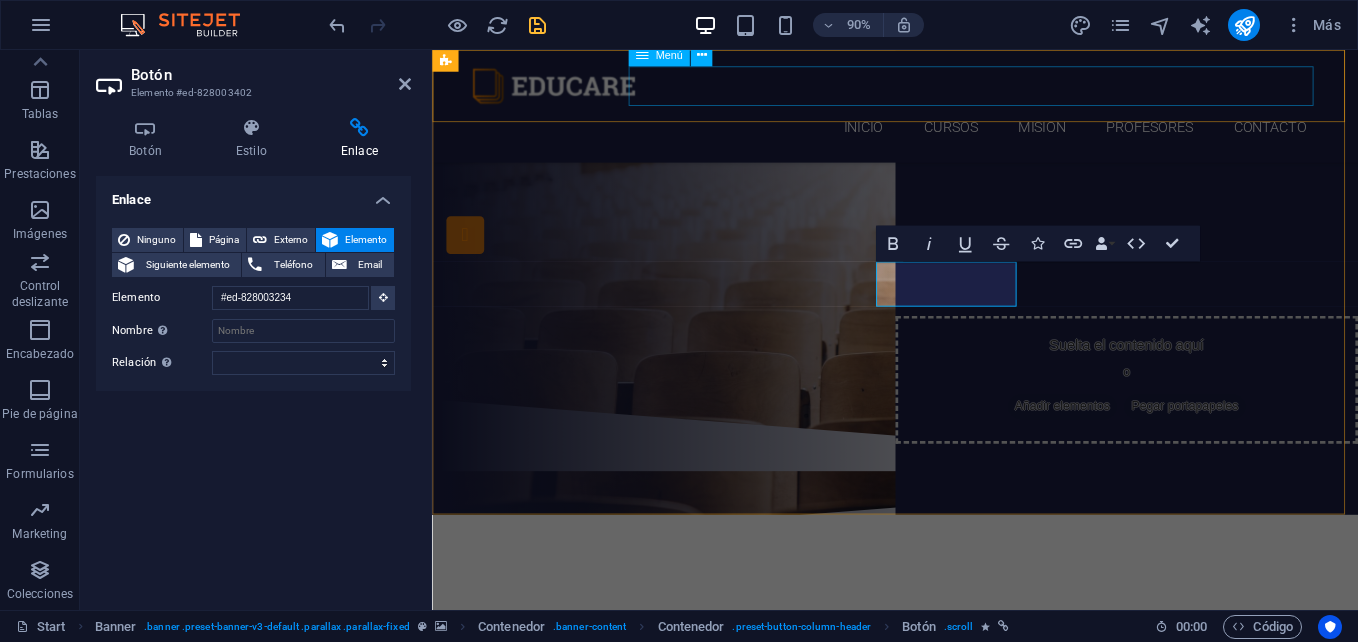 click on "Inicio Cursos MISION PROFESORES ContactO" at bounding box center [947, 136] 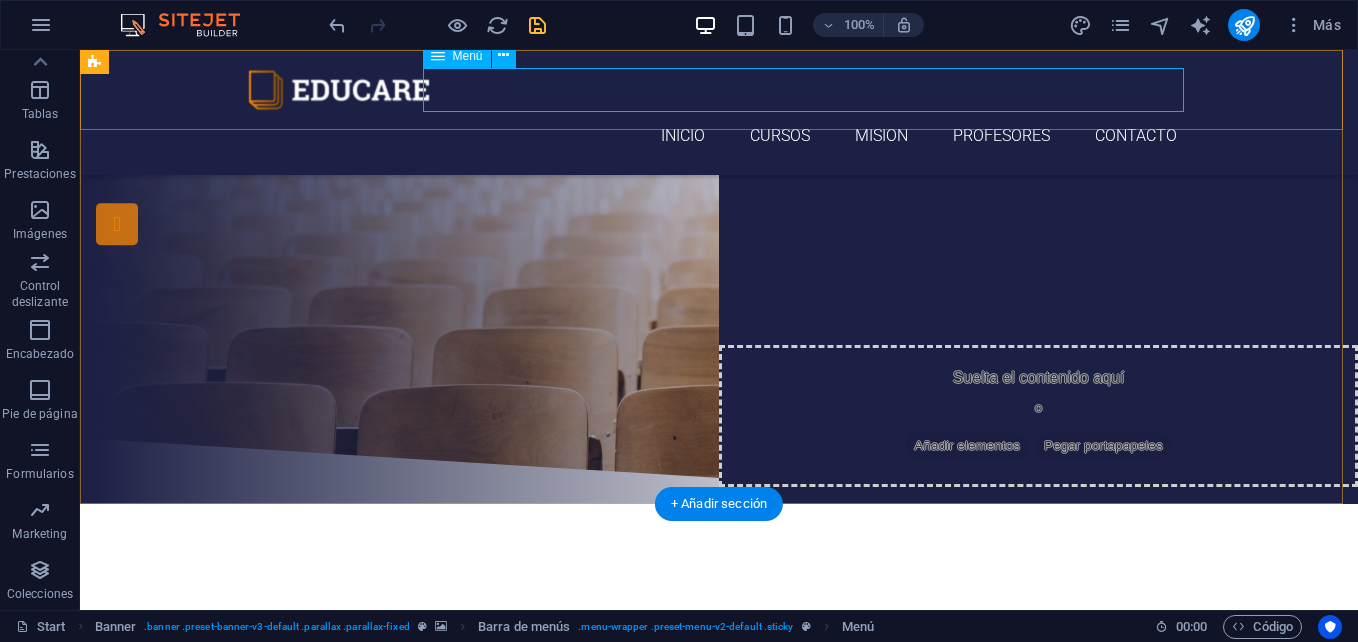 click on "Inicio Cursos MISION PROFESORES ContactO" at bounding box center [719, 136] 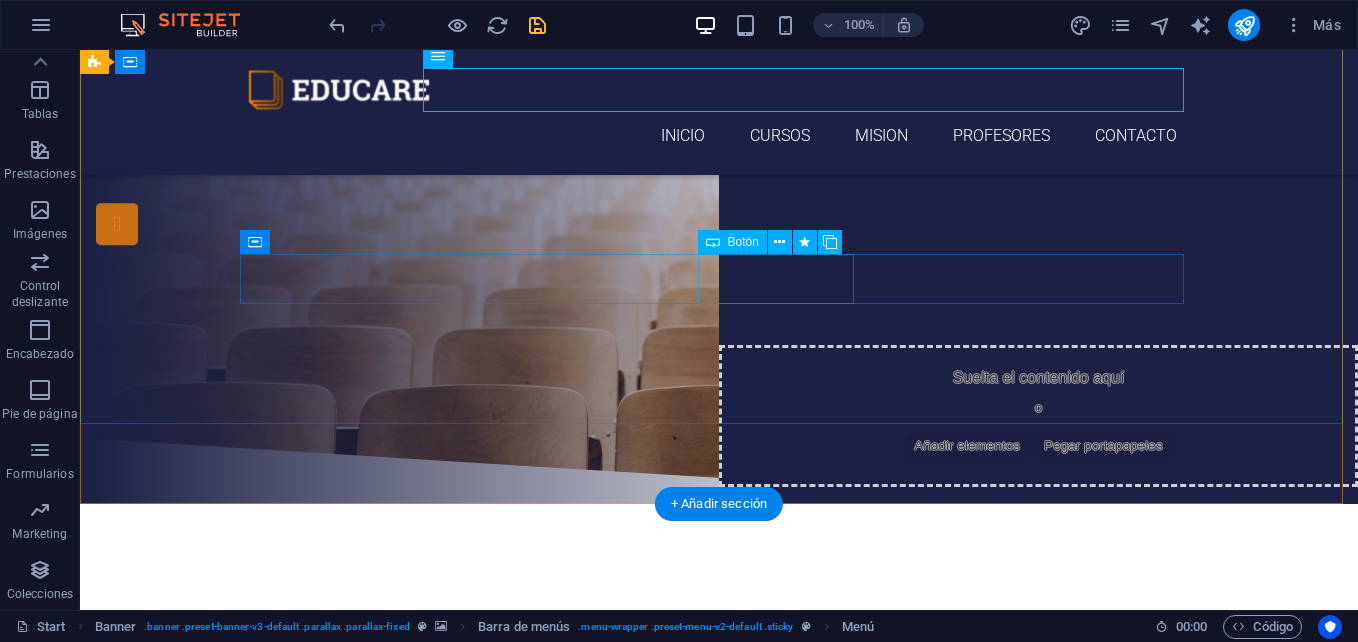 click on "CONTACTANOS" at bounding box center [719, 317] 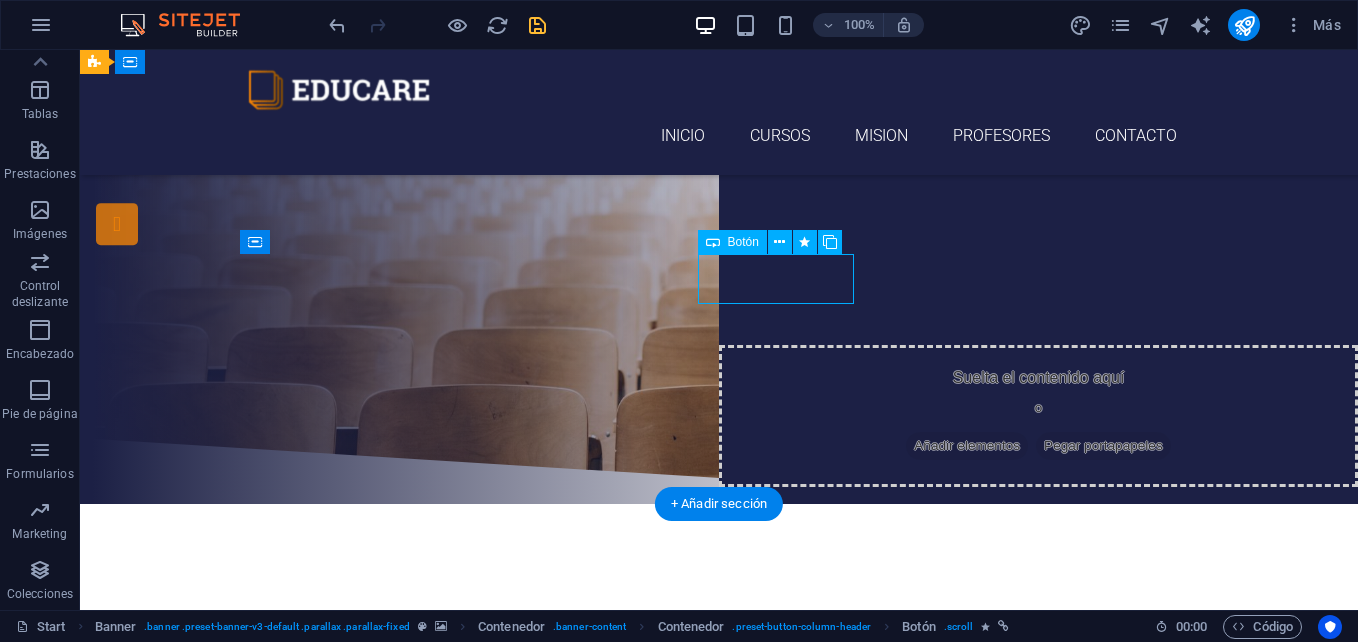 click on "CONTACTANOS" at bounding box center (719, 317) 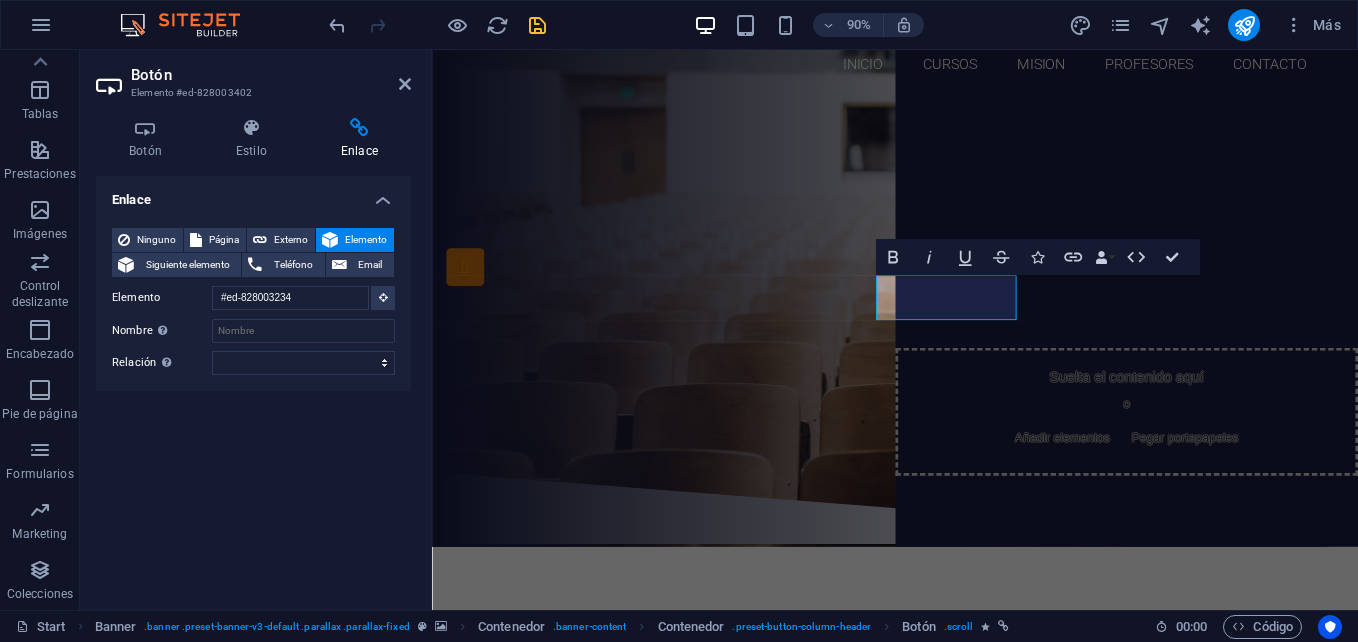 scroll, scrollTop: 91, scrollLeft: 0, axis: vertical 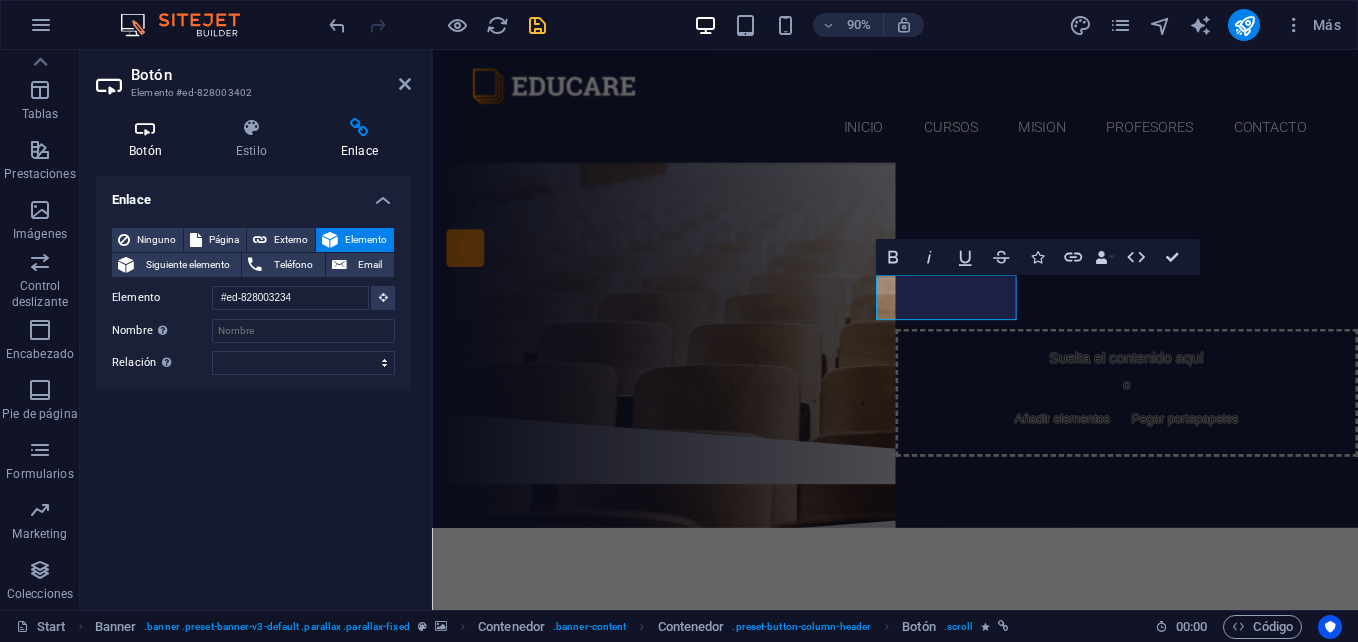 click on "Botón" at bounding box center [149, 139] 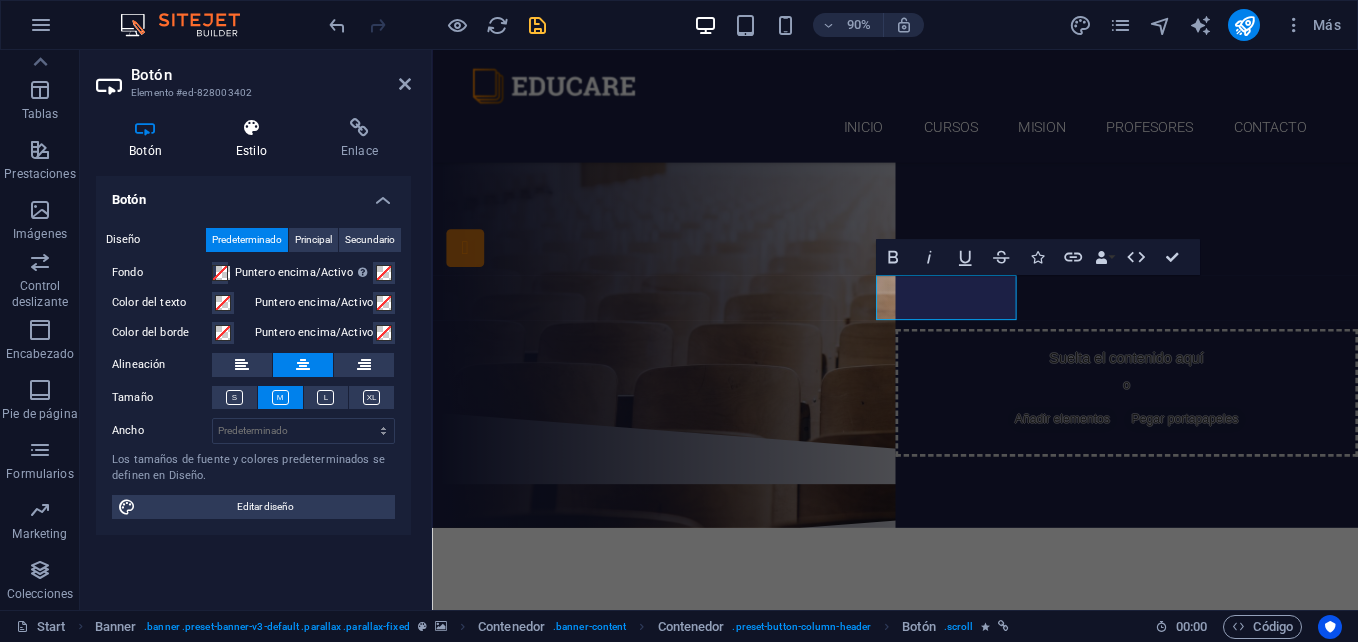 click at bounding box center [251, 128] 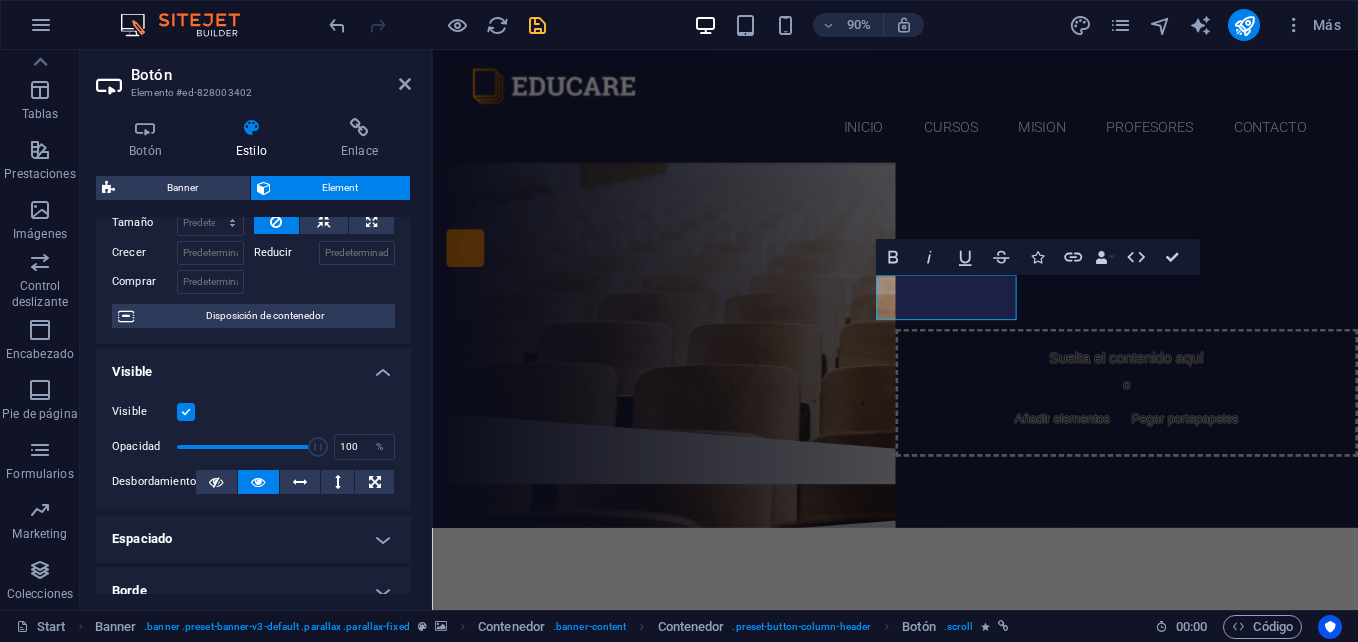 scroll, scrollTop: 300, scrollLeft: 0, axis: vertical 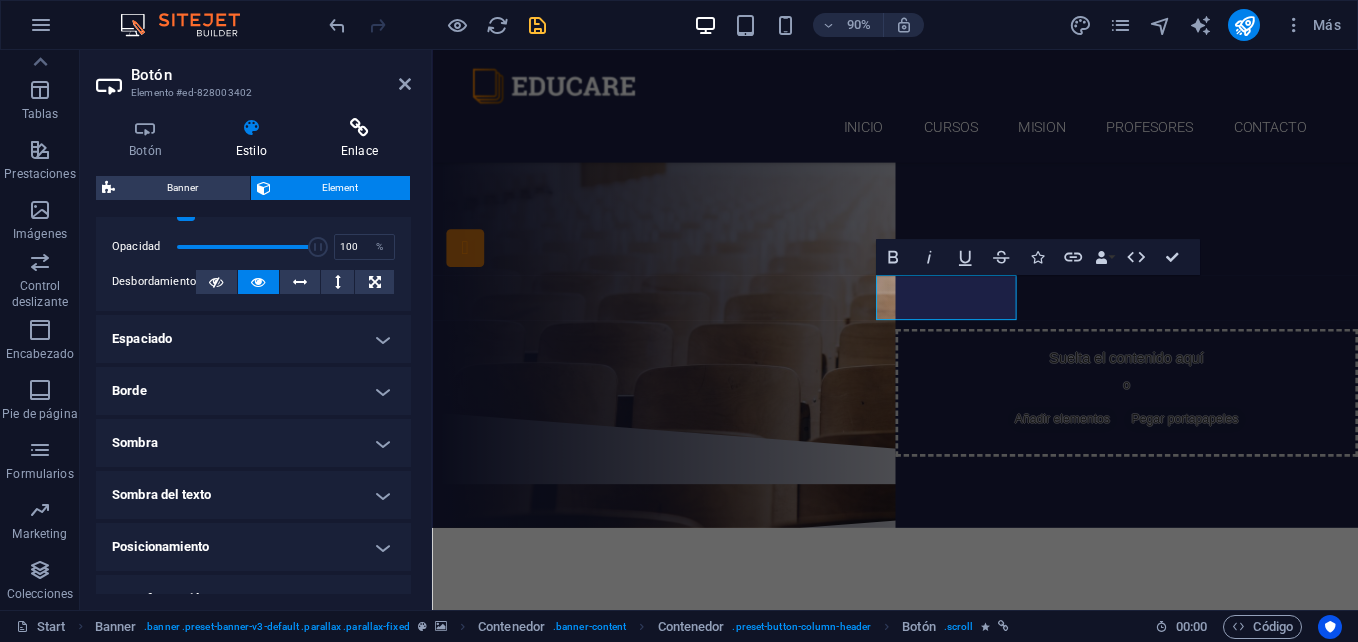 click at bounding box center (359, 128) 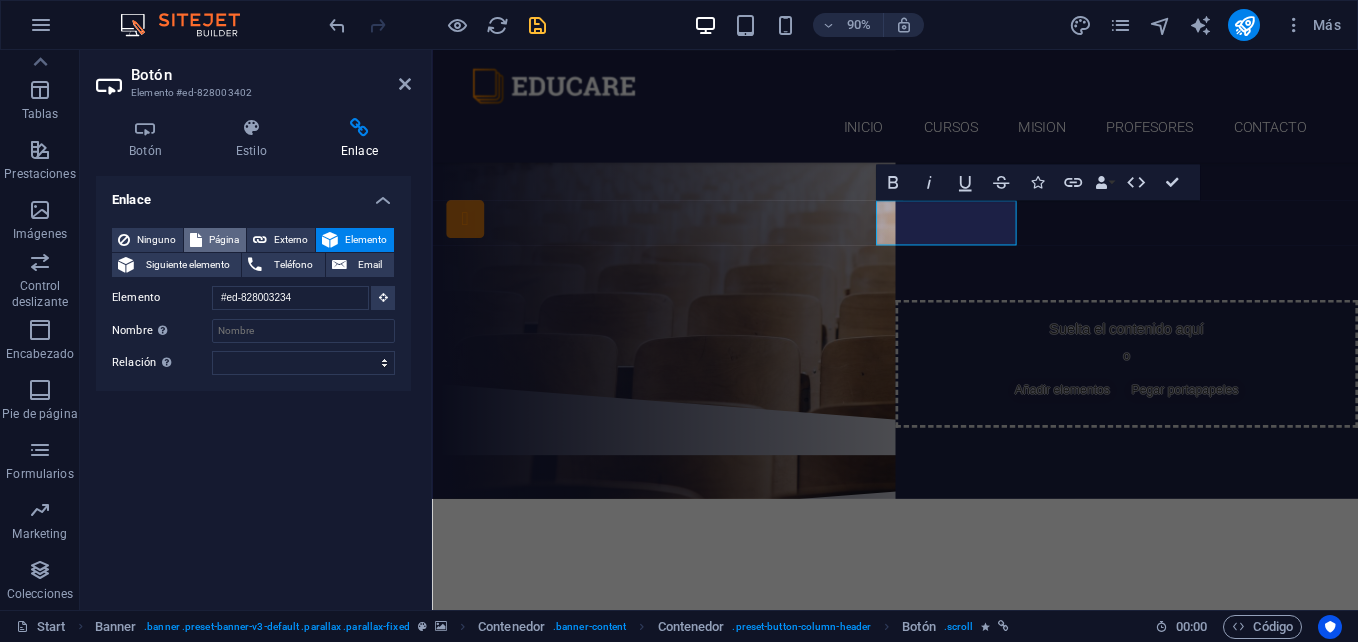 scroll, scrollTop: 91, scrollLeft: 0, axis: vertical 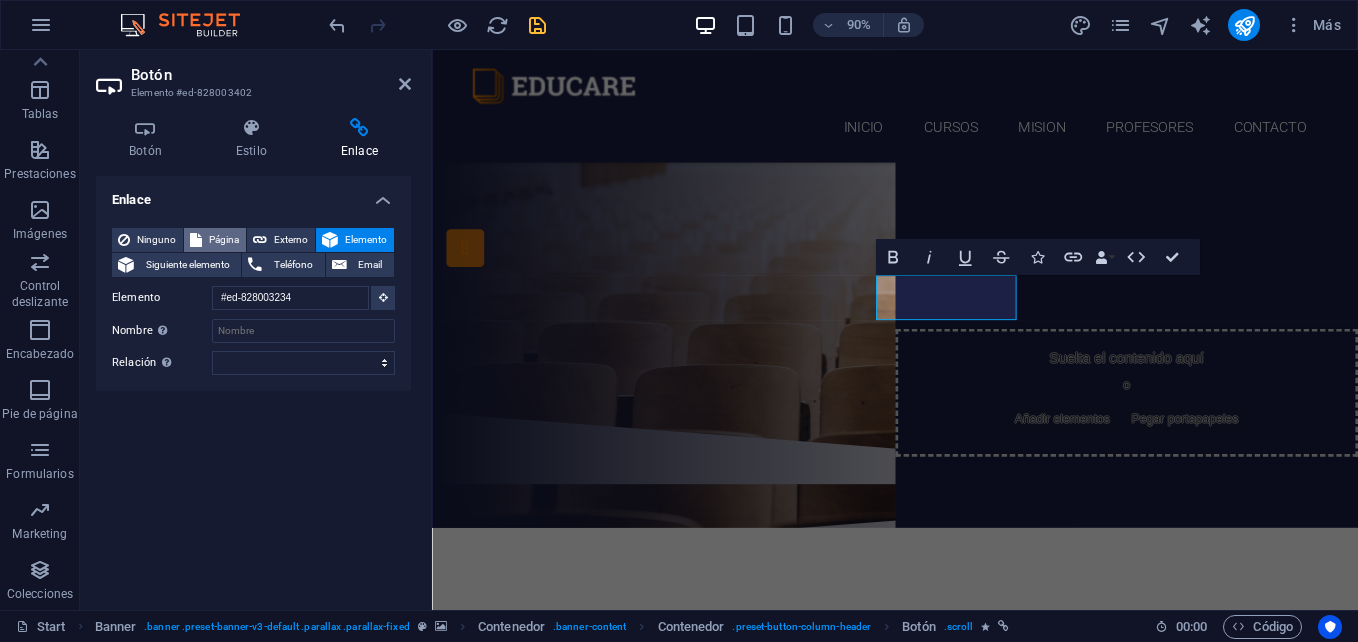 click on "Página" at bounding box center (224, 240) 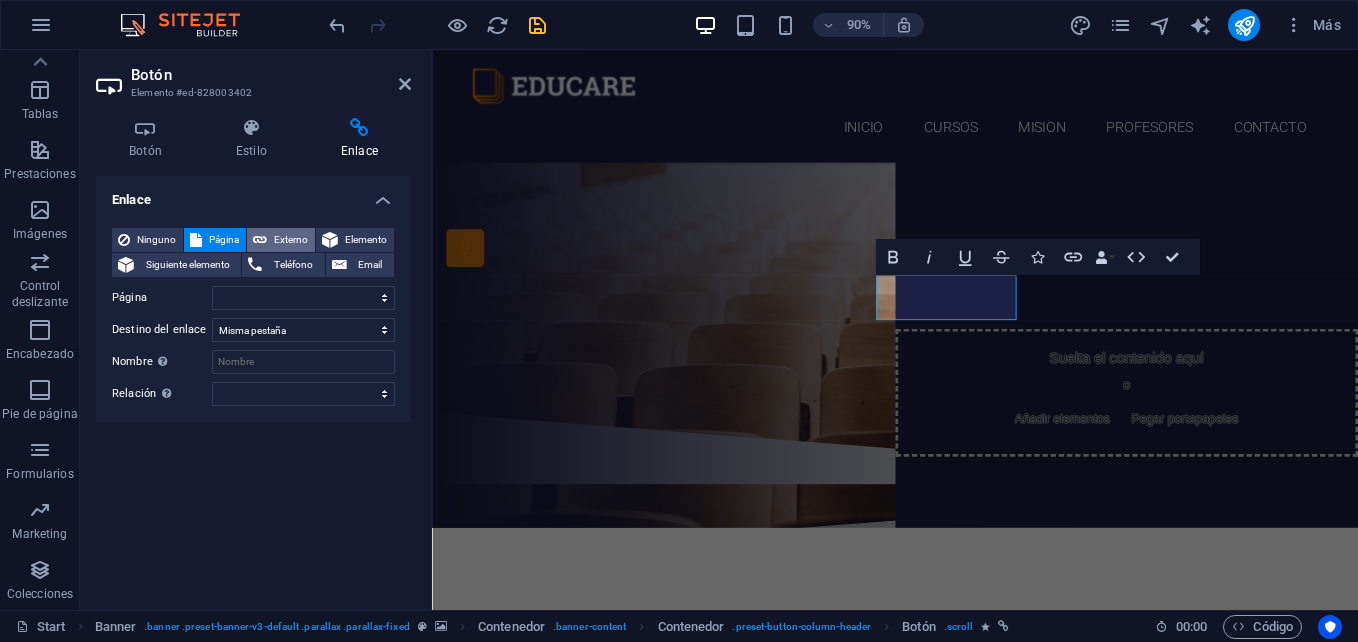 click on "Externo" at bounding box center (281, 240) 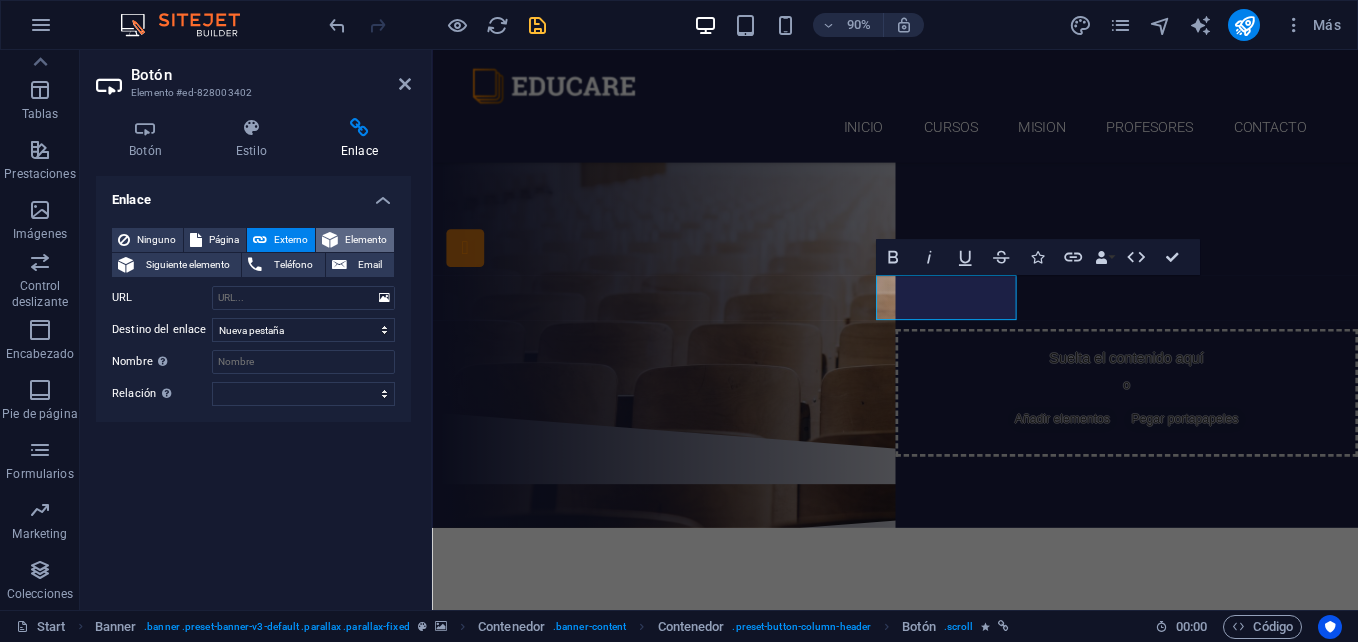 click on "Elemento" at bounding box center [366, 240] 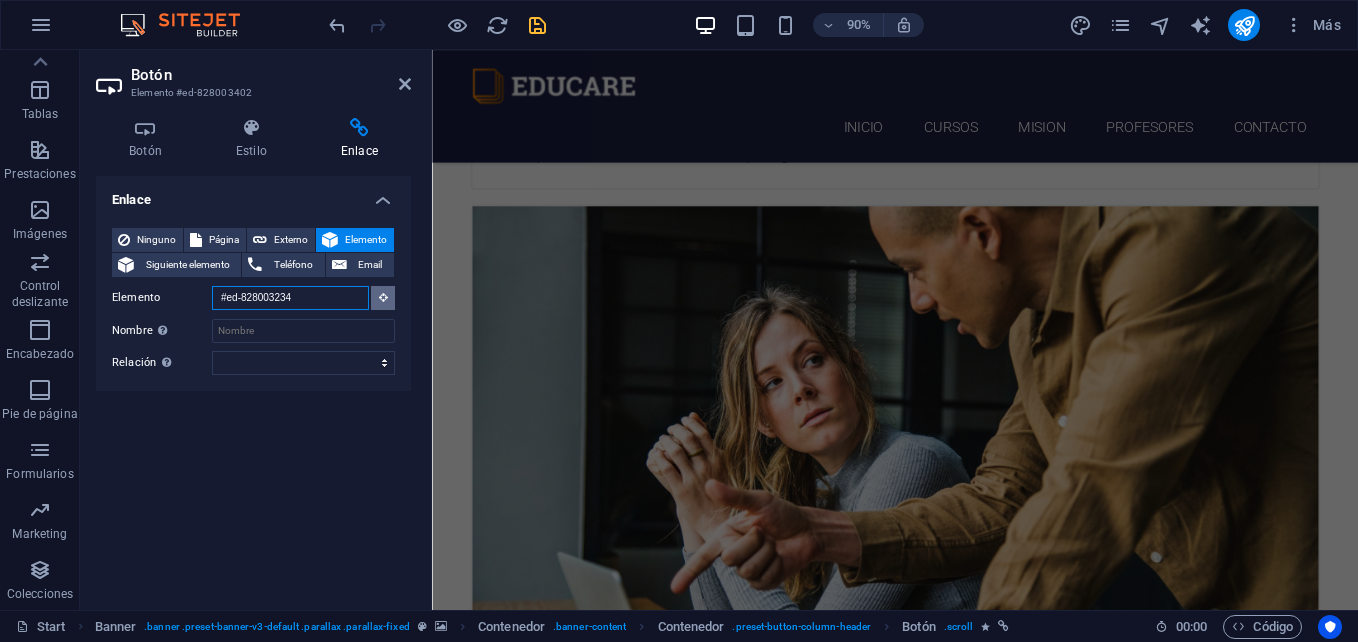 scroll, scrollTop: 91, scrollLeft: 0, axis: vertical 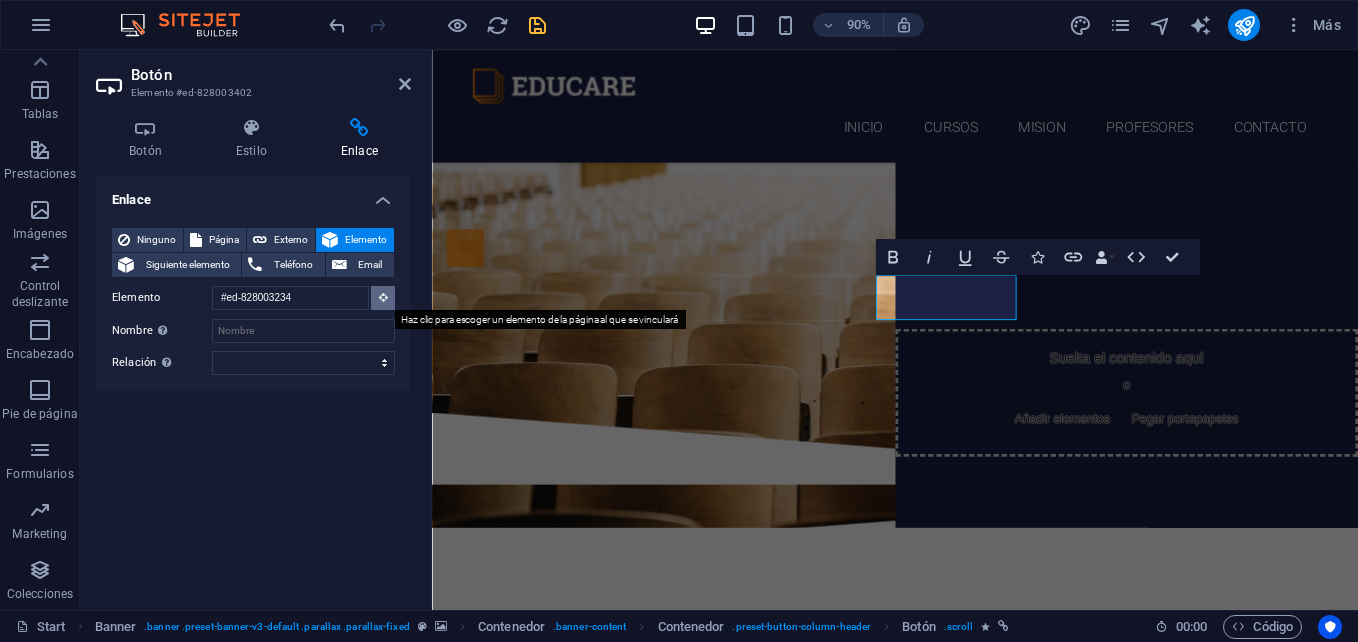 click at bounding box center (383, 298) 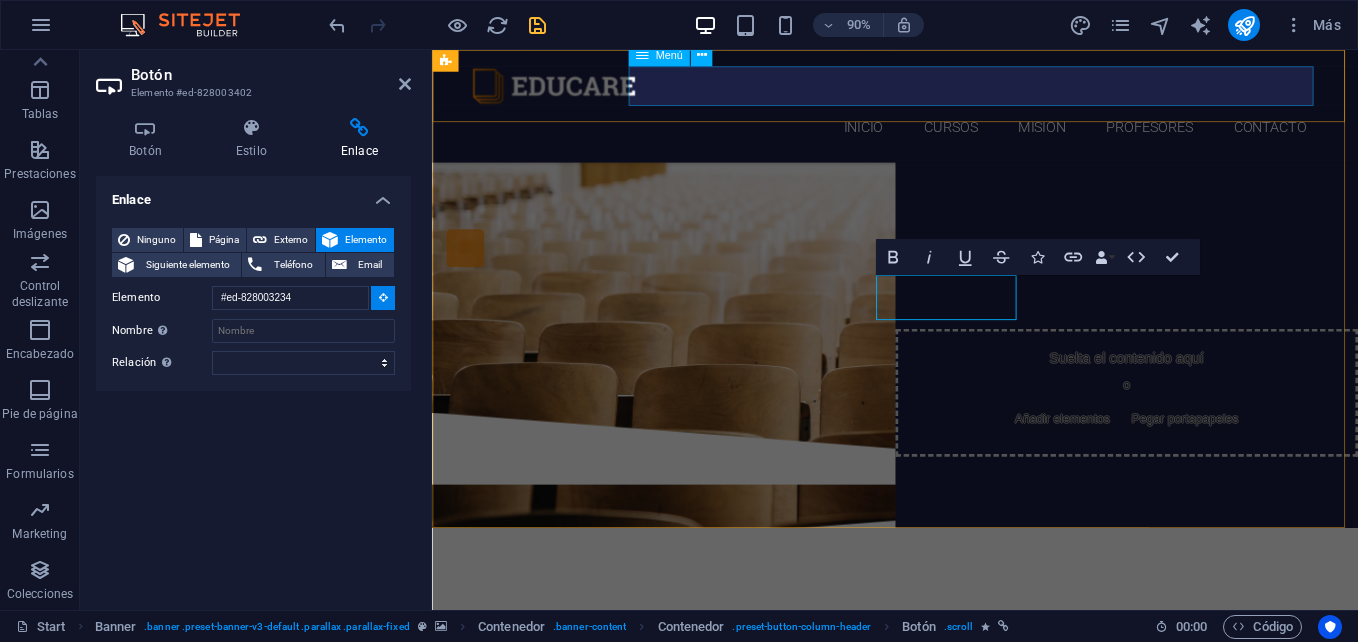 click on "Inicio Cursos MISION PROFESORES ContactO" at bounding box center [947, 136] 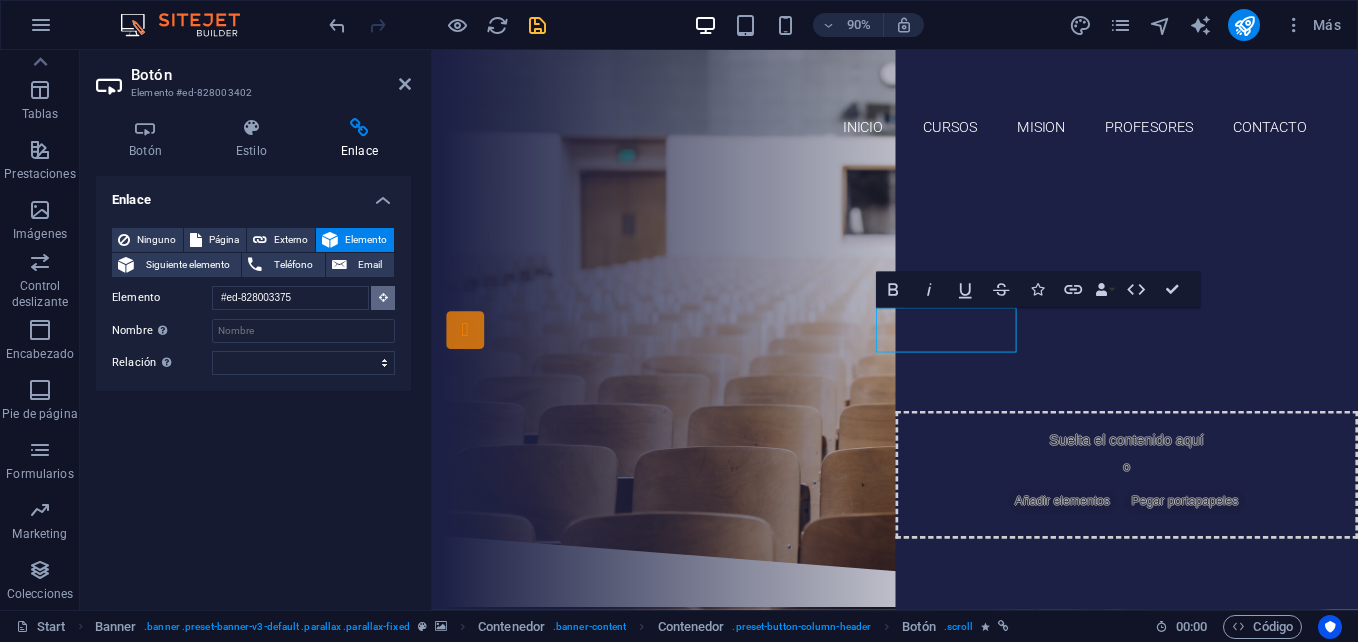 scroll, scrollTop: 11, scrollLeft: 0, axis: vertical 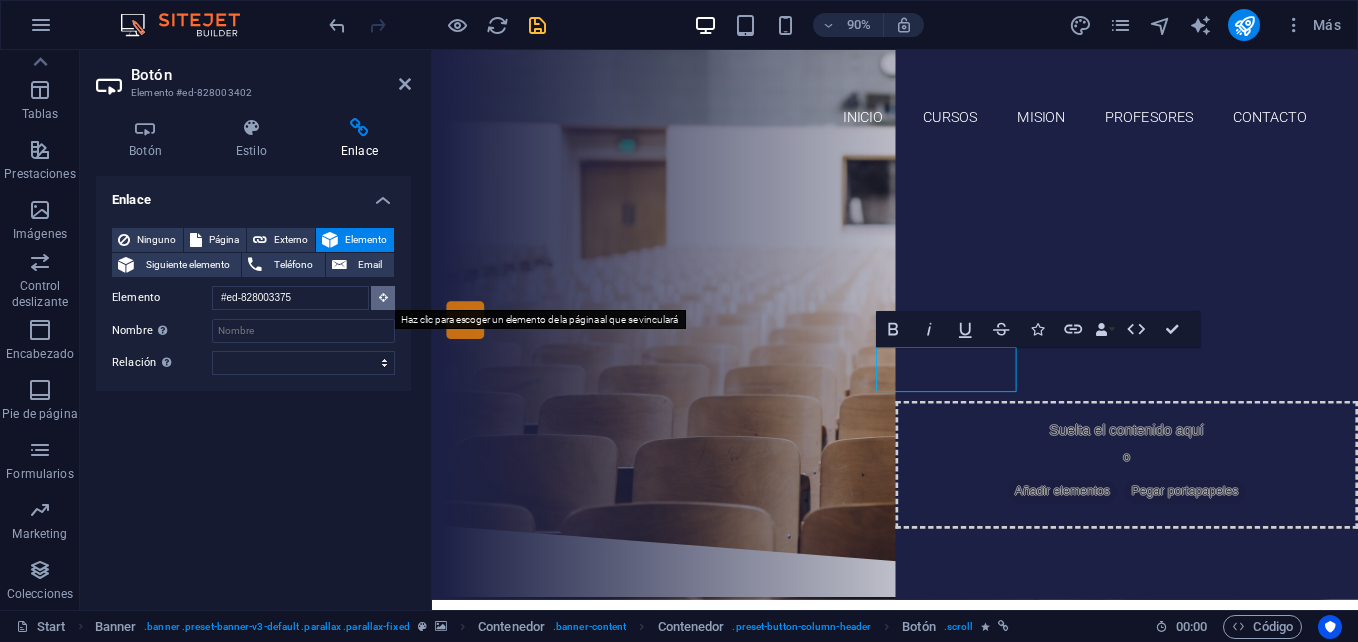 click at bounding box center (383, 297) 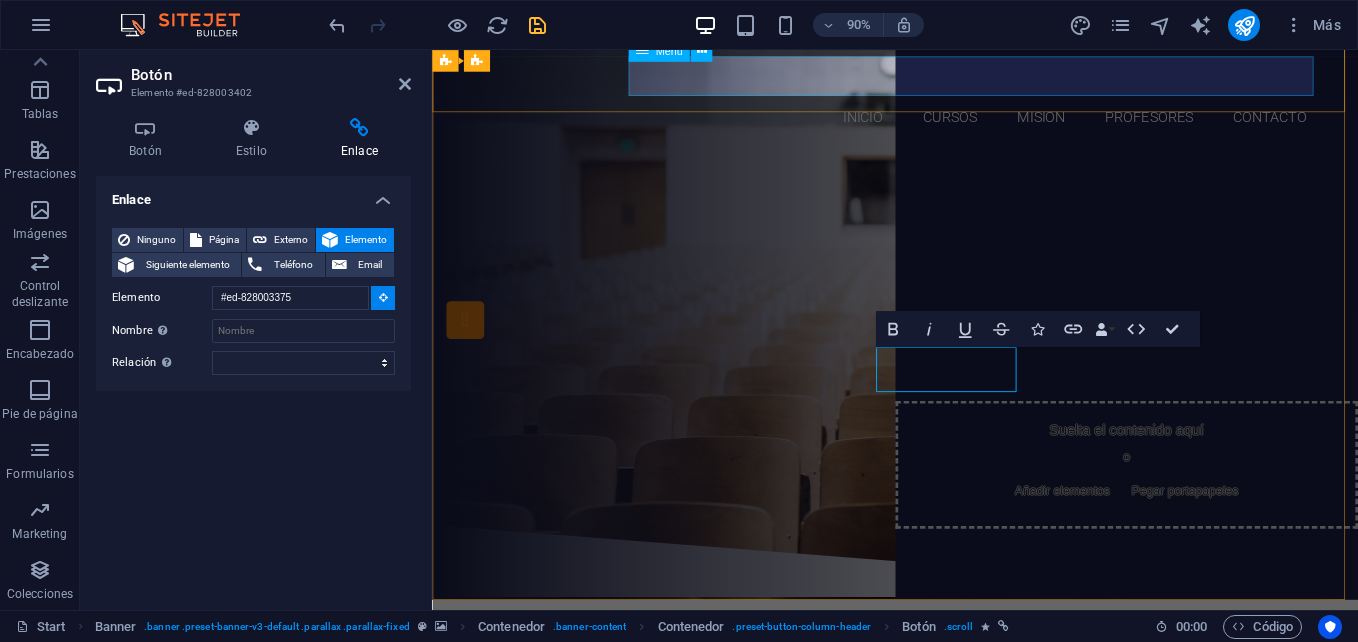 click on "Inicio Cursos MISION PROFESORES ContactO" at bounding box center (947, 125) 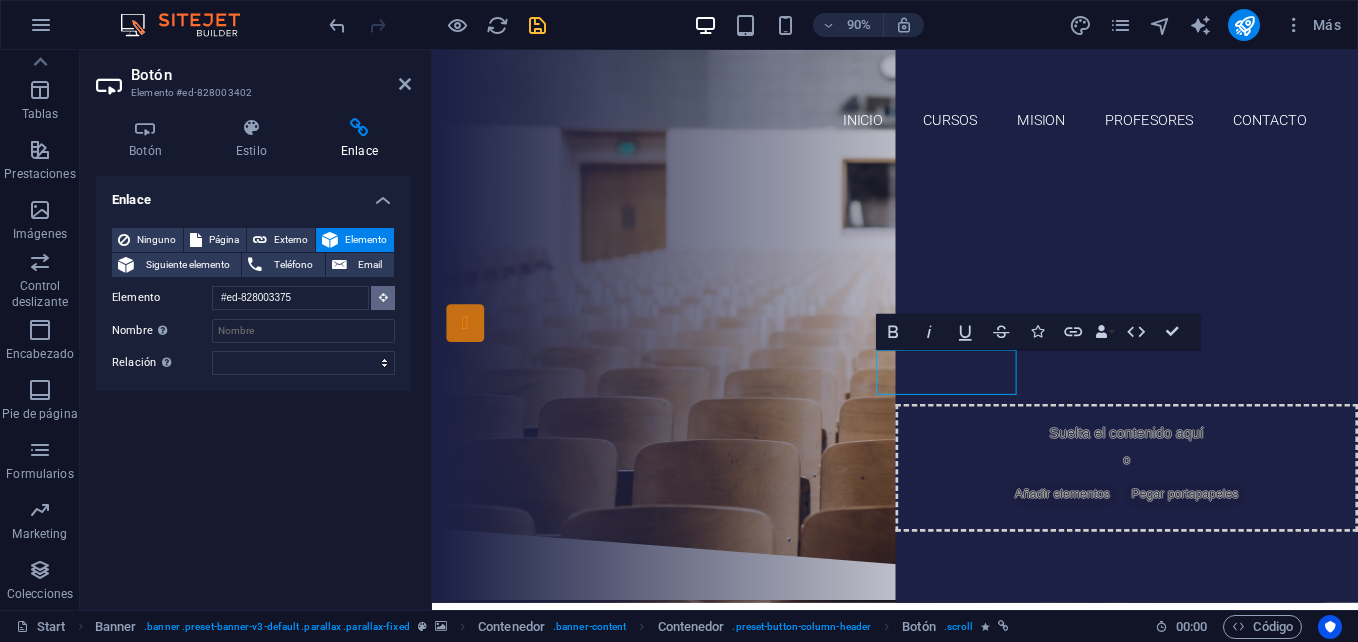 scroll, scrollTop: 11, scrollLeft: 0, axis: vertical 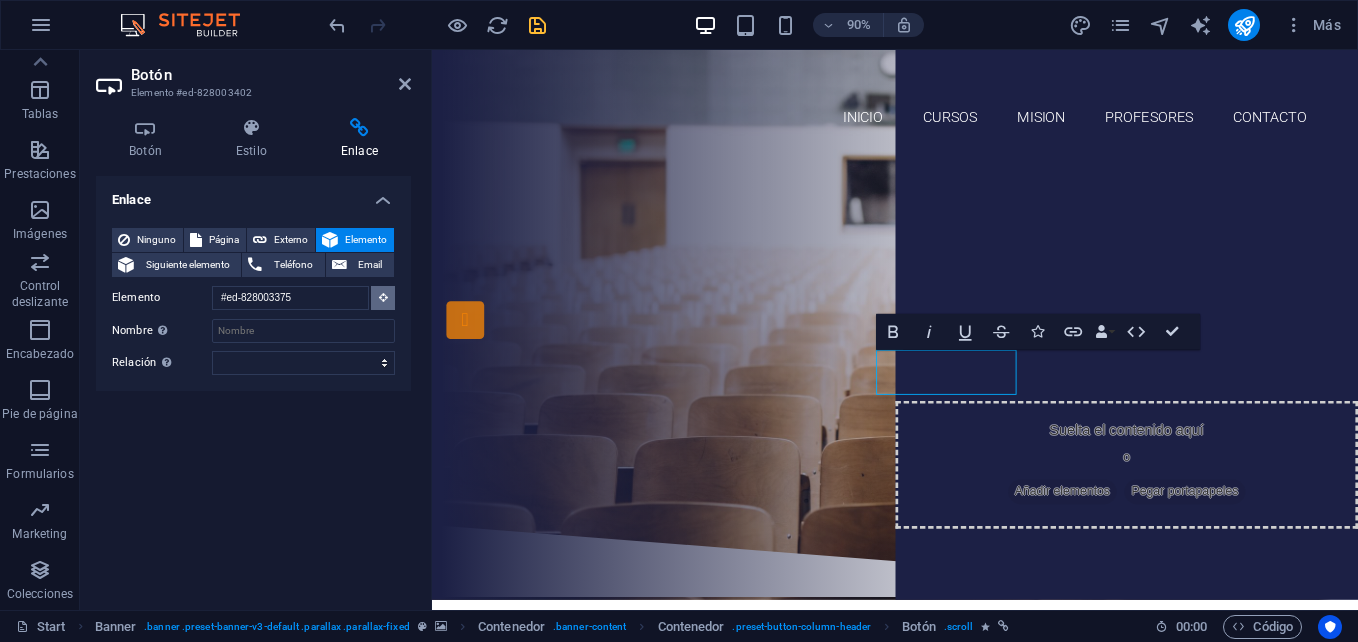 click at bounding box center [383, 298] 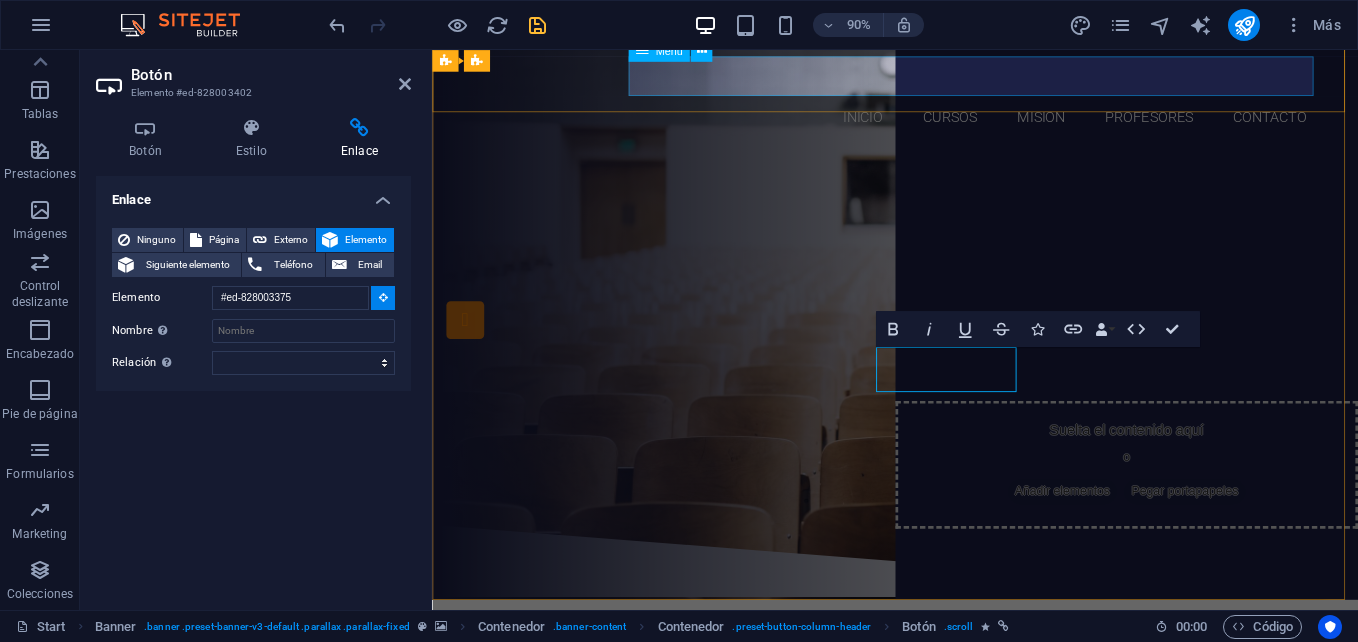 click on "Inicio Cursos MISION PROFESORES ContactO" at bounding box center [947, 125] 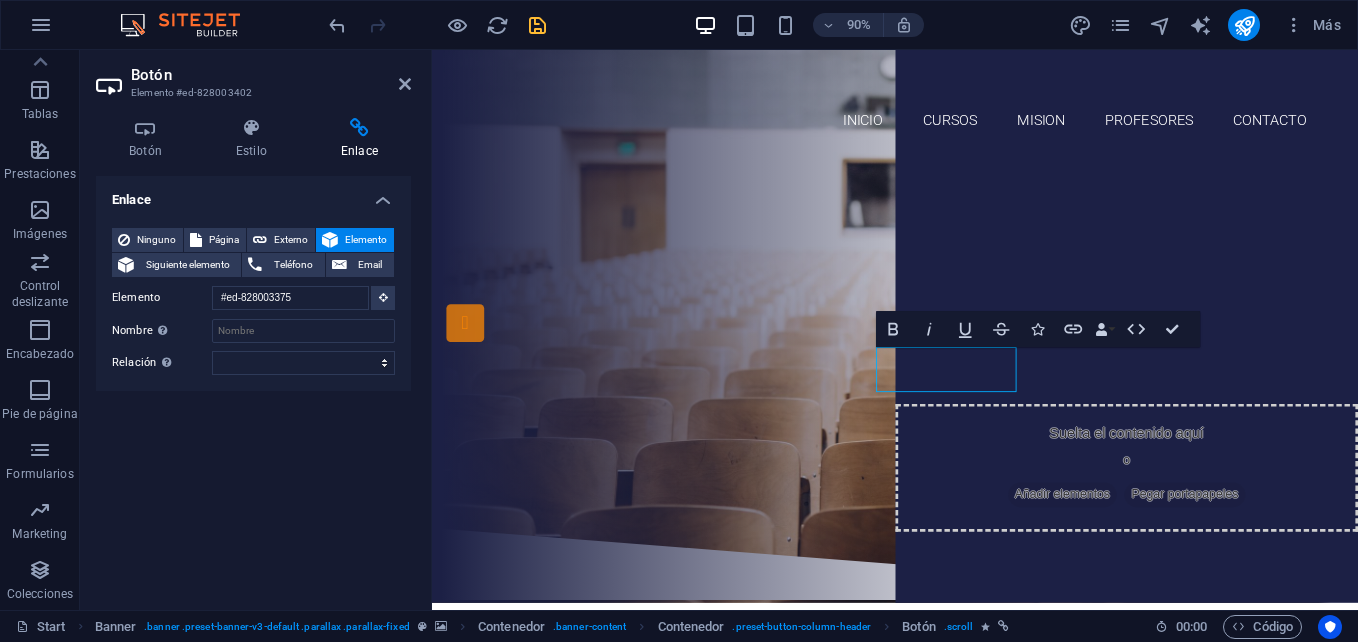 scroll, scrollTop: 11, scrollLeft: 0, axis: vertical 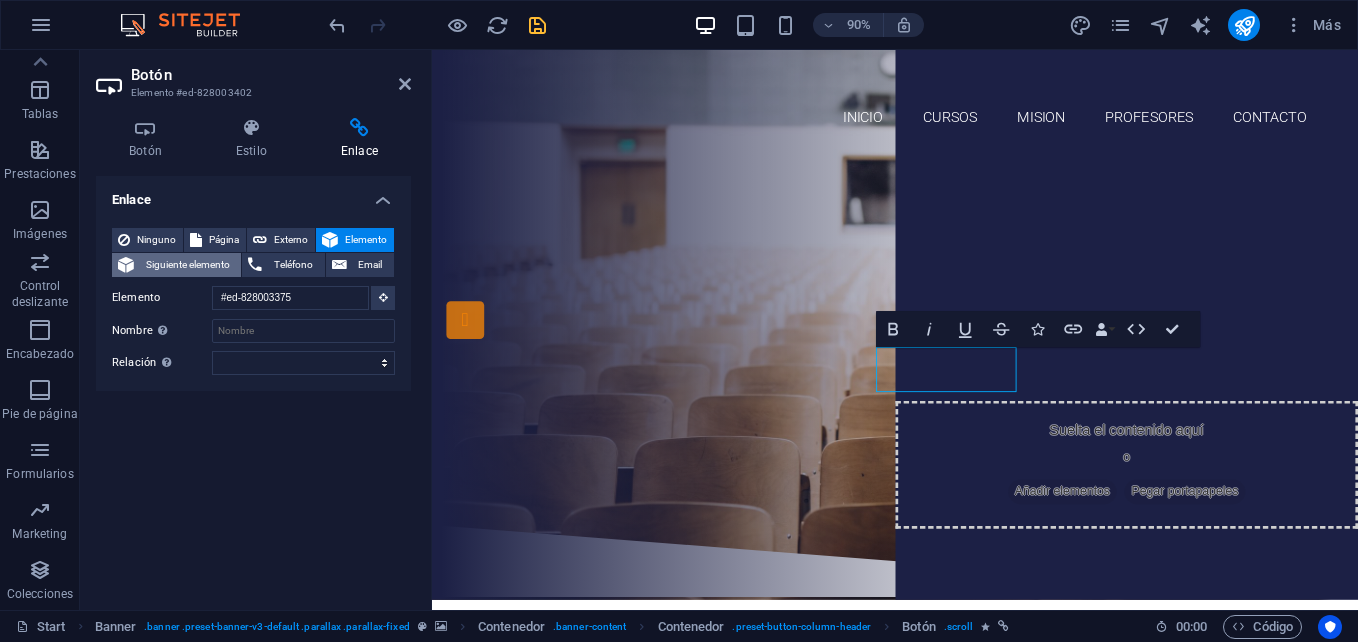 click on "Siguiente elemento" at bounding box center [187, 265] 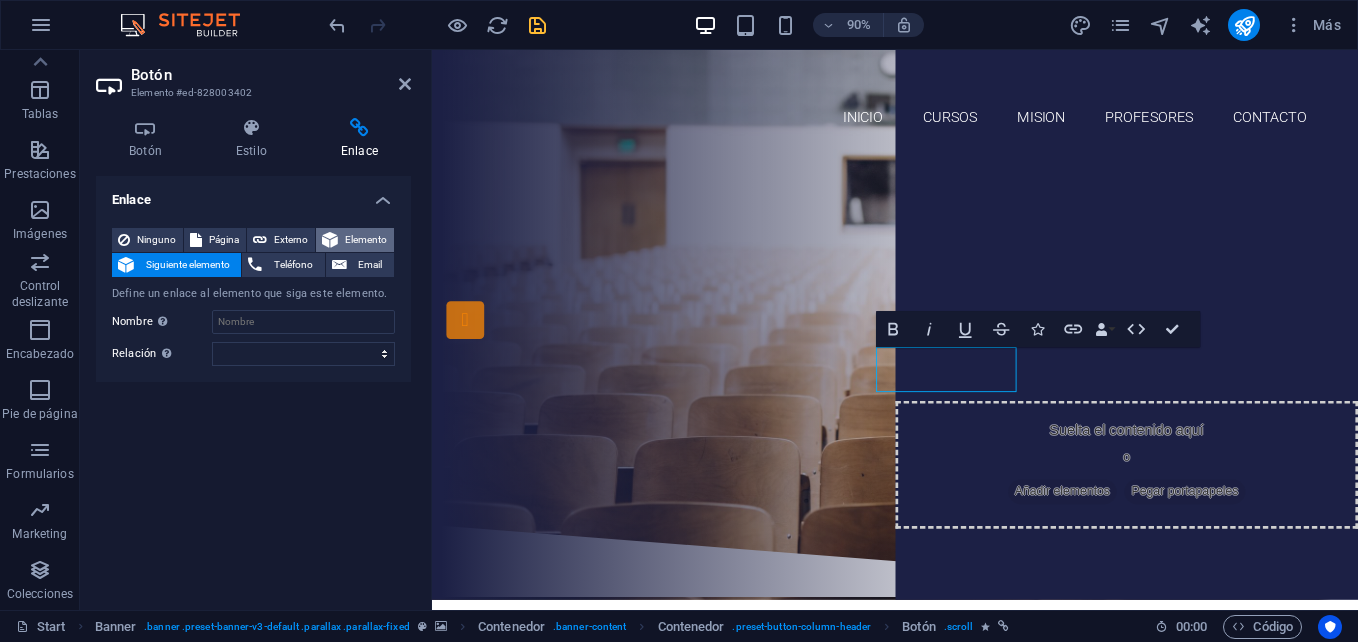 click on "Elemento" at bounding box center (366, 240) 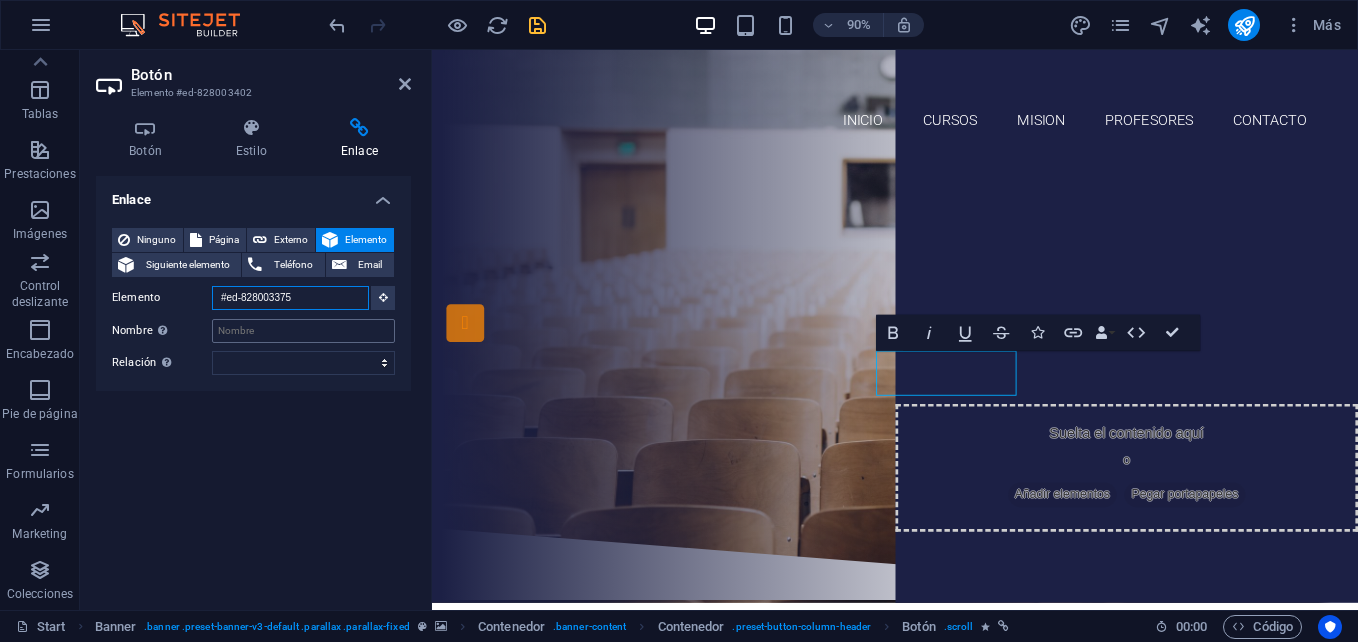 scroll, scrollTop: 11, scrollLeft: 0, axis: vertical 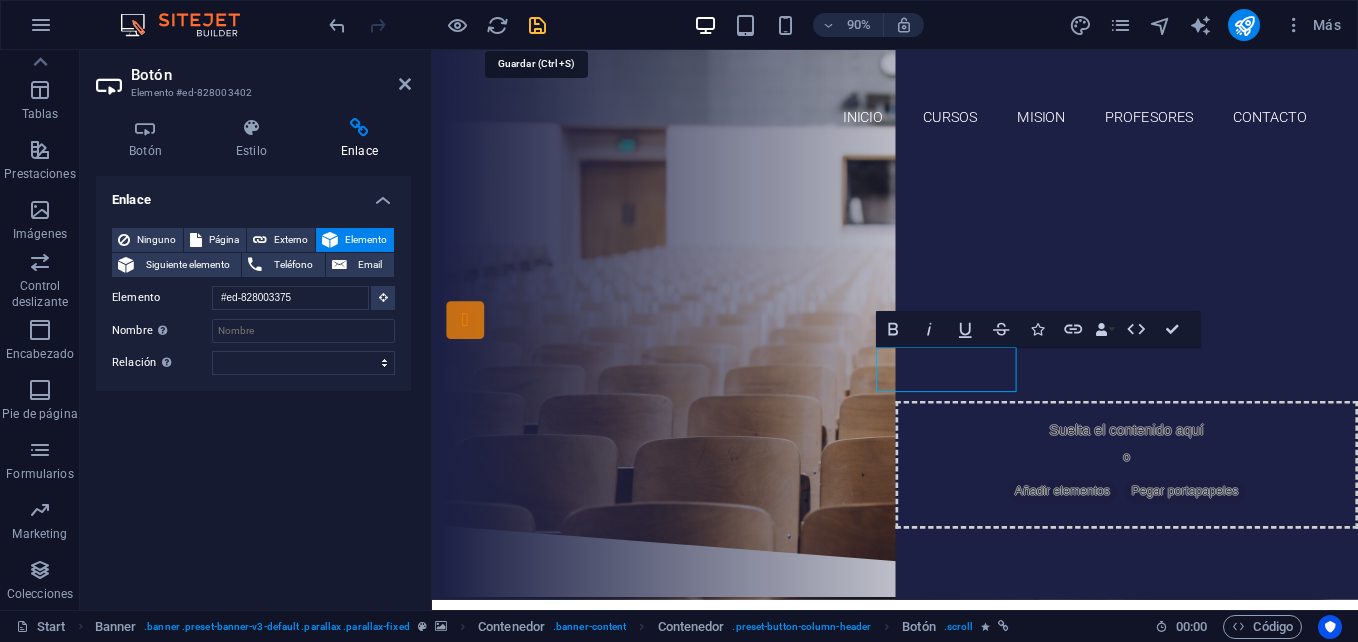 click at bounding box center [537, 25] 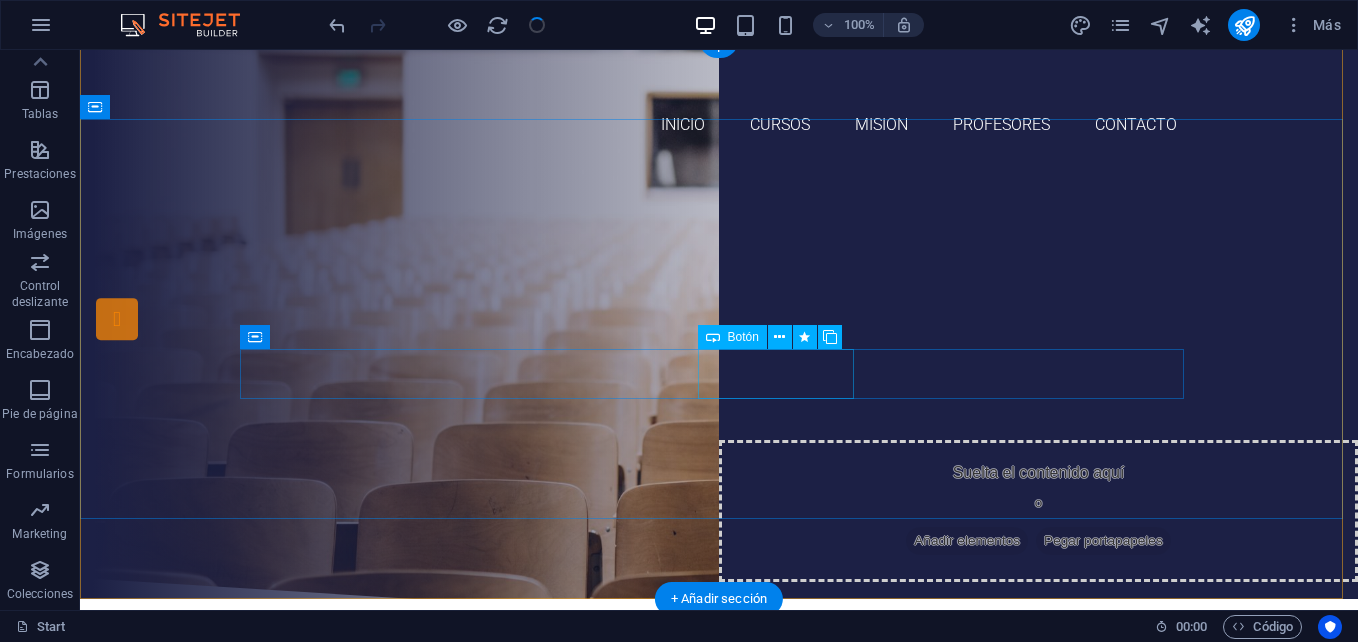 click on "CONTACTANOS" at bounding box center [719, 457] 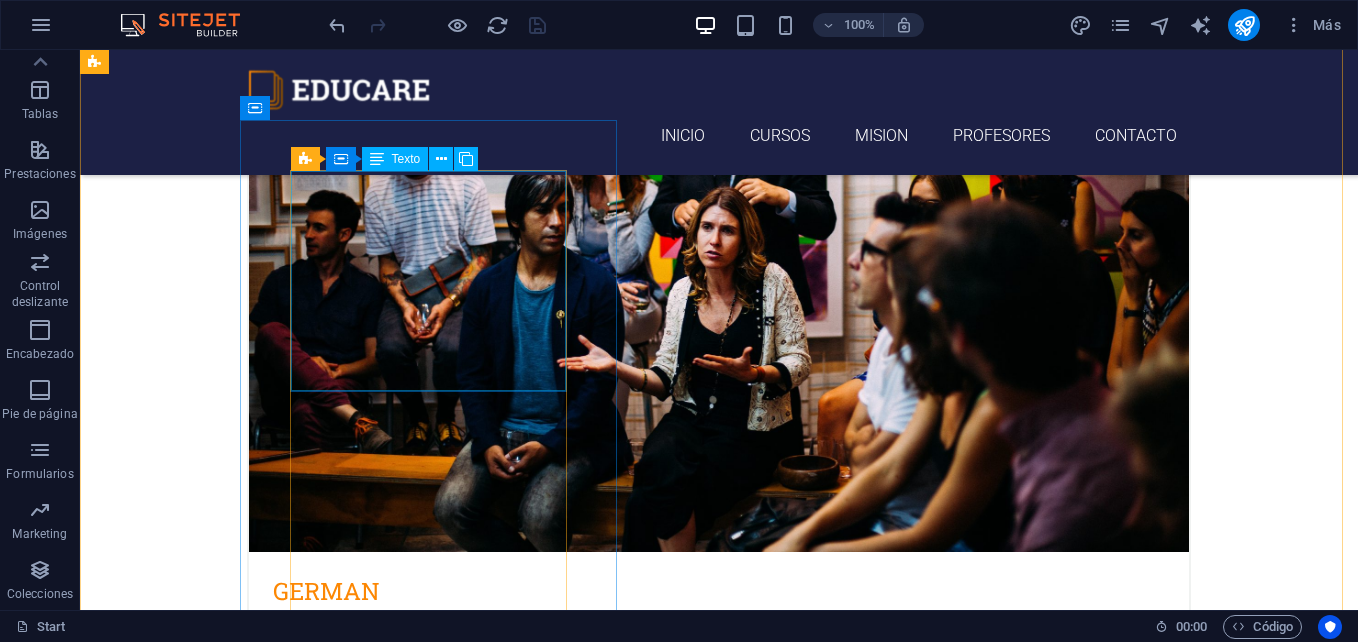 scroll, scrollTop: 2511, scrollLeft: 0, axis: vertical 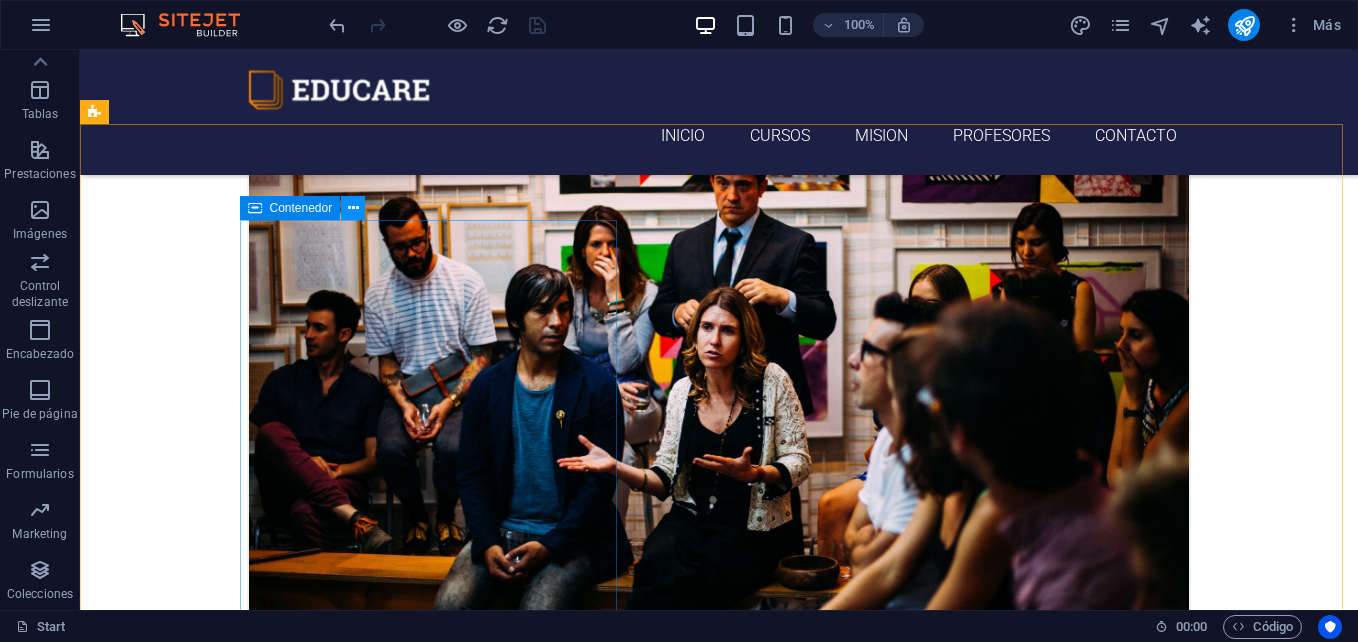 click at bounding box center (353, 208) 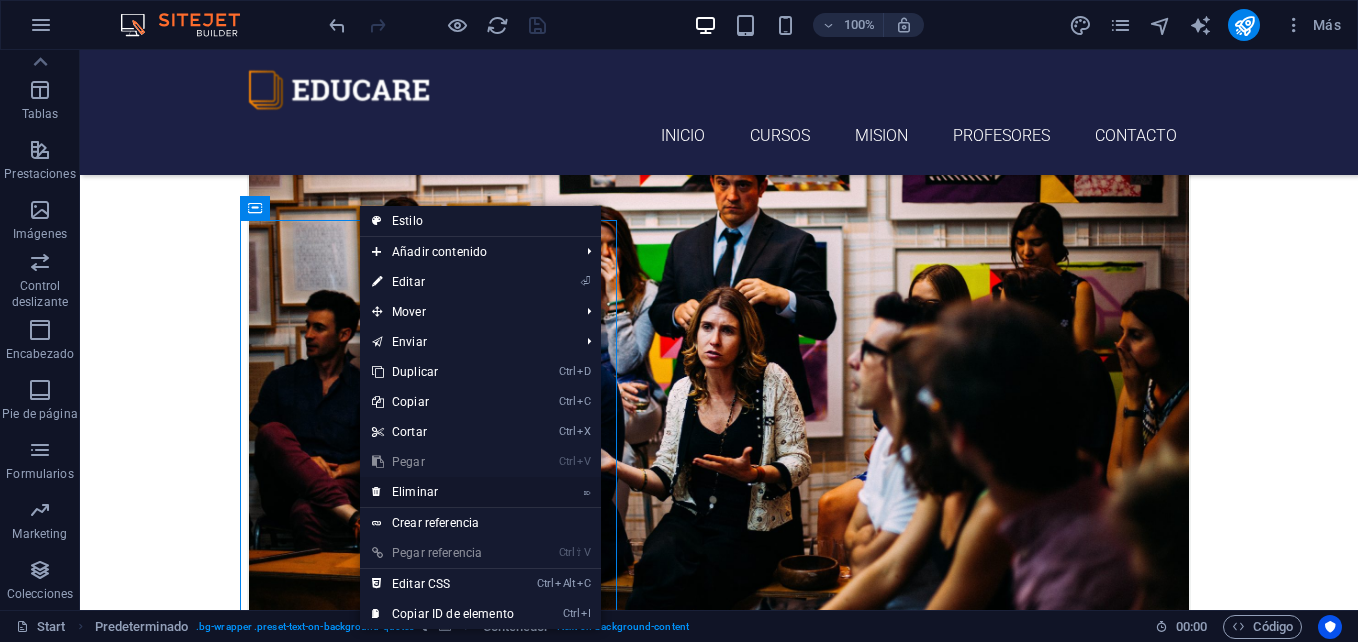 click on "⌦  Eliminar" at bounding box center (443, 492) 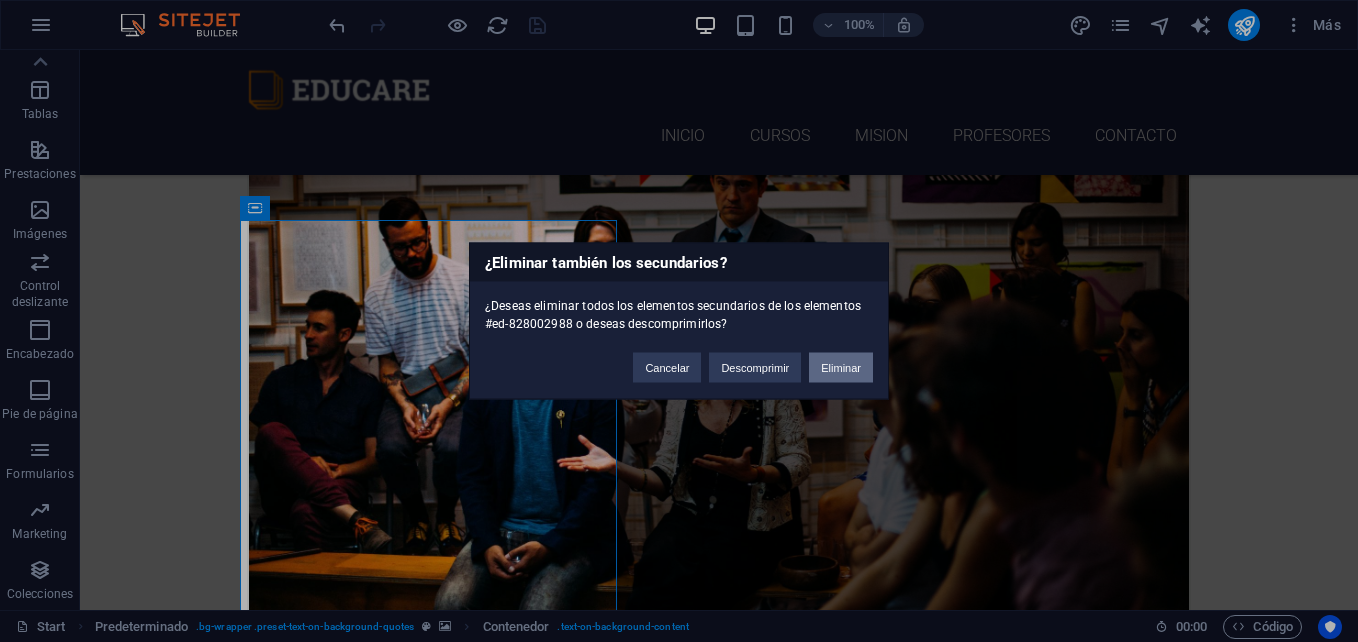click on "Eliminar" at bounding box center [841, 368] 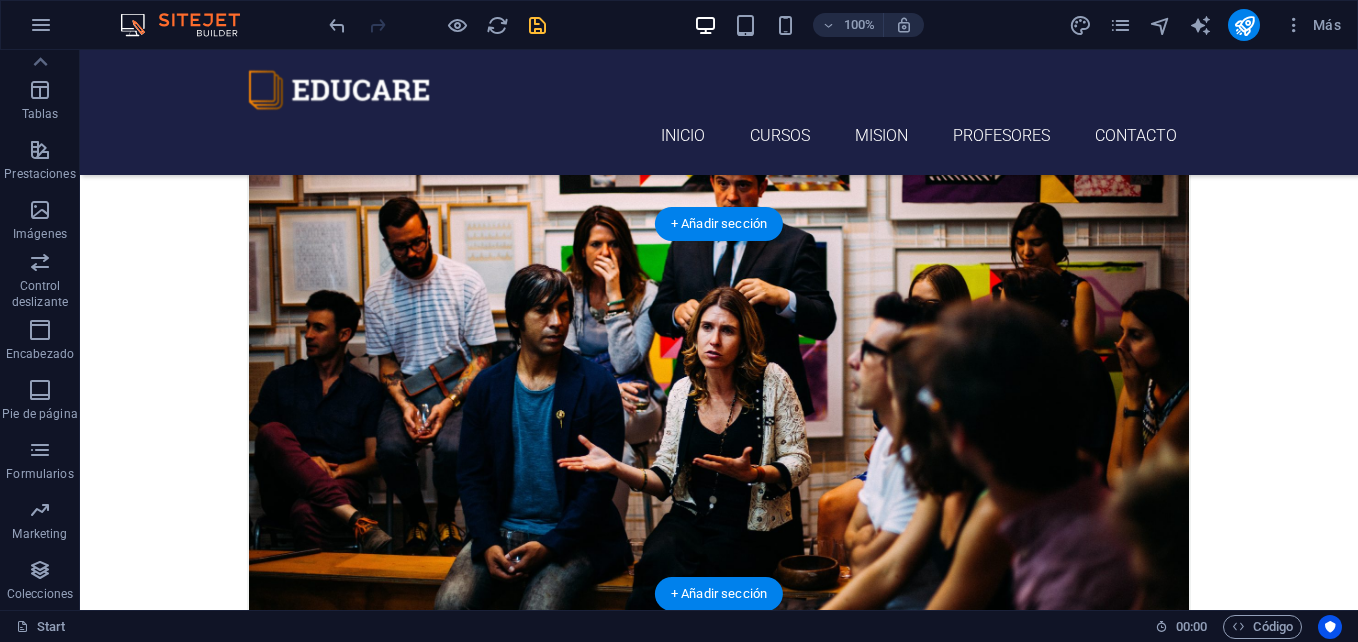 scroll, scrollTop: 2411, scrollLeft: 0, axis: vertical 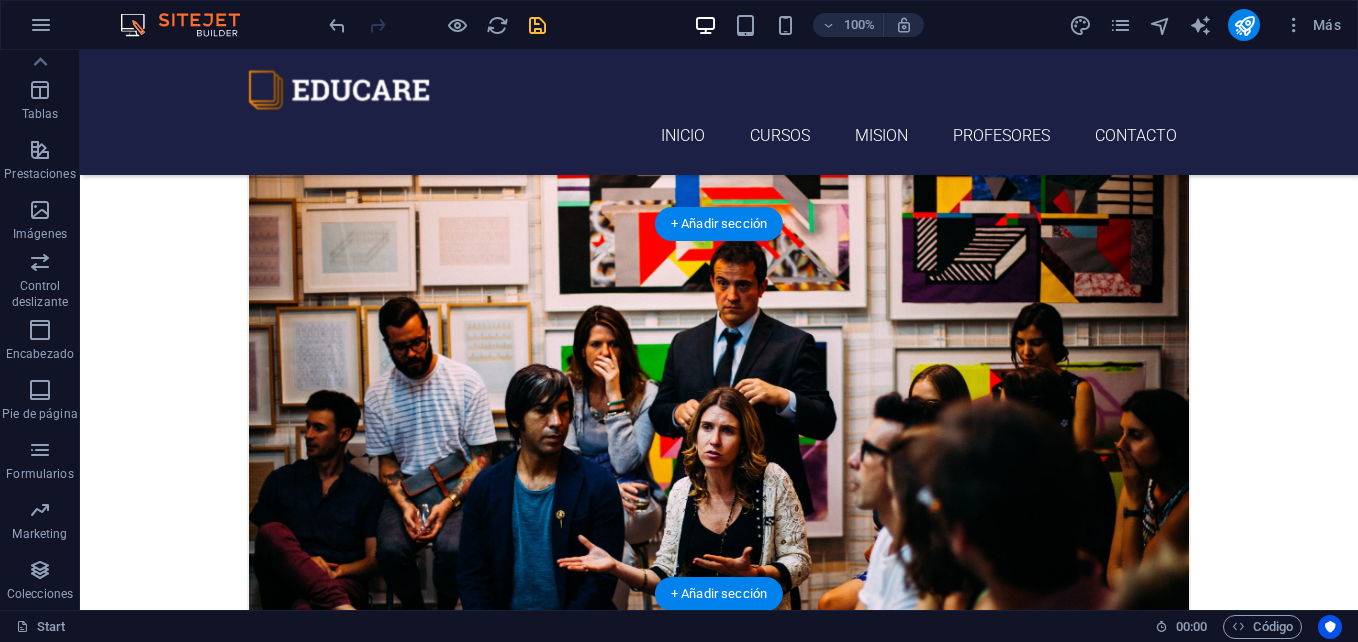 click at bounding box center (719, 4494) 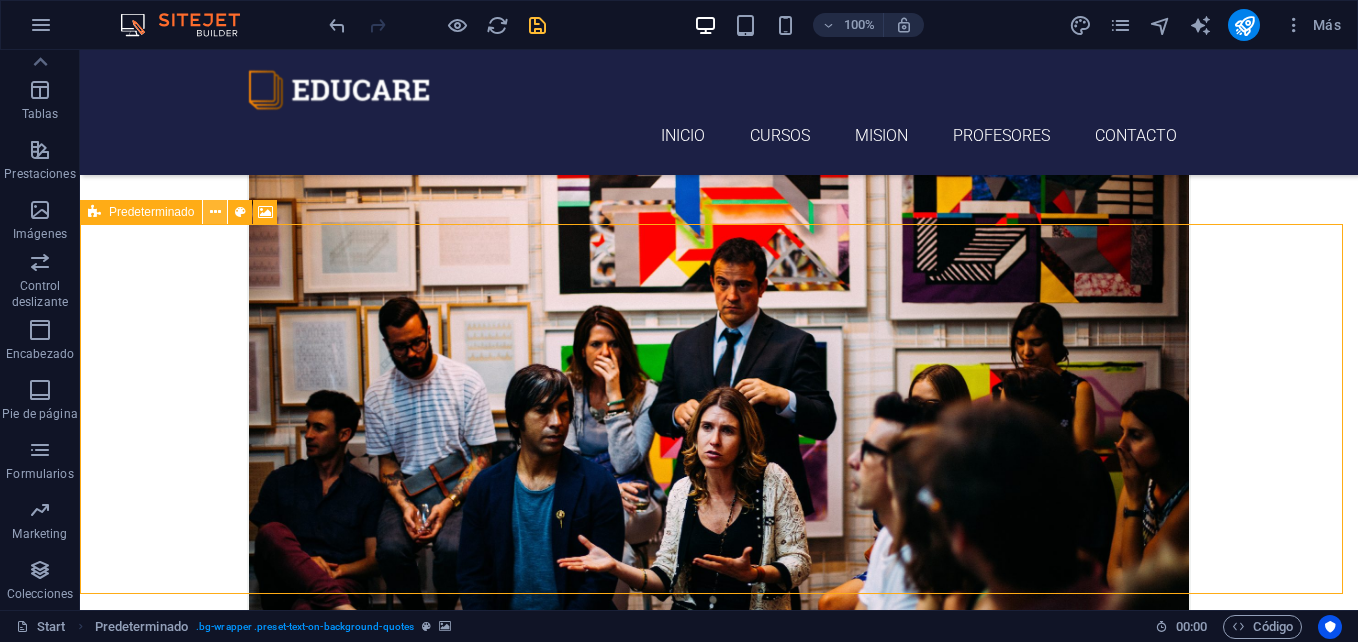 click at bounding box center [215, 212] 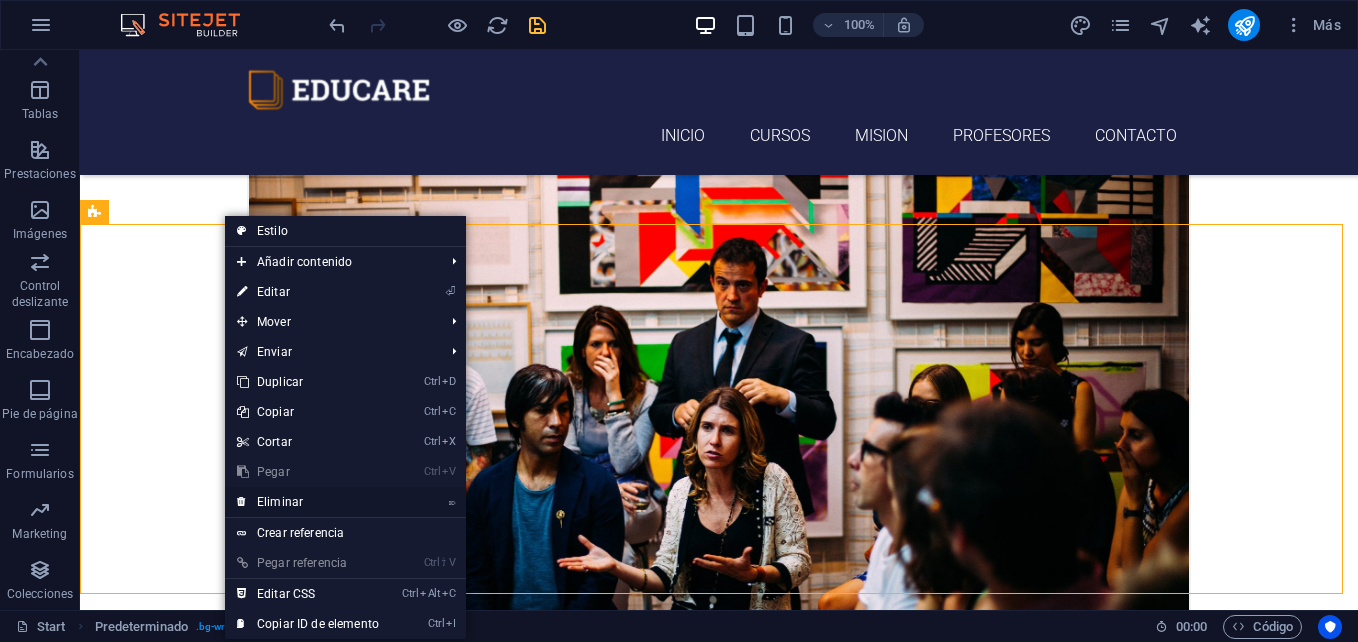 click on "⌦  Eliminar" at bounding box center [308, 502] 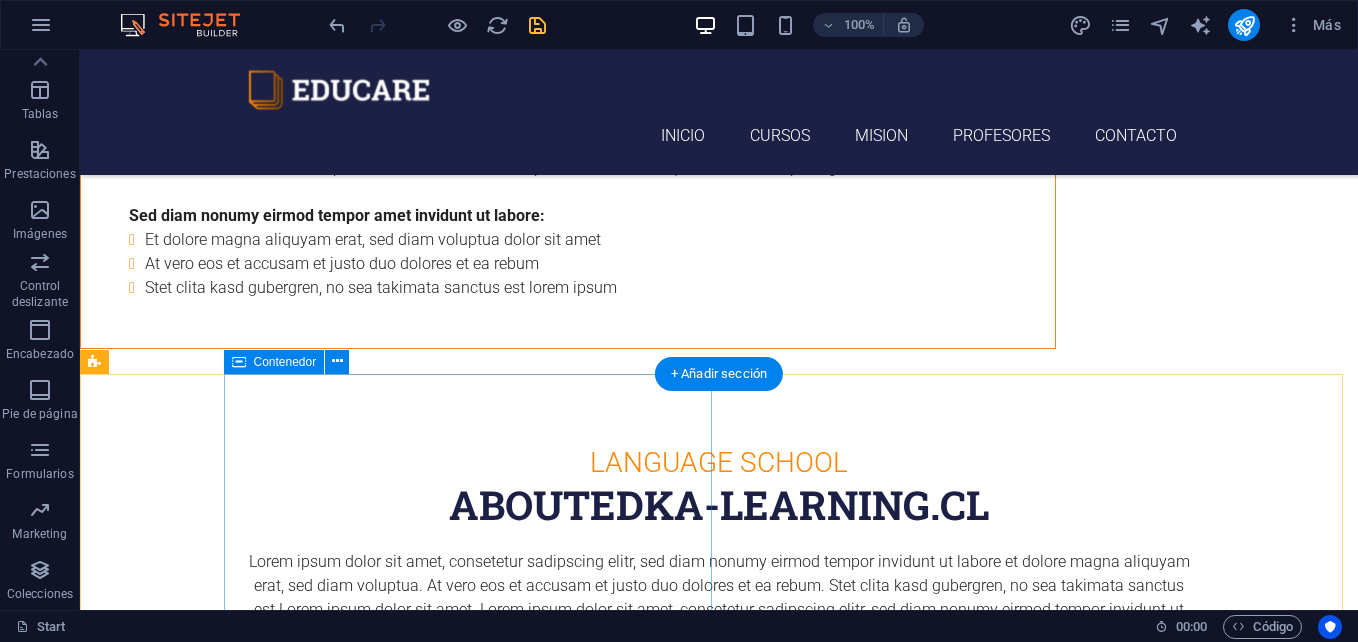 scroll, scrollTop: 6576, scrollLeft: 0, axis: vertical 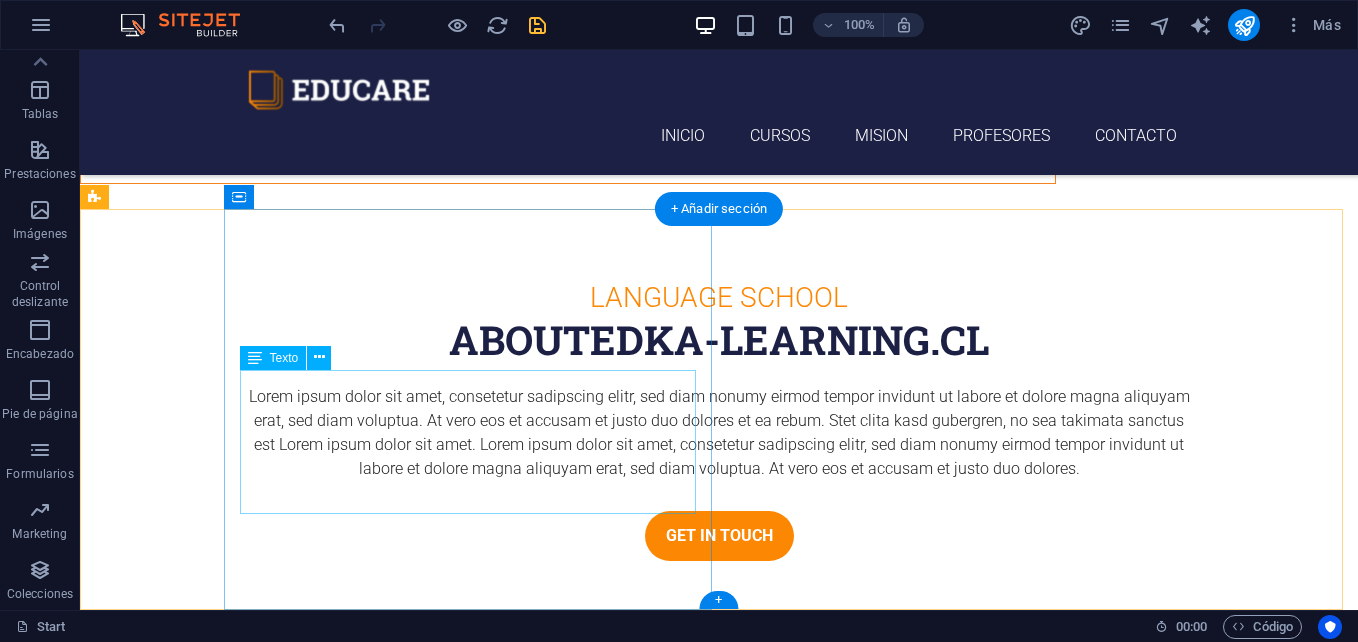 click on "edka-learning.cl [NUMBER] [STREET], [CITY], [STATE] [POSTAL_CODE] +[PHONE] [EMAIL] Legal Notice | Privacy" at bounding box center (475, 5950) 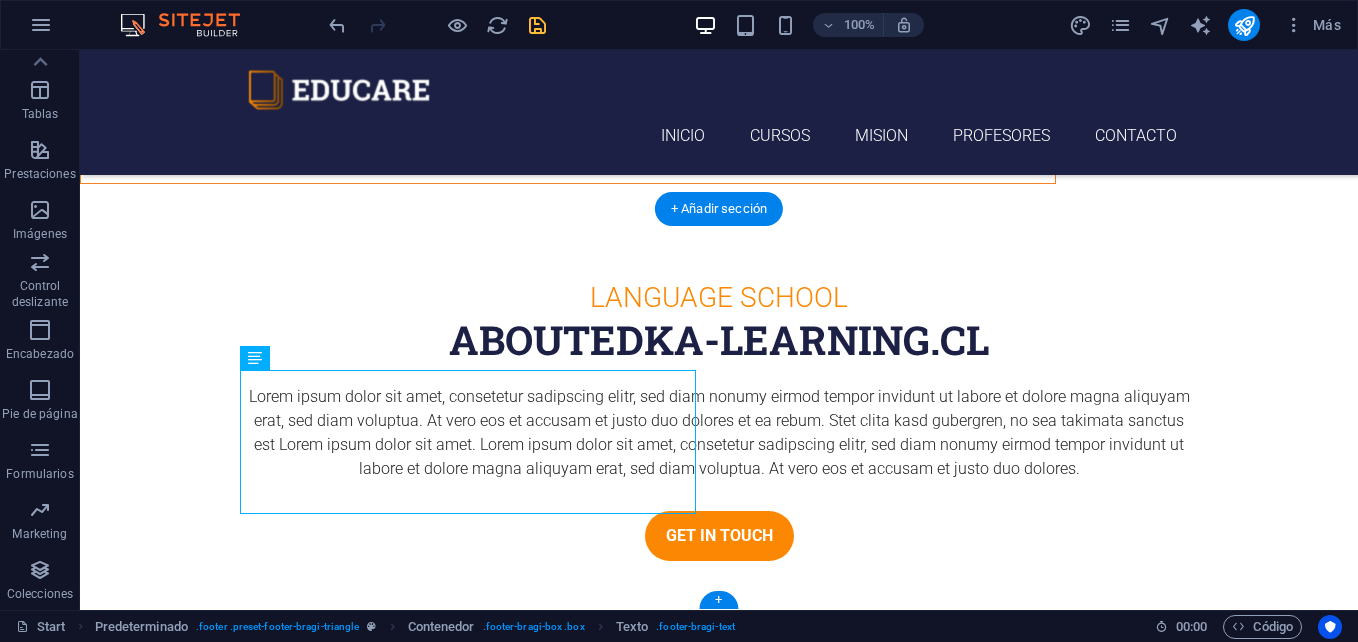 click at bounding box center (1038, -6326) 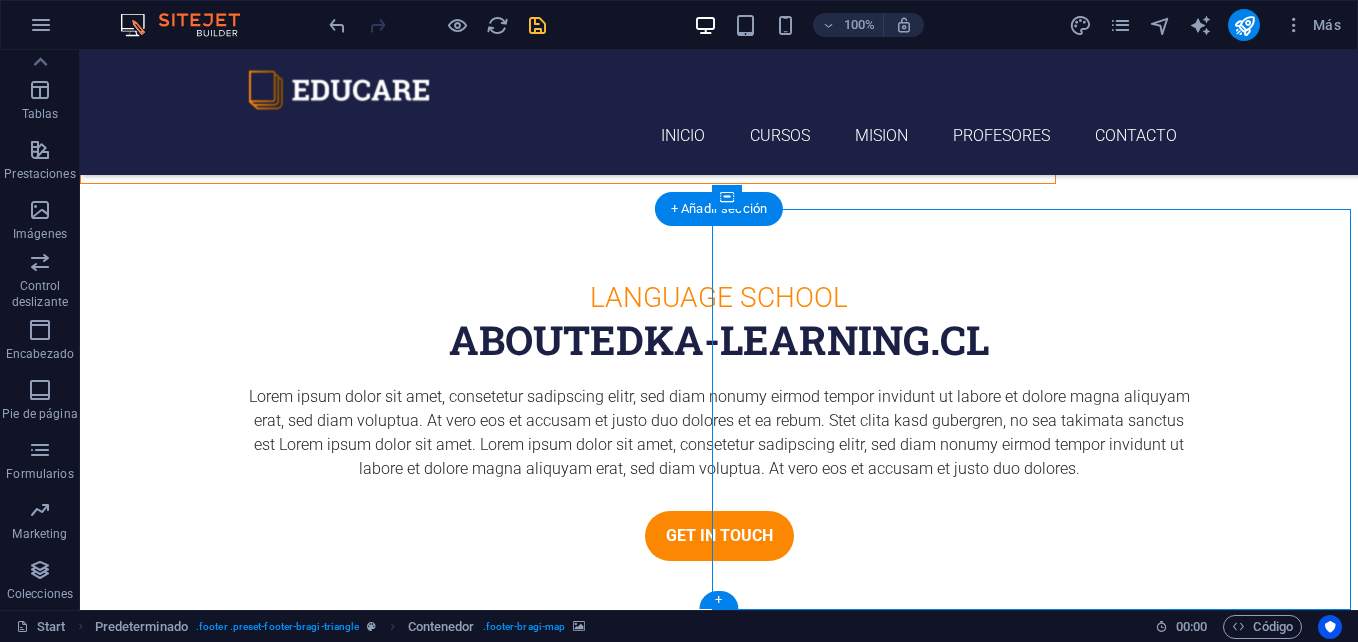 click at bounding box center [1038, -6326] 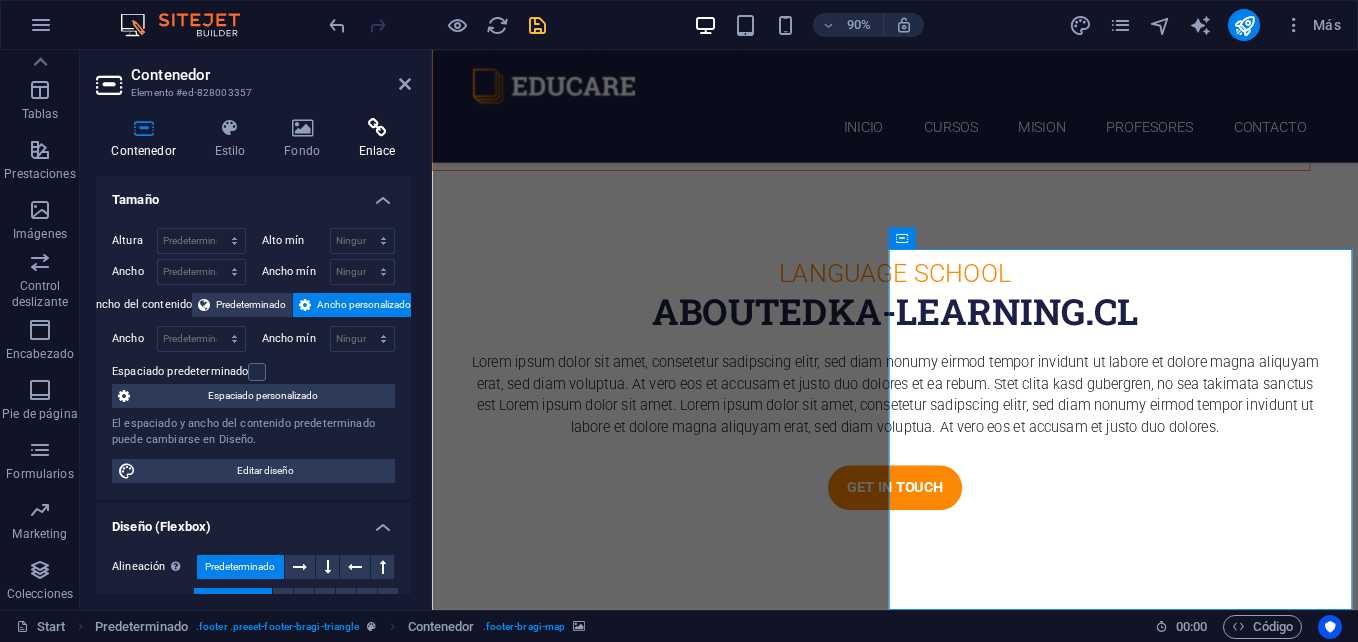 click at bounding box center (377, 128) 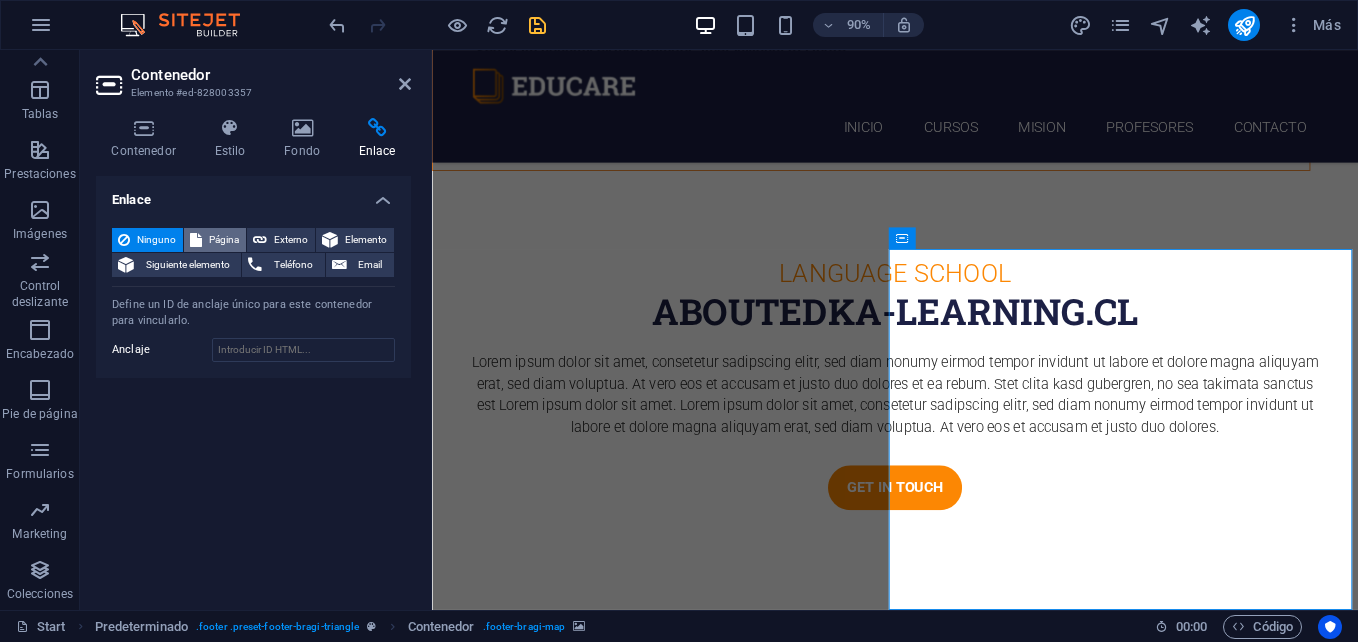 click on "Página" at bounding box center [224, 240] 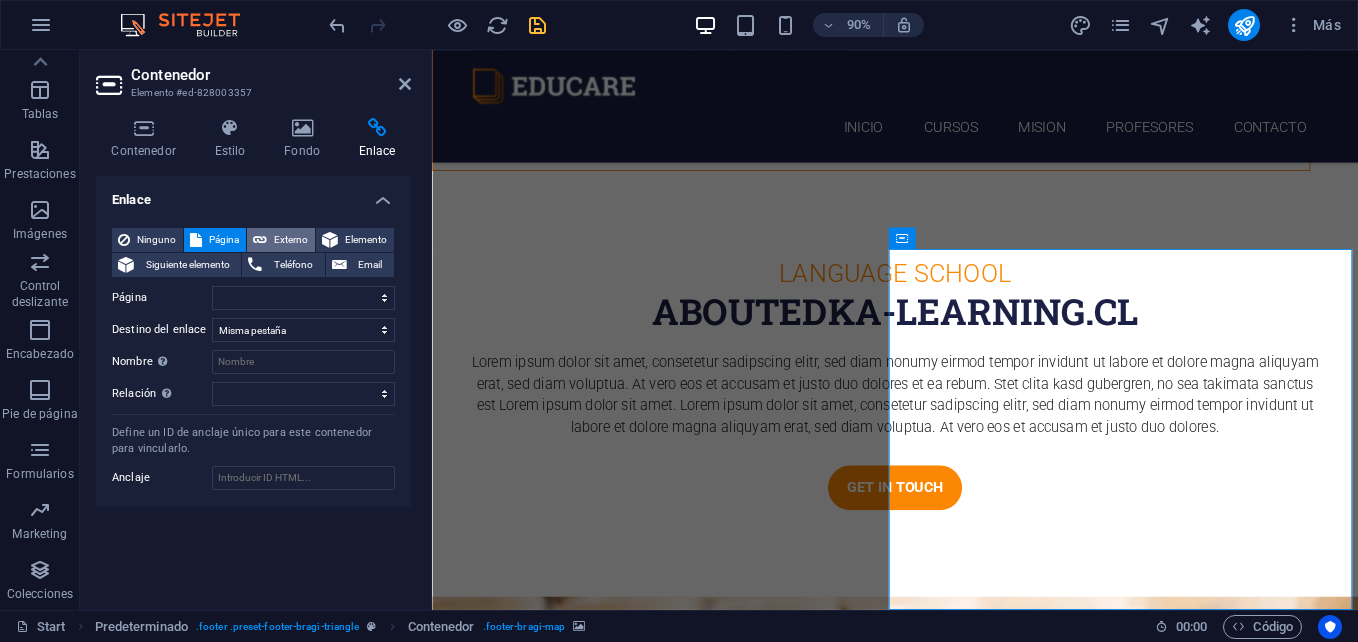 click on "Externo" at bounding box center [291, 240] 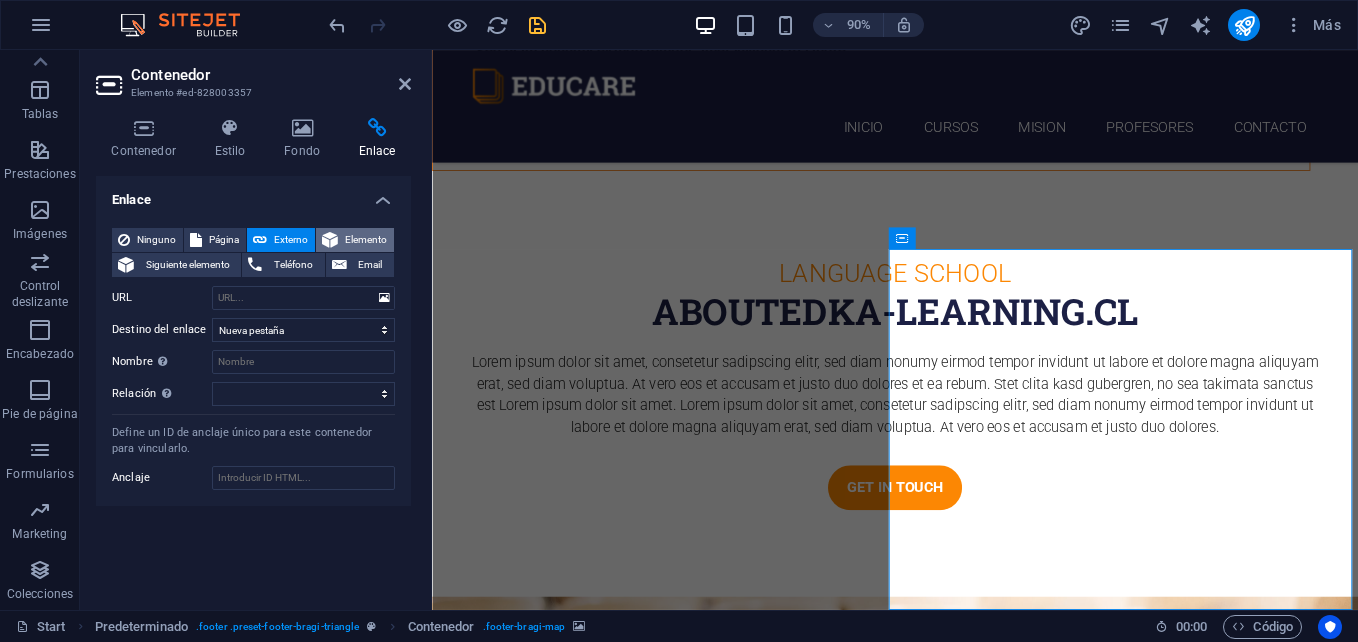 click on "Elemento" at bounding box center (366, 240) 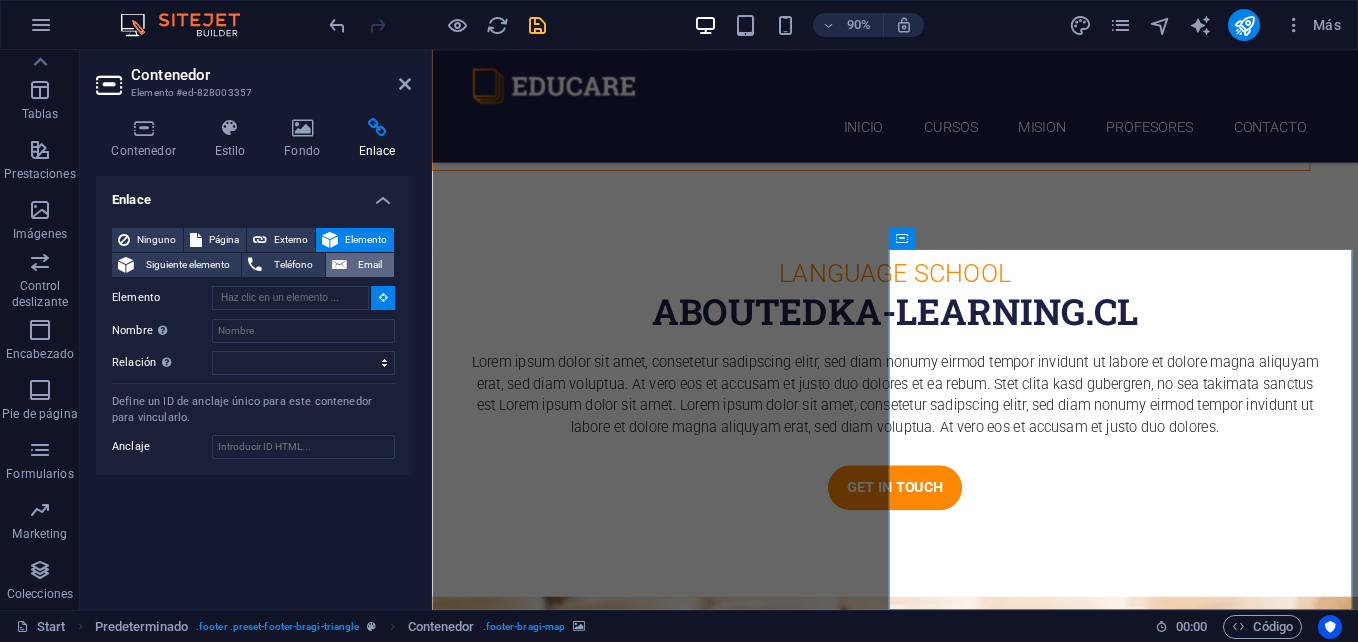 click on "Email" at bounding box center [360, 265] 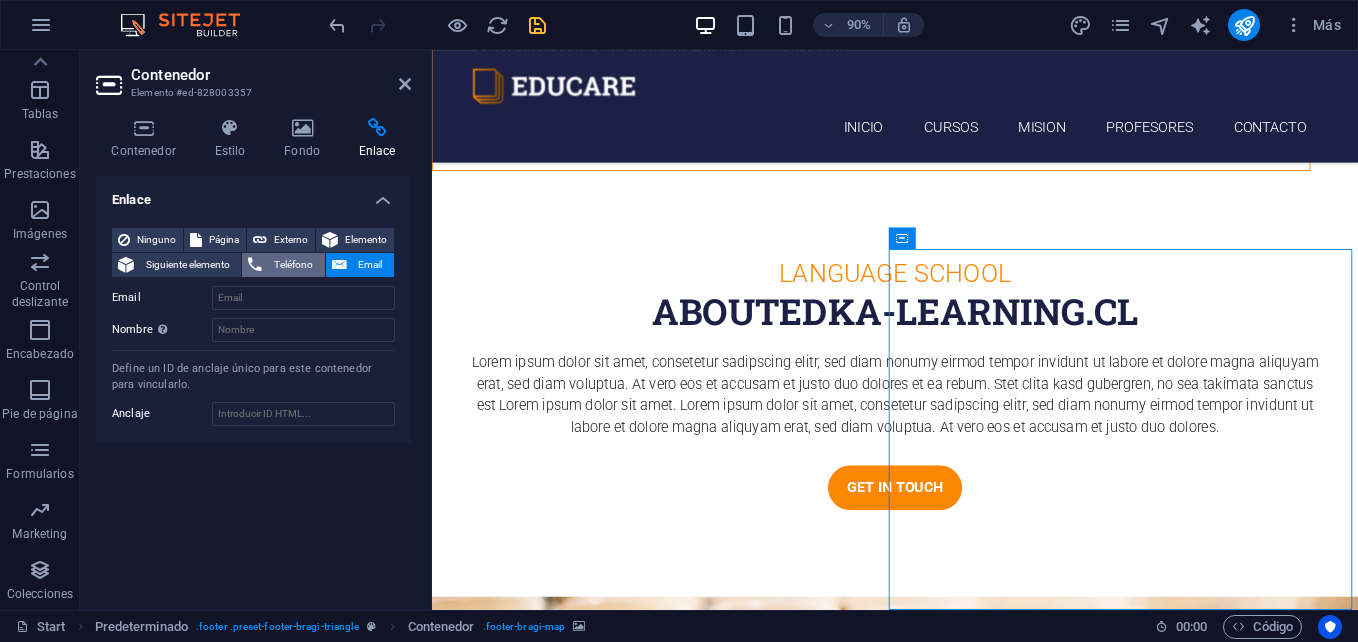click on "Teléfono" at bounding box center (293, 265) 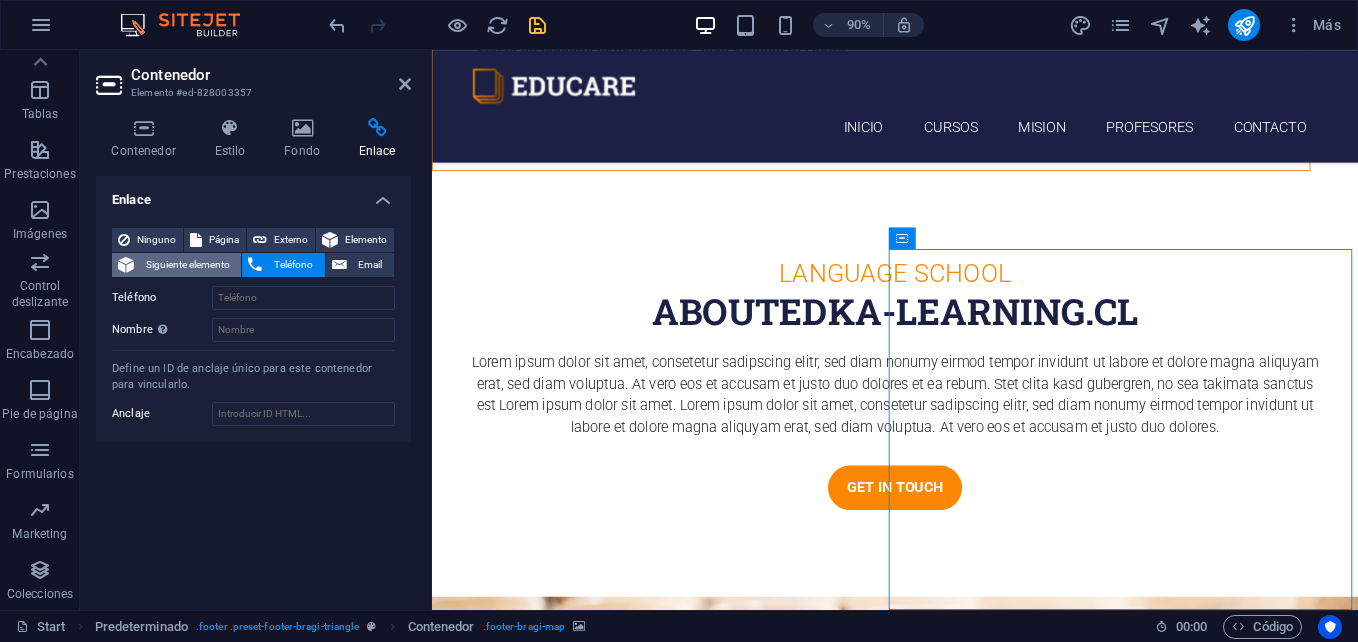 click on "Siguiente elemento" at bounding box center [187, 265] 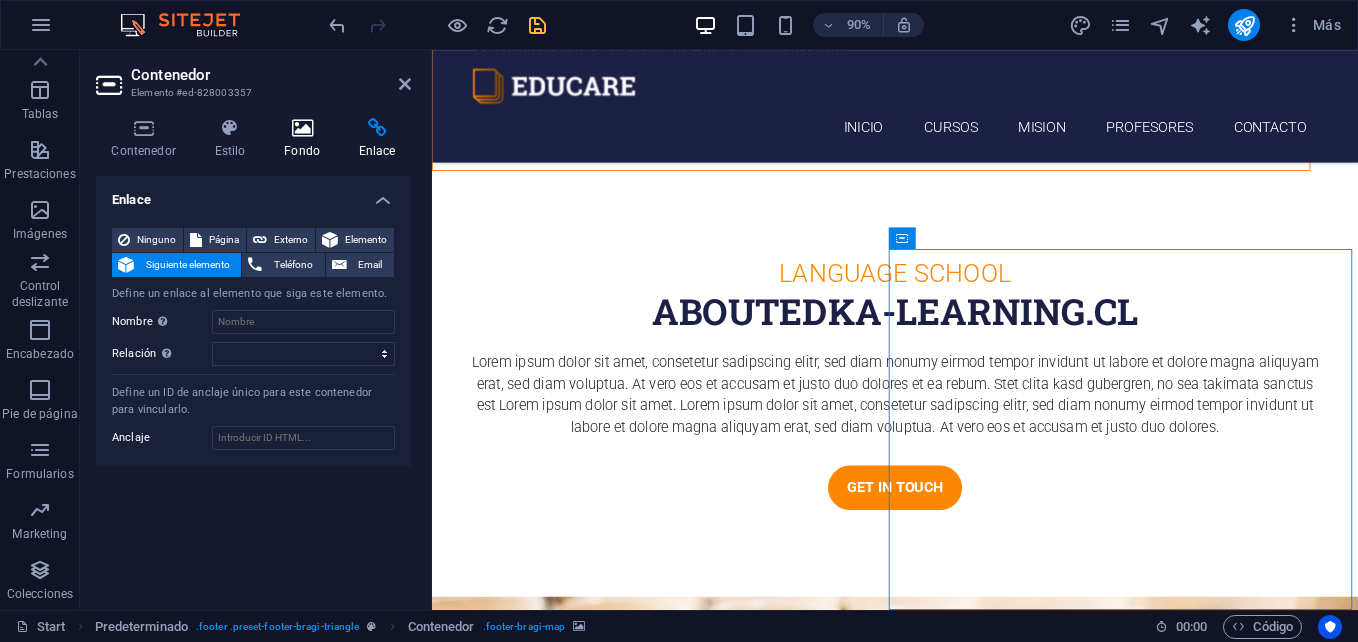 click at bounding box center (302, 128) 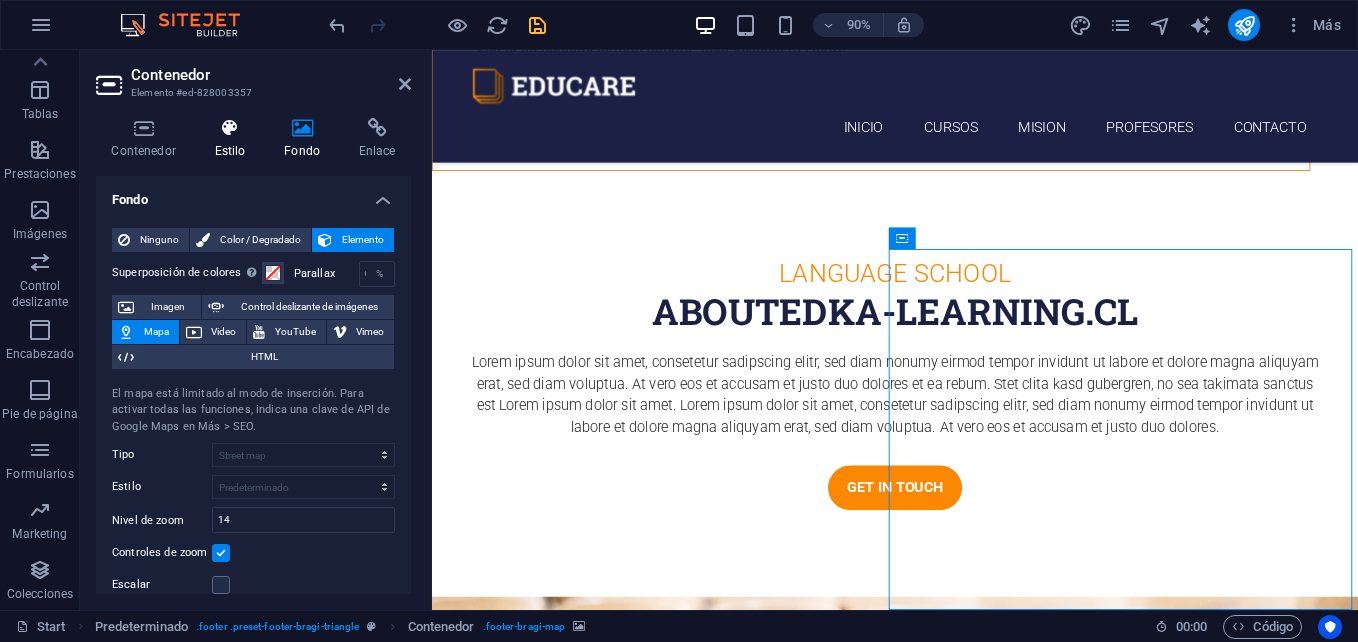click at bounding box center [230, 128] 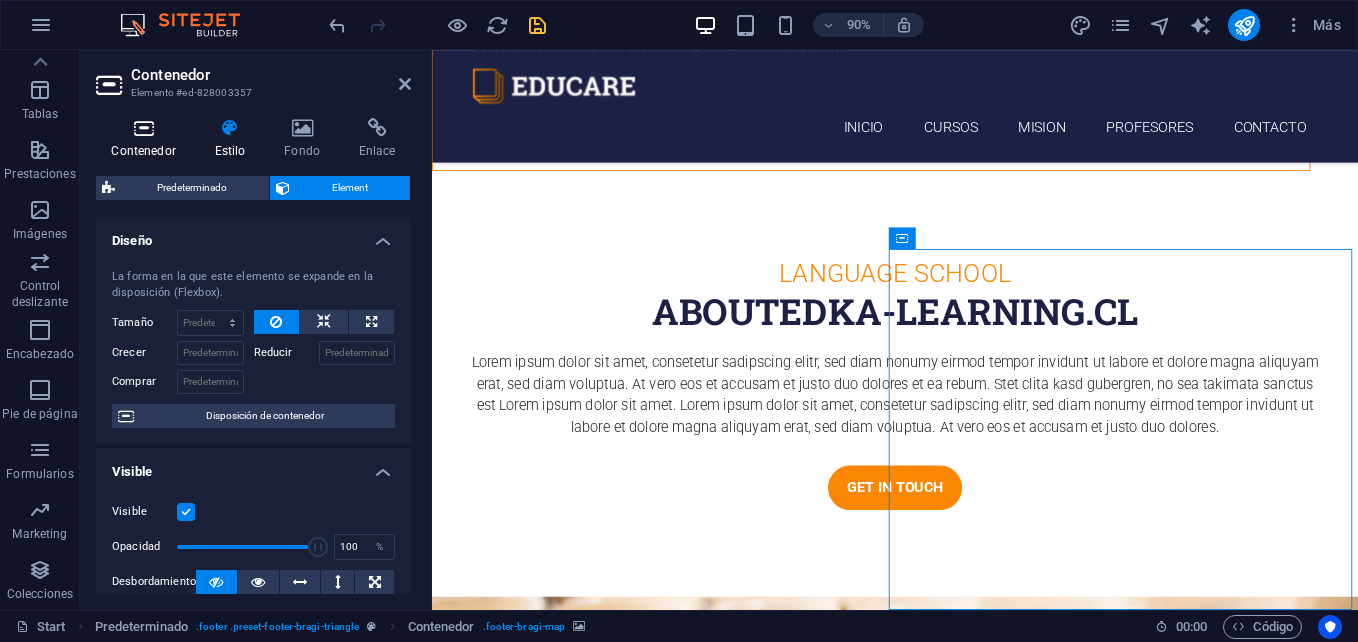 click at bounding box center [143, 128] 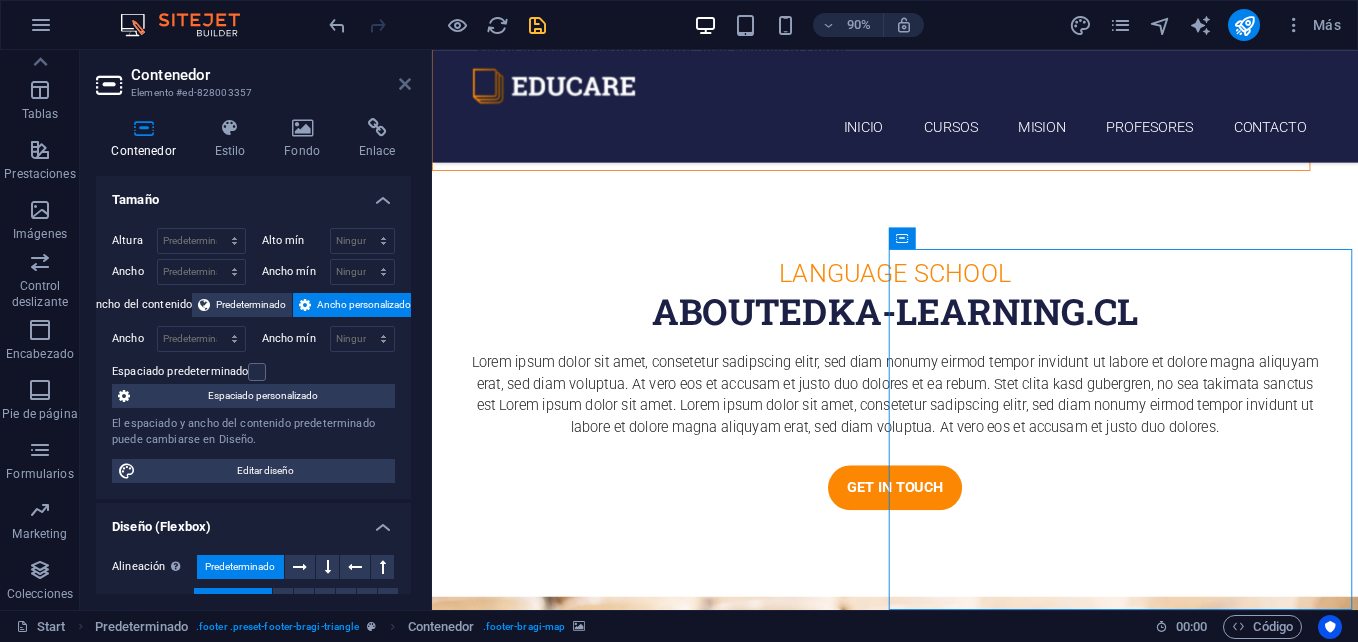 click at bounding box center [405, 84] 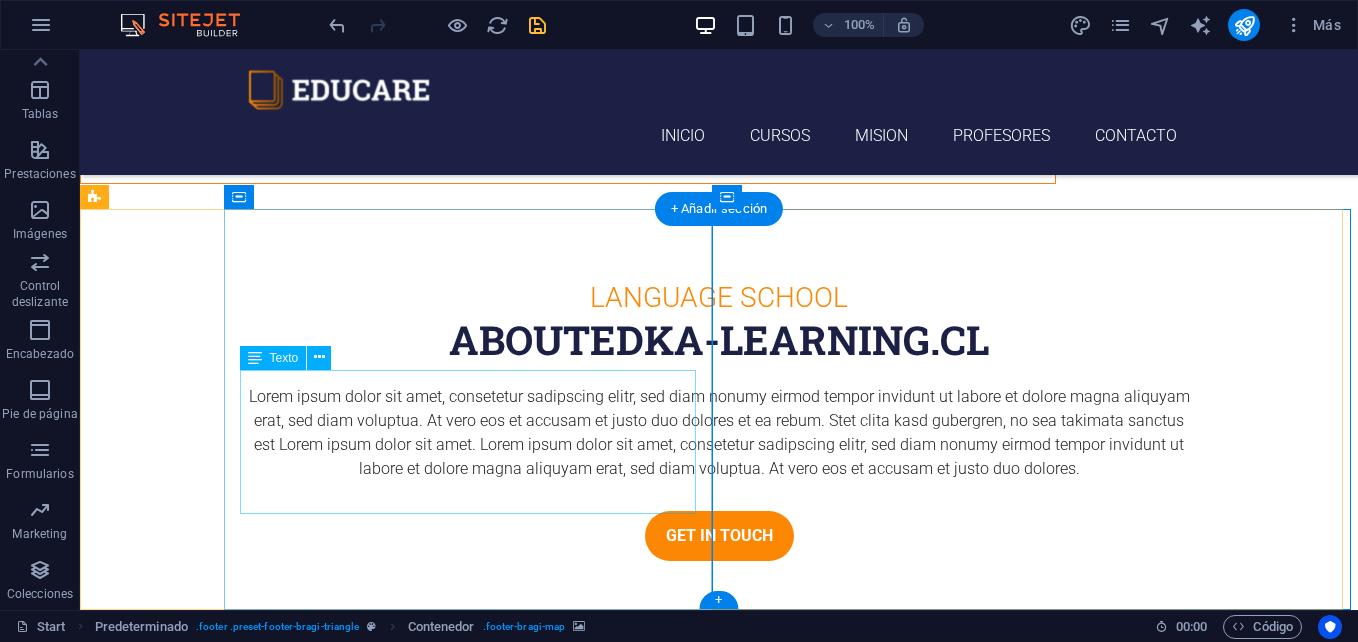 click on "edka-learning.cl [NUMBER] [STREET], [CITY], [STATE] [POSTAL_CODE] +[PHONE] [EMAIL] Legal Notice | Privacy" at bounding box center (475, 5981) 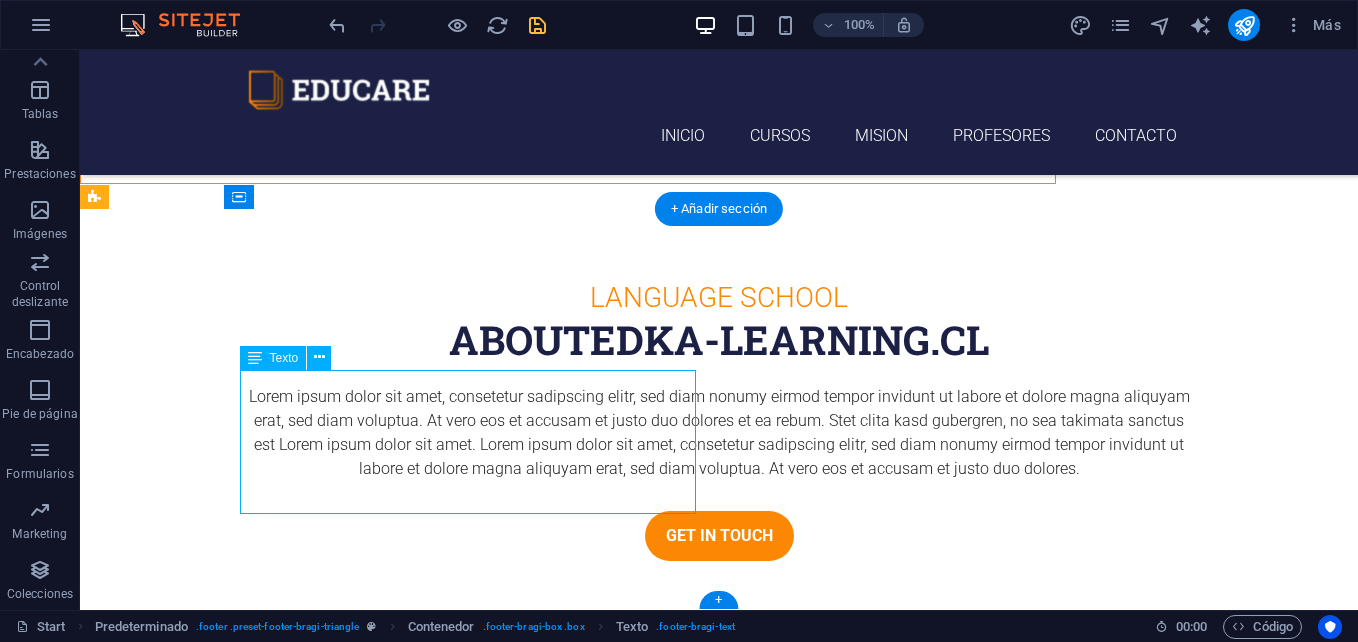 click on "edka-learning.cl [NUMBER] [STREET], [CITY], [STATE] [POSTAL_CODE] +[PHONE] [EMAIL] Legal Notice | Privacy" at bounding box center (475, 5981) 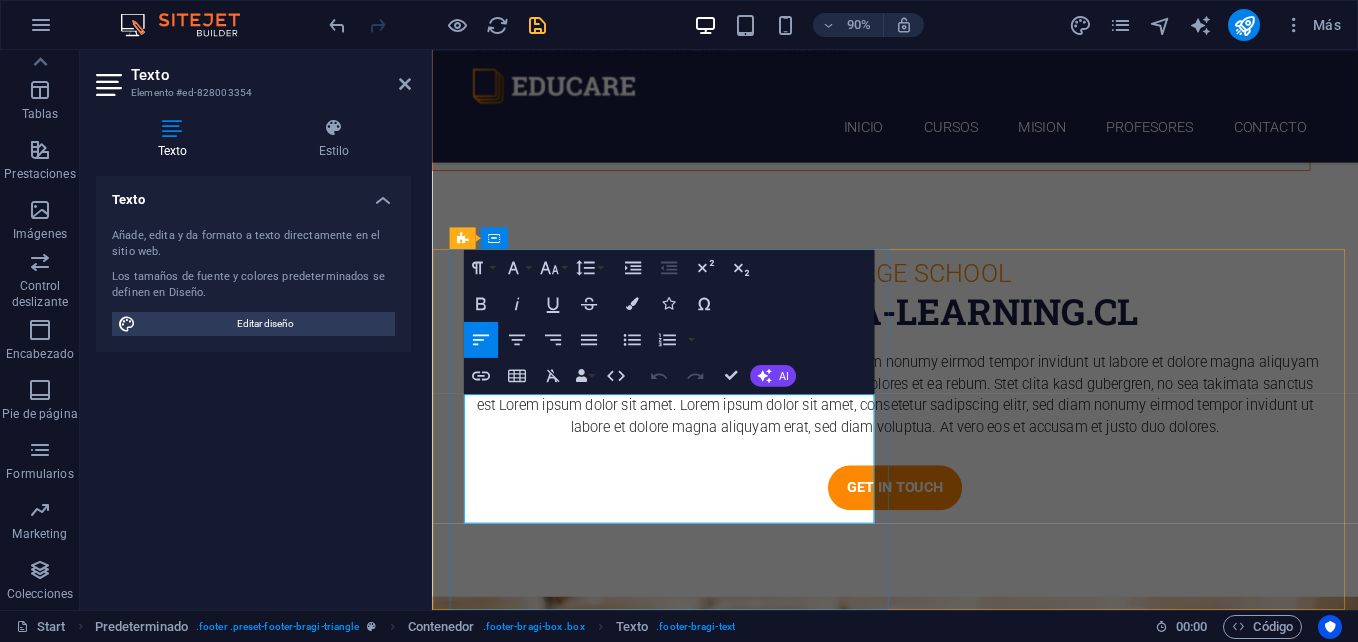 click on "+1-123-456-7890" at bounding box center [715, 5969] 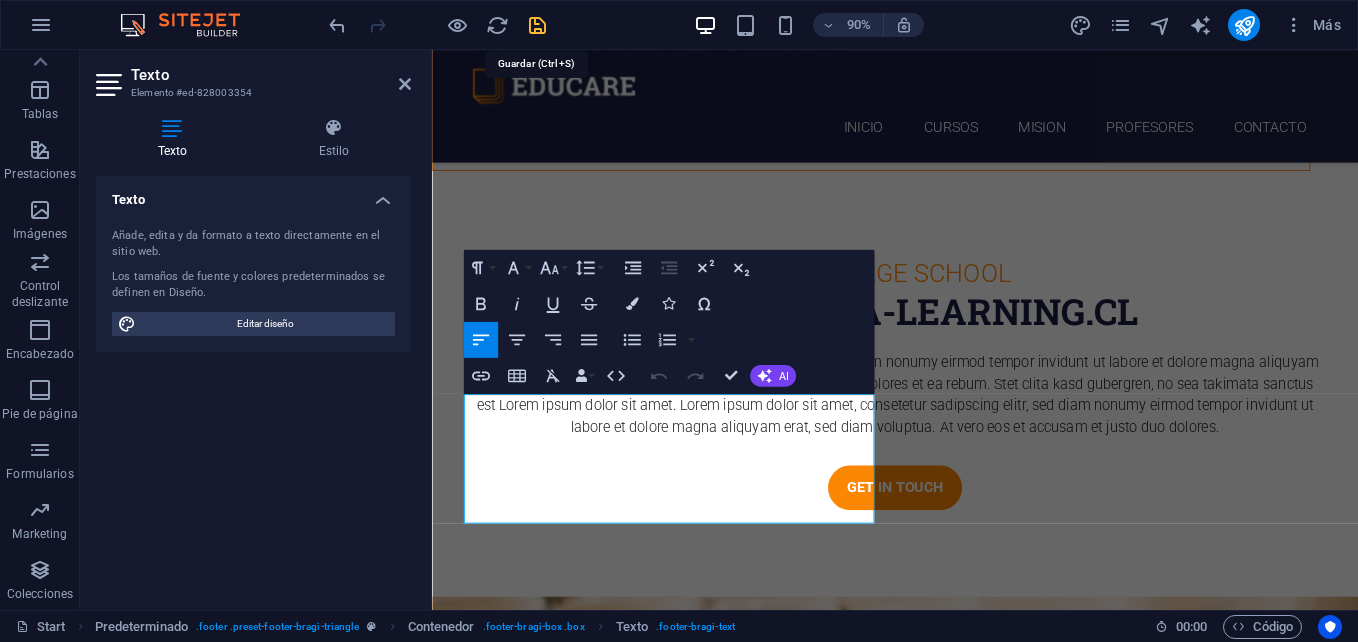 click at bounding box center (537, 25) 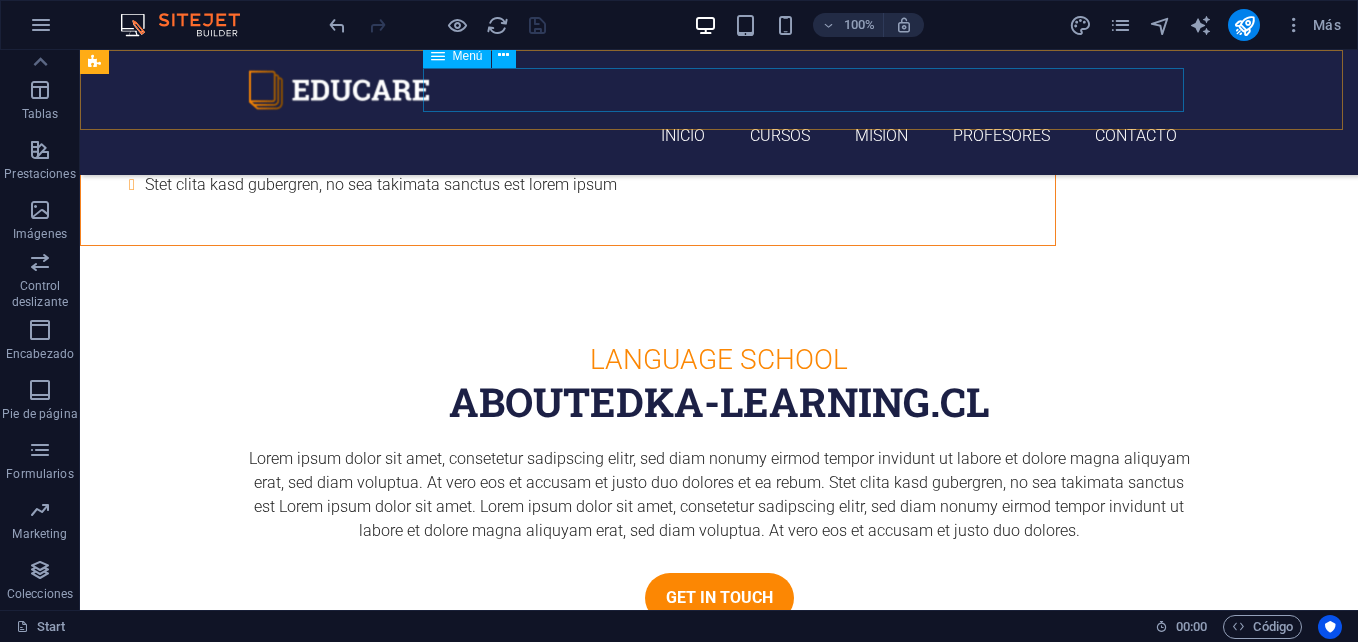 click on "Inicio Cursos MISION PROFESORES ContactO" at bounding box center (719, 136) 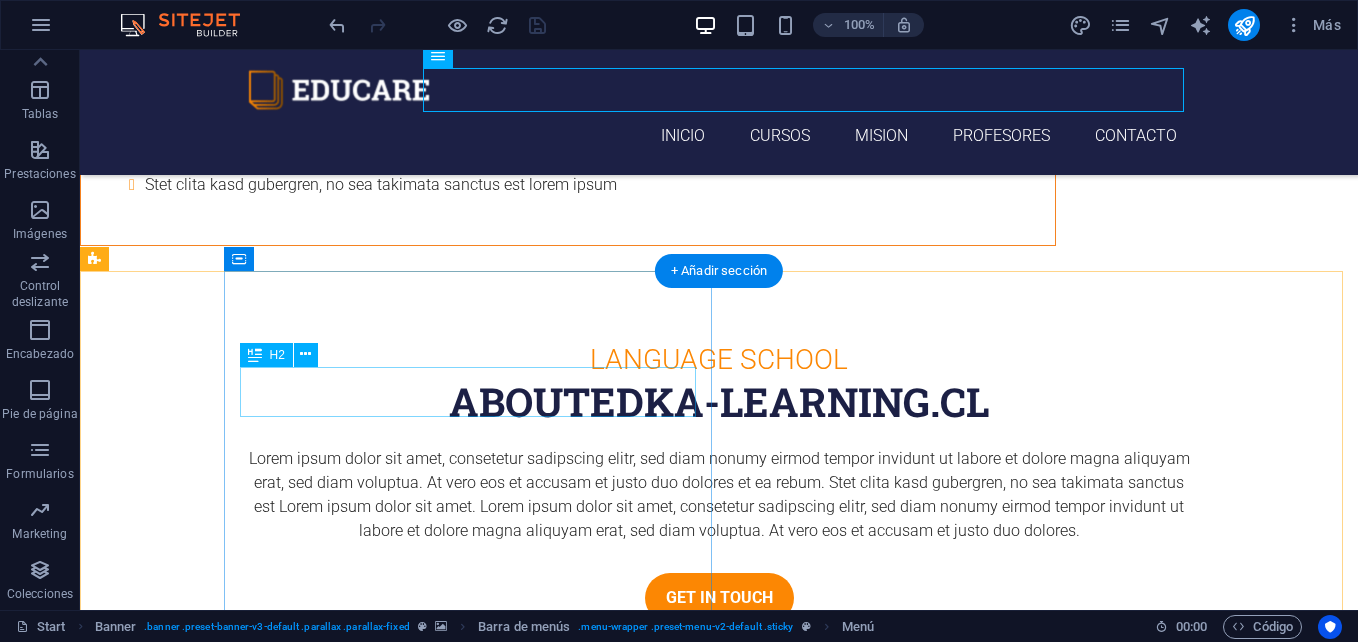click on "Get in touch" at bounding box center (475, 5900) 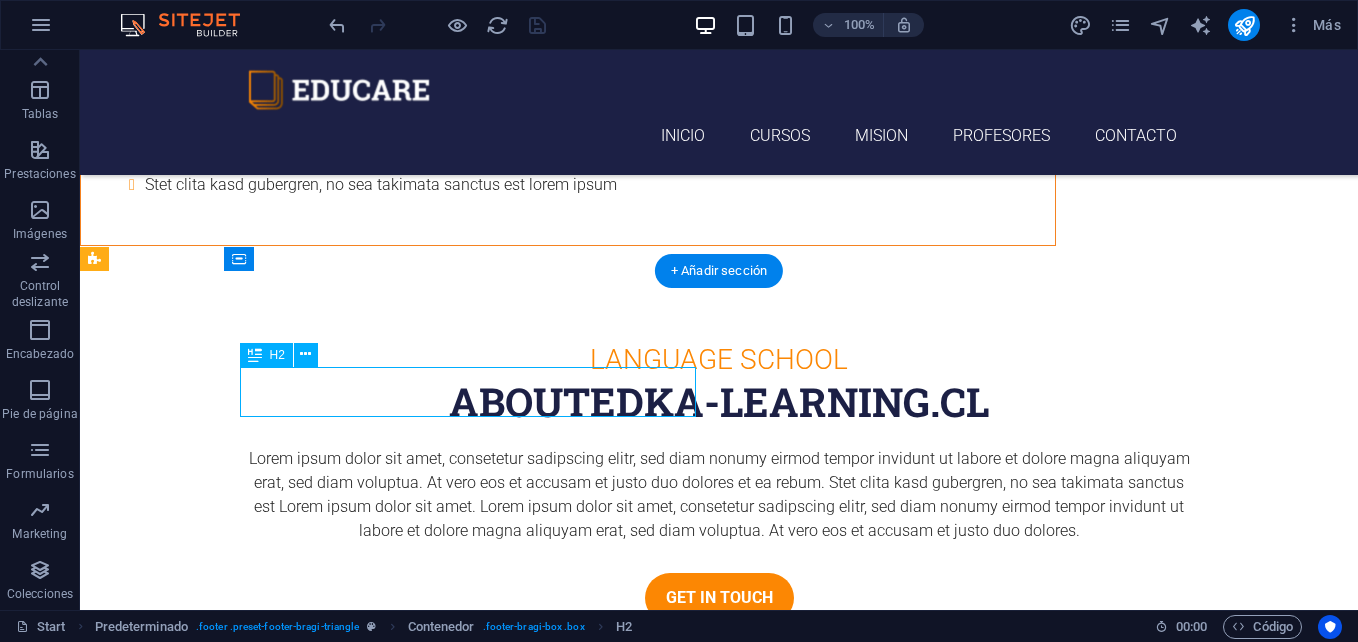 click on "Get in touch" at bounding box center (475, 5900) 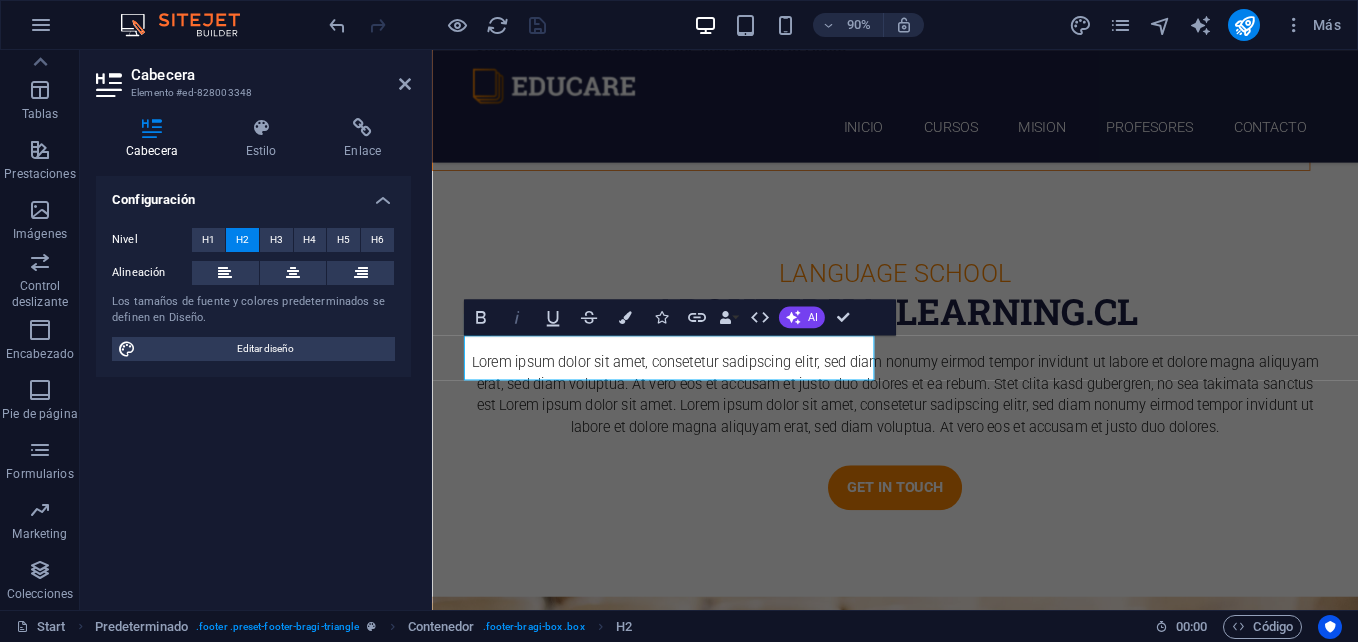 type 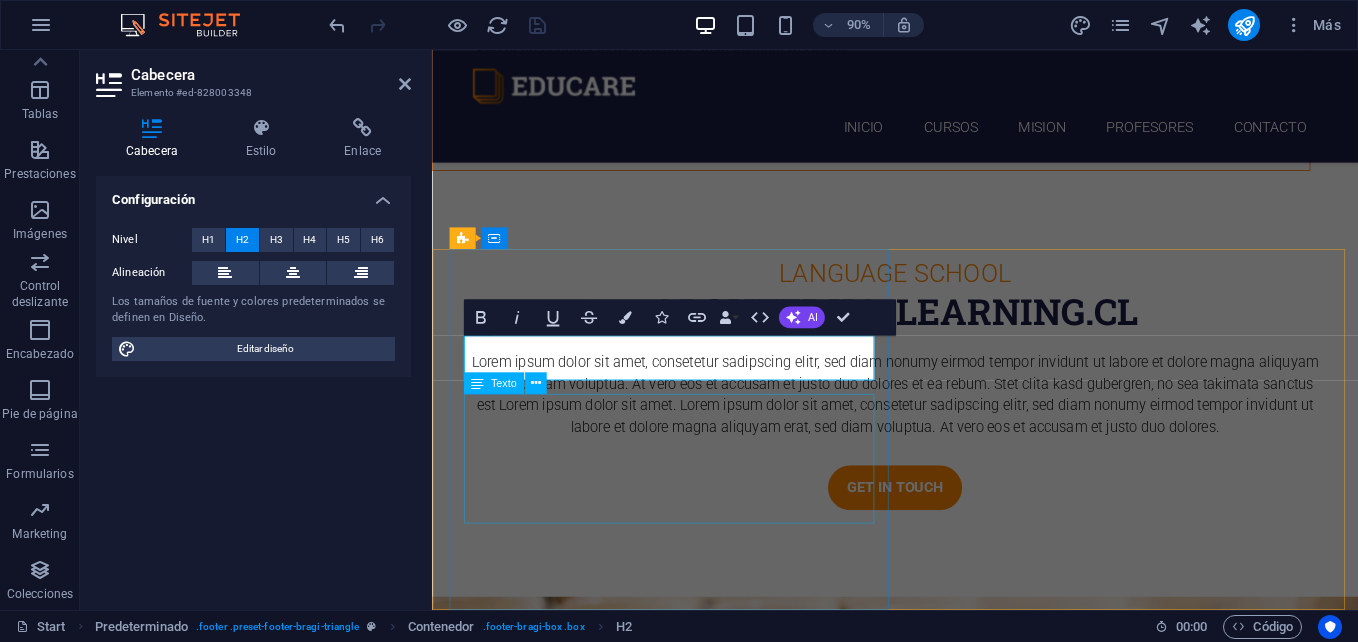 click on "edka-learning.cl [NUMBER] [STREET], [CITY], [STATE] [POSTAL_CODE] +[PHONE] [EMAIL] Legal Notice | Privacy" at bounding box center [703, 5981] 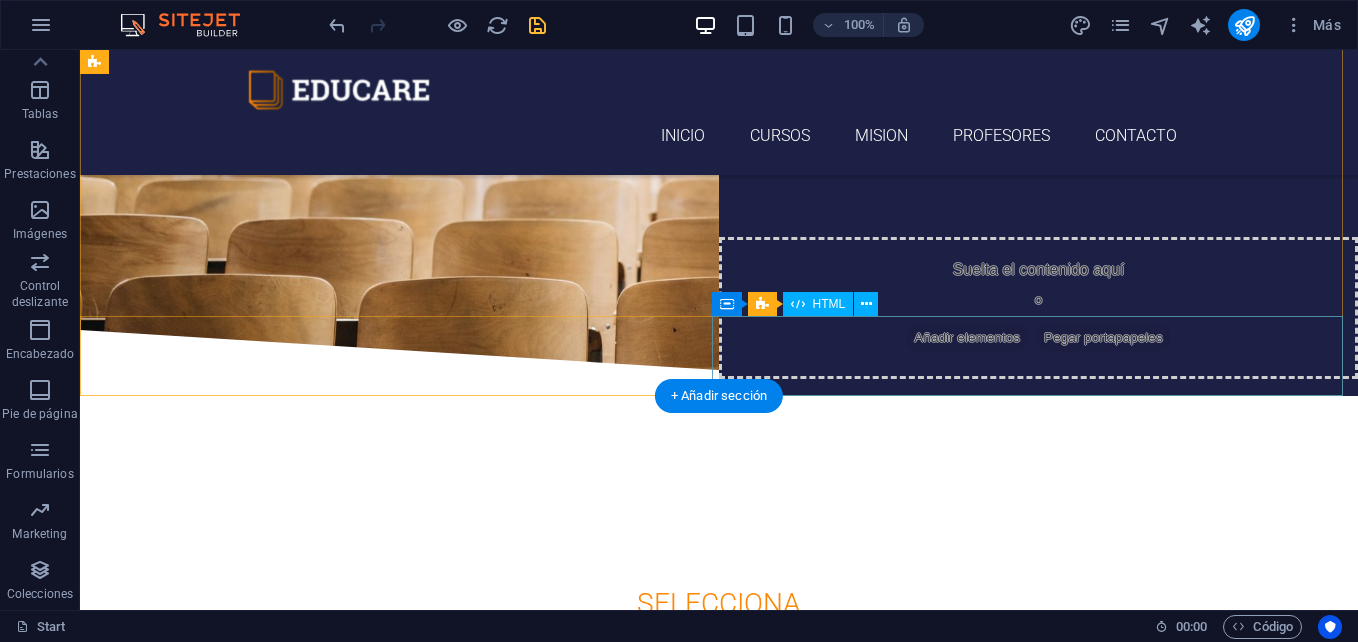 scroll, scrollTop: 0, scrollLeft: 0, axis: both 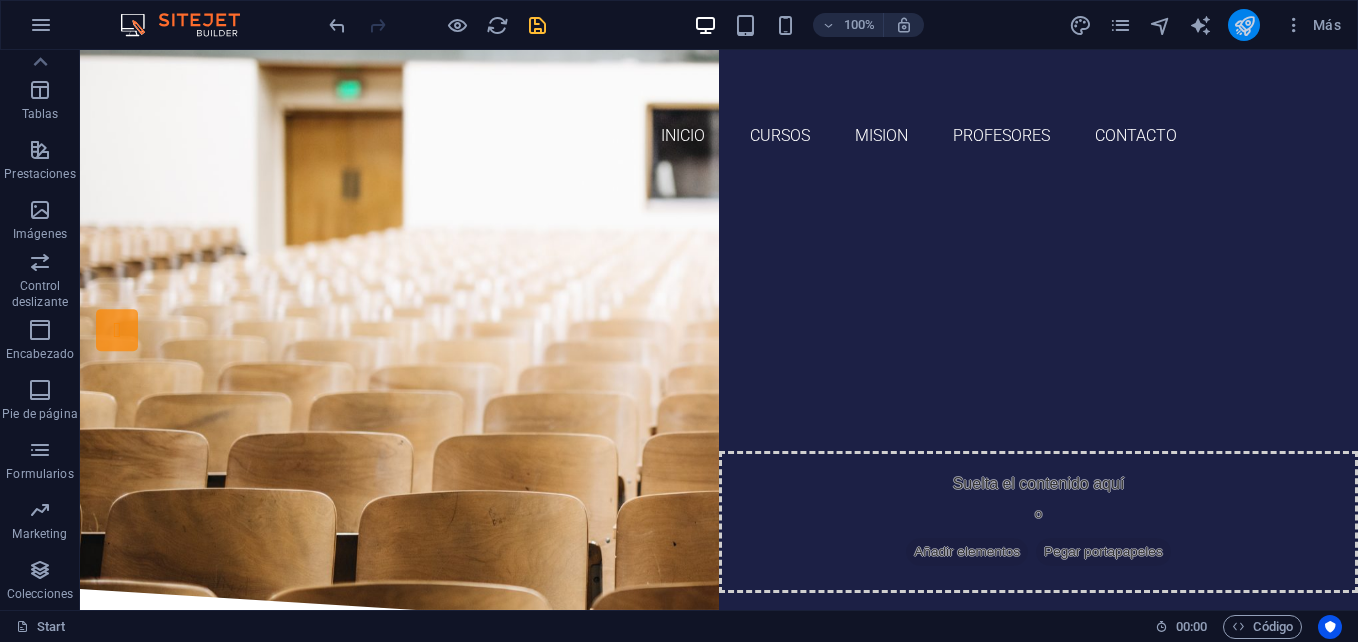 click at bounding box center [1244, 25] 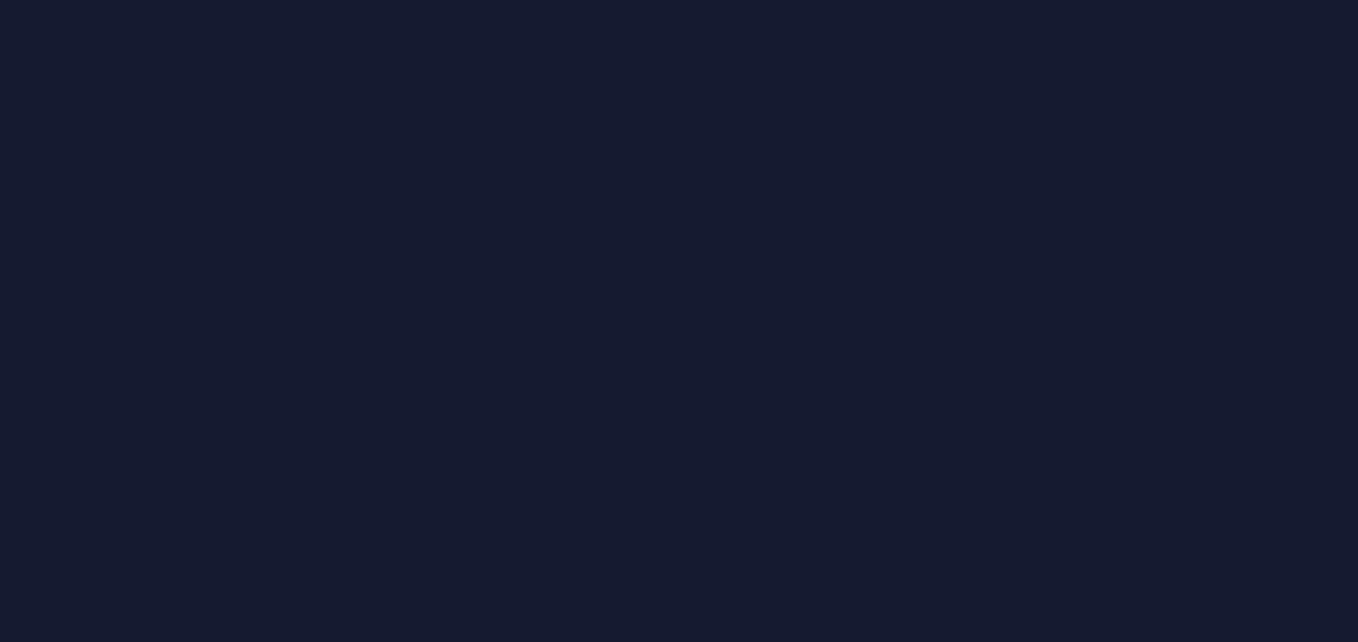 scroll, scrollTop: 0, scrollLeft: 0, axis: both 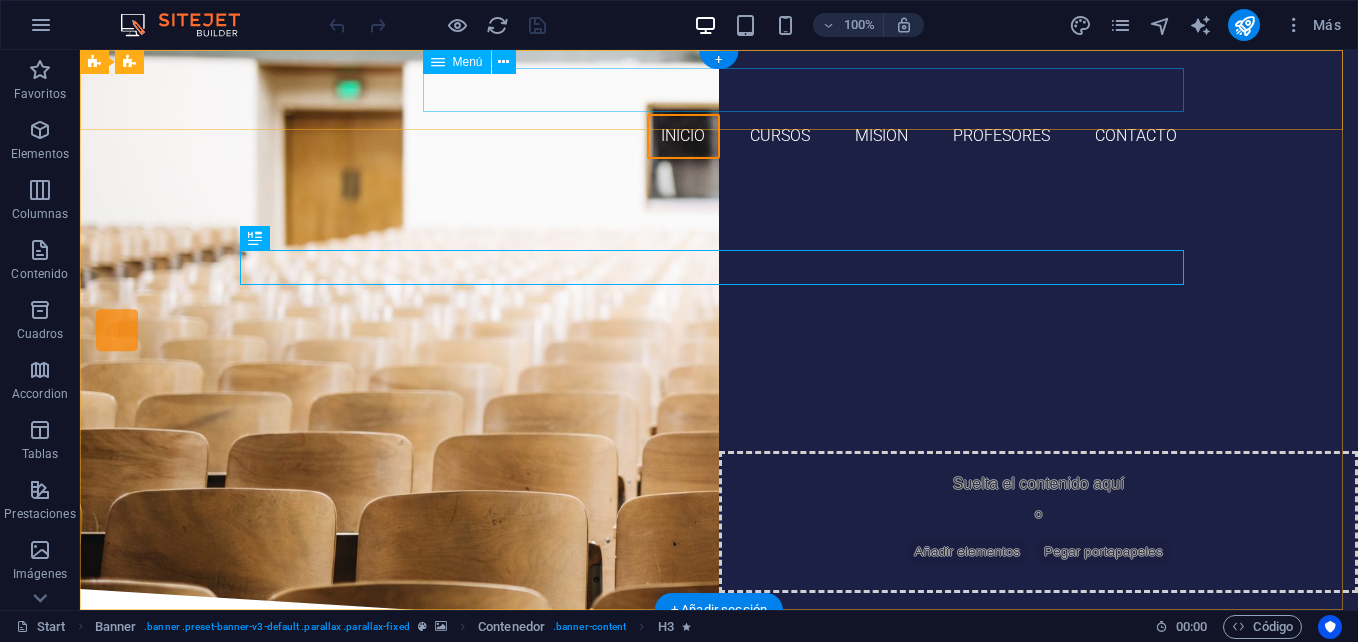 click on "Inicio Cursos MISION PROFESORES ContactO" at bounding box center [719, 136] 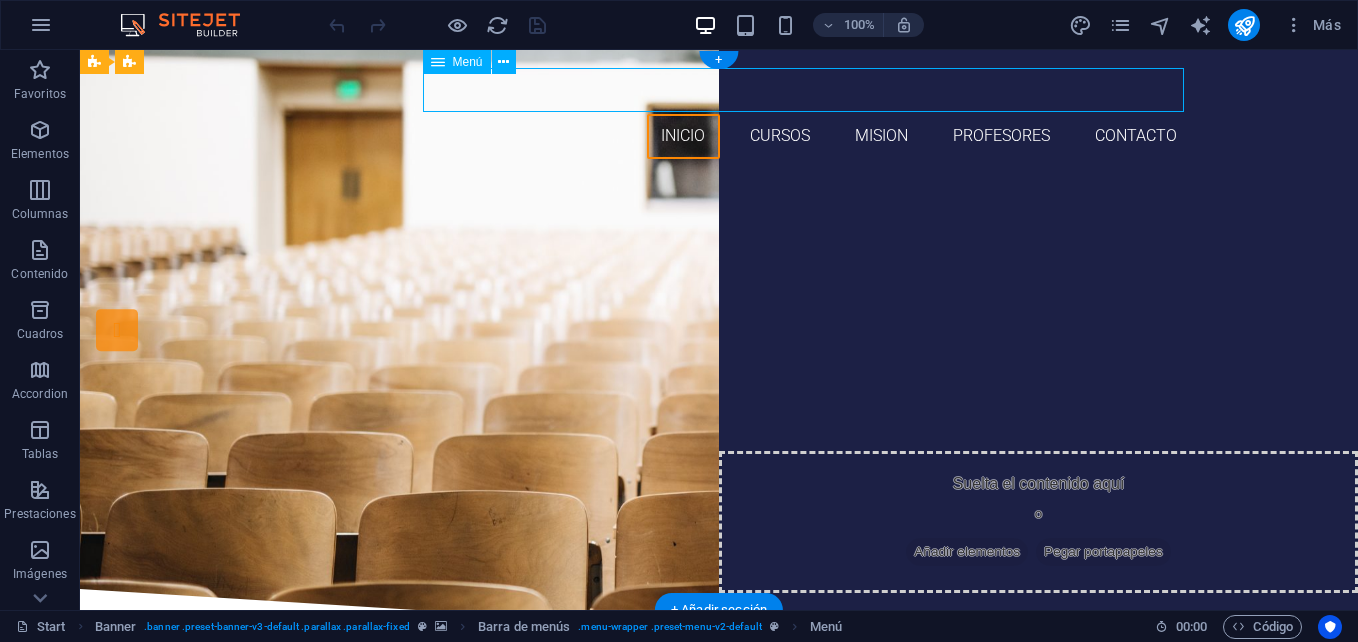 click on "Inicio Cursos MISION PROFESORES ContactO" at bounding box center [719, 136] 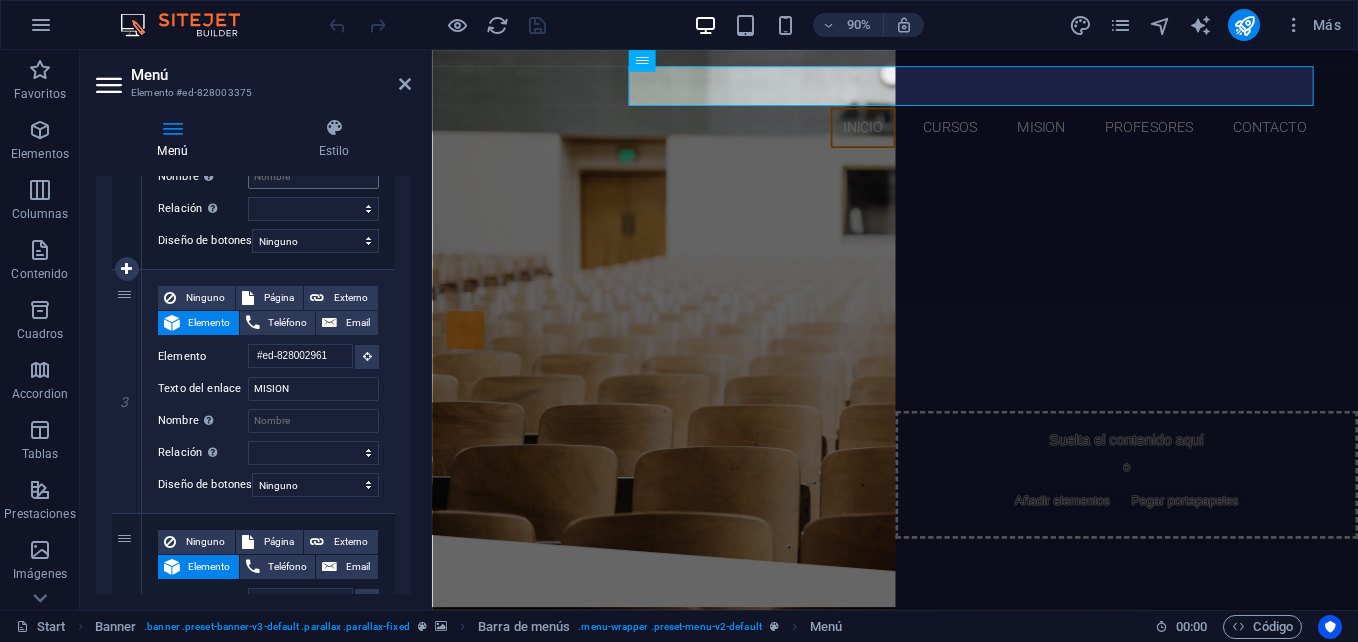 scroll, scrollTop: 800, scrollLeft: 0, axis: vertical 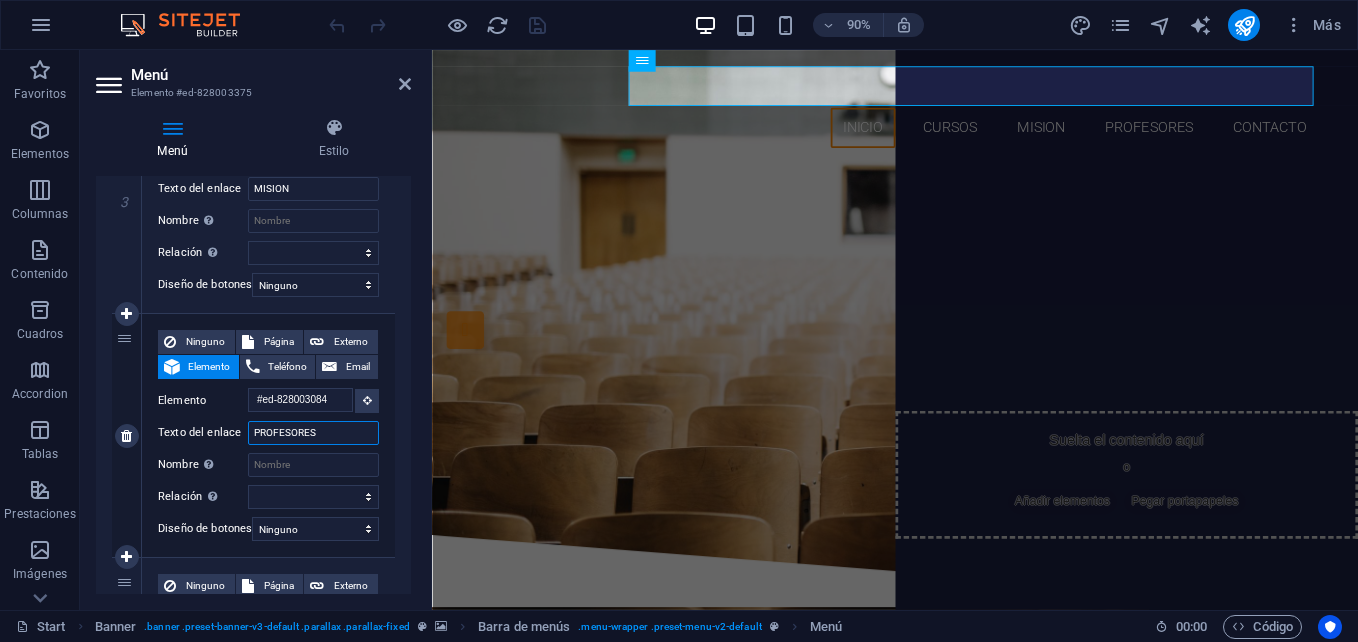 click on "PROFESORES" at bounding box center [313, 433] 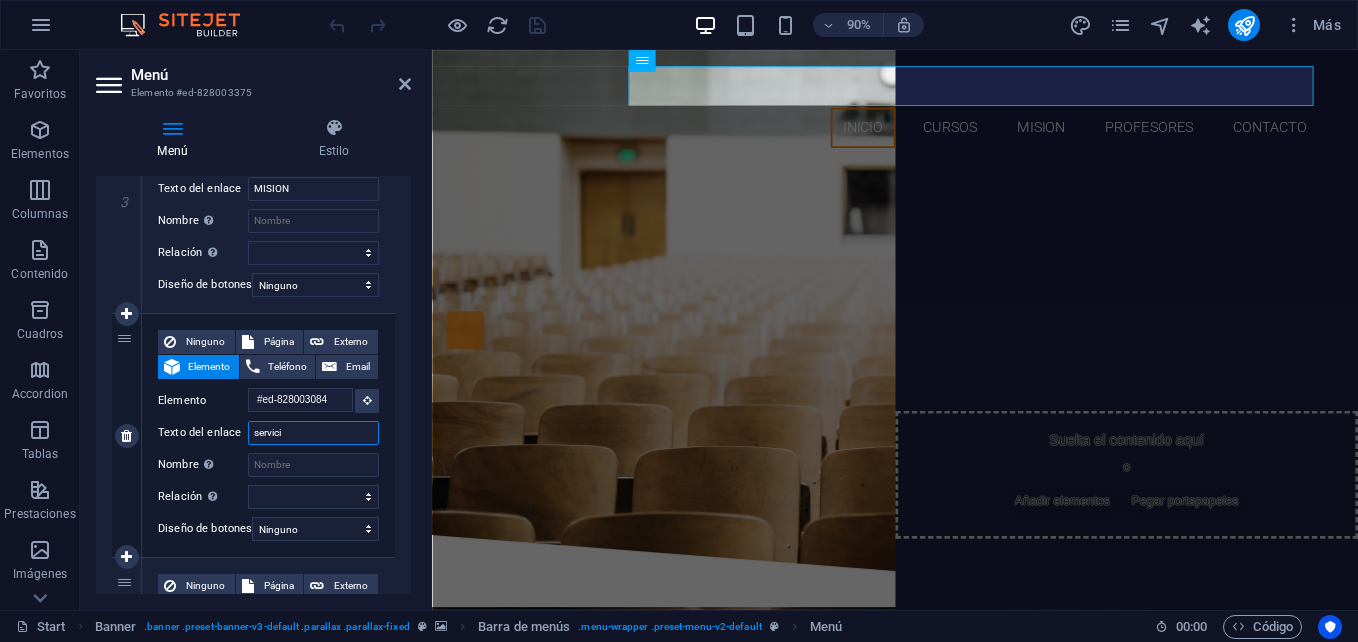 type on "servicio" 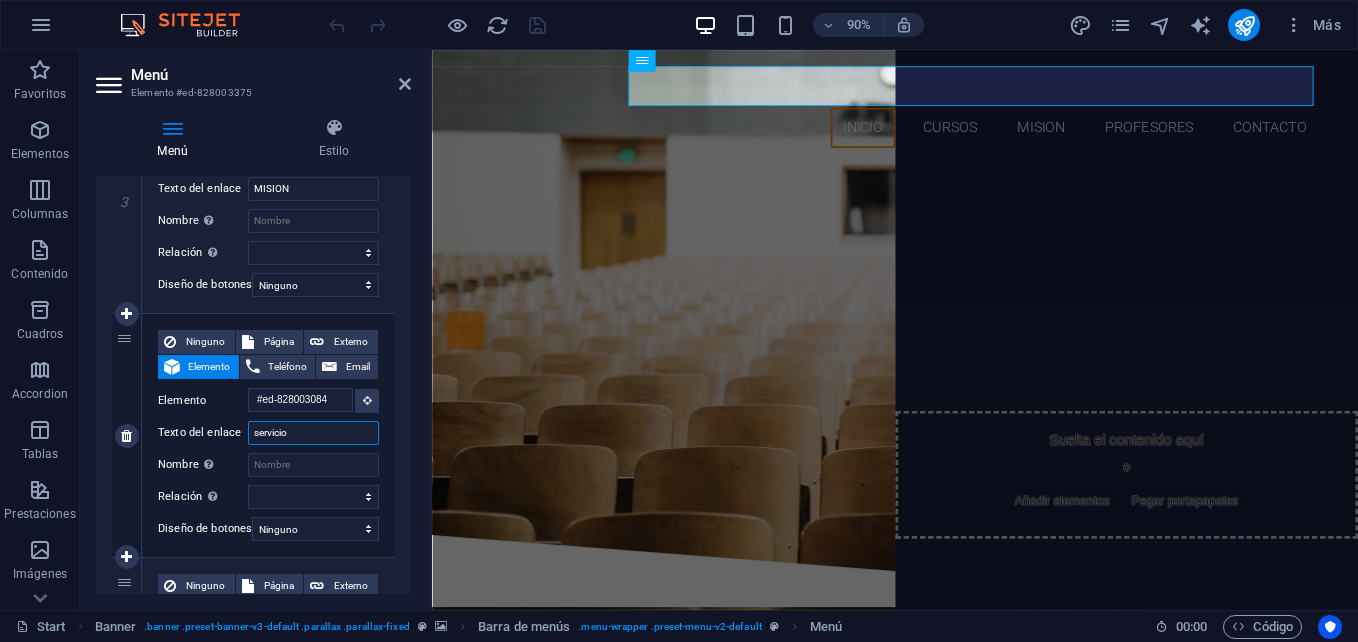 select 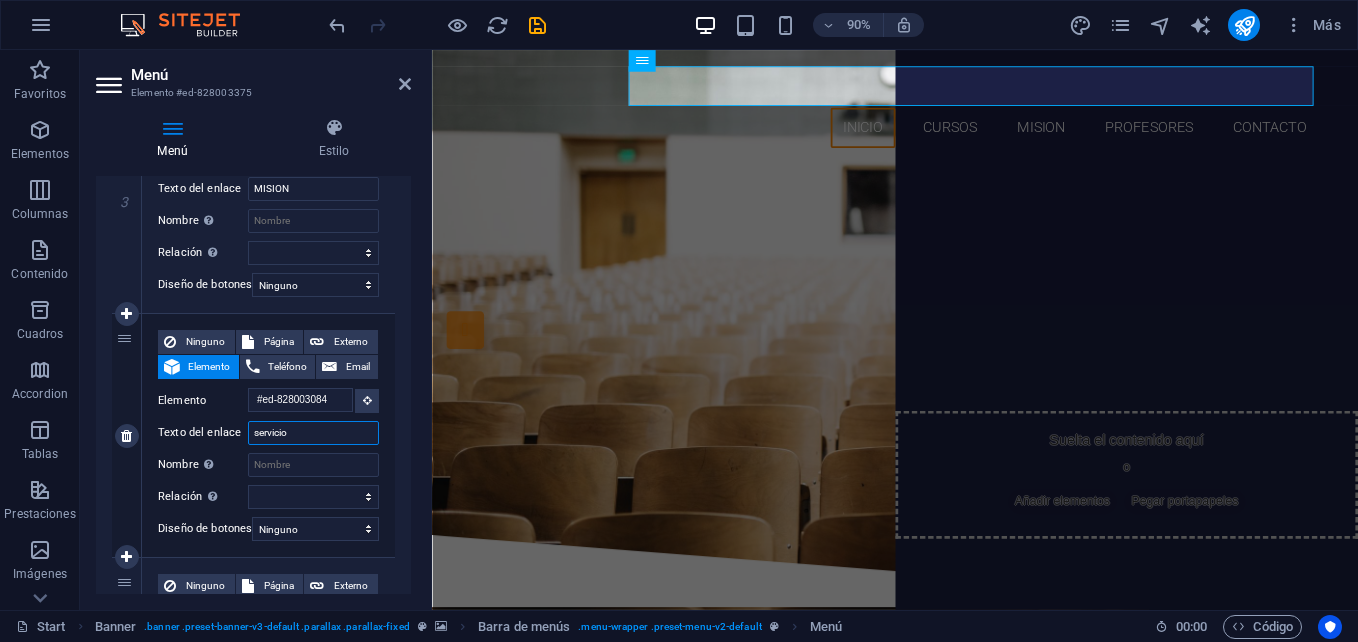 type on "servicios" 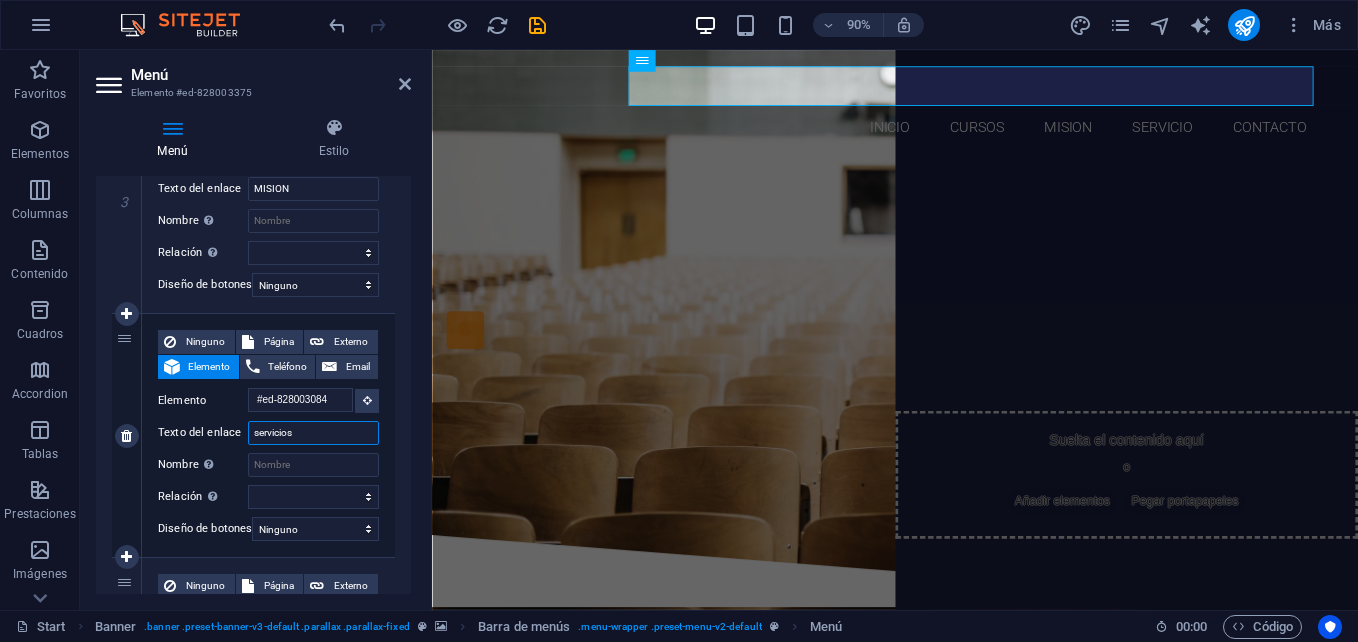 select 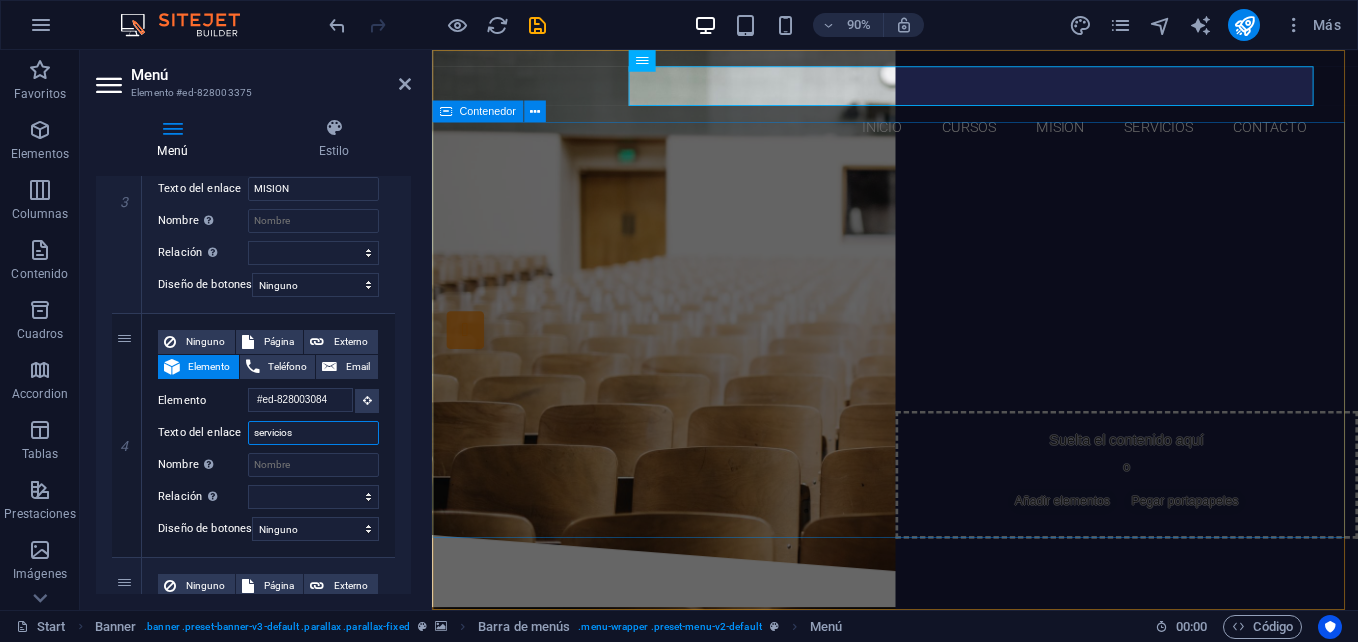 type on "servicios" 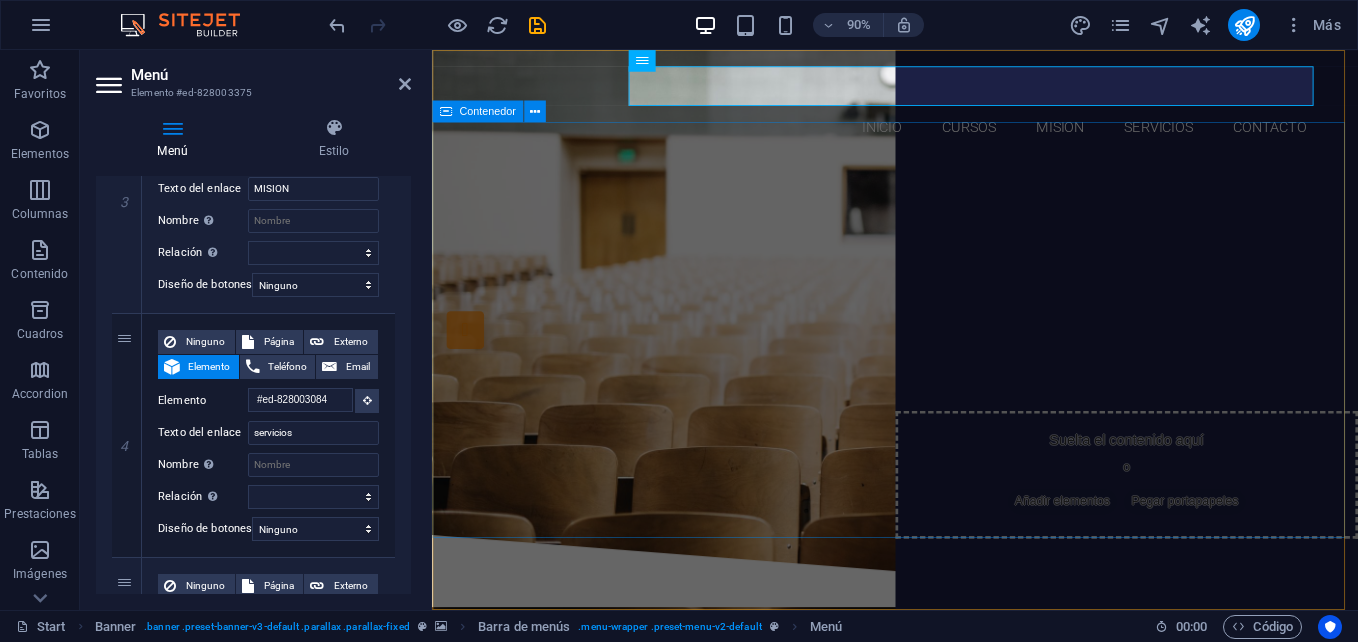click on "¿Estás listo(a)  para aprender nuevos desafíos? CURSOS CONTACTANOS" at bounding box center [946, 382] 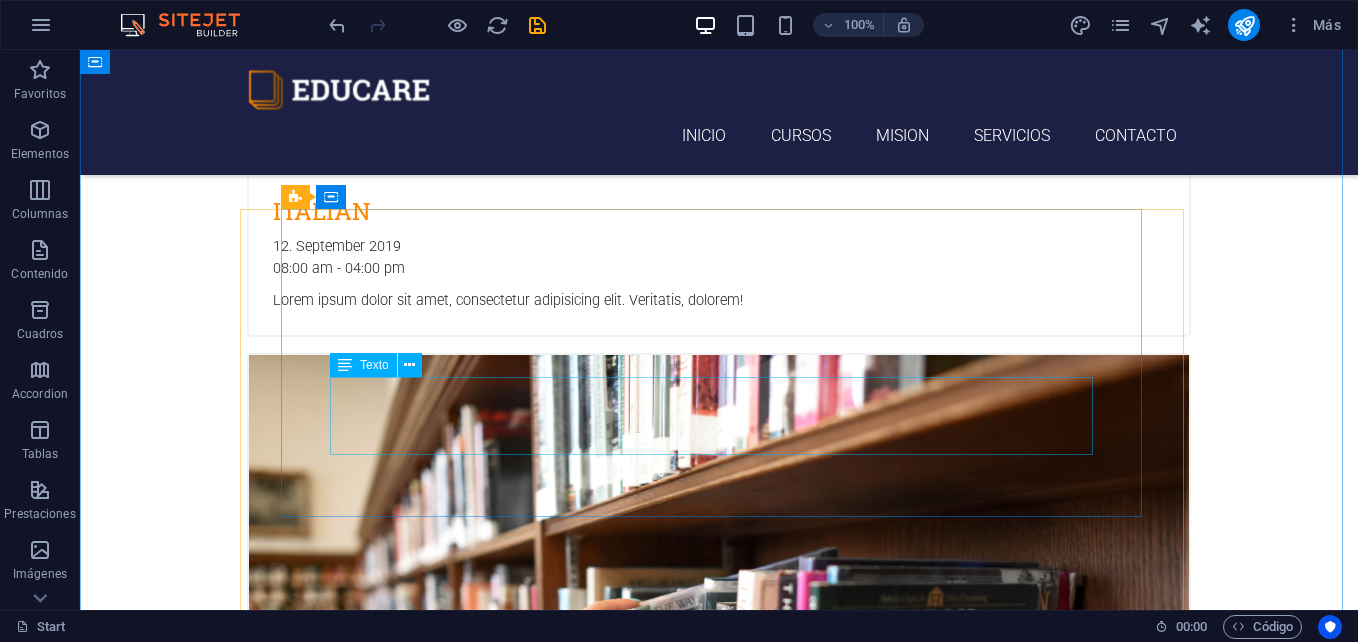 scroll, scrollTop: 3600, scrollLeft: 0, axis: vertical 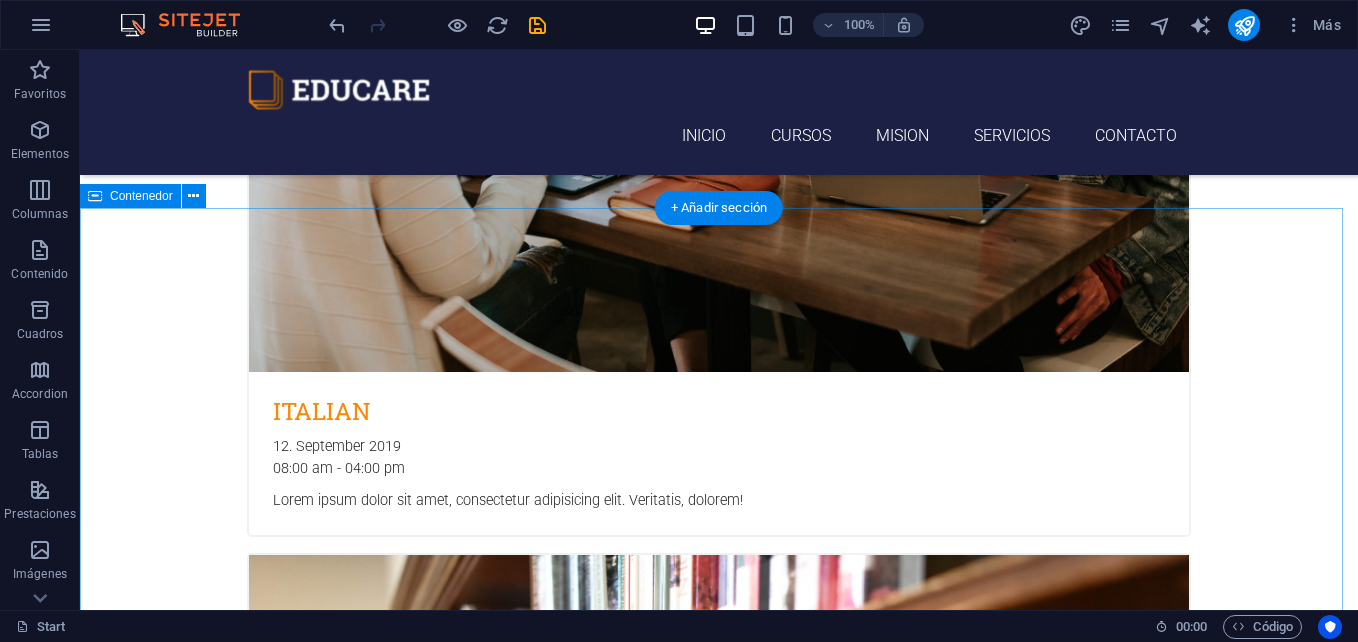 click on "learn from natives Our Teachers Lindsay German & Spanish Jordan Portuguese & Spanish Rachel Italian & French David Swedish & Danish Maya French & Spanish" at bounding box center (719, 6609) 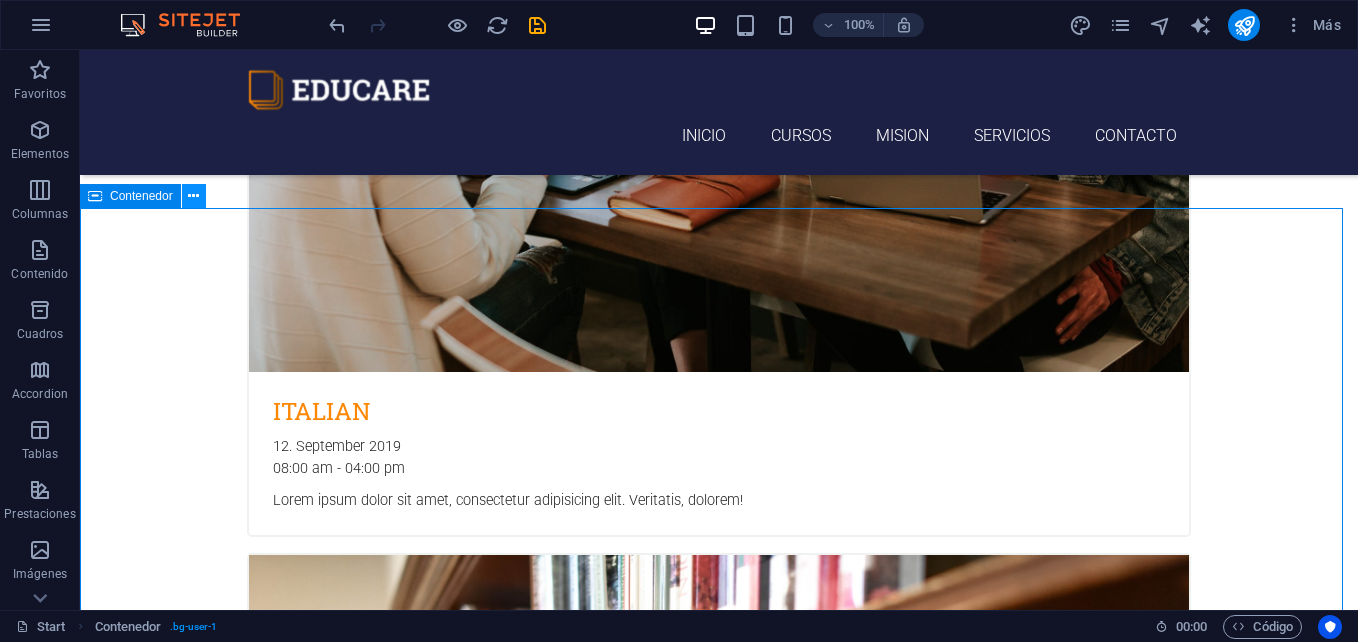 click at bounding box center (193, 196) 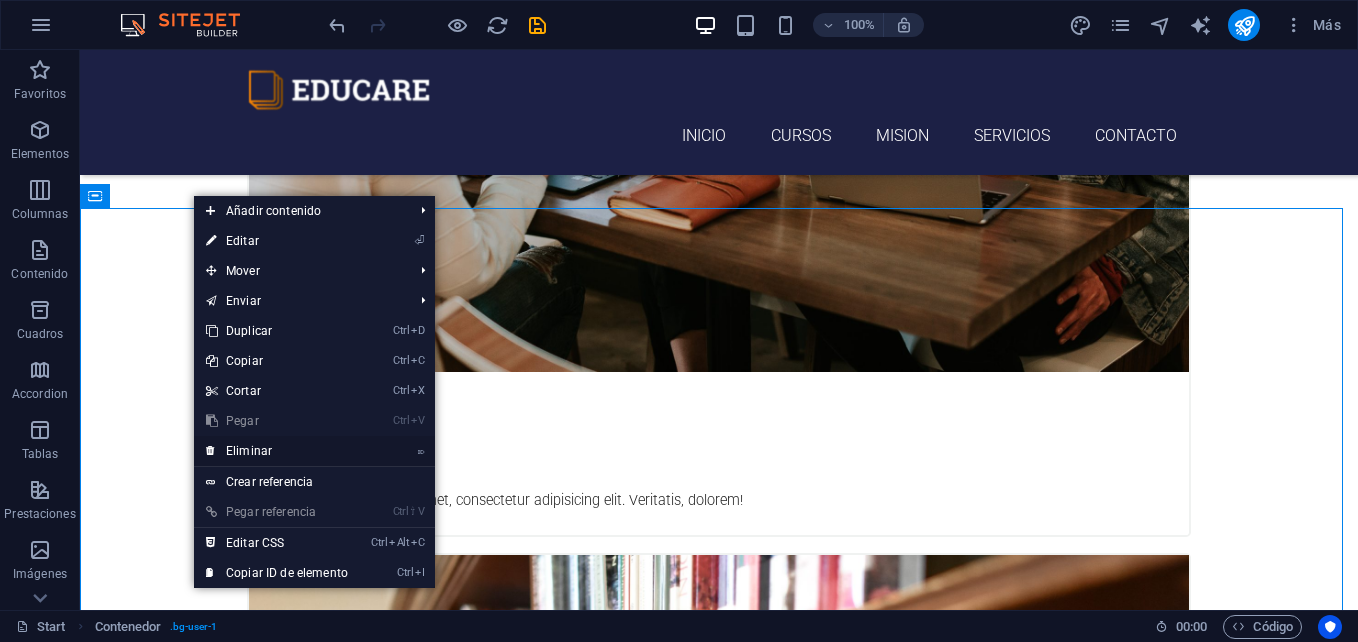 click on "⌦  Eliminar" at bounding box center [277, 451] 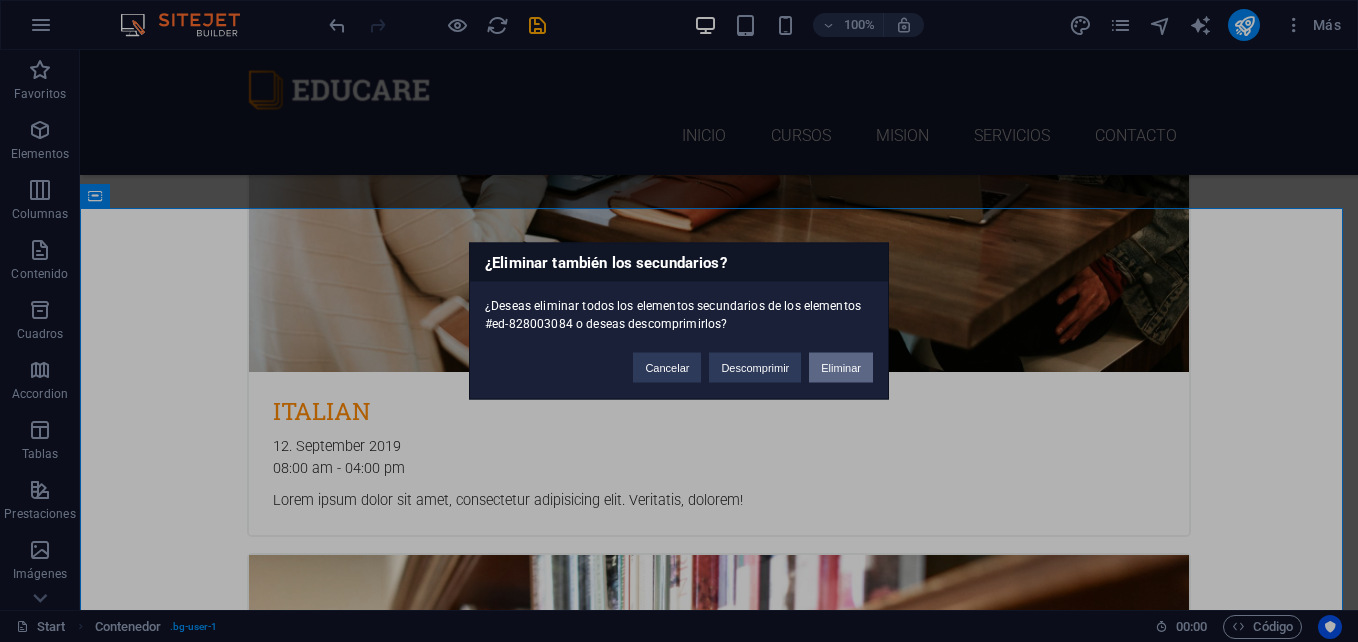 click on "Eliminar" at bounding box center [841, 368] 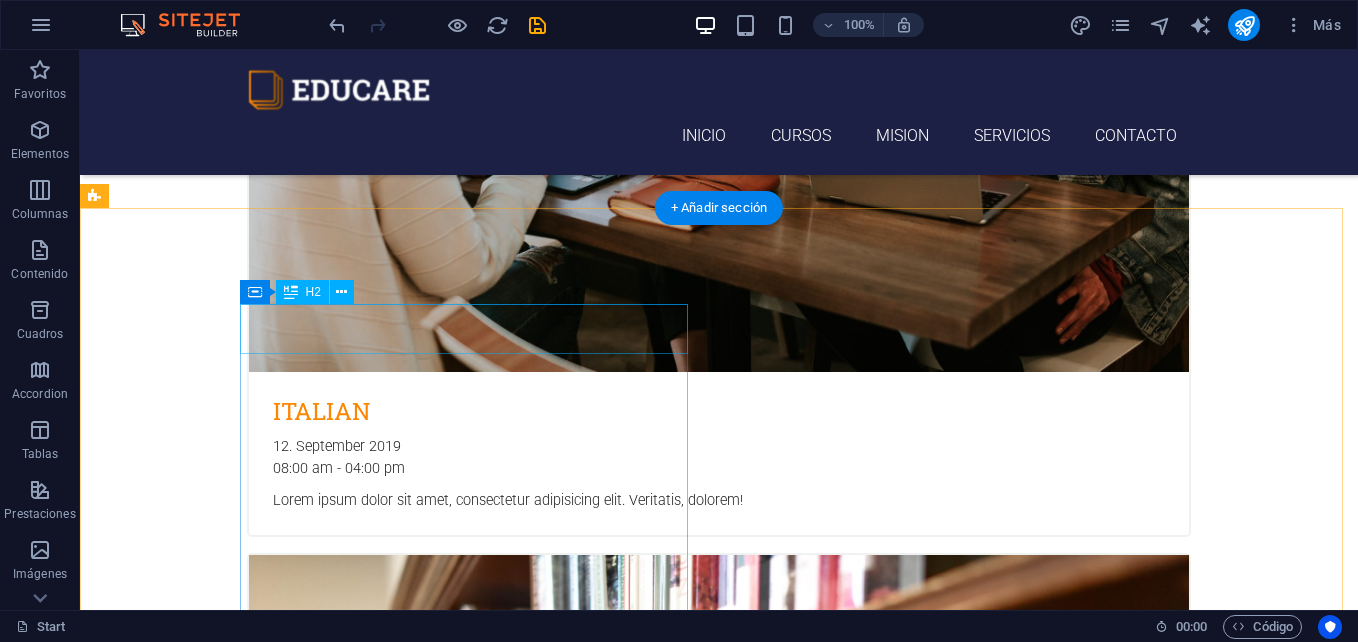 click on "FAQ" at bounding box center (568, 5701) 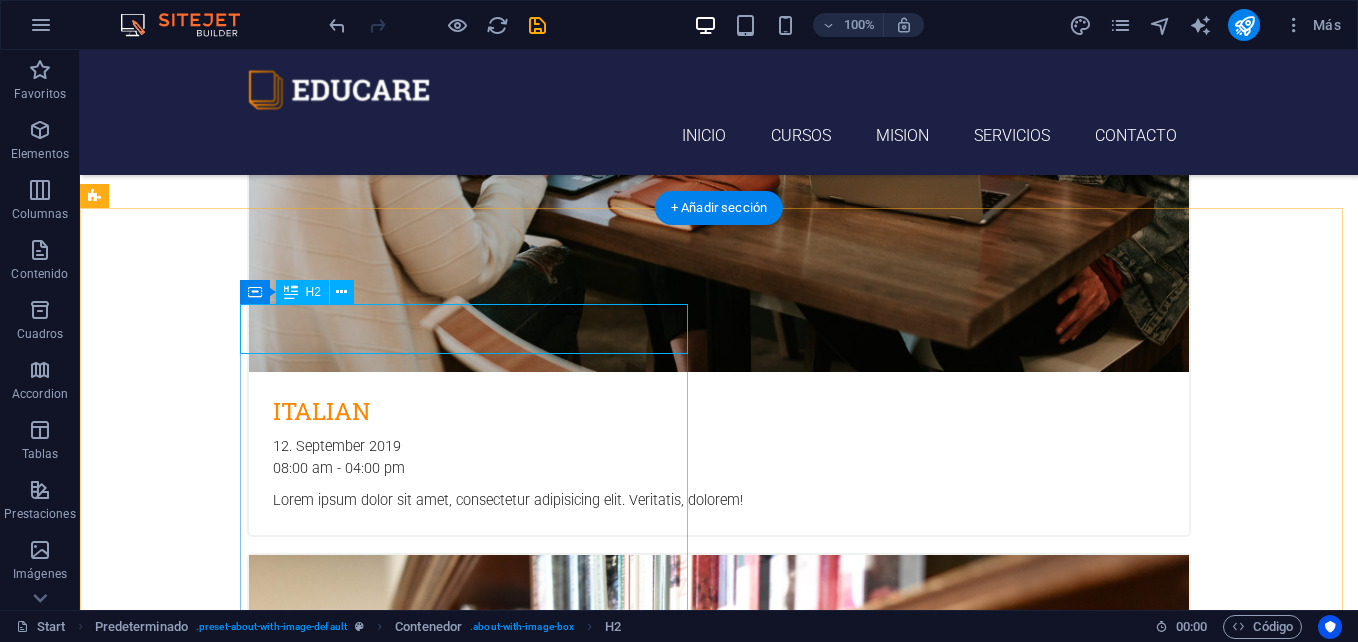 click on "FAQ" at bounding box center [568, 5701] 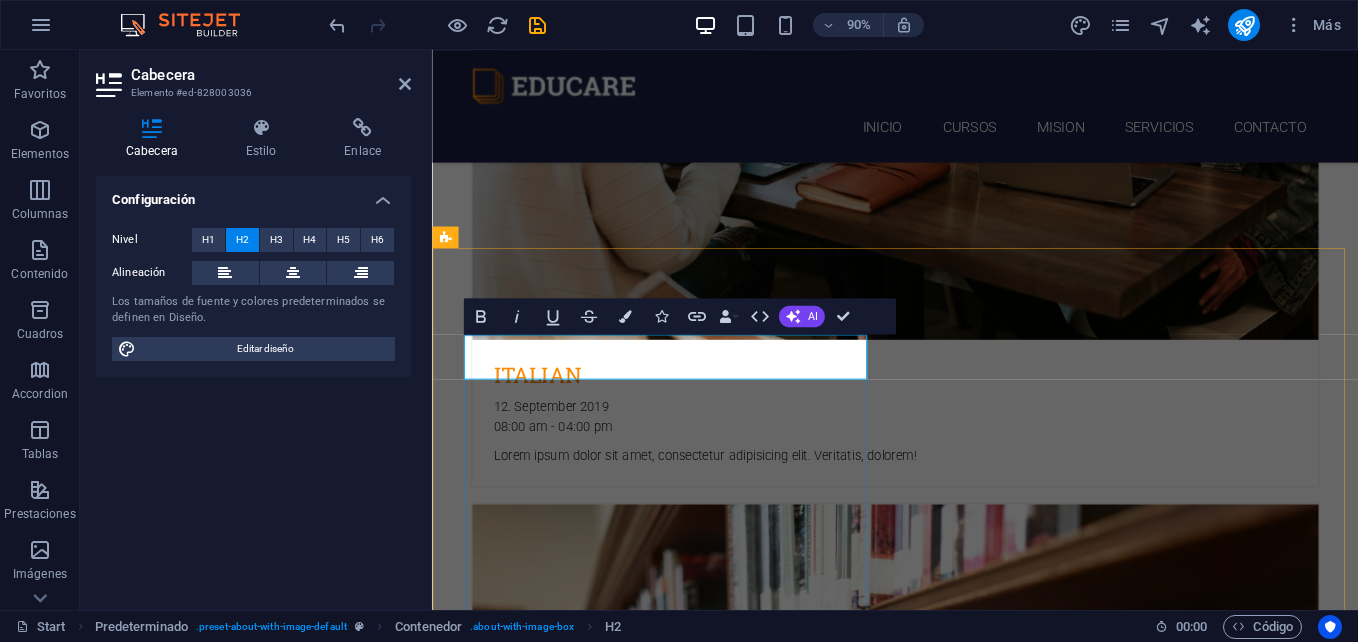 click on "FAQ" at bounding box center [920, 5701] 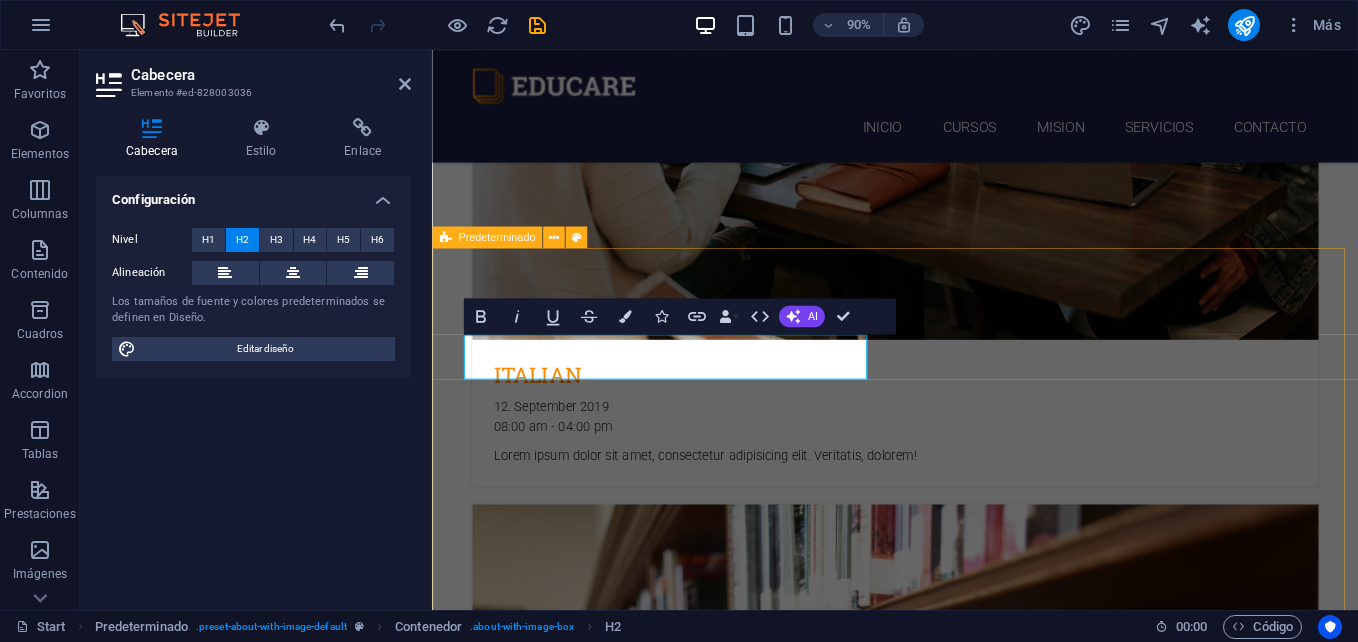 click on "servicios Lorem ipsum dolor sit amet Lorem ipsum dolor sit amet, consectetur adipisicing elit. Maiores ipsum repellat minus nihil. Labore, delectus, nam dignissimos ea repudiandae minima voluptatum magni pariatur possimus quia accusamus harum facilis corporis animi nisi. Enim, pariatur, impedit quia repellat harum. Harum facilis corporis animi Lorem ipsum dolor sit amet, consectetur adipisicing elit. Maiores ipsum repellat minus nihil. Labore, delectus, nam dignissimos ea repudiandae minima voluptatum magni pariatur possimus quia accusamus harum facilis corporis animi nisi. Enim, pariatur, impedit quia repellat harum. Enim pariatur impedit quia Lorem ipsum dolor sit amet, consectetur adipisicing elit. Maiores ipsum repellat minus nihil. Labore, delectus, nam dignissimos ea repudiandae minima voluptatum magni pariatur possimus quia accusamus harum facilis corporis animi nisi. Enim, pariatur, impedit quia repellat harum. Labore delectus Kepudiandae" at bounding box center [946, 6138] 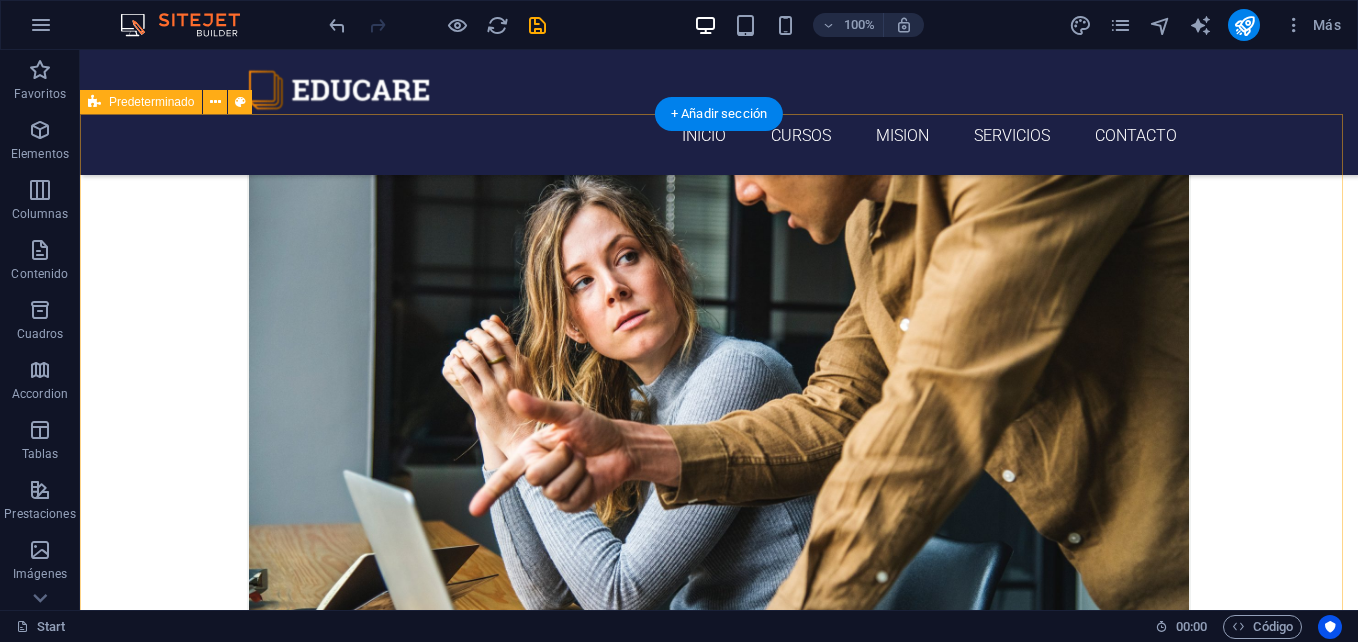 scroll, scrollTop: 1441, scrollLeft: 0, axis: vertical 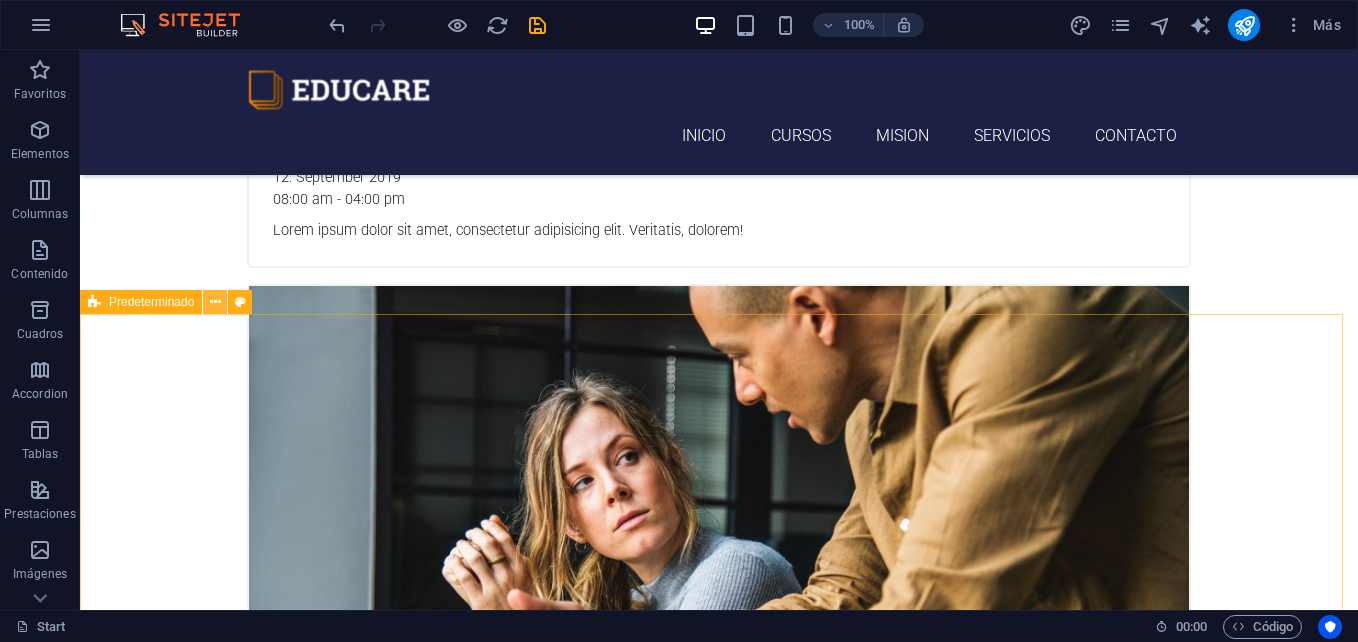 click at bounding box center (215, 302) 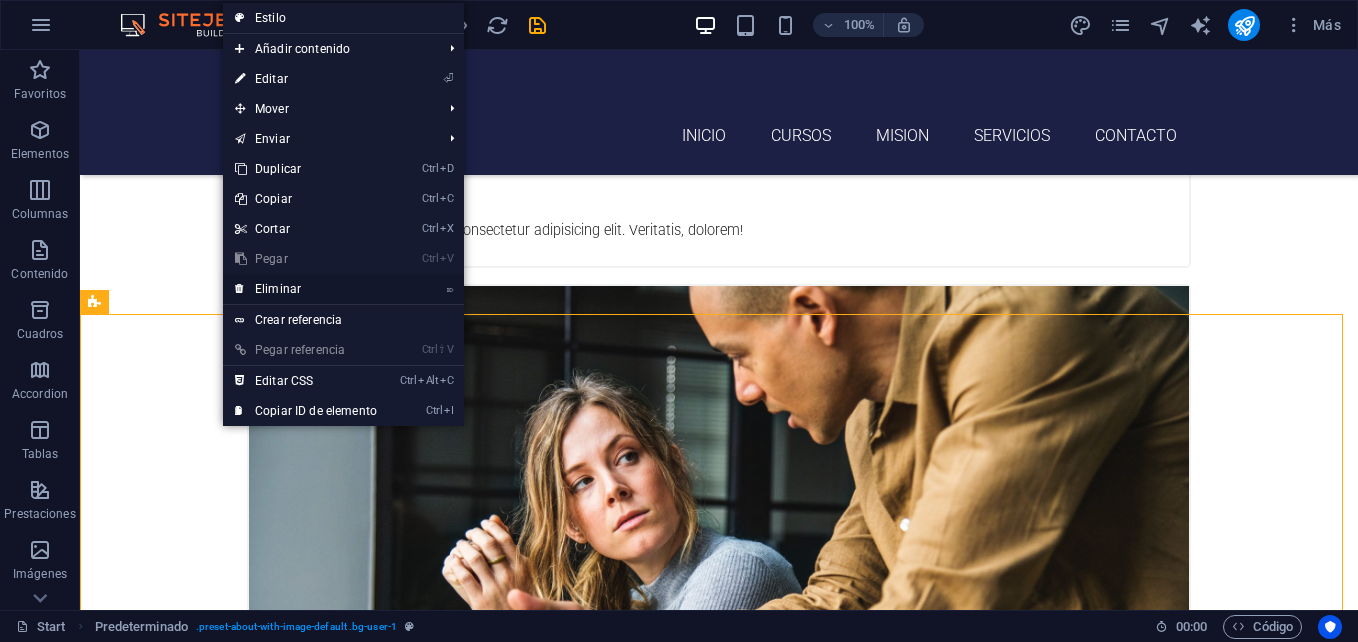 click on "⌦  Eliminar" at bounding box center [306, 289] 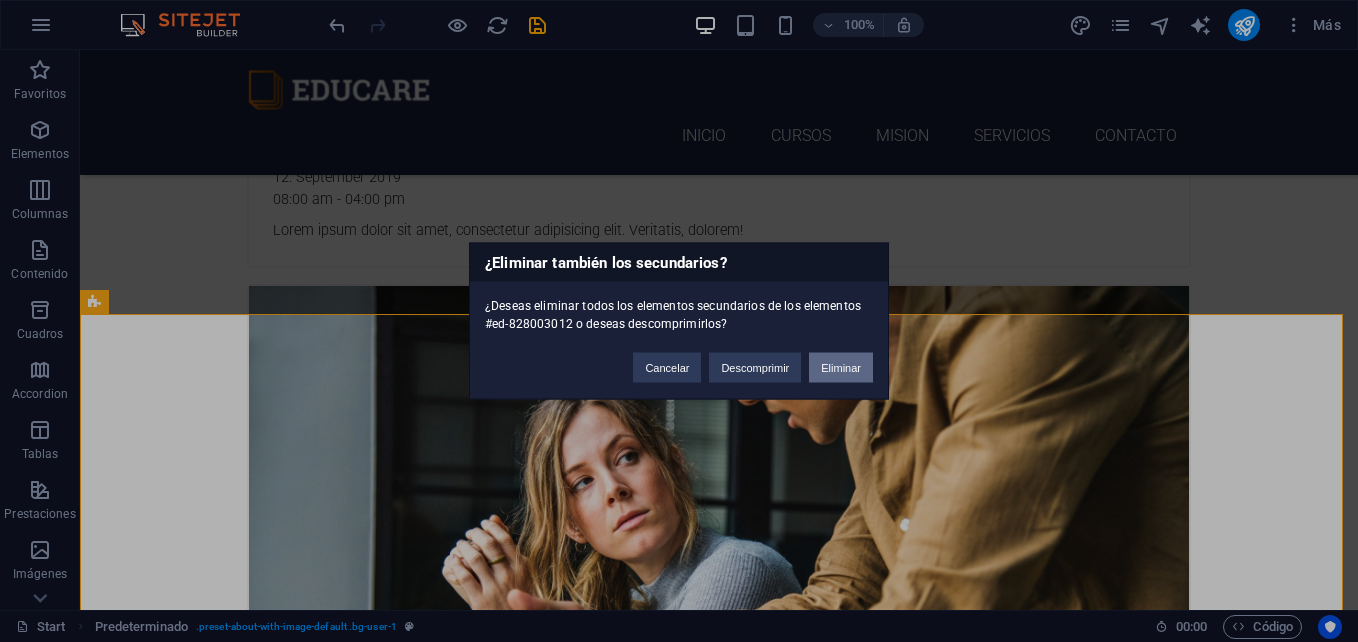 drag, startPoint x: 830, startPoint y: 370, endPoint x: 747, endPoint y: 319, distance: 97.41663 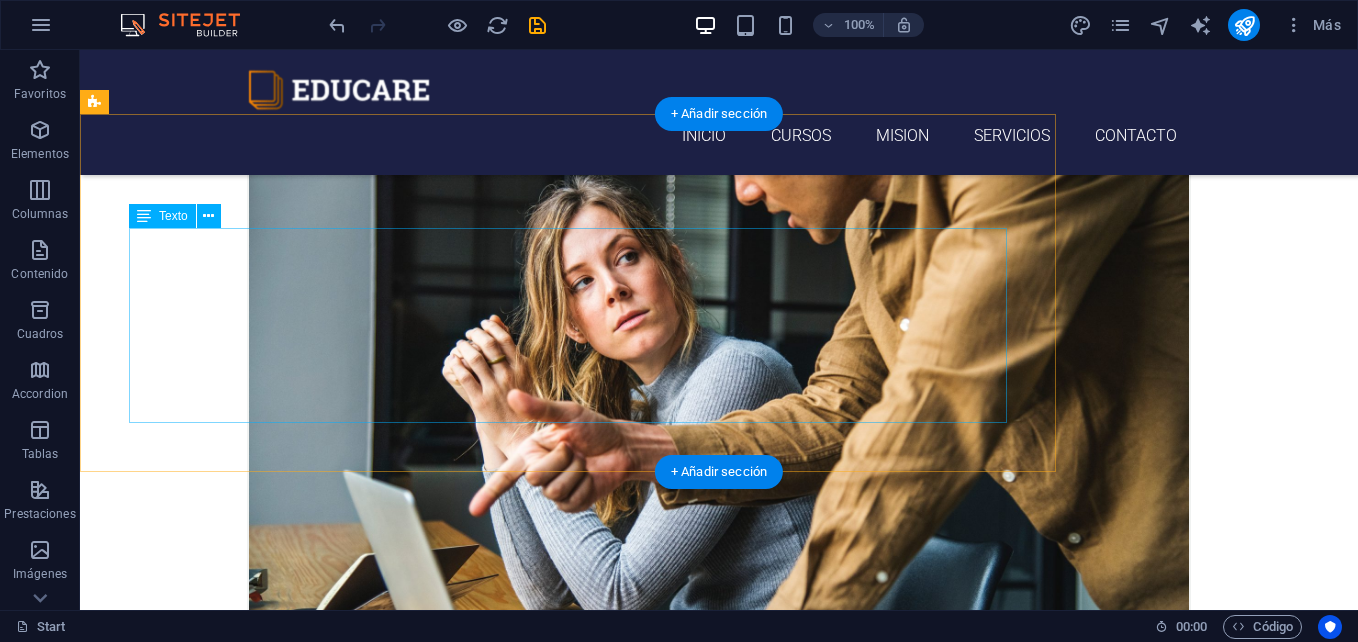 scroll, scrollTop: 1541, scrollLeft: 0, axis: vertical 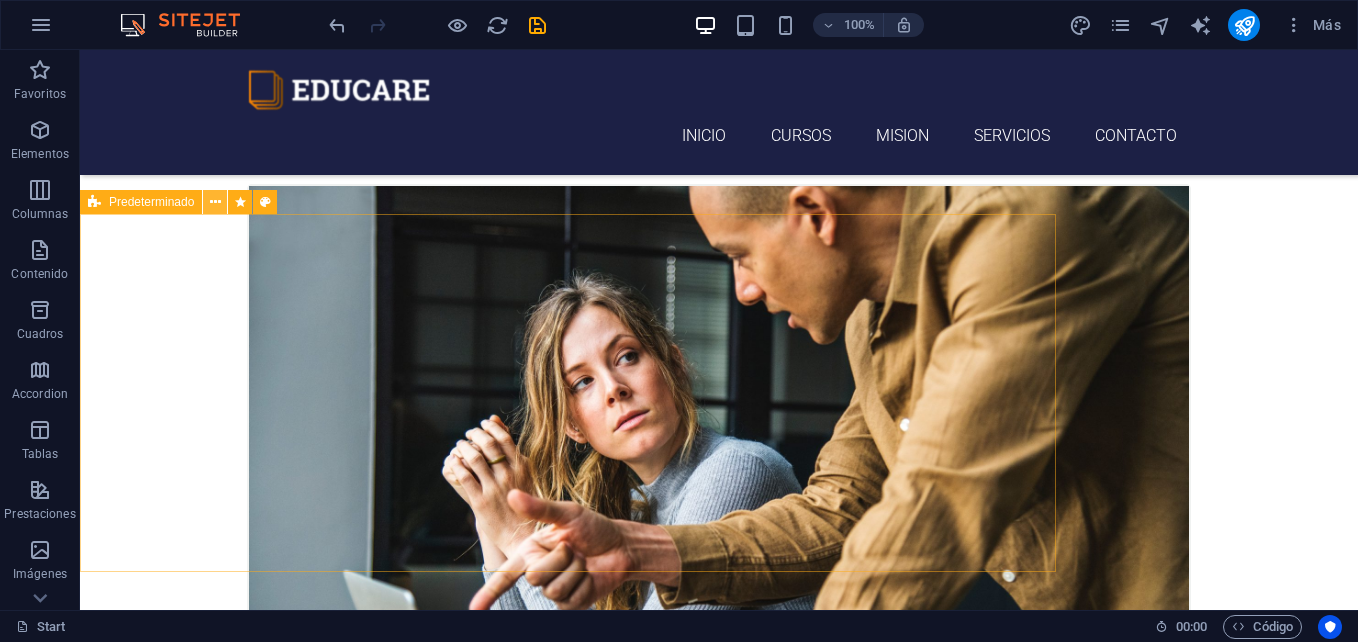 click at bounding box center (215, 202) 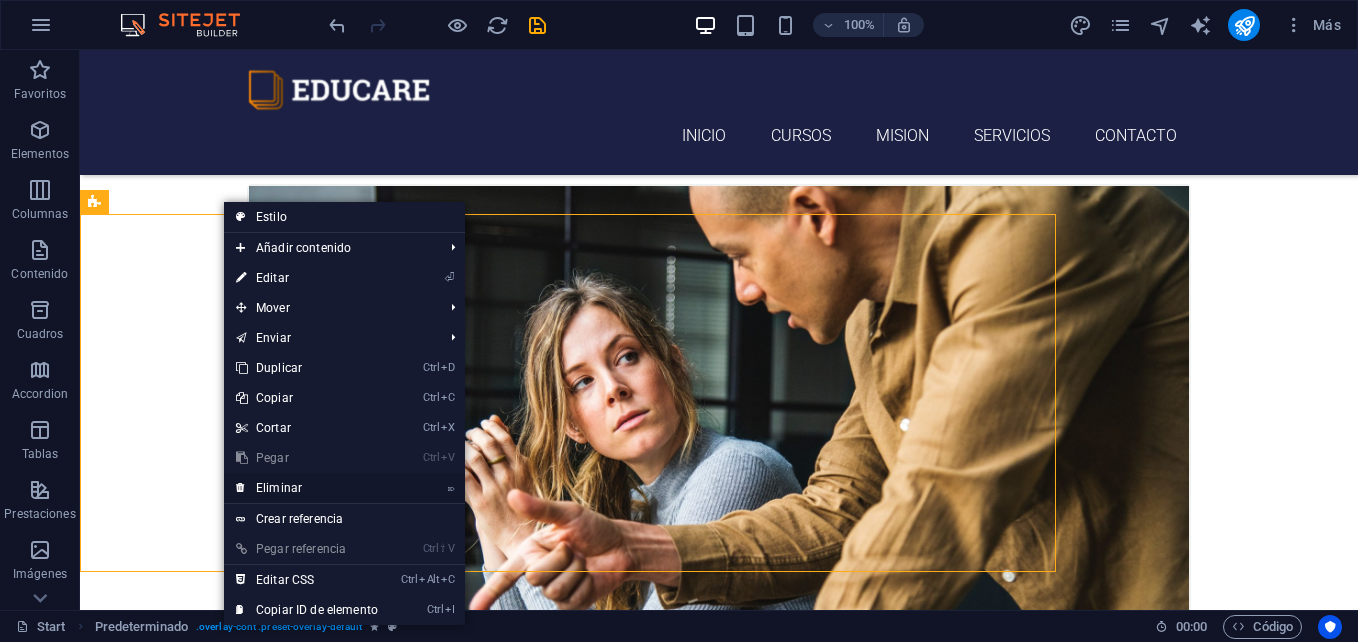 click on "⌦  Eliminar" at bounding box center (307, 488) 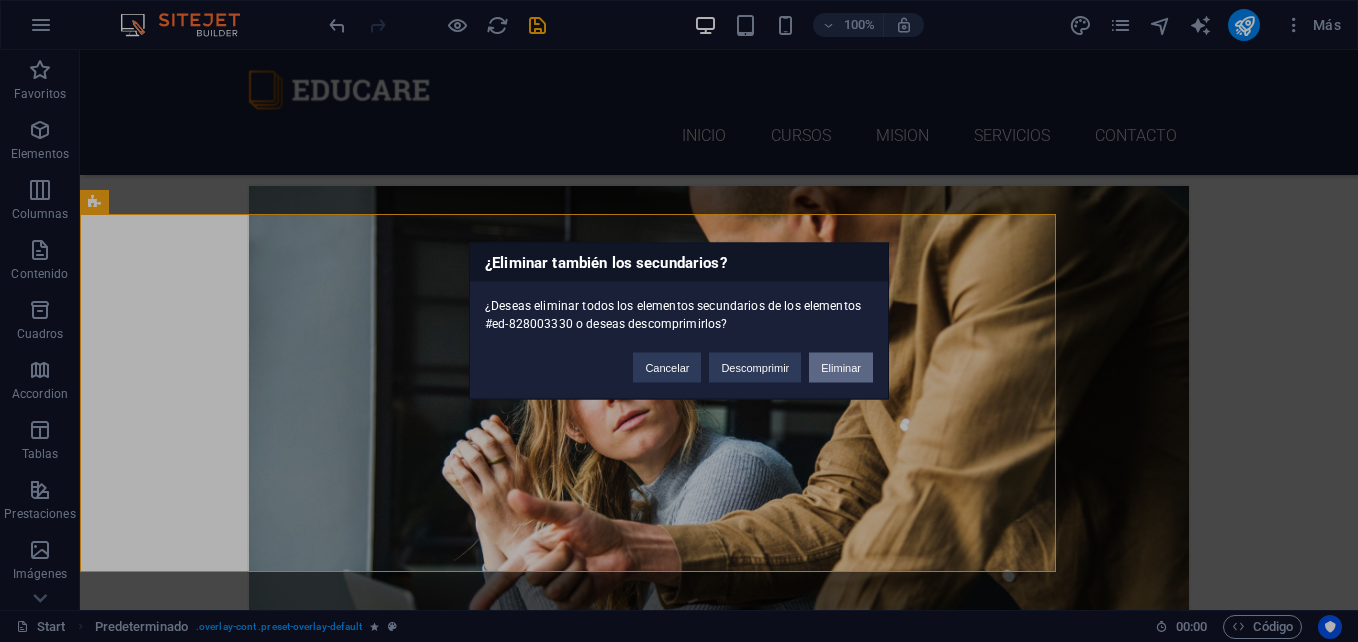 drag, startPoint x: 848, startPoint y: 362, endPoint x: 665, endPoint y: 349, distance: 183.46117 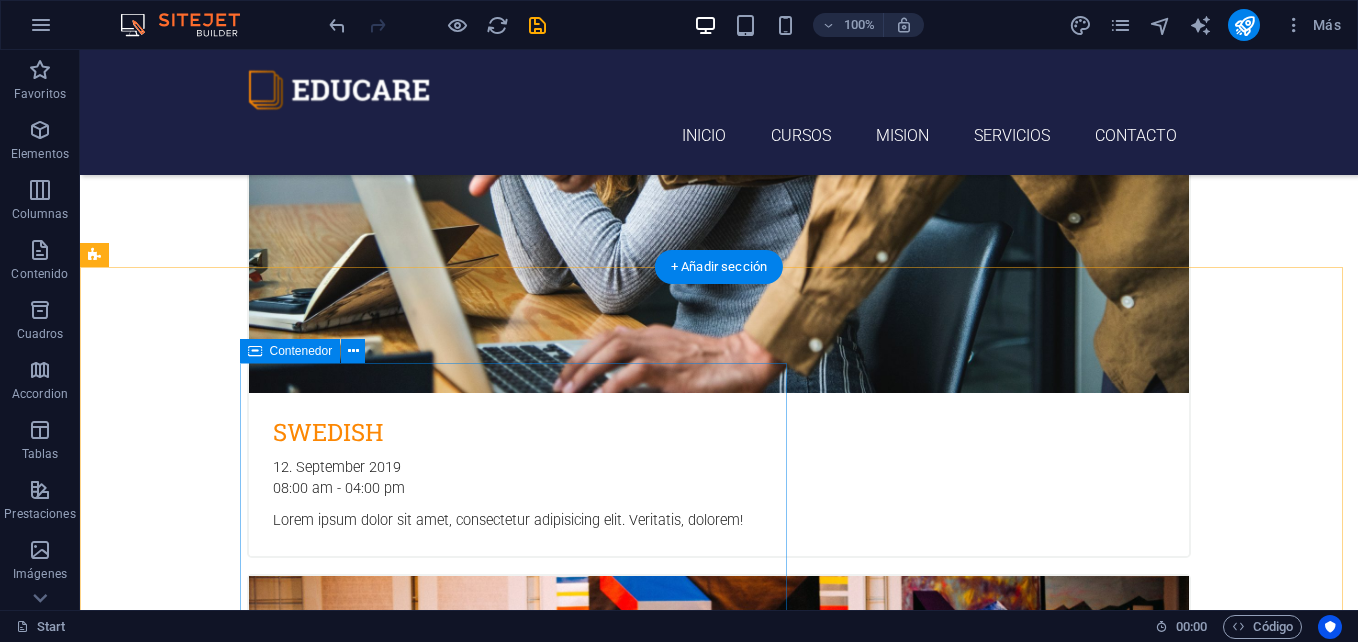 scroll, scrollTop: 1761, scrollLeft: 0, axis: vertical 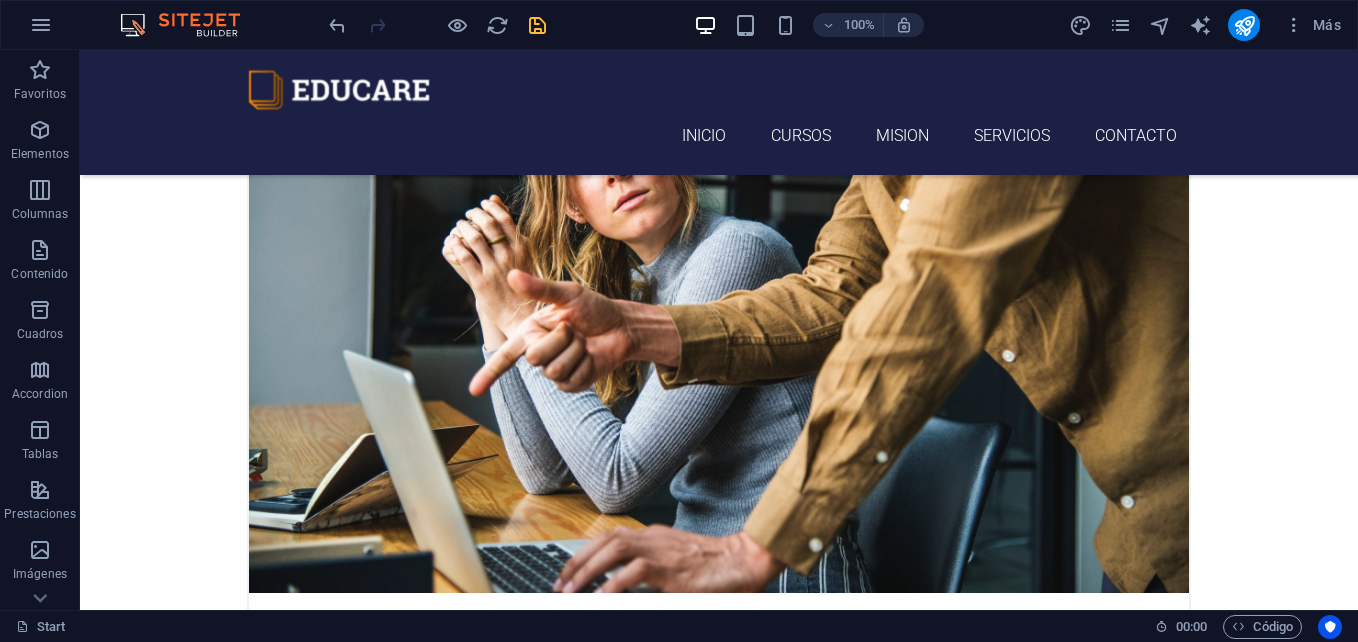 click at bounding box center (537, 25) 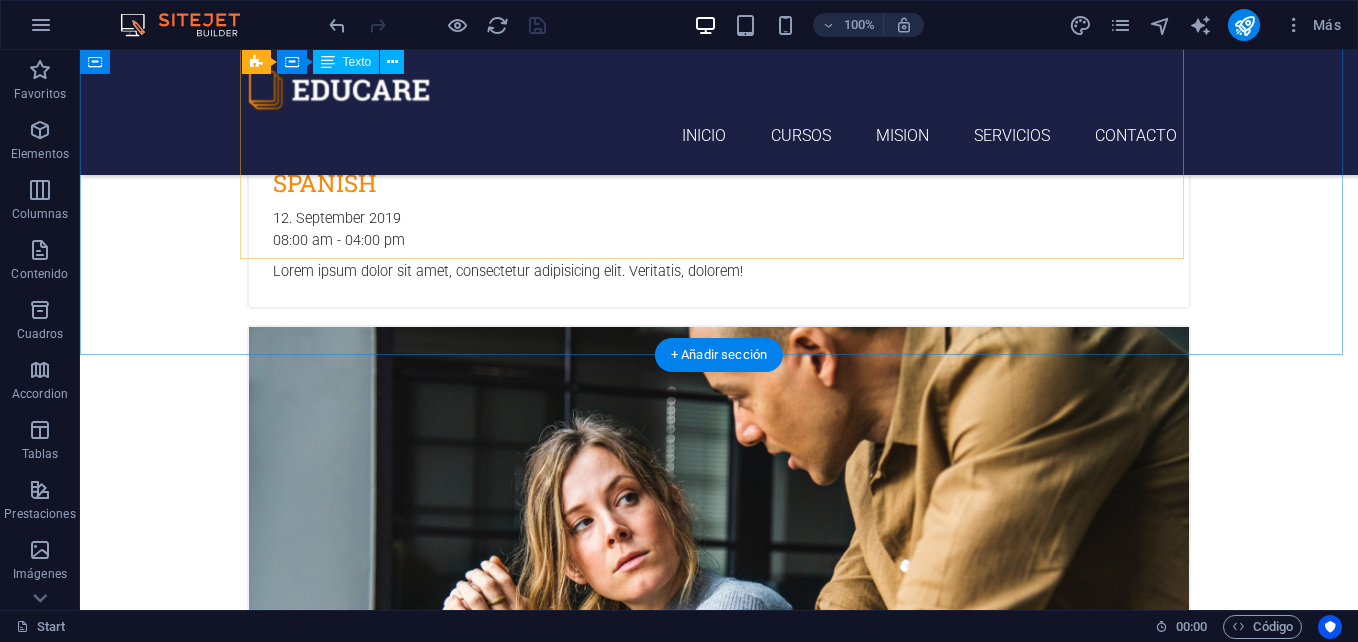 scroll, scrollTop: 1500, scrollLeft: 0, axis: vertical 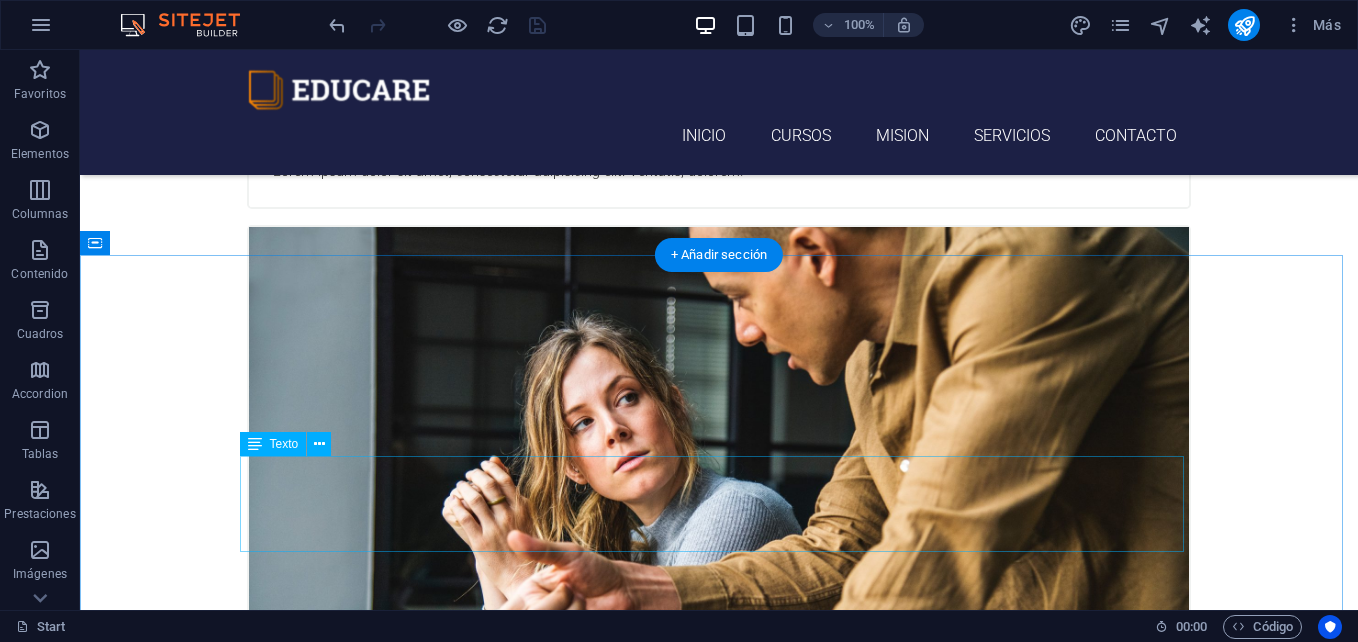 click on "Lorem ipsum dolor sit amet, consetetur sadipscing elitr, sed diam nonumy eirmod tempor invidunt ut labore et dolore magna aliquyam erat, sed diam voluptua. At vero eos et accusam et justo duo dolores et ea rebum. Stet clita kasd gubergren, no sea takimata sanctus est Lorem ipsum dolor sit amet. Lorem ipsum dolor sit amet, consetetur sadipscing elitr, sed diam nonumy eirmod tempor invidunt ut labore et dolore magna aliquyam erat, sed diam voluptua. At vero eos et accusam et justo duo dolores." at bounding box center [719, 4658] 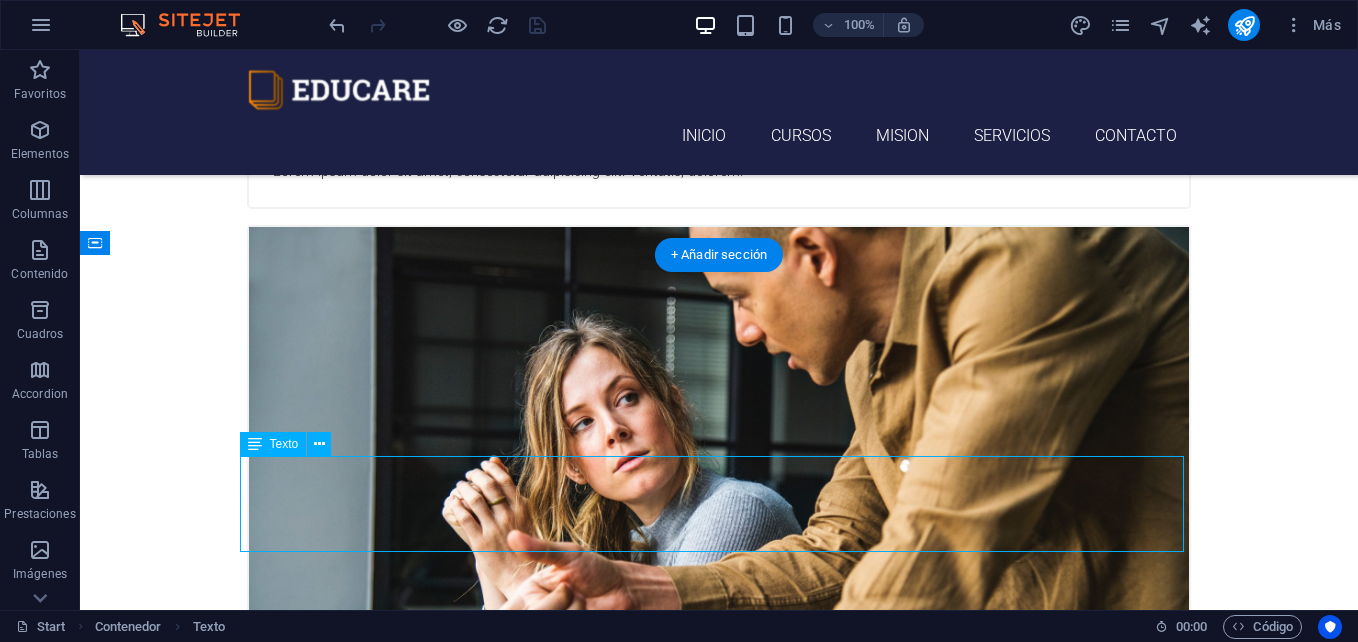 click on "Lorem ipsum dolor sit amet, consetetur sadipscing elitr, sed diam nonumy eirmod tempor invidunt ut labore et dolore magna aliquyam erat, sed diam voluptua. At vero eos et accusam et justo duo dolores et ea rebum. Stet clita kasd gubergren, no sea takimata sanctus est Lorem ipsum dolor sit amet. Lorem ipsum dolor sit amet, consetetur sadipscing elitr, sed diam nonumy eirmod tempor invidunt ut labore et dolore magna aliquyam erat, sed diam voluptua. At vero eos et accusam et justo duo dolores." at bounding box center (719, 4658) 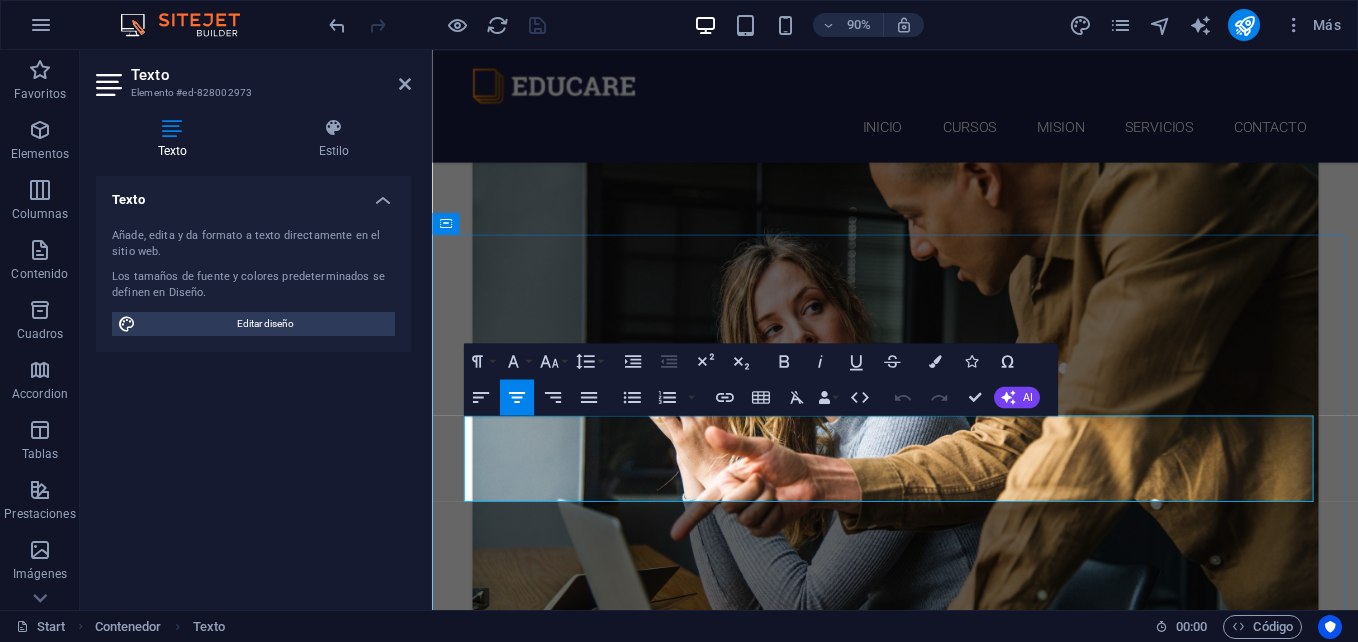 click on "Lorem ipsum dolor sit amet, consetetur sadipscing elitr, sed diam nonumy eirmod tempor invidunt ut labore et dolore magna aliquyam erat, sed diam voluptua. At vero eos et accusam et justo duo dolores et ea rebum. Stet clita kasd gubergren, no sea takimata sanctus est Lorem ipsum dolor sit amet. Lorem ipsum dolor sit amet, consetetur sadipscing elitr, sed diam nonumy eirmod tempor invidunt ut labore et dolore magna aliquyam erat, sed diam voluptua. At vero eos et accusam et justo duo dolores." at bounding box center (947, 4596) 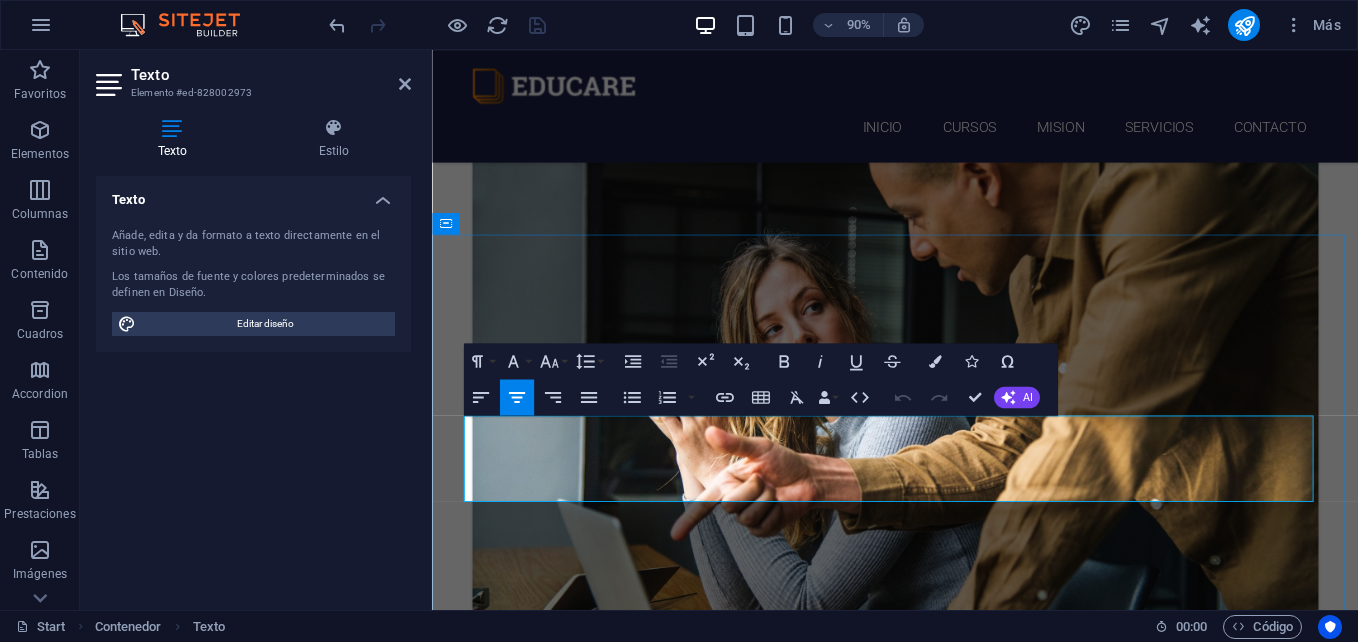 click on "Lorem ipsum dolor sit amet, consetetur sadipscing elitr, sed diam nonumy eirmod tempor invidunt ut labore et dolore magna aliquyam erat, sed diam voluptua. At vero eos et accusam et justo duo dolores et ea rebum. Stet clita kasd gubergren, no sea takimata sanctus est Lorem ipsum dolor sit amet. Lorem ipsum dolor sit amet, consetetur sadipscing elitr, sed diam nonumy eirmod tempor invidunt ut labore et dolore magna aliquyam erat, sed diam voluptua. At vero eos et accusam et justo duo dolores." at bounding box center (947, 4596) 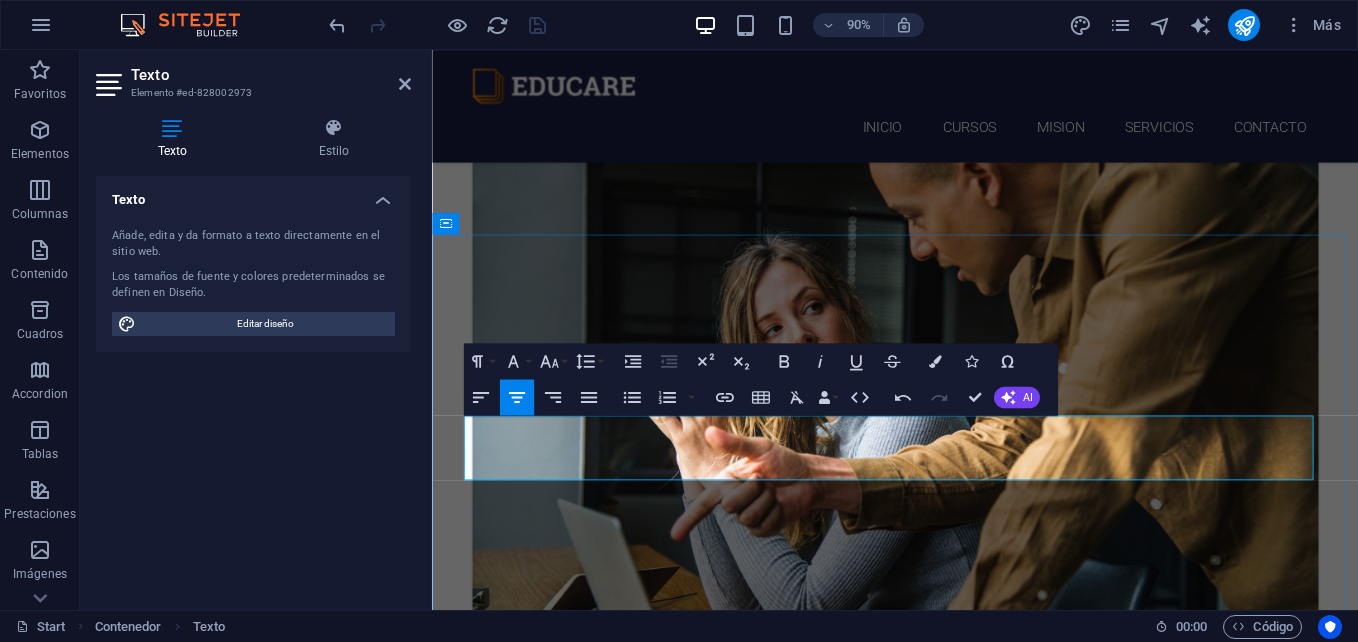 scroll, scrollTop: 5022, scrollLeft: 3, axis: both 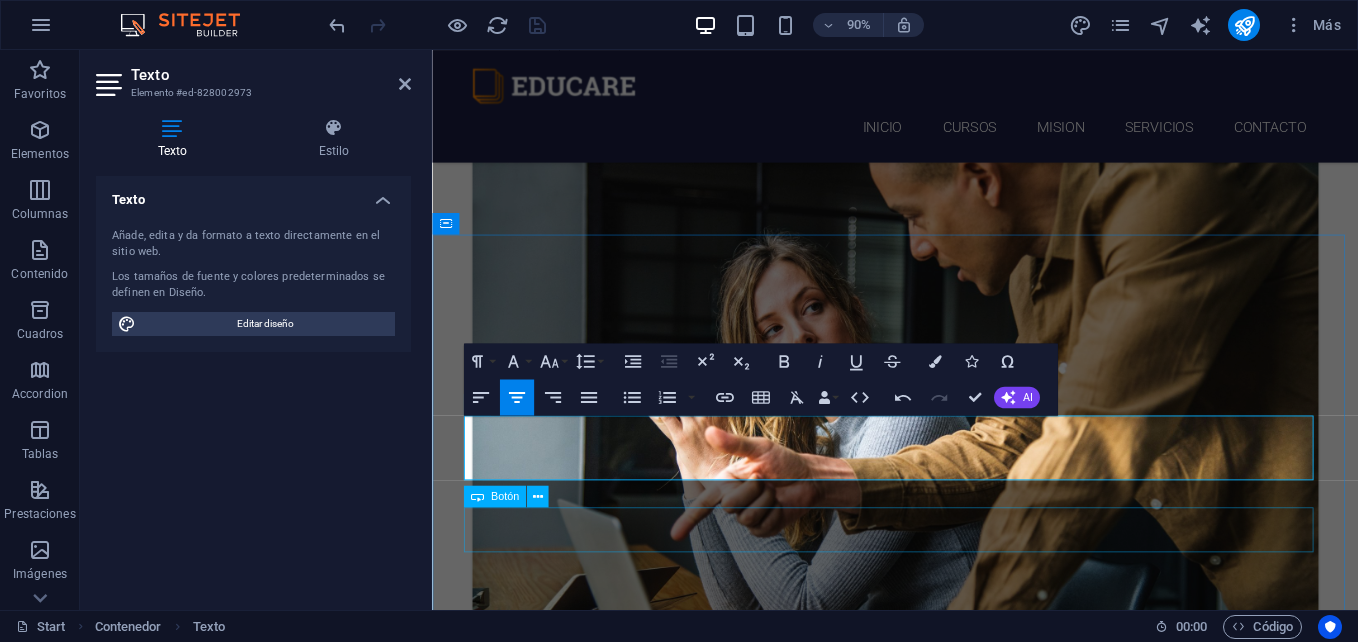 click on "get in touch" at bounding box center [947, 4675] 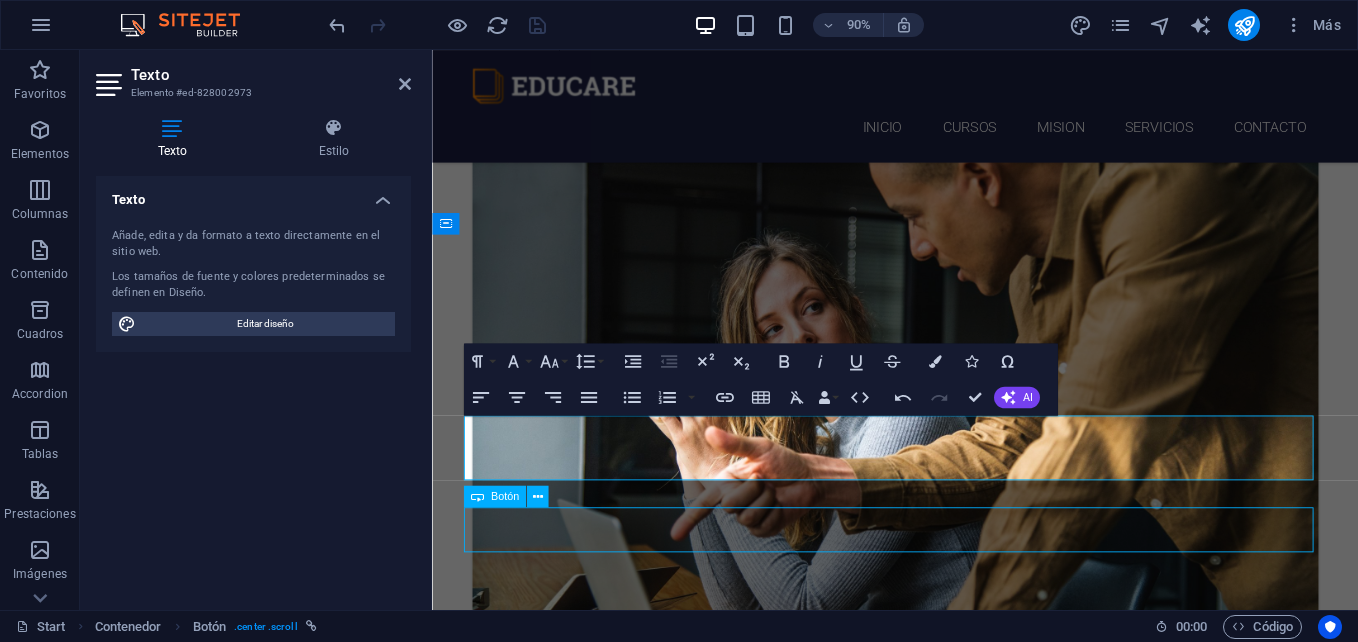 scroll, scrollTop: 1500, scrollLeft: 0, axis: vertical 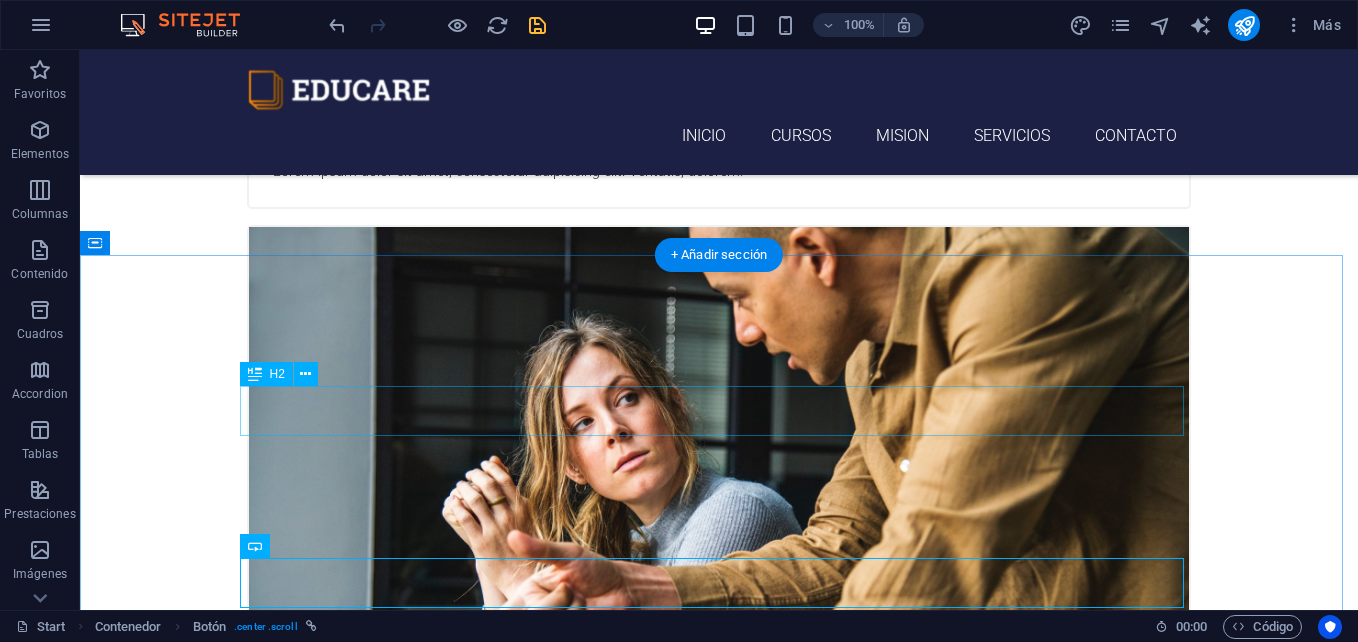 click on "About  edka-learning.cl" at bounding box center [719, 4565] 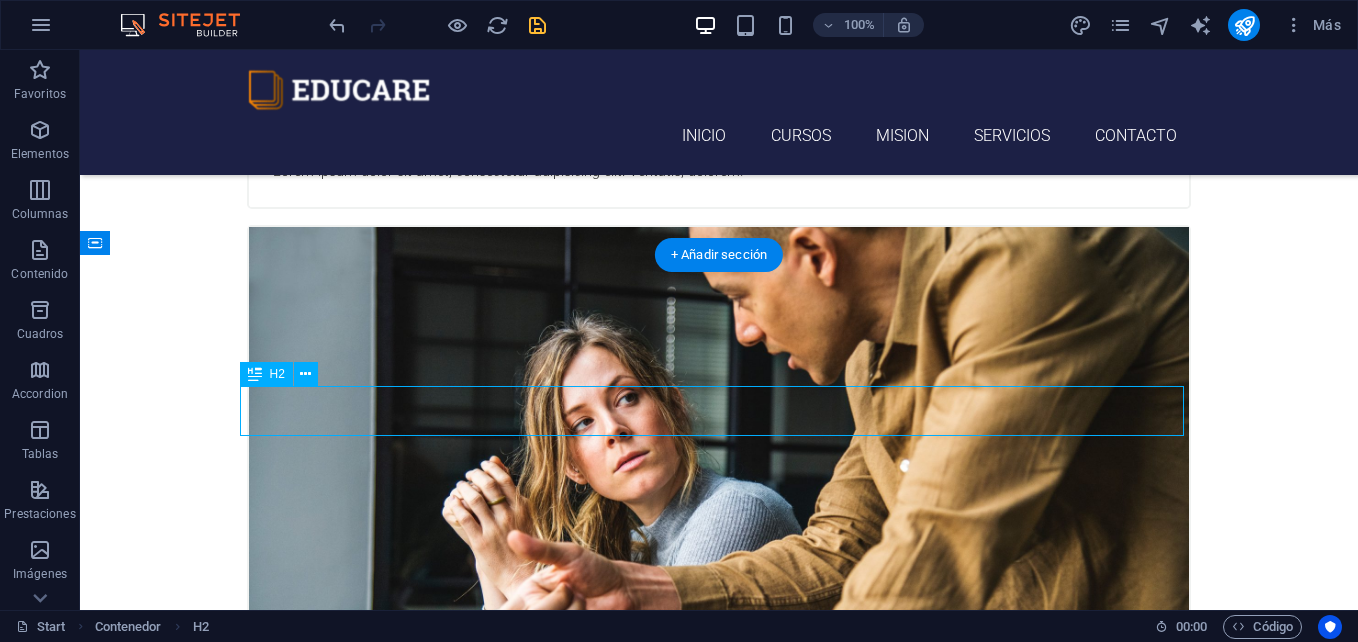 click on "About  edka-learning.cl" at bounding box center (719, 4565) 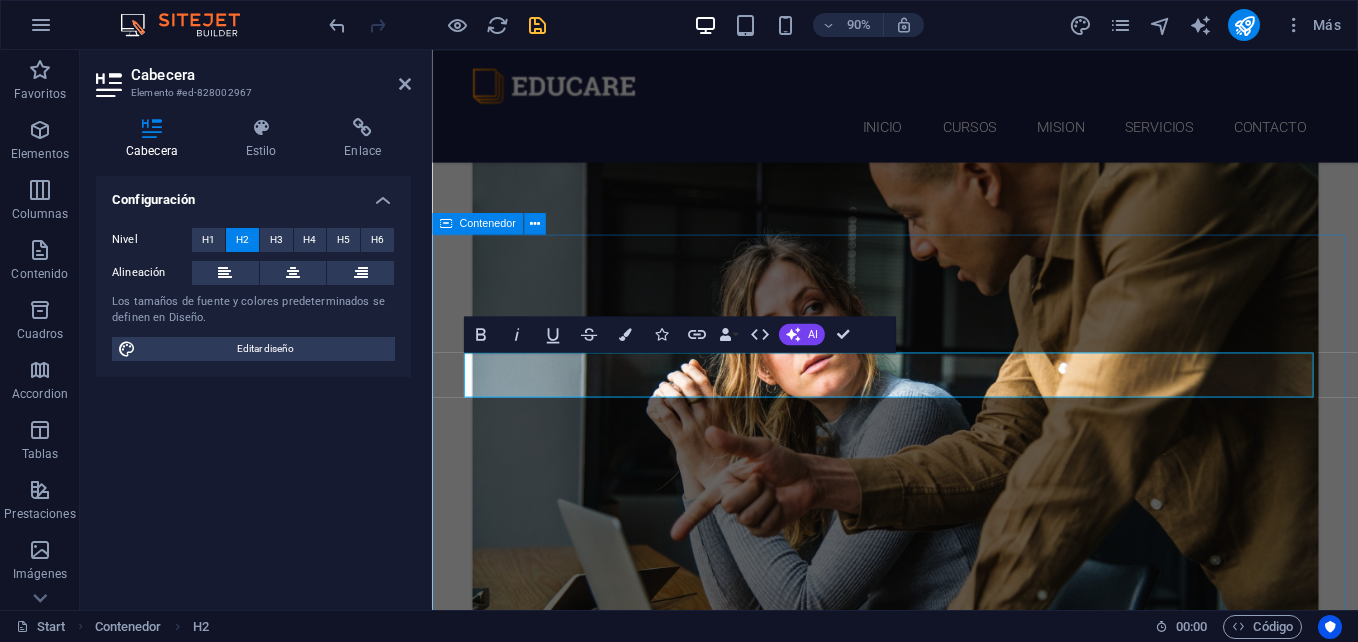 click on "Language School About  edka-learning.cl Ser el lugar donde los geeks se convierten en expertos a través de educación práctica y sin pretensiones. Enseñamos tech de verdad - solo skills reales para quienes quieren dominar la infraestructura que mueve el mundo digital. Aquí aprendes haciendo, resolviendo problemas reales desde el día uno. get in touch" at bounding box center (946, 4571) 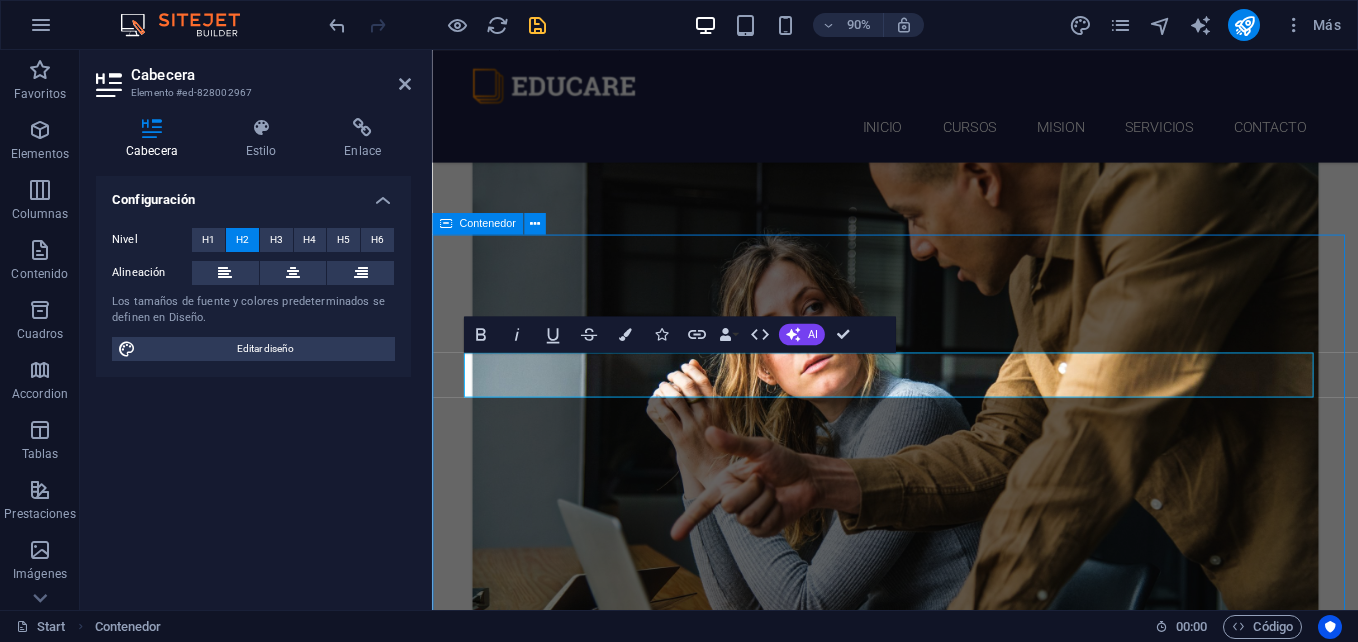 scroll, scrollTop: 1500, scrollLeft: 0, axis: vertical 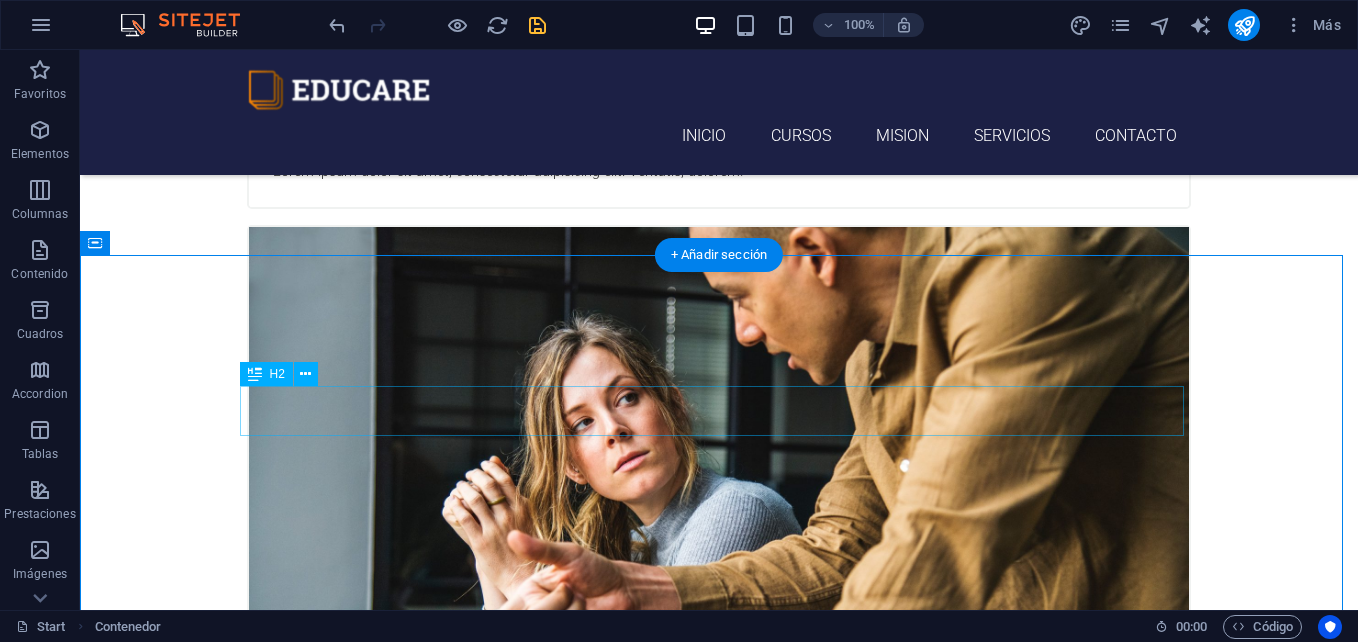 click on "About  edka-learning.cl" at bounding box center [719, 4565] 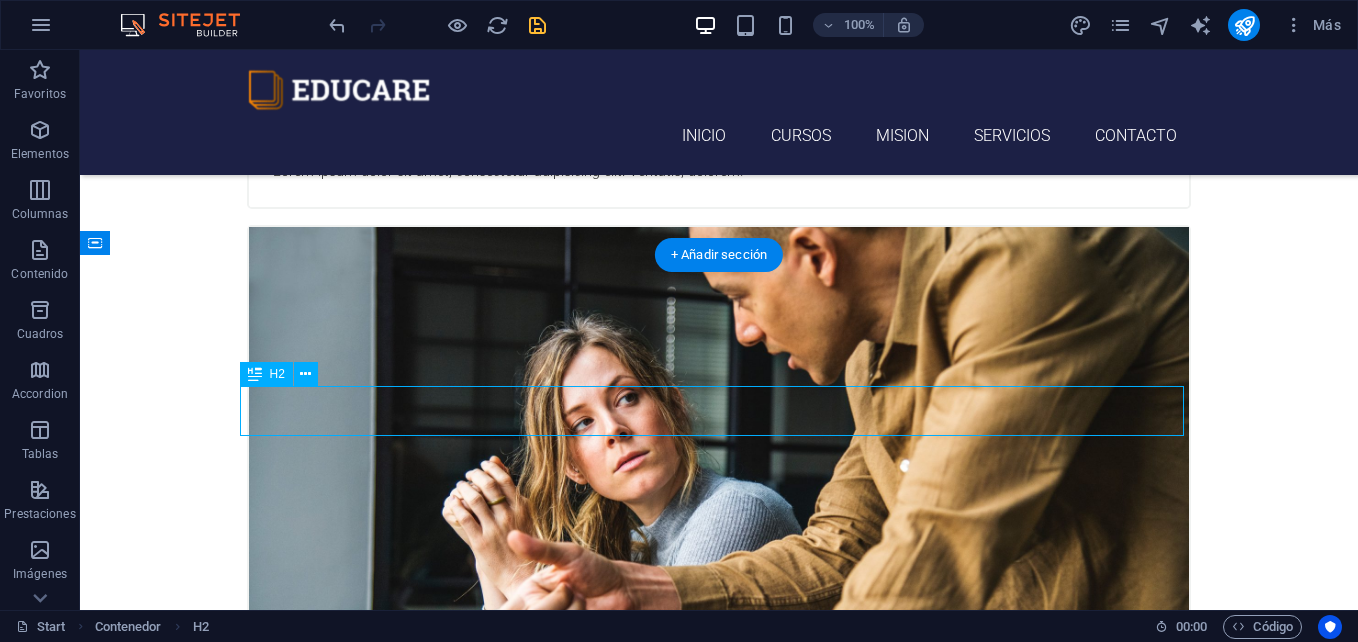 click on "About  edka-learning.cl" at bounding box center (719, 4565) 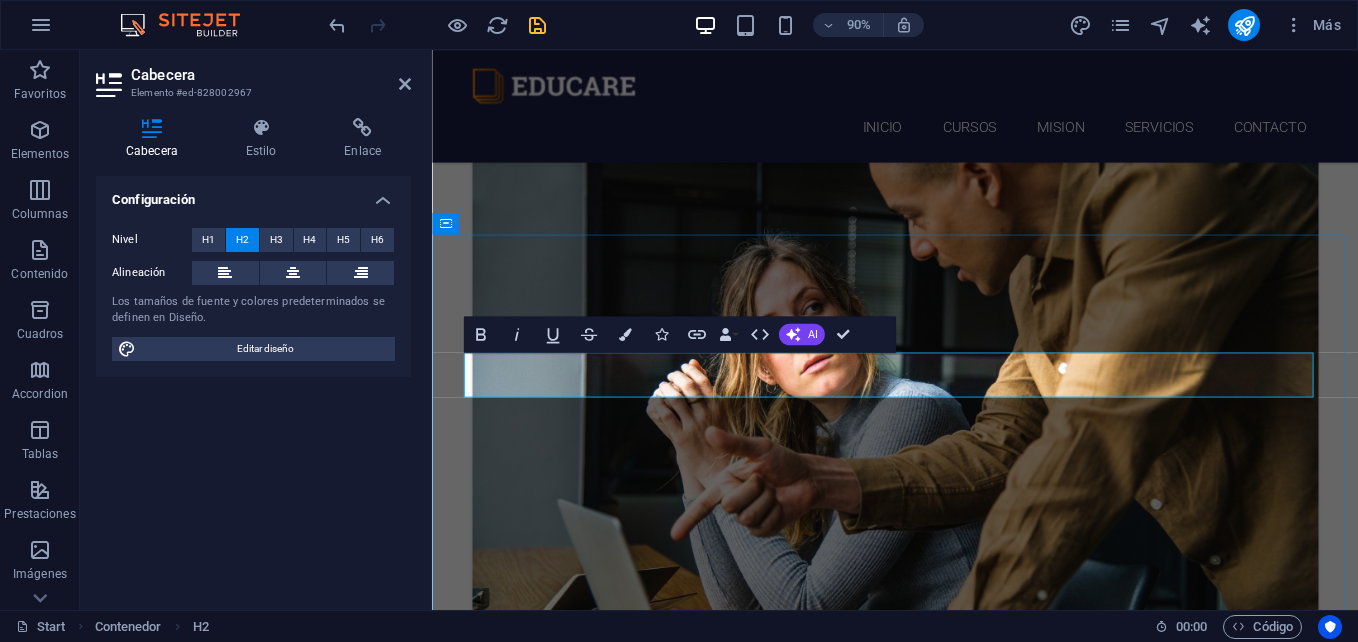 click on "About  edka-learning.cl" at bounding box center (947, 4503) 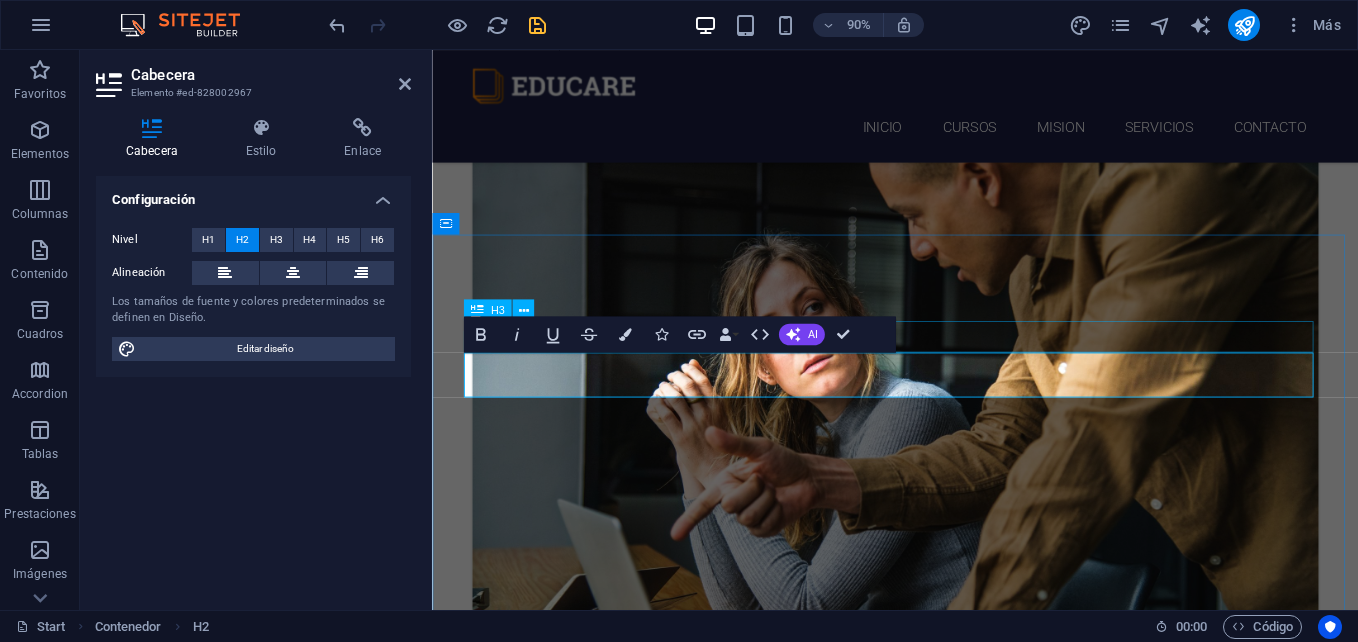 click on "Language School" at bounding box center [947, 4460] 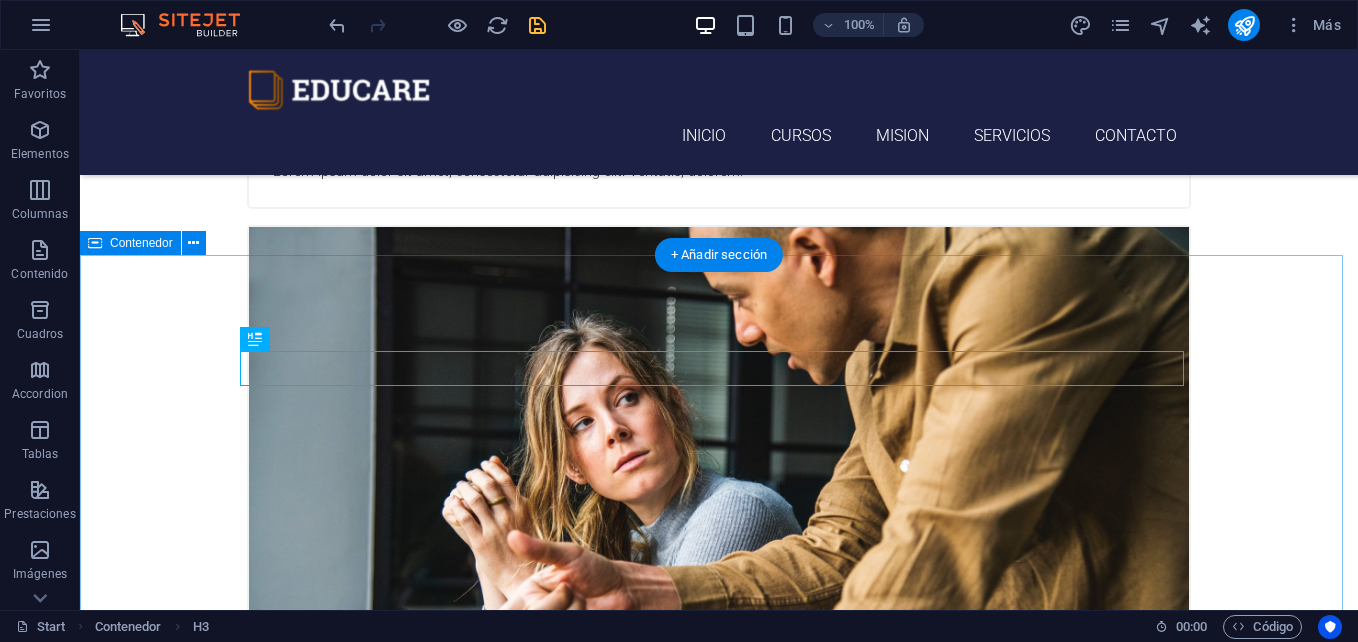 click on "Language School edka-learning Ser el lugar donde los geeks se convierten en expertos a través de educación práctica y sin pretensiones. Enseñamos tech de verdad - solo skills reales para quienes quieren dominar la infraestructura que mueve el mundo digital. Aquí aprendes haciendo, resolviendo problemas reales desde el día uno. get in touch" at bounding box center (719, 4633) 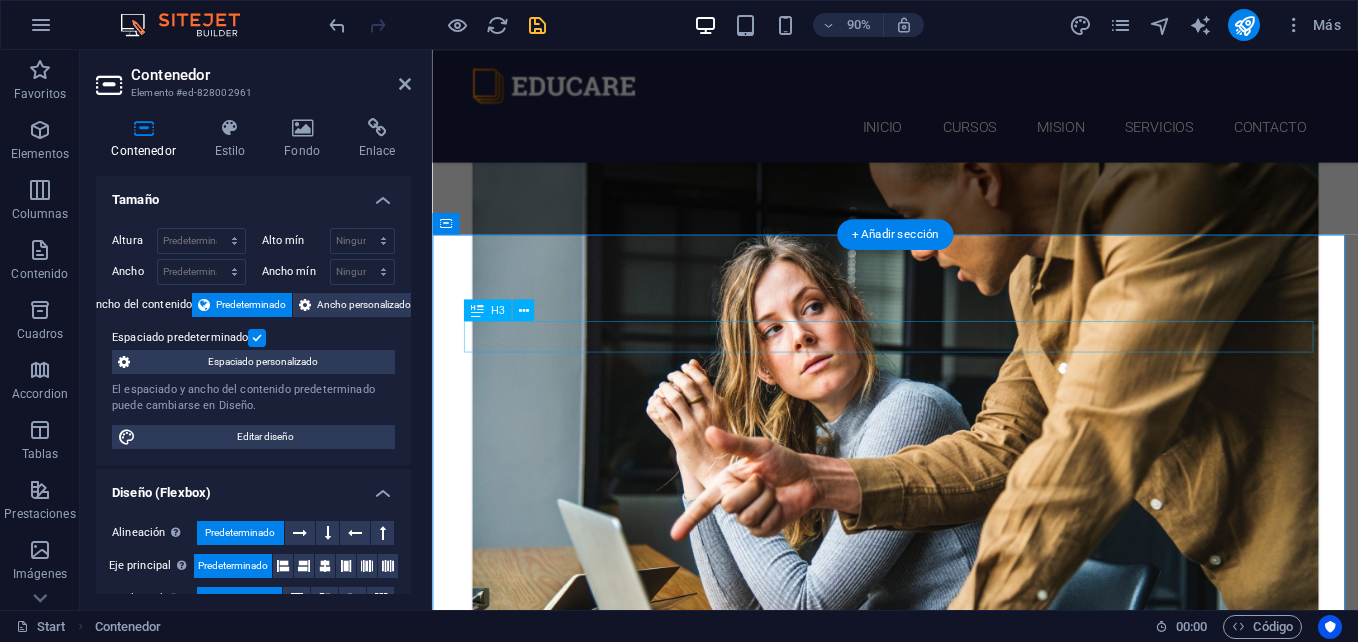 click on "Language School" at bounding box center (947, 4460) 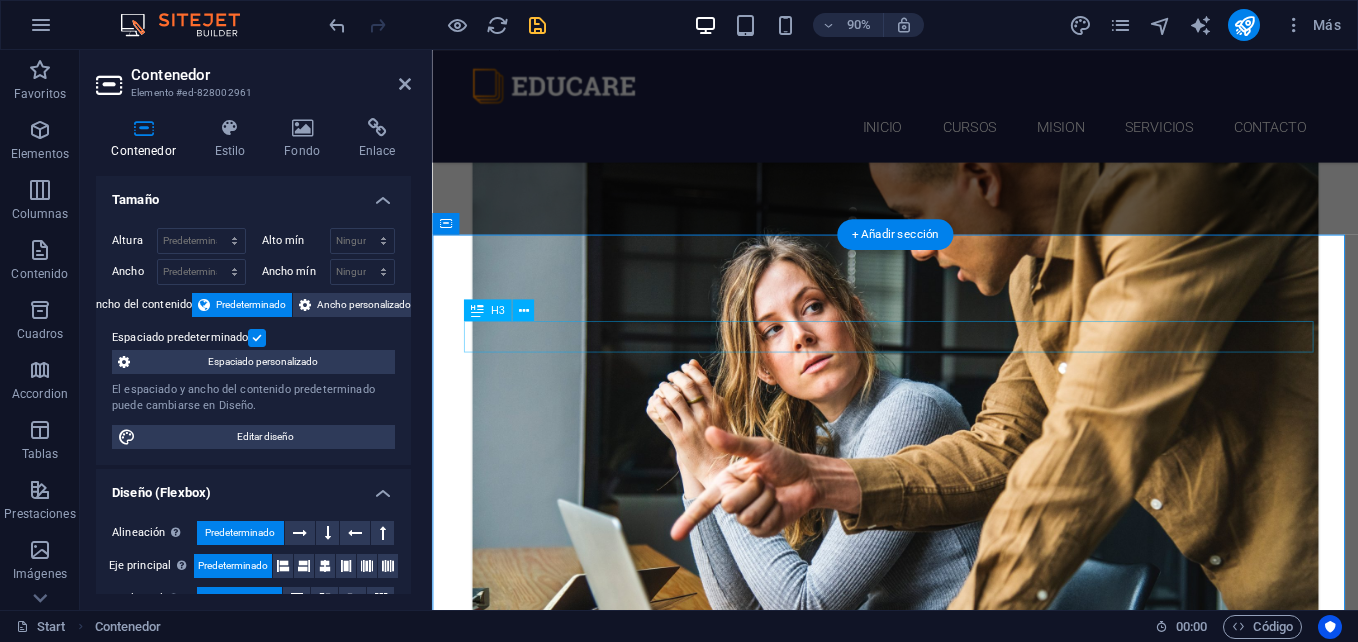 click on "Language School" at bounding box center [947, 4460] 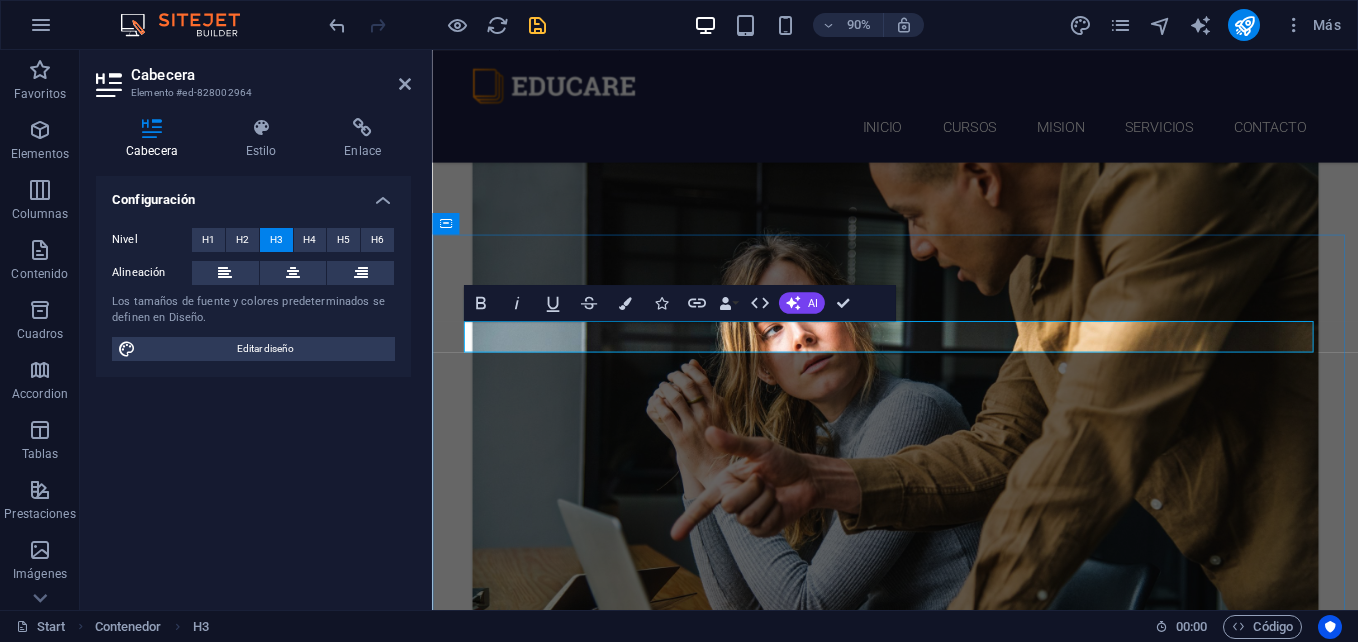 type 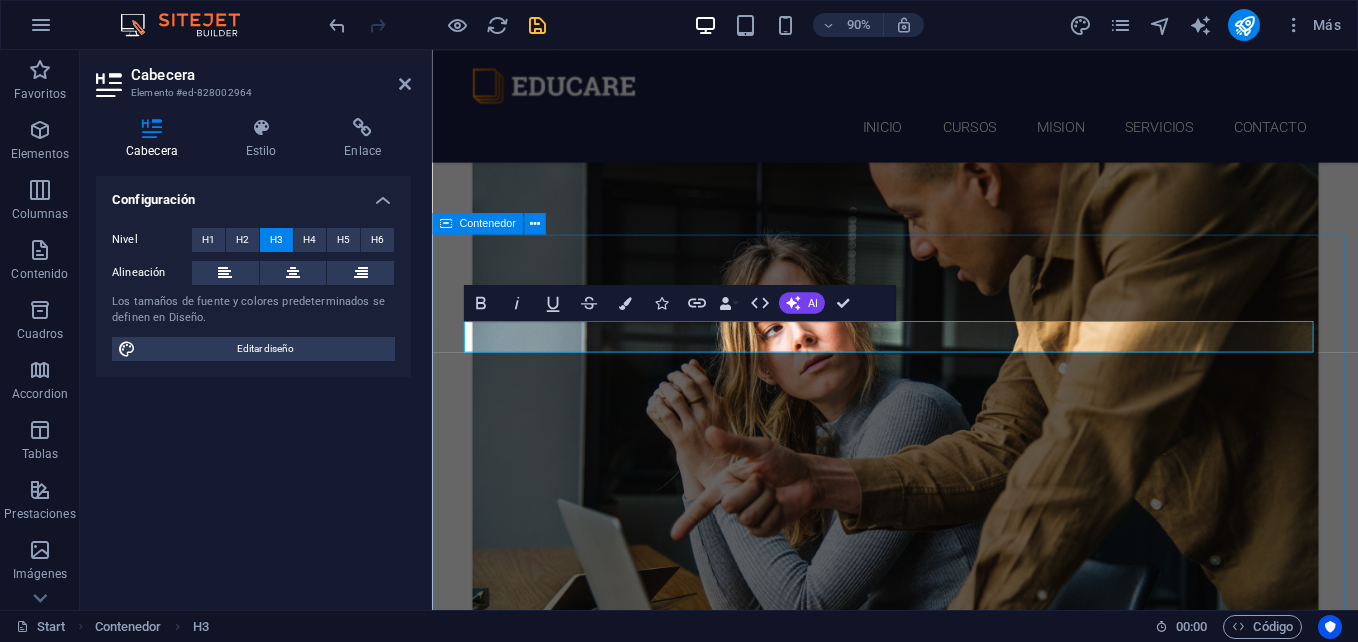 click on "mision edka-learning Ser el lugar donde los geeks se convierten en expertos a través de educación práctica y sin pretensiones. Enseñamos tech de verdad - solo skills reales para quienes quieren dominar la infraestructura que mueve el mundo digital. Aquí aprendes haciendo, resolviendo problemas reales desde el día uno. get in touch" at bounding box center (946, 4571) 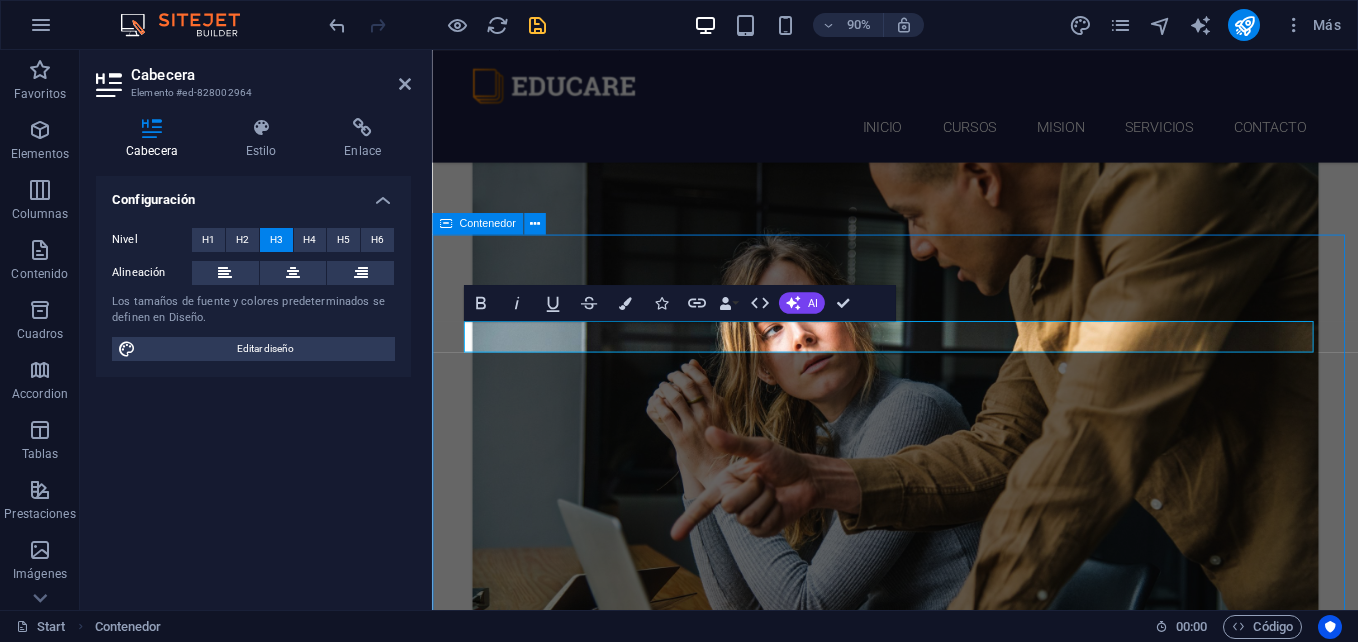 scroll, scrollTop: 1500, scrollLeft: 0, axis: vertical 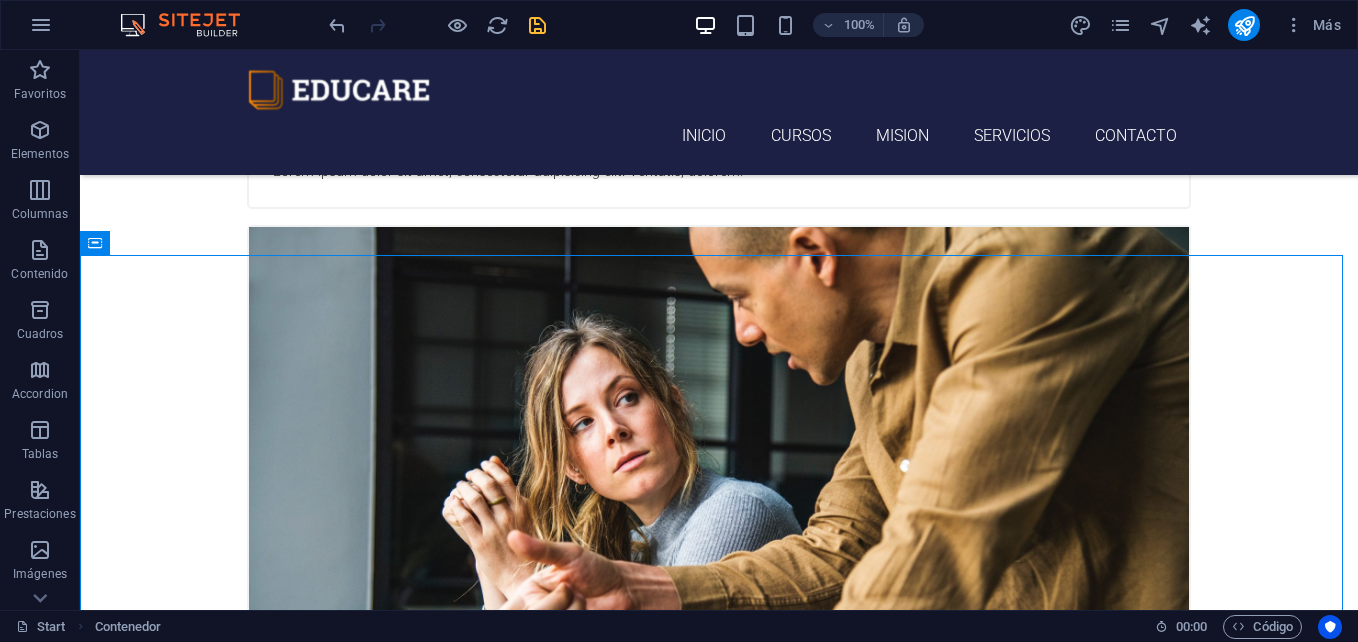 click at bounding box center [537, 25] 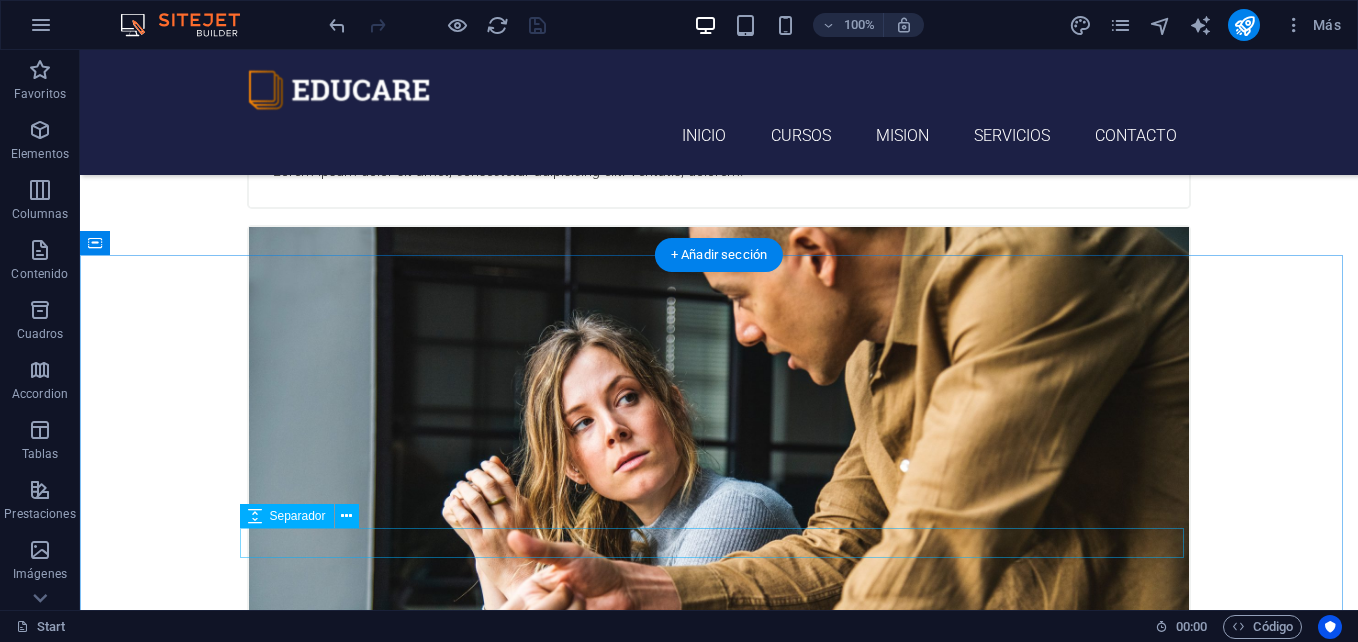 scroll, scrollTop: 1700, scrollLeft: 0, axis: vertical 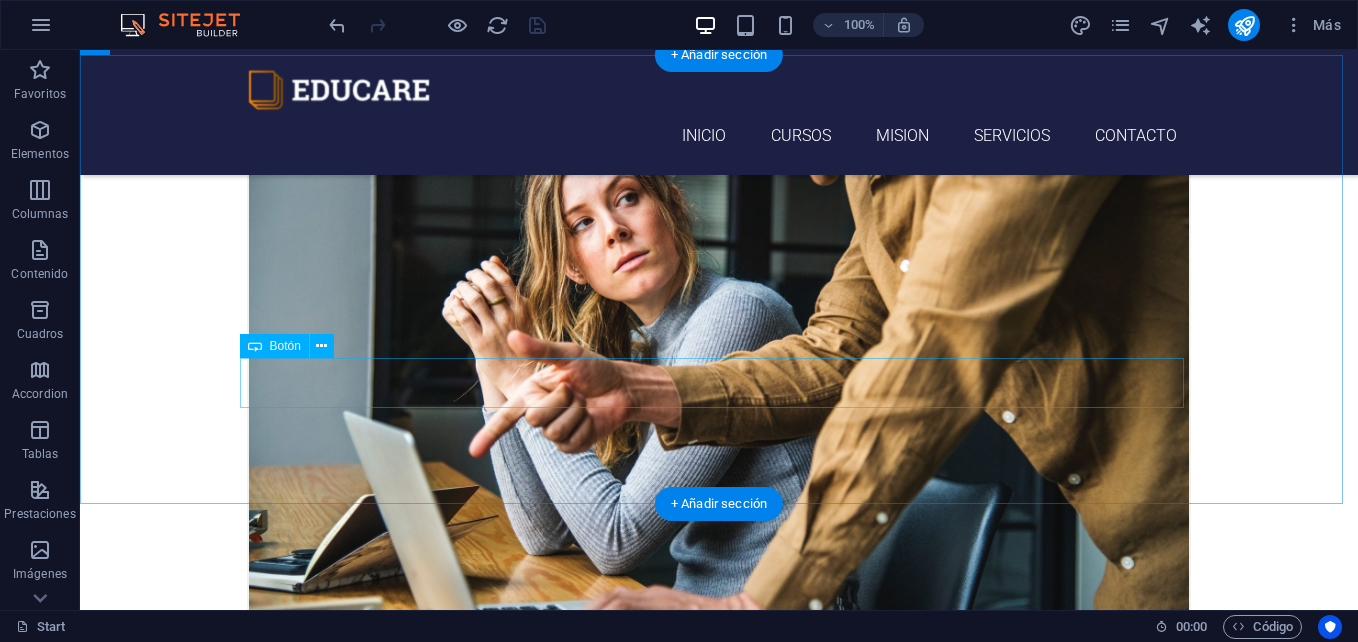 click on "get in touch" at bounding box center [719, 4537] 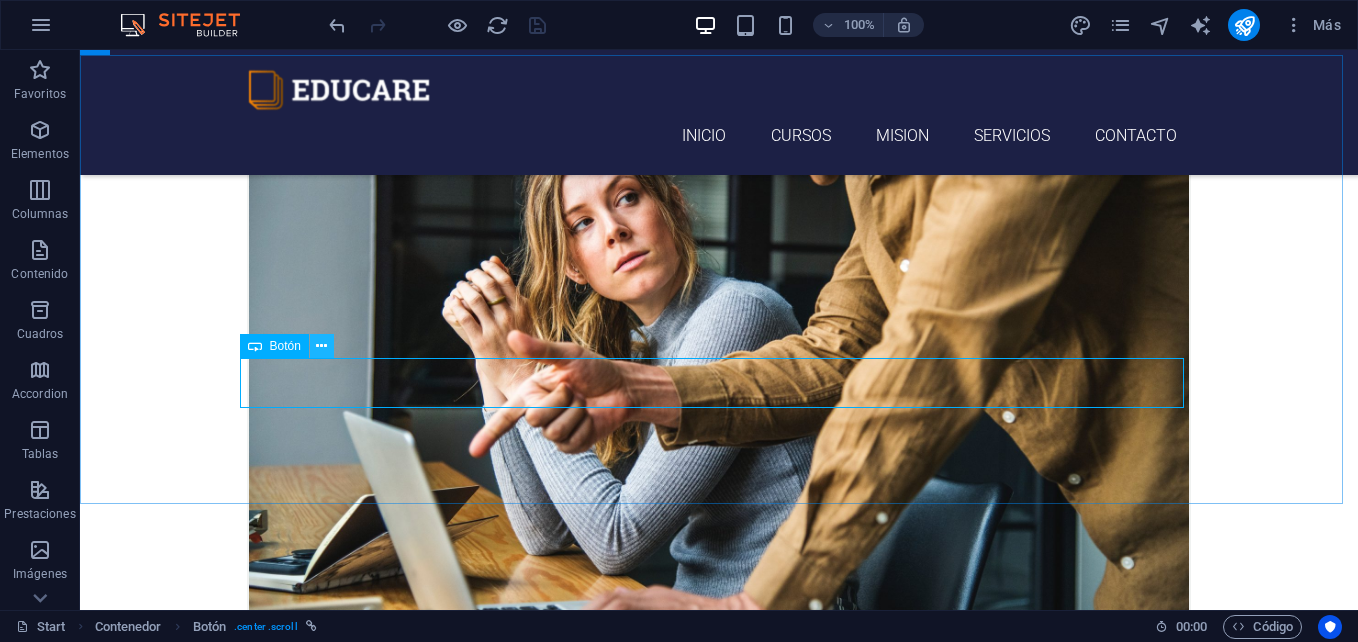click at bounding box center (321, 346) 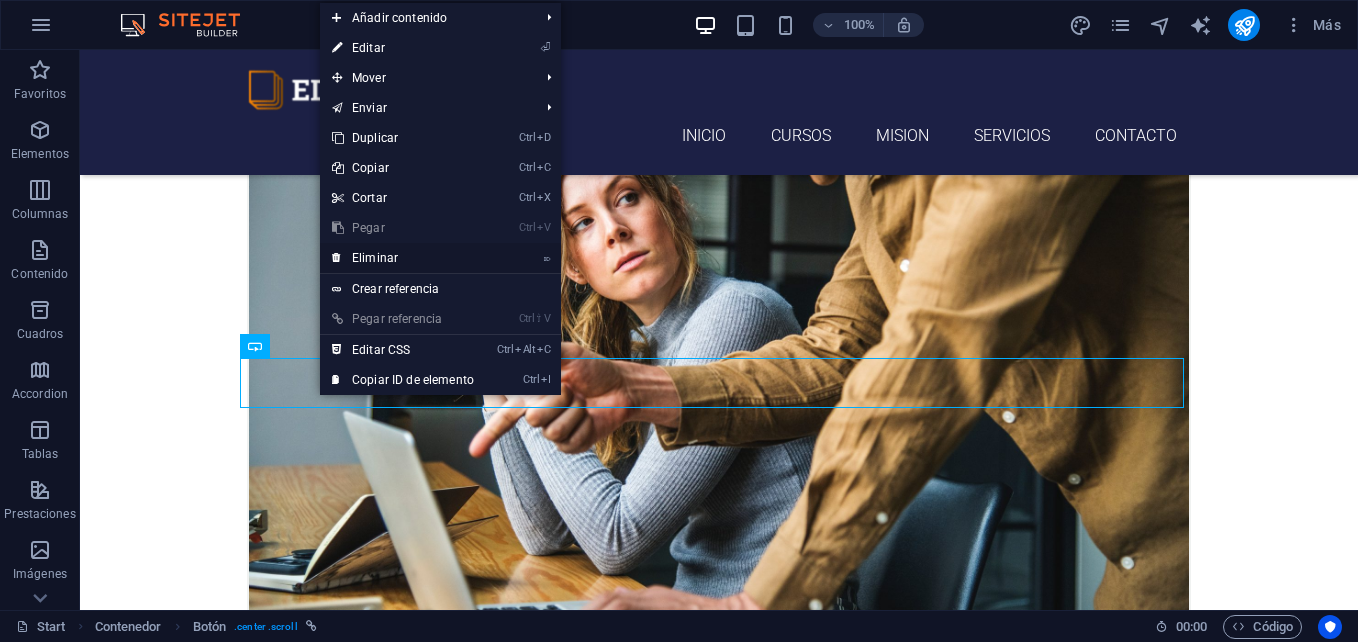 click on "⌦  Eliminar" at bounding box center [403, 258] 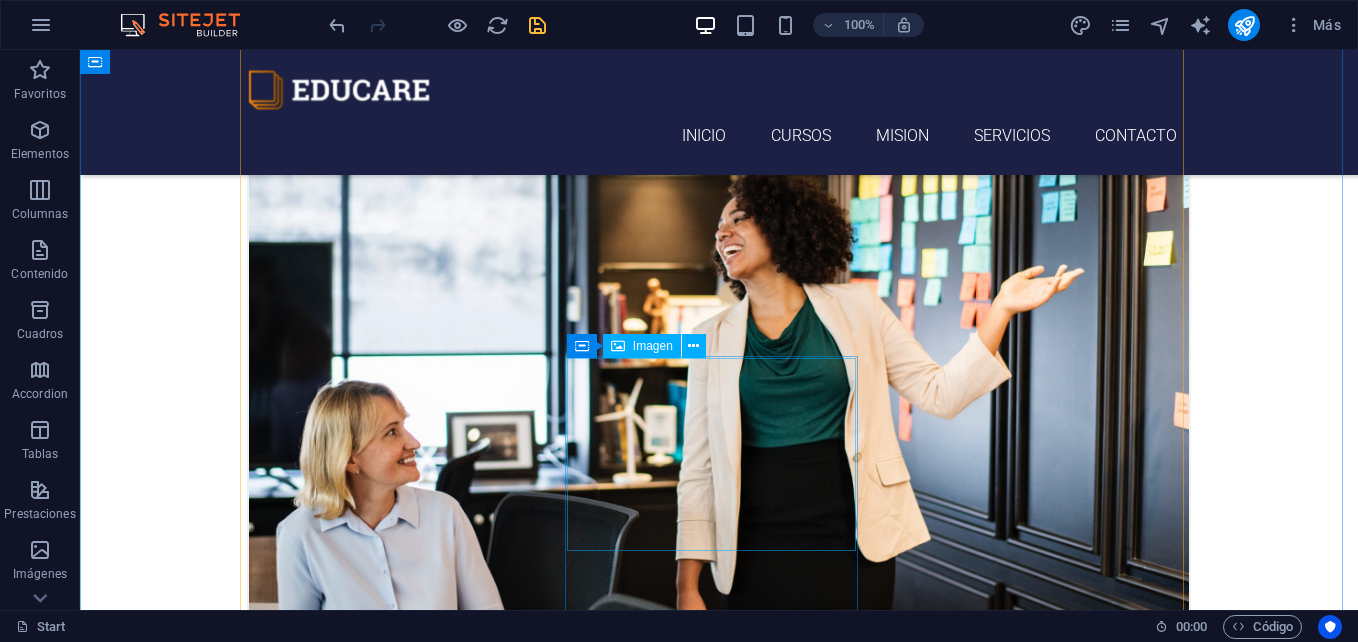scroll, scrollTop: 1100, scrollLeft: 0, axis: vertical 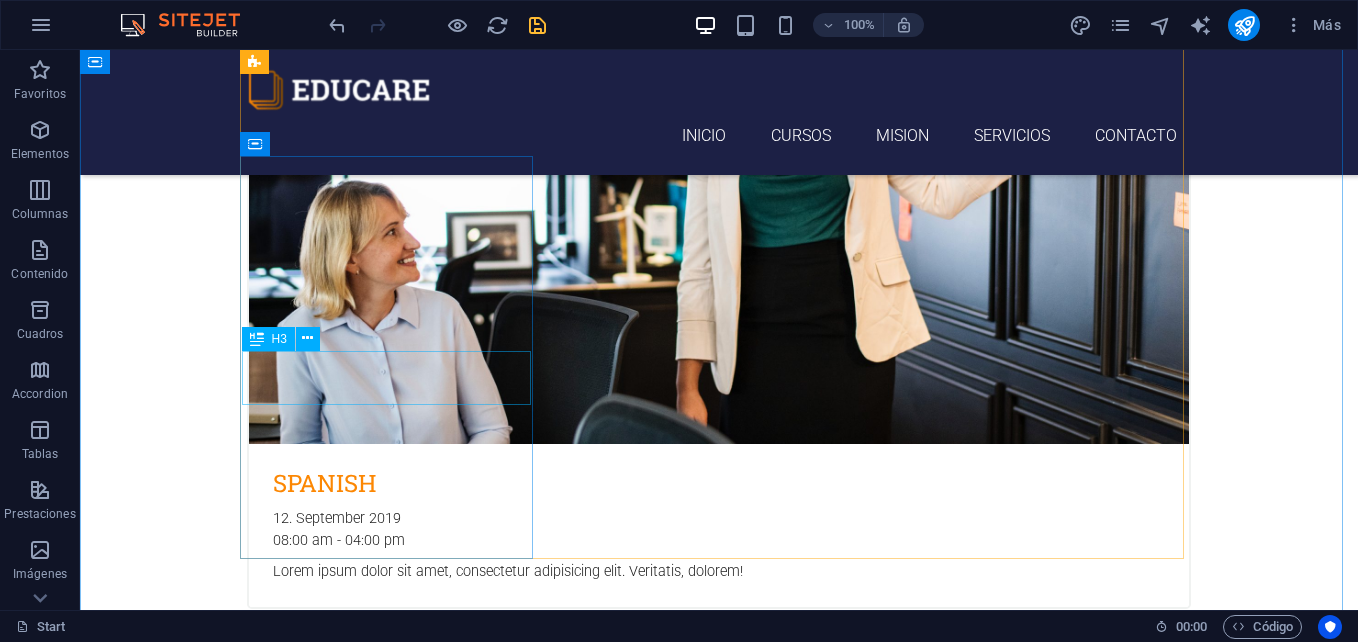 click on "Italian" at bounding box center (719, 2899) 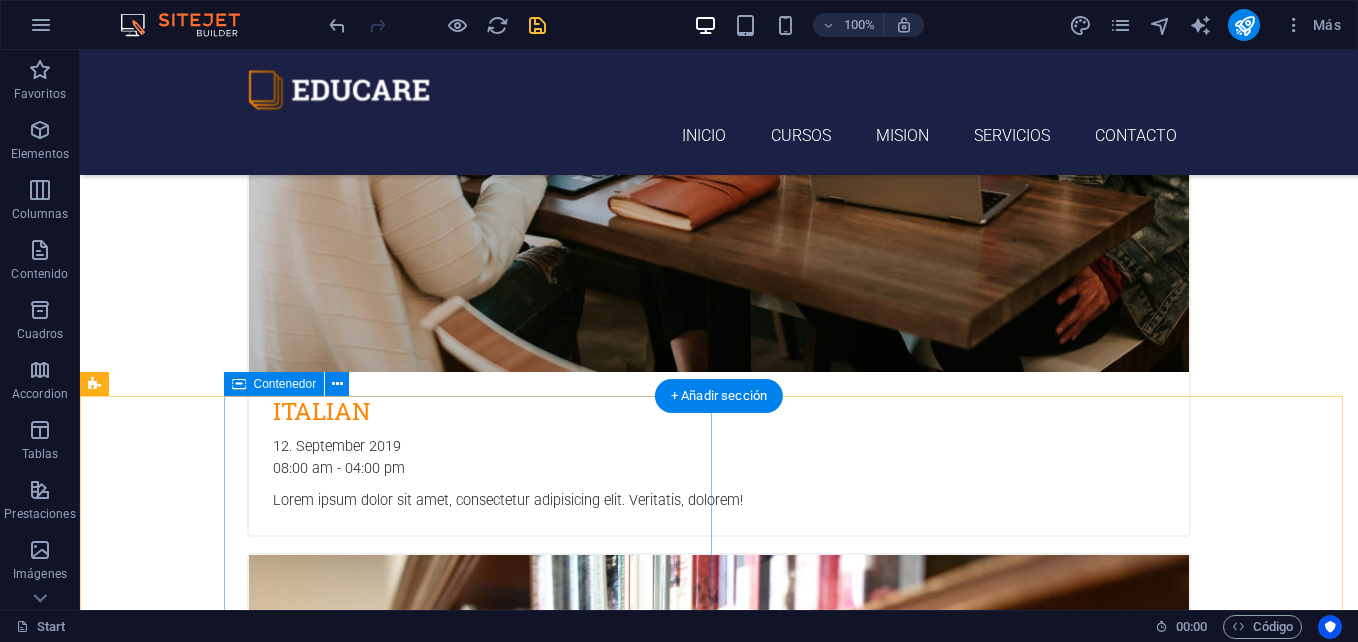 scroll, scrollTop: 3787, scrollLeft: 0, axis: vertical 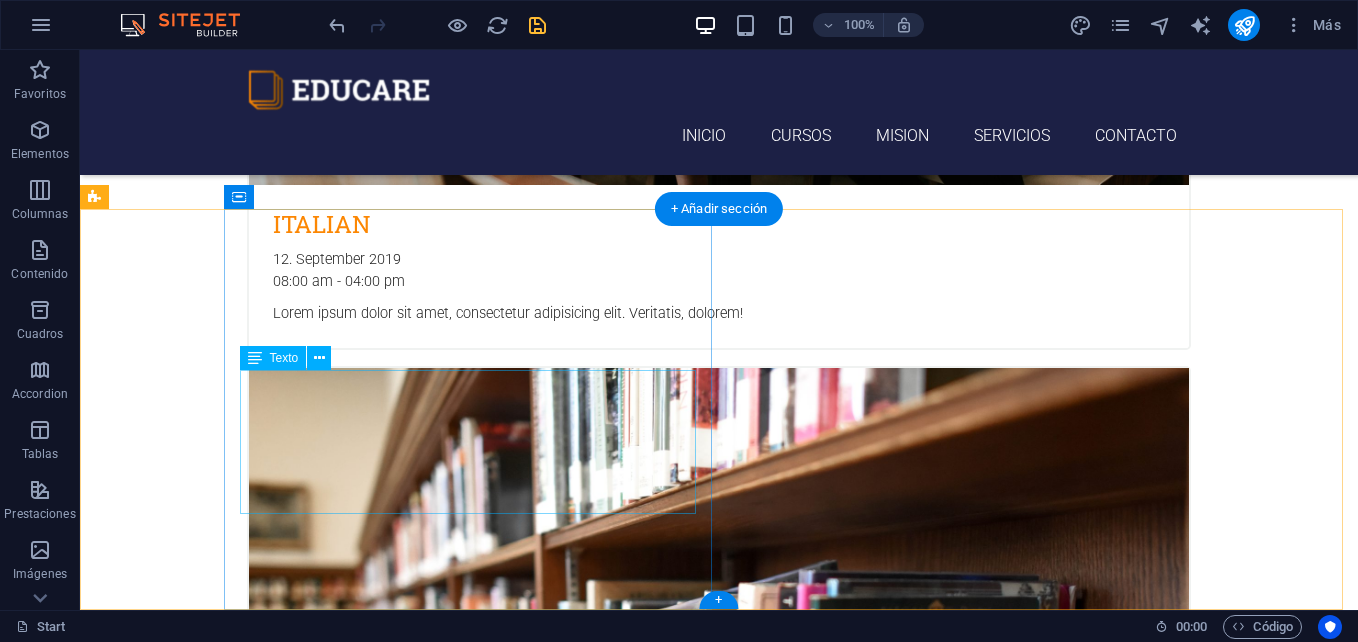 click on "edka-learning.cl [NUMBER] [STREET], [CITY], [STATE] [POSTAL_CODE] +[PHONE] [EMAIL] Legal Notice | Privacy" at bounding box center (475, 5756) 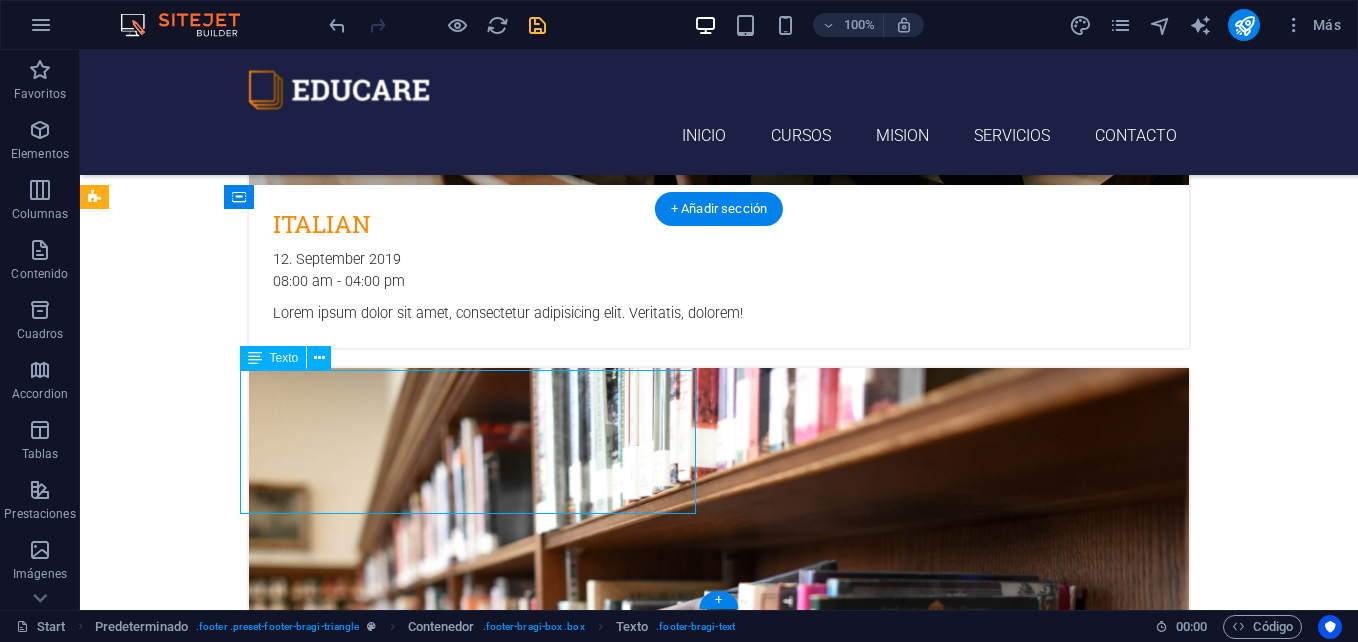 click on "edka-learning.cl [NUMBER] [STREET], [CITY], [STATE] [POSTAL_CODE] +[PHONE] [EMAIL] Legal Notice | Privacy" at bounding box center (475, 5756) 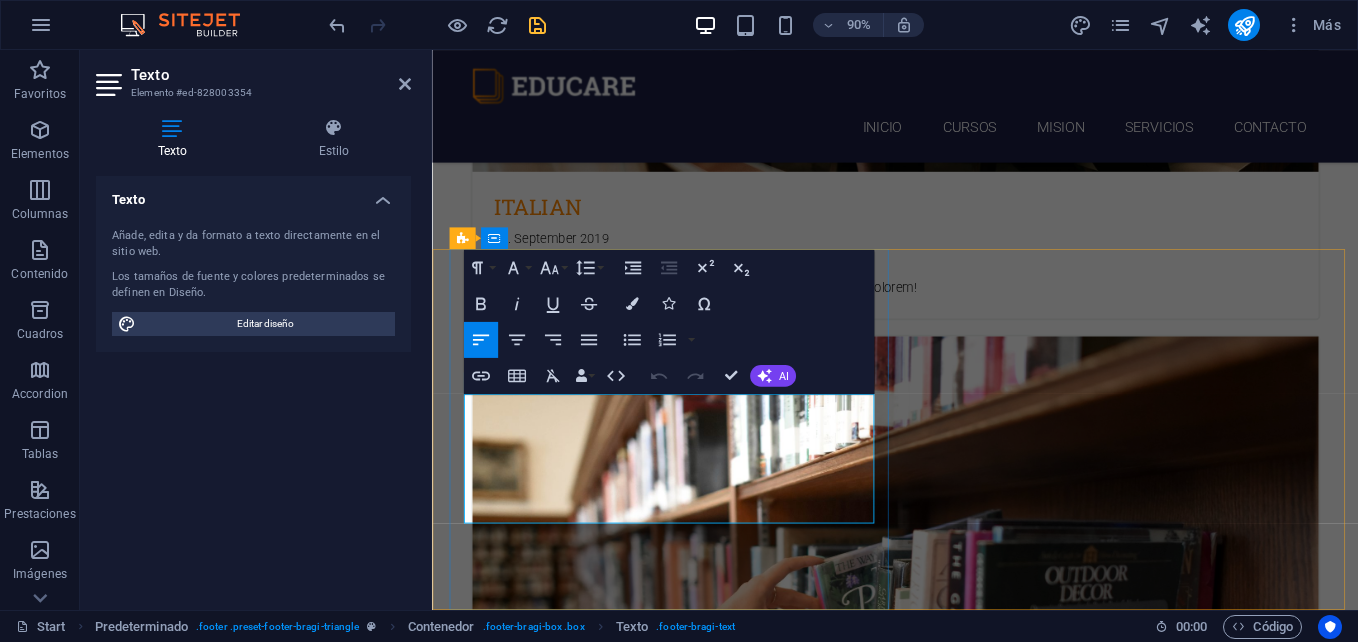 click at bounding box center (715, 5799) 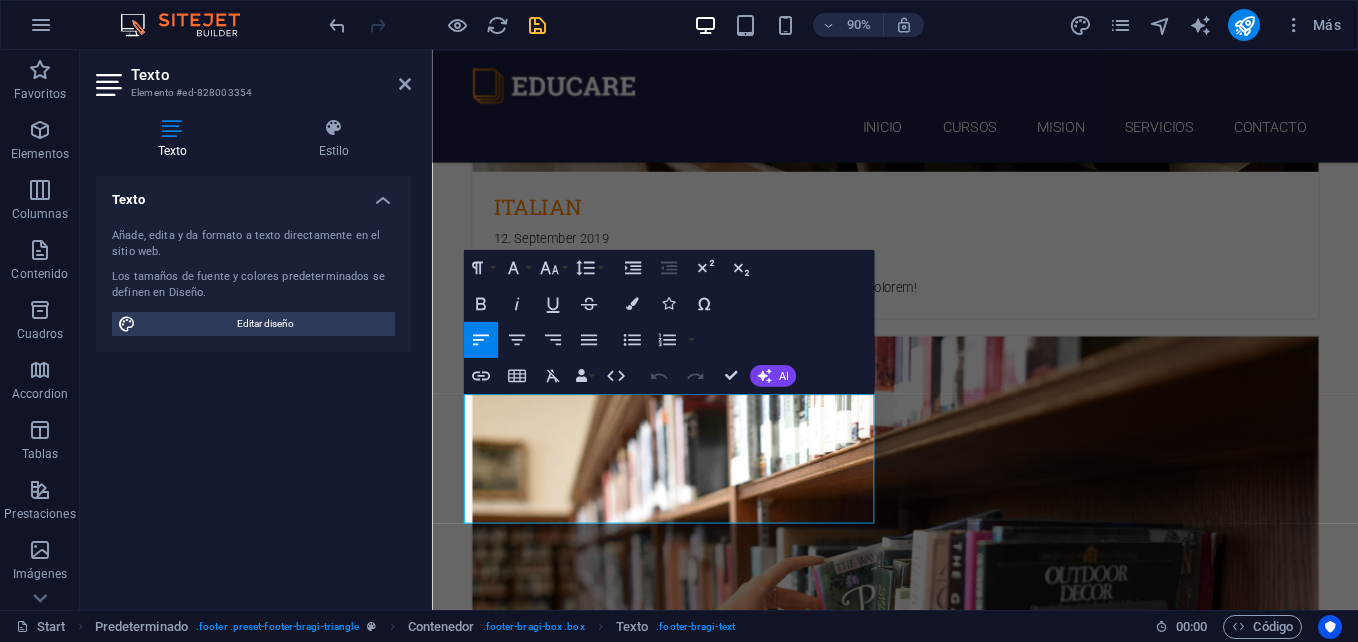 click on "Texto Añade, edita y da formato a texto directamente en el sitio web. Los tamaños de fuente y colores predeterminados se definen en Diseño. Editar diseño Alineación Alineado a la izquierda Centrado Alineado a la derecha" at bounding box center (253, 385) 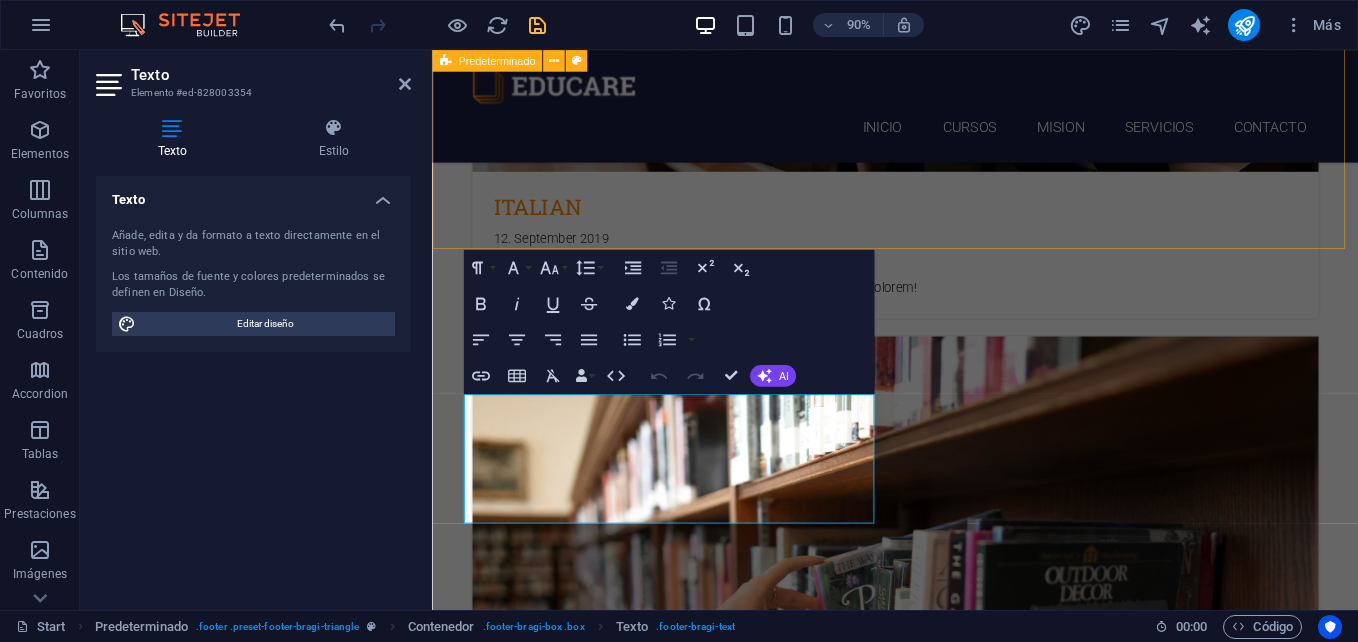 click on "servicios Lorem ipsum dolor sit amet Lorem ipsum dolor sit amet, consectetur adipisicing elit. Maiores ipsum repellat minus nihil. Labore, delectus, nam dignissimos ea repudiandae minima voluptatum magni pariatur possimus quia accusamus harum facilis corporis animi nisi. Enim, pariatur, impedit quia repellat harum. Harum facilis corporis animi Lorem ipsum dolor sit amet, consectetur adipisicing elit. Maiores ipsum repellat minus nihil. Labore, delectus, nam dignissimos ea repudiandae minima voluptatum magni pariatur possimus quia accusamus harum facilis corporis animi nisi. Enim, pariatur, impedit quia repellat harum. Enim pariatur impedit quia Lorem ipsum dolor sit amet, consectetur adipisicing elit. Maiores ipsum repellat minus nihil. Labore, delectus, nam dignissimos ea repudiandae minima voluptatum magni pariatur possimus quia accusamus harum facilis corporis animi nisi. Enim, pariatur, impedit quia repellat harum. Labore delectus Kepudiandae" at bounding box center [946, 5026] 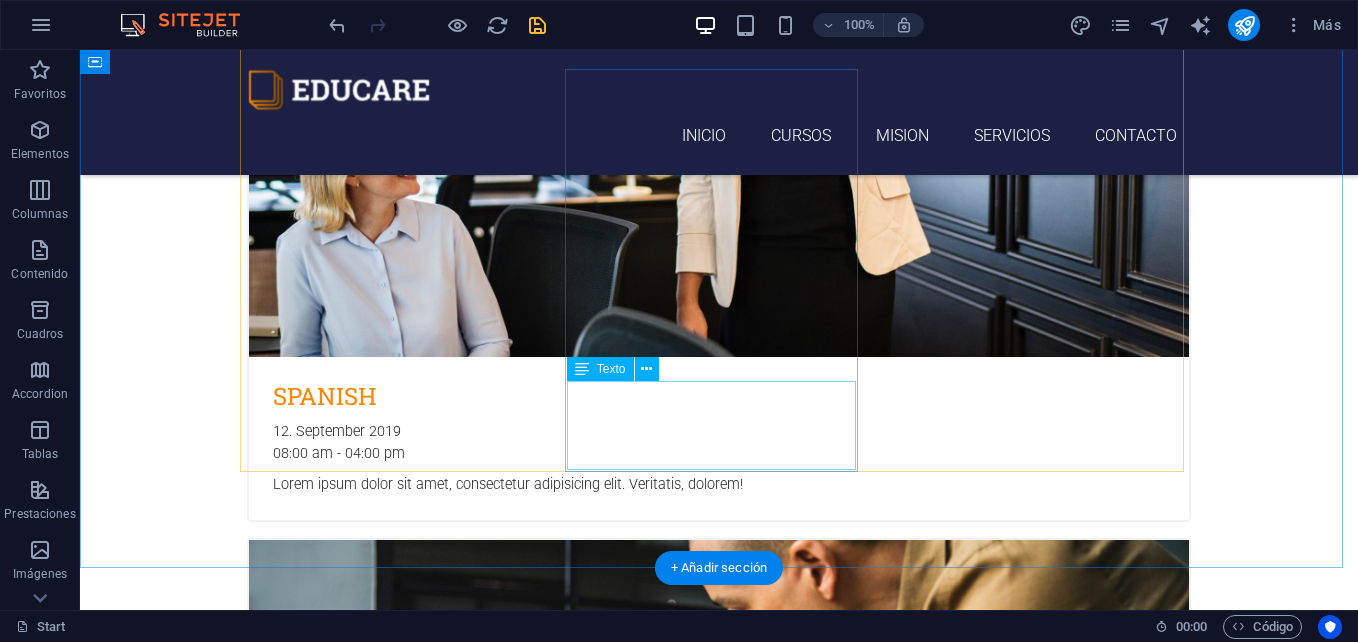 scroll, scrollTop: 1387, scrollLeft: 0, axis: vertical 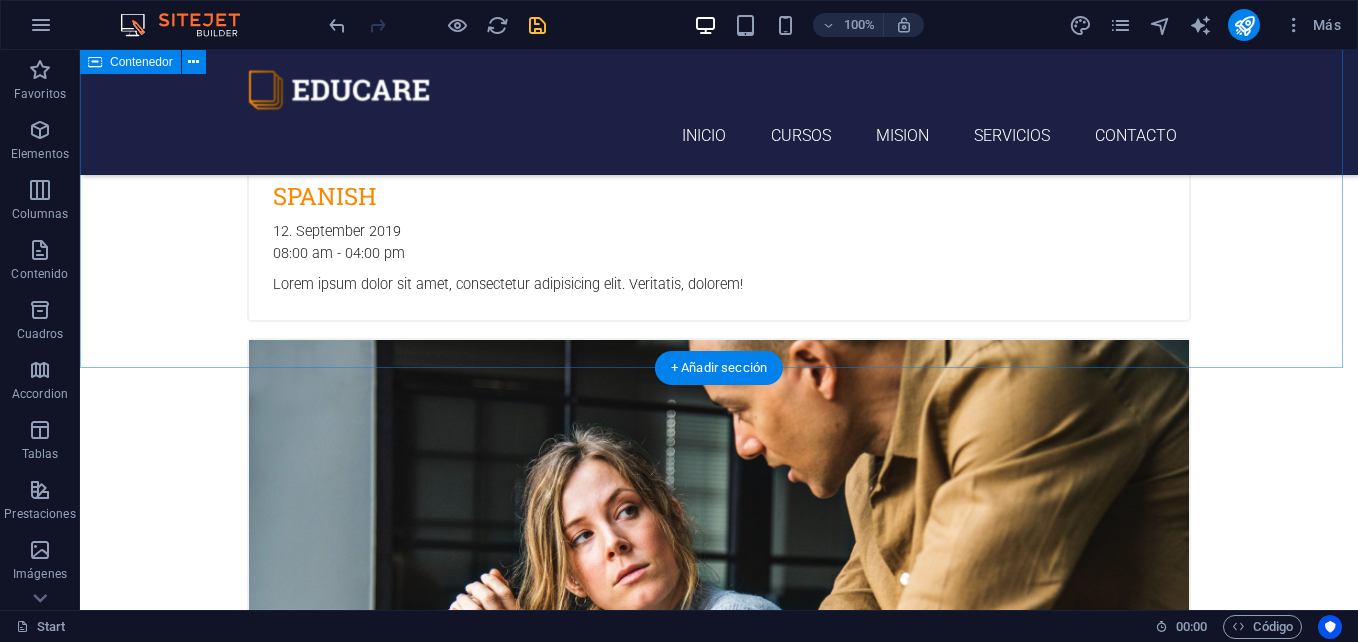 click on "Selecciona tu curso Spanish  12. September 2019  08:00 am - 04:00 pm Lorem ipsum dolor sit amet, consectetur adipisicing elit. Veritatis, dolorem! Swedish  12. September 2019  08:00 am - 04:00 pm Lorem ipsum dolor sit amet, consectetur adipisicing elit. Veritatis, dolorem! German  12. September 2019  08:00 am - 04:00 pm Lorem ipsum dolor sit amet, consectetur adipisicing elit. Veritatis, dolorem! Italian  12. September 2019  08:00 am - 04:00 pm Lorem ipsum dolor sit amet, consectetur adipisicing elit. Veritatis, dolorem! French  12. September 2019  08:00 am - 04:00 pm Lorem ipsum dolor sit amet, consectetur adipisicing elit. Veritatis, dolorem! Danish  12. September 2019  08:00 am - 04:00 pm Lorem ipsum dolor sit amet, consectetur adipisicing elit. Veritatis, dolorem!" at bounding box center [719, 1919] 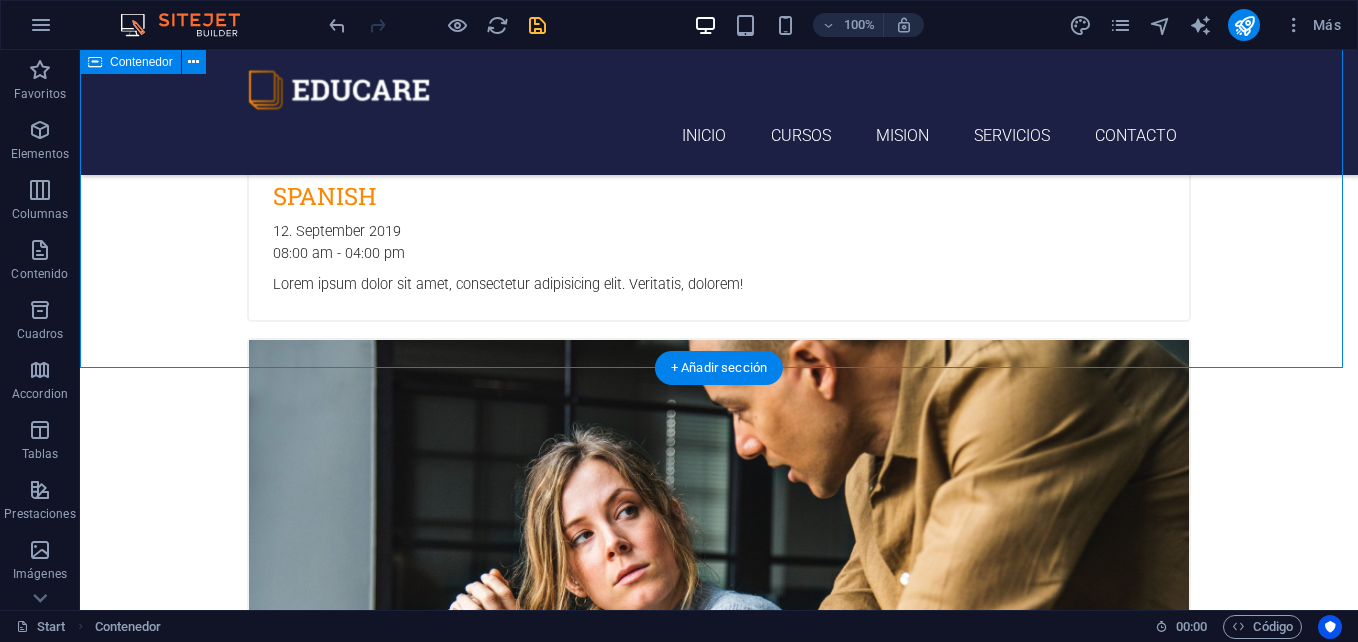 click on "Selecciona tu curso Spanish  12. September 2019  08:00 am - 04:00 pm Lorem ipsum dolor sit amet, consectetur adipisicing elit. Veritatis, dolorem! Swedish  12. September 2019  08:00 am - 04:00 pm Lorem ipsum dolor sit amet, consectetur adipisicing elit. Veritatis, dolorem! German  12. September 2019  08:00 am - 04:00 pm Lorem ipsum dolor sit amet, consectetur adipisicing elit. Veritatis, dolorem! Italian  12. September 2019  08:00 am - 04:00 pm Lorem ipsum dolor sit amet, consectetur adipisicing elit. Veritatis, dolorem! French  12. September 2019  08:00 am - 04:00 pm Lorem ipsum dolor sit amet, consectetur adipisicing elit. Veritatis, dolorem! Danish  12. September 2019  08:00 am - 04:00 pm Lorem ipsum dolor sit amet, consectetur adipisicing elit. Veritatis, dolorem!" at bounding box center [719, 1919] 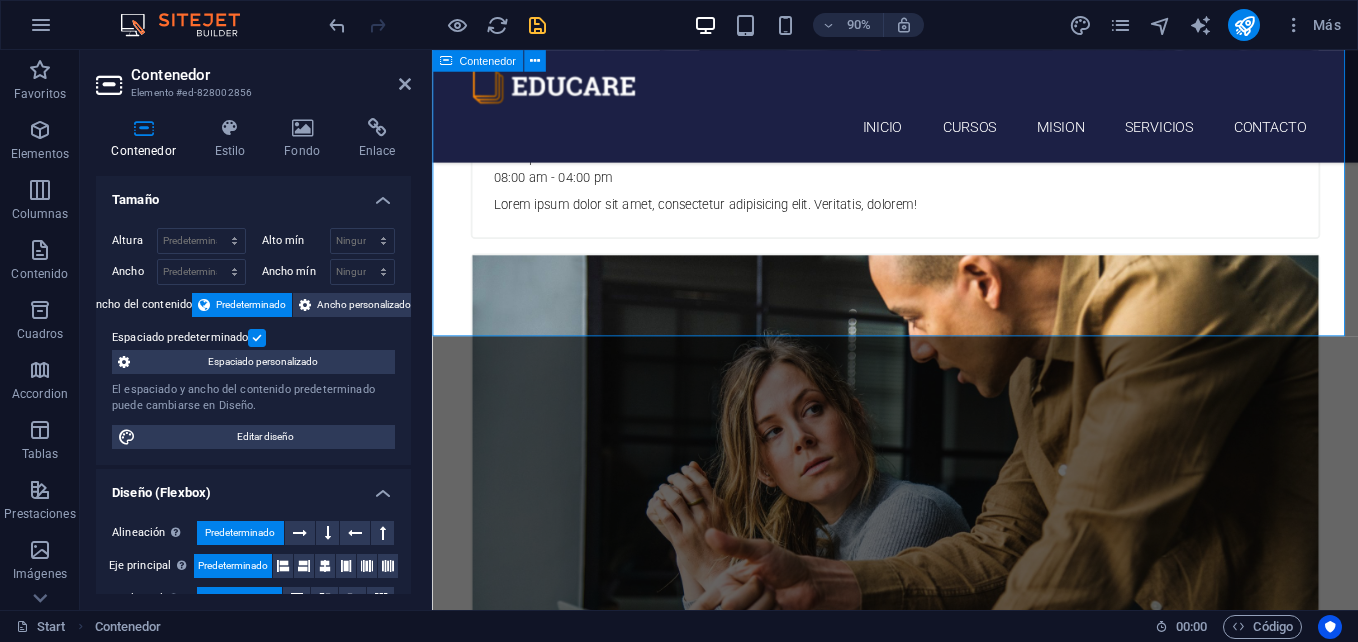 click on "Selecciona tu curso Spanish  12. September 2019  08:00 am - 04:00 pm Lorem ipsum dolor sit amet, consectetur adipisicing elit. Veritatis, dolorem! Swedish  12. September 2019  08:00 am - 04:00 pm Lorem ipsum dolor sit amet, consectetur adipisicing elit. Veritatis, dolorem! German  12. September 2019  08:00 am - 04:00 pm Lorem ipsum dolor sit amet, consectetur adipisicing elit. Veritatis, dolorem! Italian  12. September 2019  08:00 am - 04:00 pm Lorem ipsum dolor sit amet, consectetur adipisicing elit. Veritatis, dolorem! French  12. September 2019  08:00 am - 04:00 pm Lorem ipsum dolor sit amet, consectetur adipisicing elit. Veritatis, dolorem! Danish  12. September 2019  08:00 am - 04:00 pm Lorem ipsum dolor sit amet, consectetur adipisicing elit. Veritatis, dolorem!" at bounding box center [946, 1857] 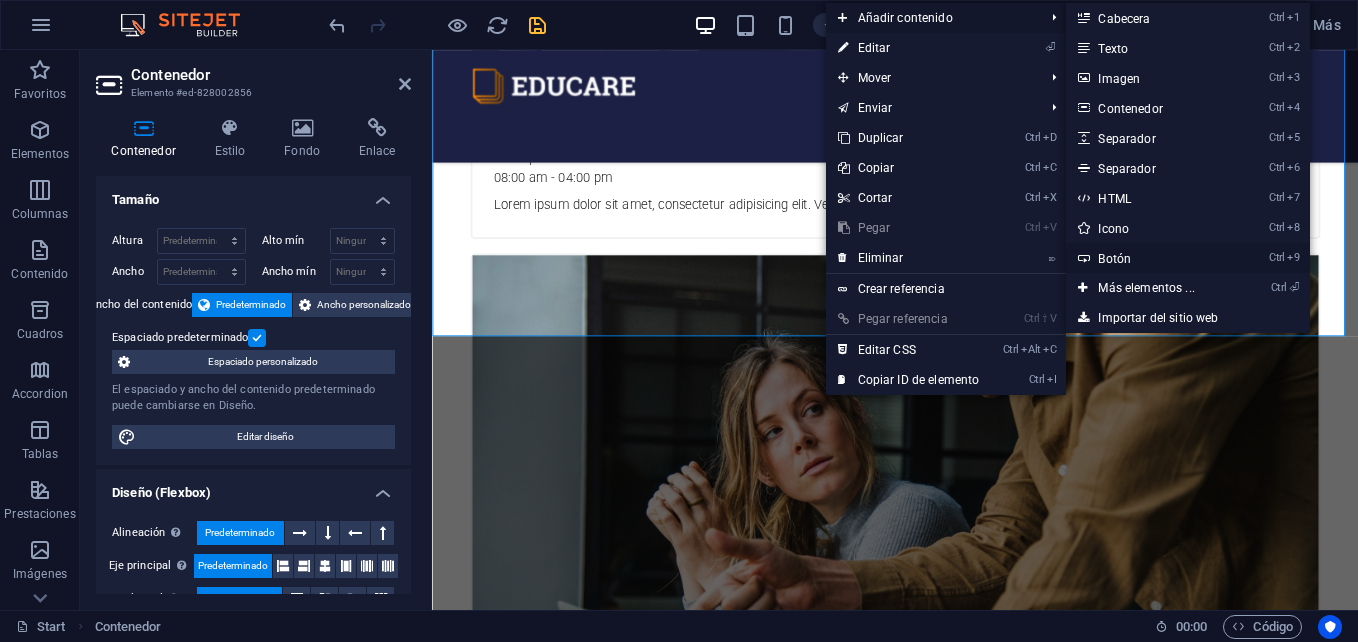 drag, startPoint x: 1145, startPoint y: 252, endPoint x: 483, endPoint y: 294, distance: 663.331 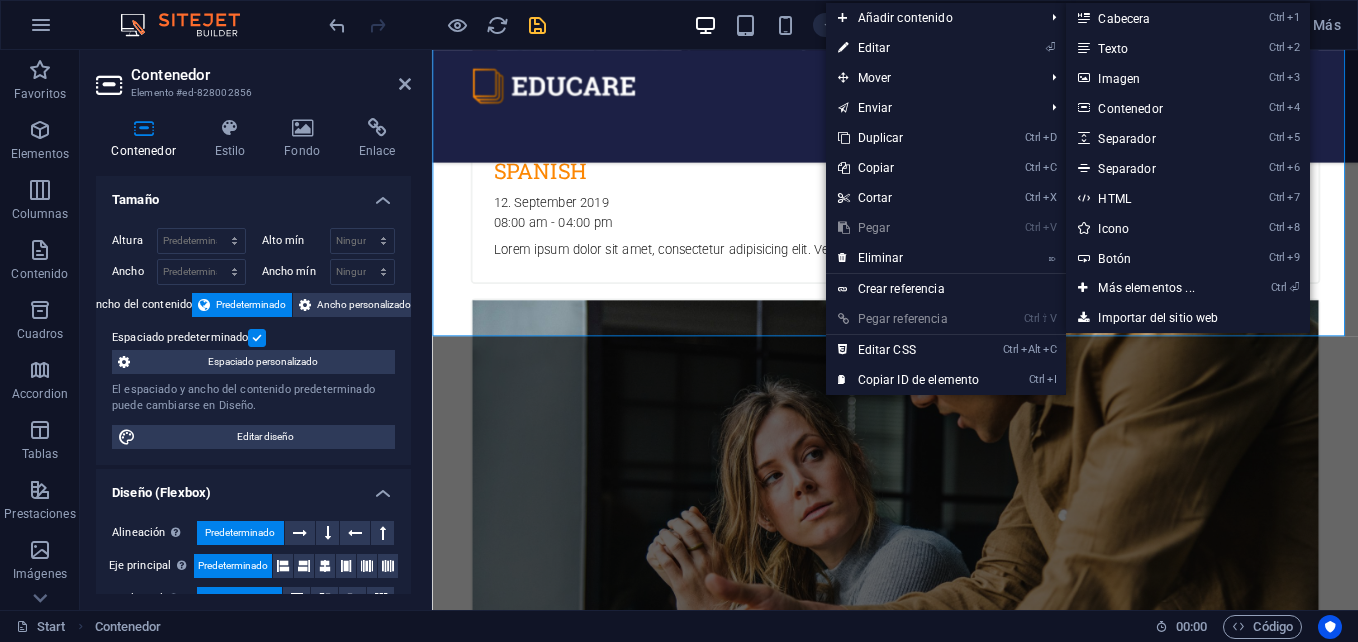 scroll, scrollTop: 432, scrollLeft: 0, axis: vertical 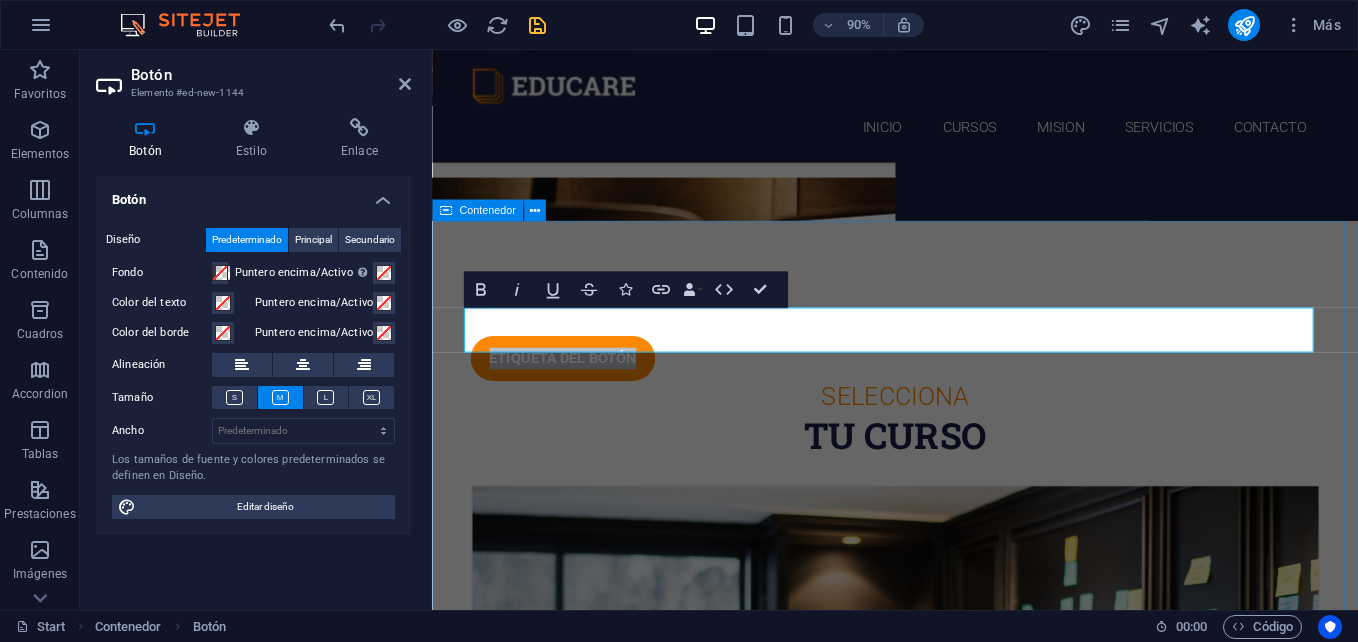 click on "Etiqueta del botón Selecciona tu curso Spanish  12. September 2019  08:00 am - 04:00 pm Lorem ipsum dolor sit amet, consectetur adipisicing elit. Veritatis, dolorem! Swedish  12. September 2019  08:00 am - 04:00 pm Lorem ipsum dolor sit amet, consectetur adipisicing elit. Veritatis, dolorem! German  12. September 2019  08:00 am - 04:00 pm Lorem ipsum dolor sit amet, consectetur adipisicing elit. Veritatis, dolorem! Italian  12. September 2019  08:00 am - 04:00 pm Lorem ipsum dolor sit amet, consectetur adipisicing elit. Veritatis, dolorem! French  12. September 2019  08:00 am - 04:00 pm Lorem ipsum dolor sit amet, consectetur adipisicing elit. Veritatis, dolorem! Danish  12. September 2019  08:00 am - 04:00 pm Lorem ipsum dolor sit amet, consectetur adipisicing elit. Veritatis, dolorem!" at bounding box center [946, 2899] 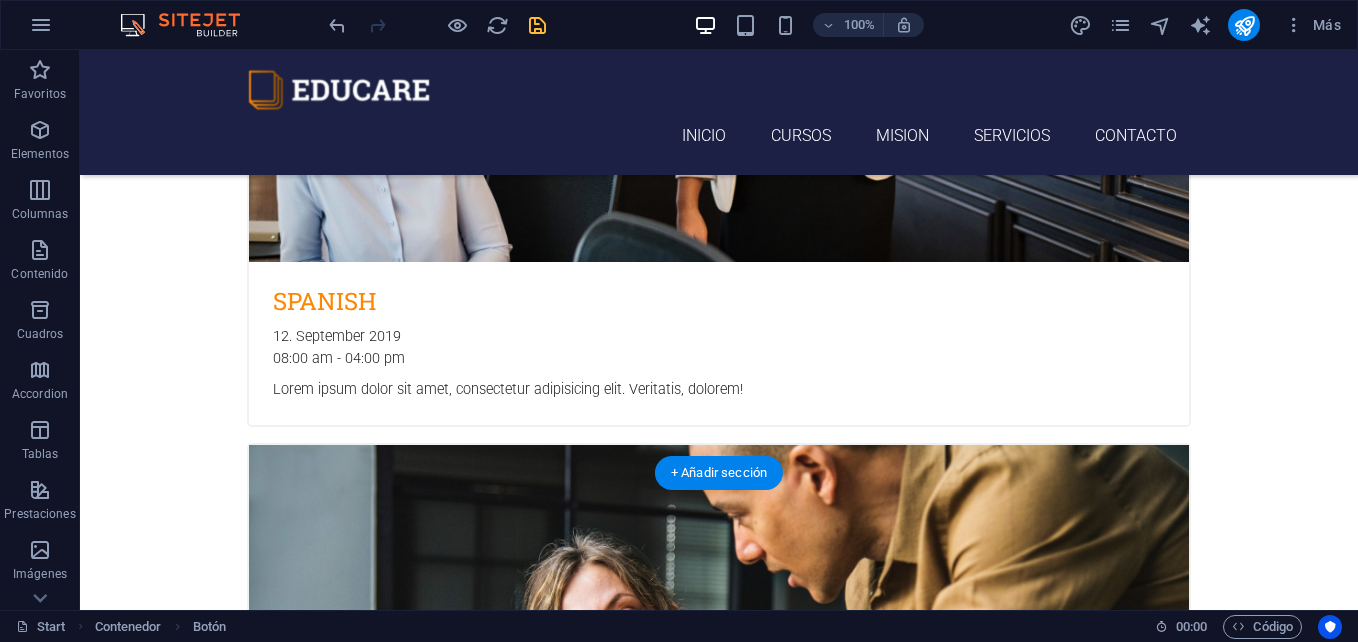 scroll, scrollTop: 1532, scrollLeft: 0, axis: vertical 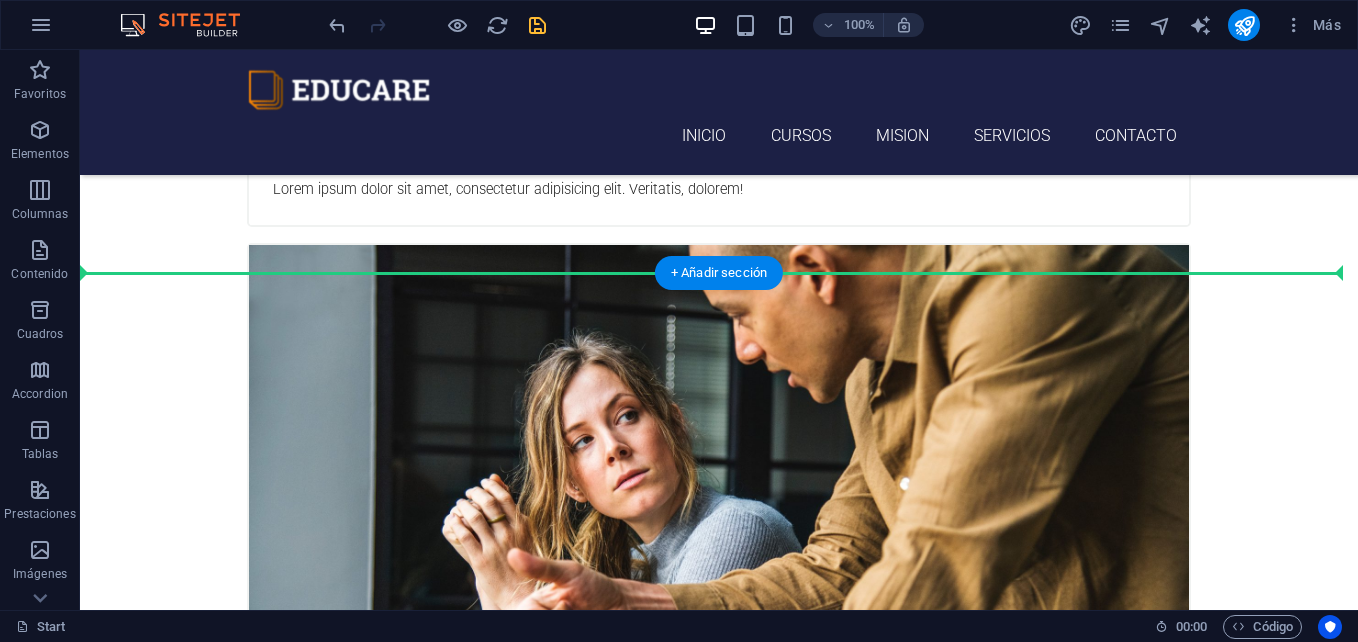 drag, startPoint x: 401, startPoint y: 301, endPoint x: 627, endPoint y: 195, distance: 249.62372 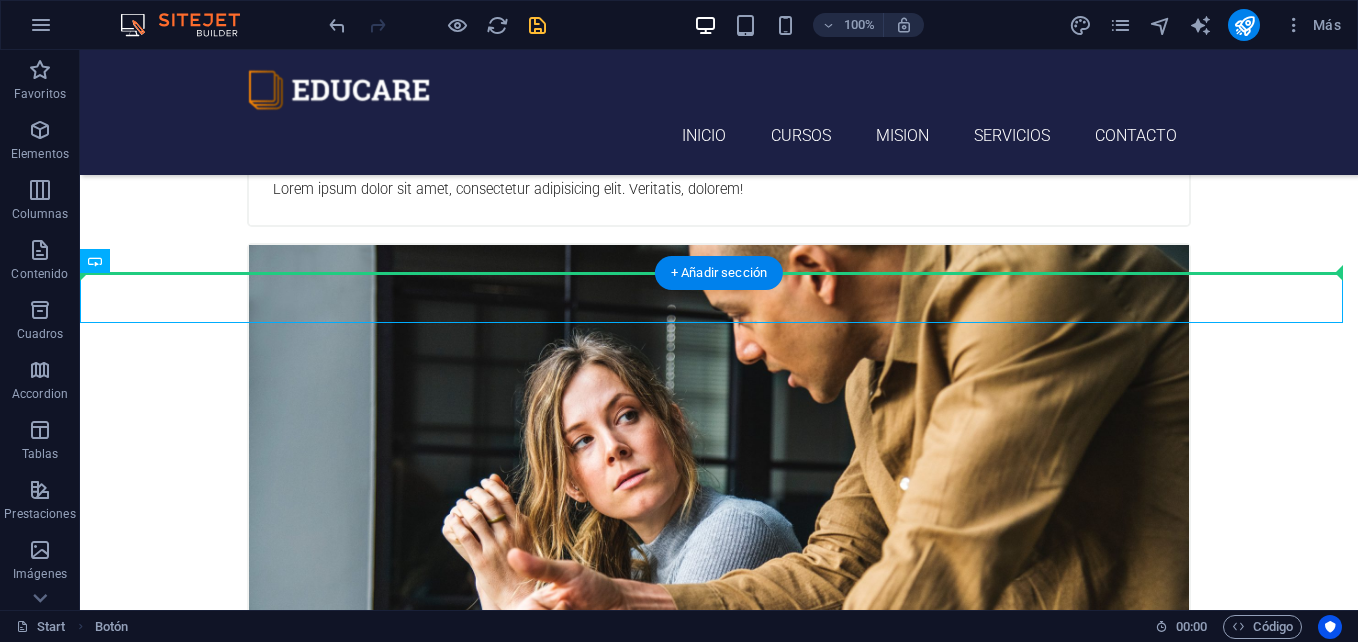 drag, startPoint x: 248, startPoint y: 302, endPoint x: 400, endPoint y: 207, distance: 179.24564 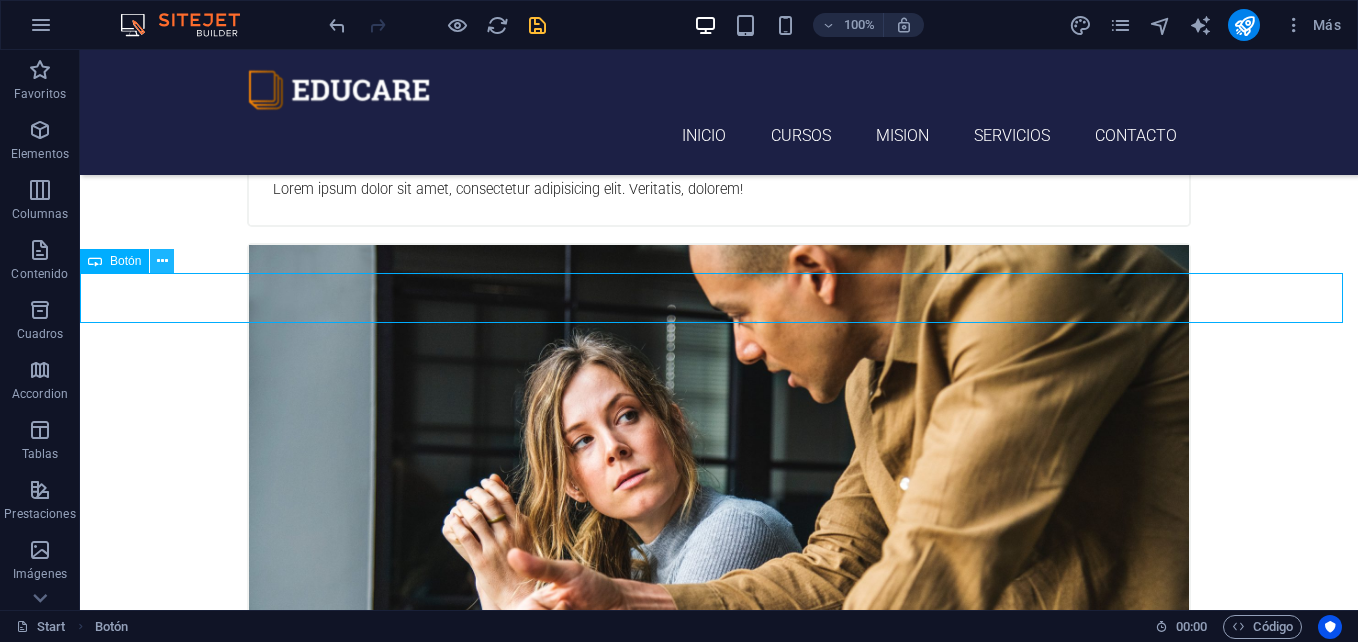 click at bounding box center [162, 261] 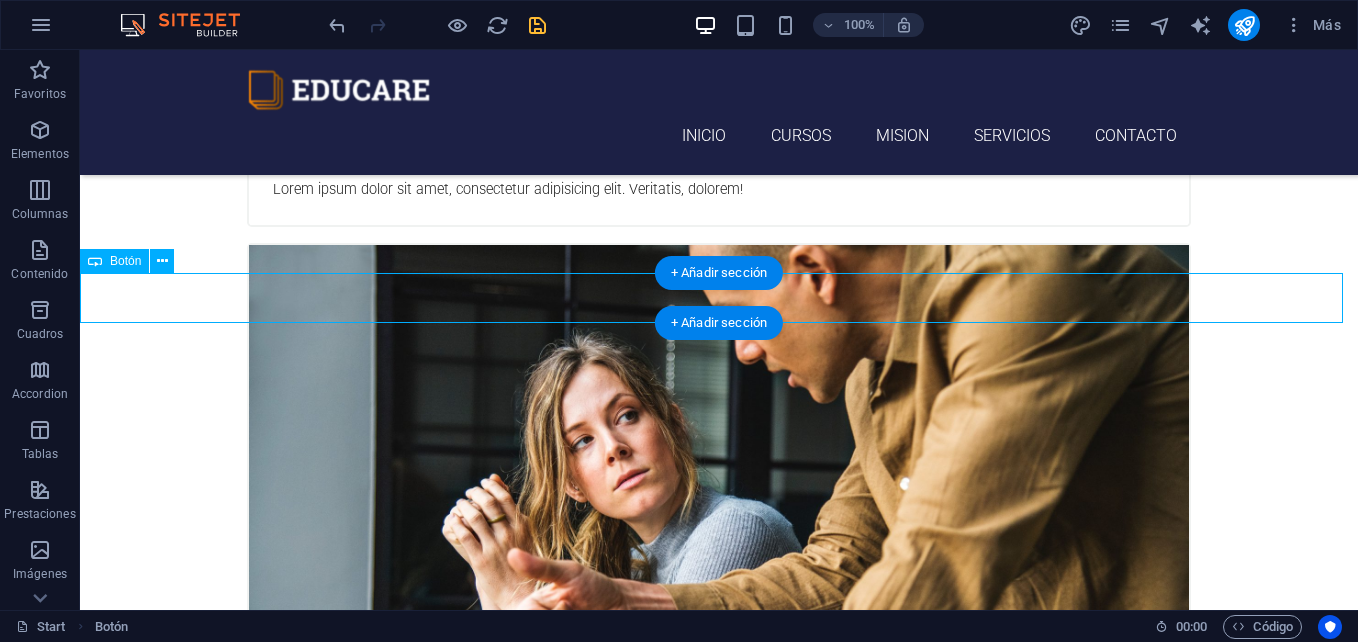 drag, startPoint x: 138, startPoint y: 301, endPoint x: 304, endPoint y: 299, distance: 166.01205 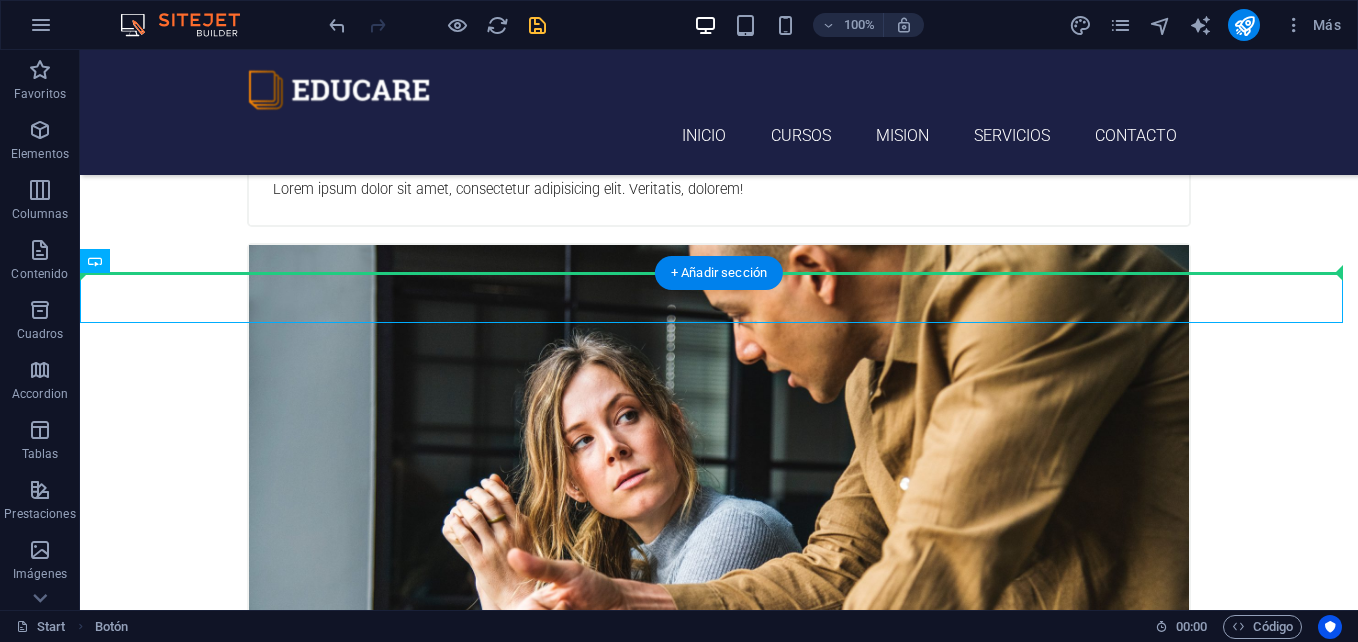 drag, startPoint x: 178, startPoint y: 284, endPoint x: 745, endPoint y: 210, distance: 571.80853 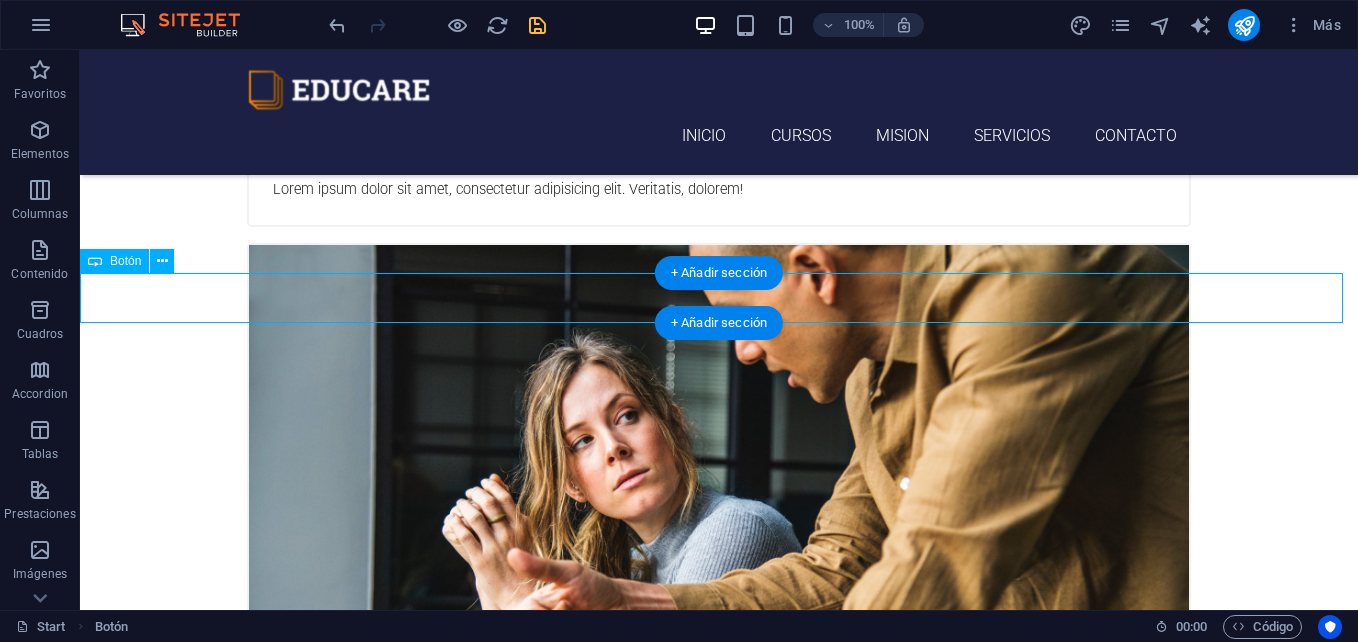 click on "Etiqueta del botón" at bounding box center [719, 4452] 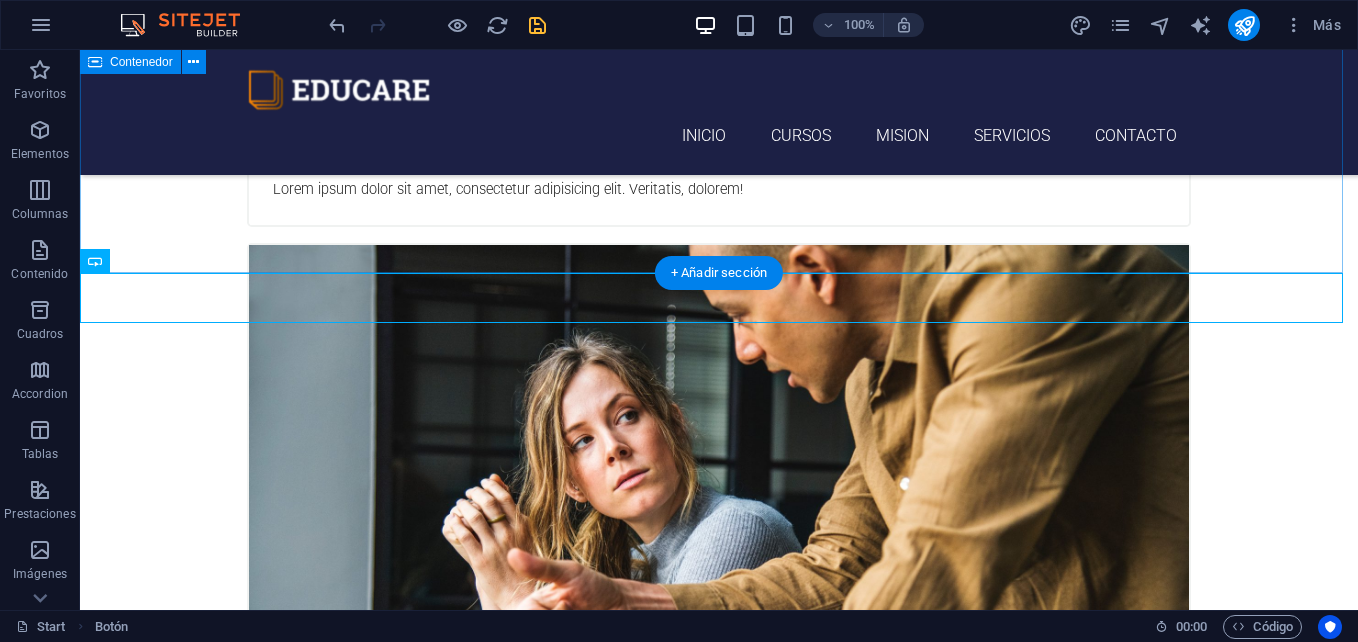 click on "Selecciona tu curso Spanish  12. September 2019  08:00 am - 04:00 pm Lorem ipsum dolor sit amet, consectetur adipisicing elit. Veritatis, dolorem! Swedish  12. September 2019  08:00 am - 04:00 pm Lorem ipsum dolor sit amet, consectetur adipisicing elit. Veritatis, dolorem! German  12. September 2019  08:00 am - 04:00 pm Lorem ipsum dolor sit amet, consectetur adipisicing elit. Veritatis, dolorem! Italian  12. September 2019  08:00 am - 04:00 pm Lorem ipsum dolor sit amet, consectetur adipisicing elit. Veritatis, dolorem! French  12. September 2019  08:00 am - 04:00 pm Lorem ipsum dolor sit amet, consectetur adipisicing elit. Veritatis, dolorem! Danish  12. September 2019  08:00 am - 04:00 pm Lorem ipsum dolor sit amet, consectetur adipisicing elit. Veritatis, dolorem!" at bounding box center [719, 1824] 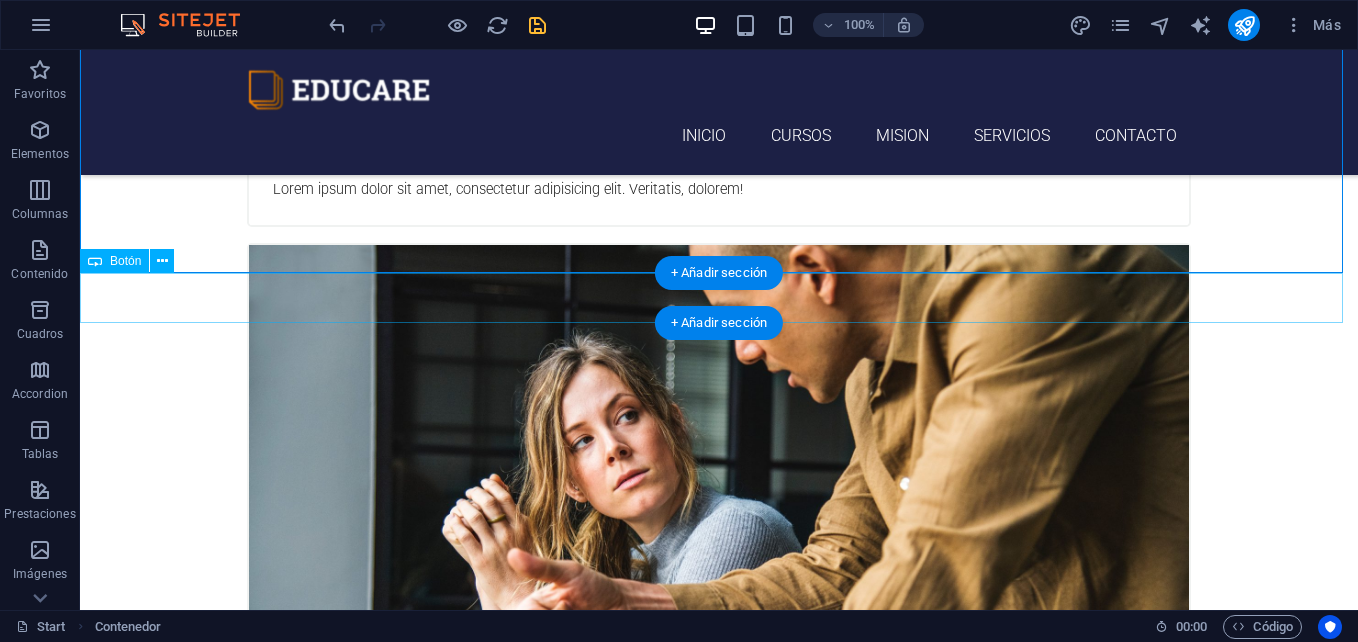 click on "Etiqueta del botón" at bounding box center (719, 4452) 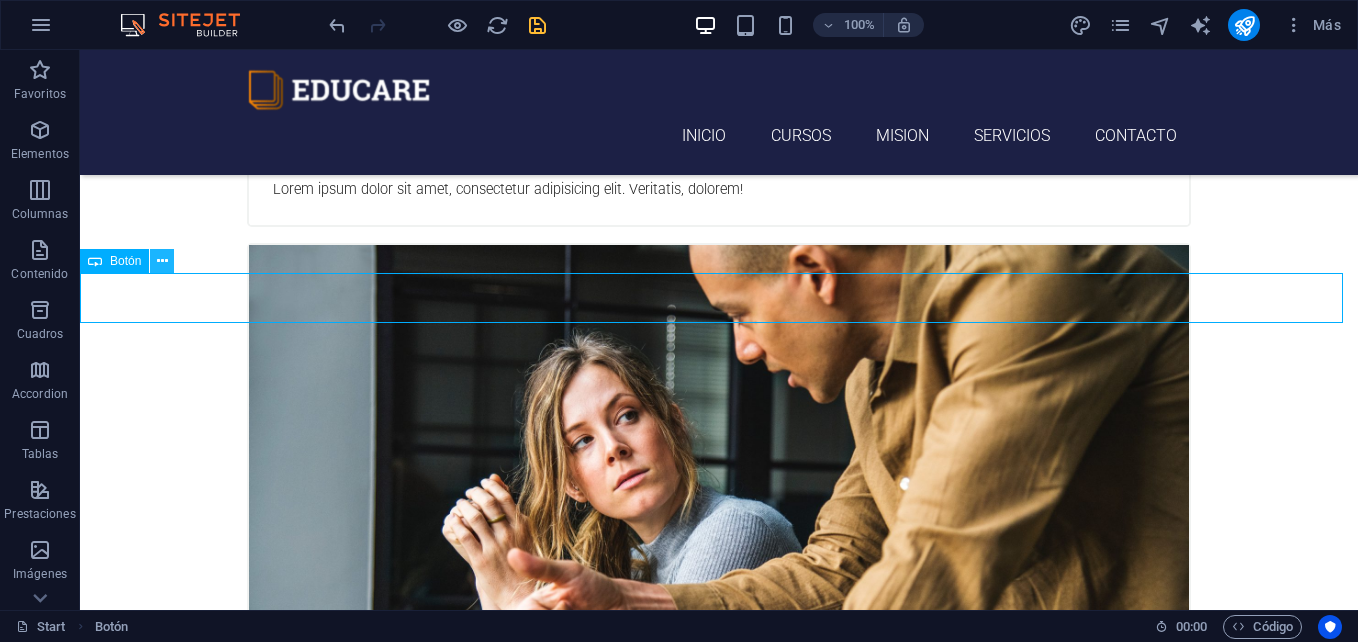 click at bounding box center [162, 261] 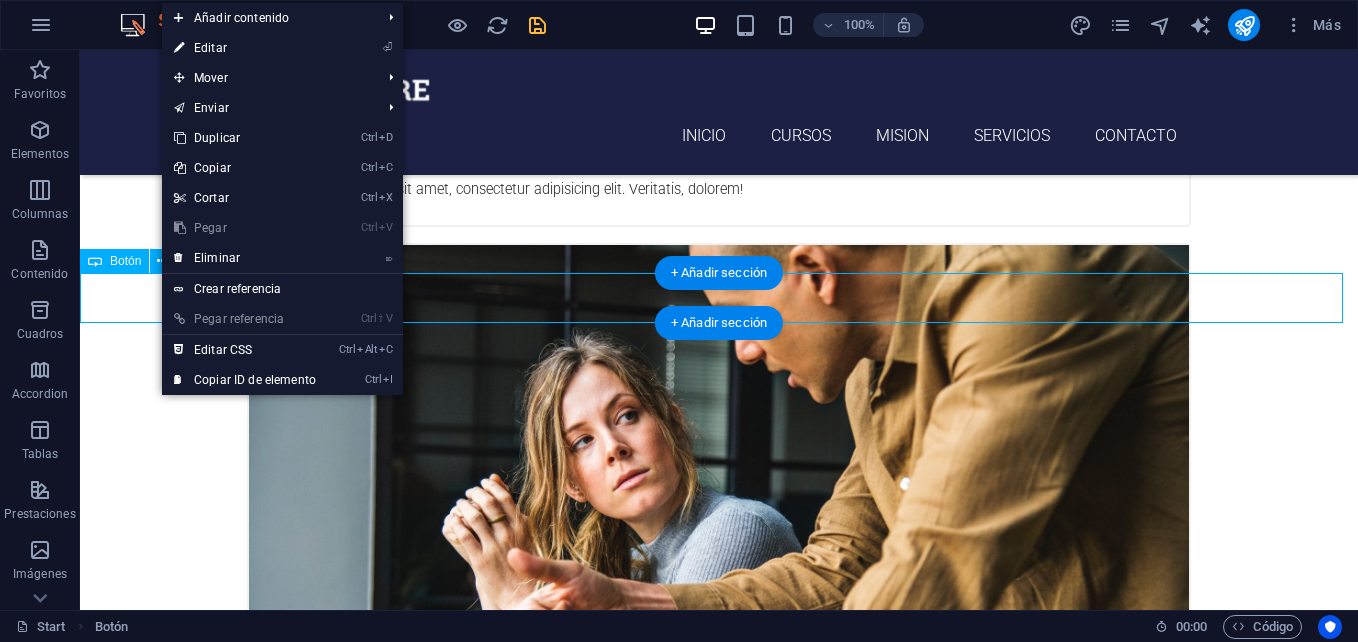 click on "Etiqueta del botón" at bounding box center (719, 4452) 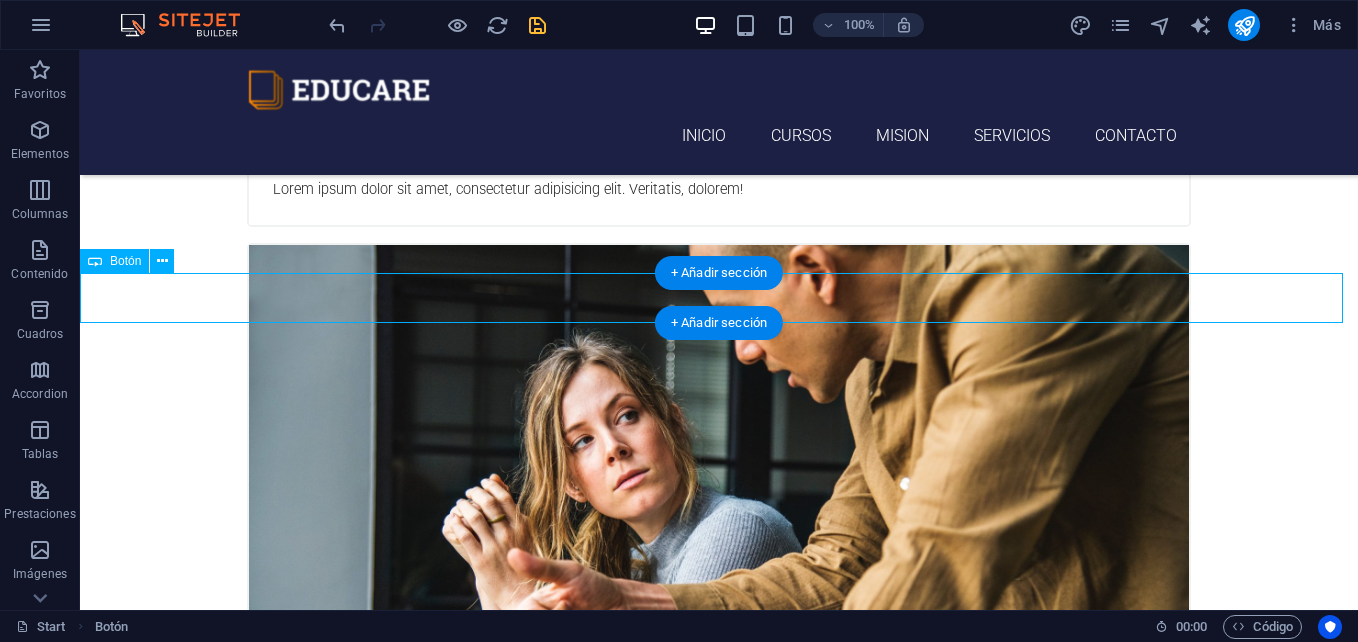 click on "Etiqueta del botón" at bounding box center (719, 4452) 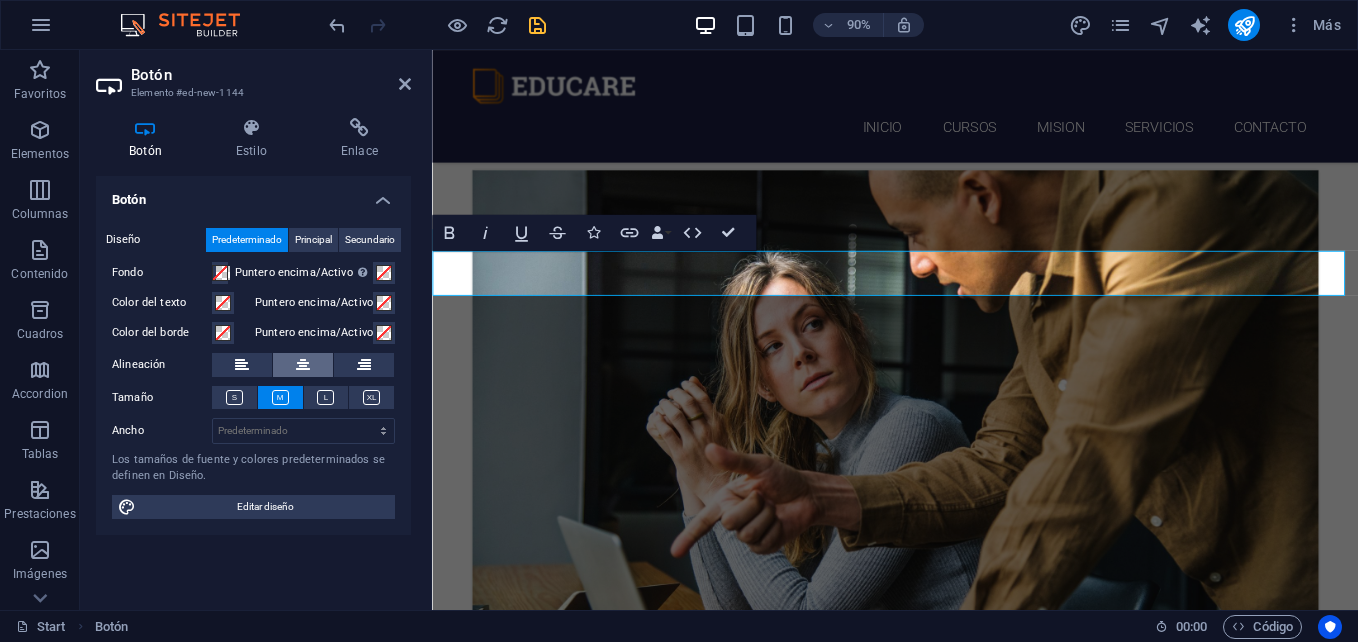 click at bounding box center (303, 365) 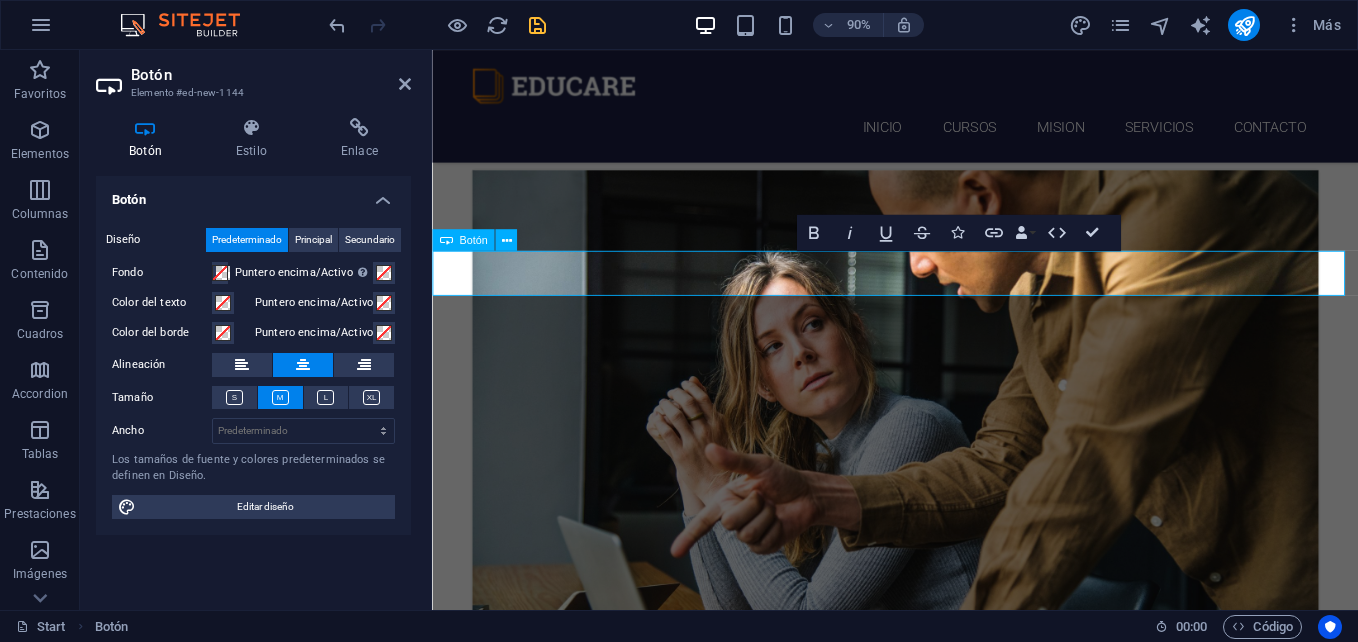 click on "Etiqueta del botón" at bounding box center (946, 4390) 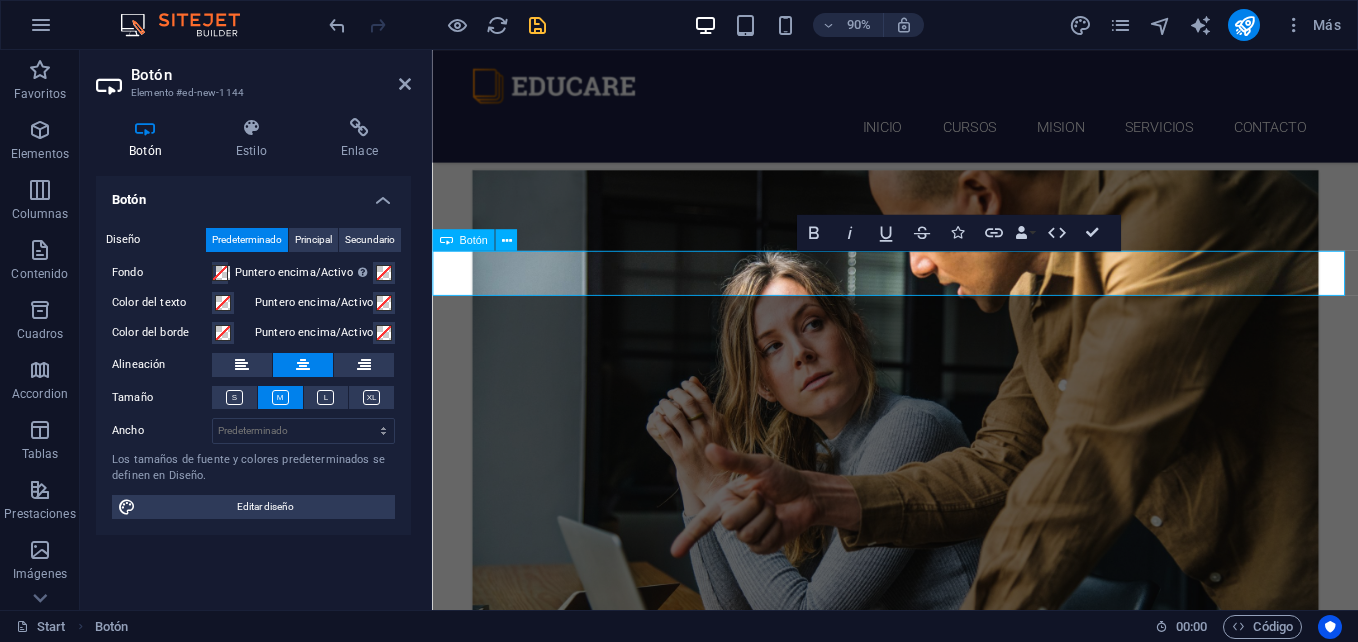 type 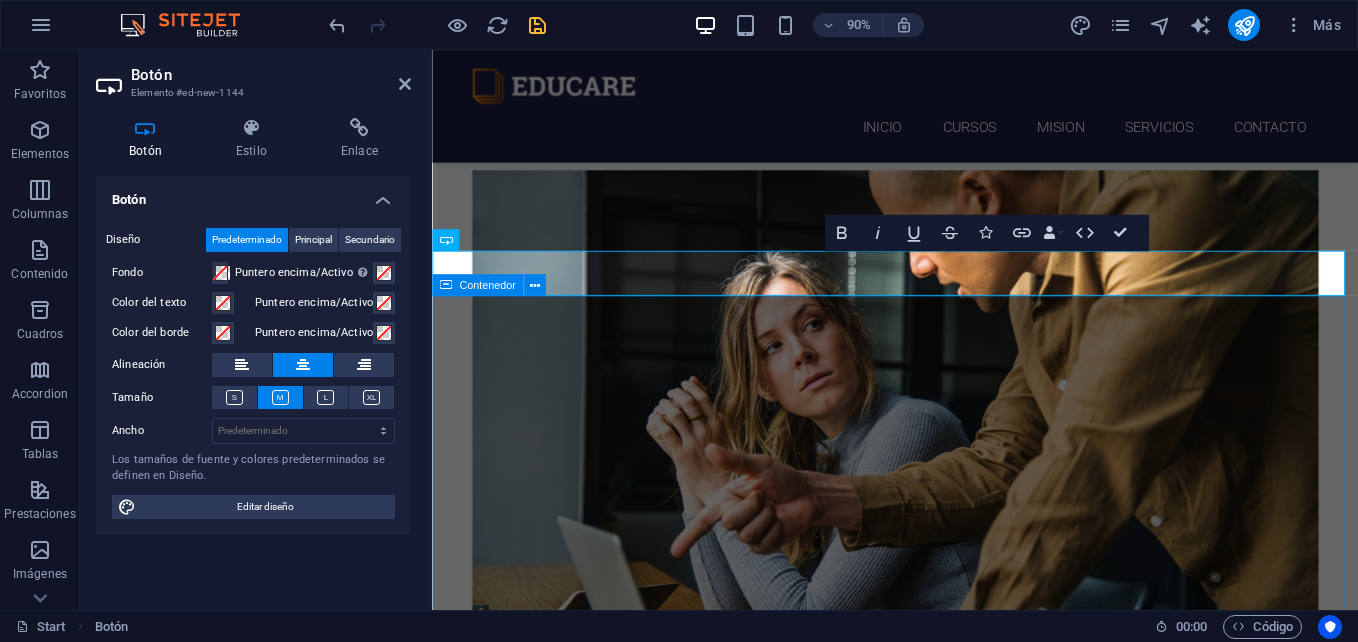 click on "mision edka-learning Ser el lugar donde los geeks se convierten en expertos a través de educación práctica y sin pretensiones. Enseñamos tech de verdad - solo skills reales para quienes quieren dominar la infraestructura que mueve el mundo digital. Aquí aprendes haciendo, resolviendo problemas reales desde el día uno." at bounding box center [946, 4614] 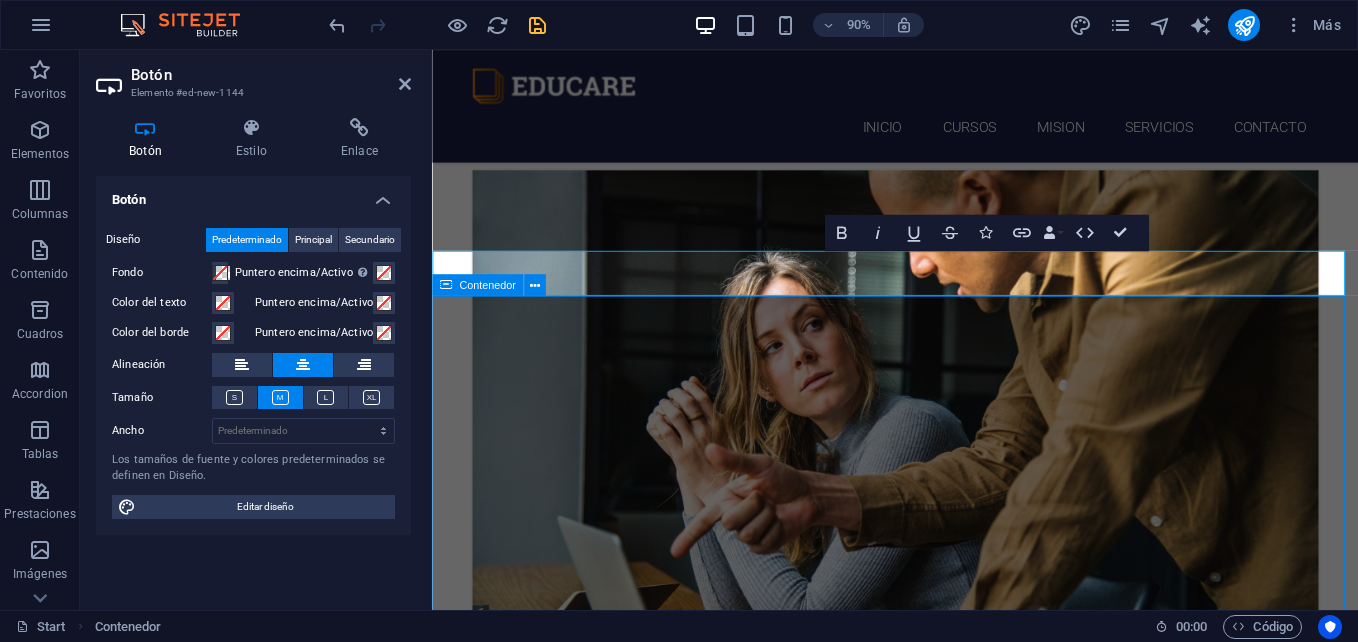 scroll, scrollTop: 1482, scrollLeft: 0, axis: vertical 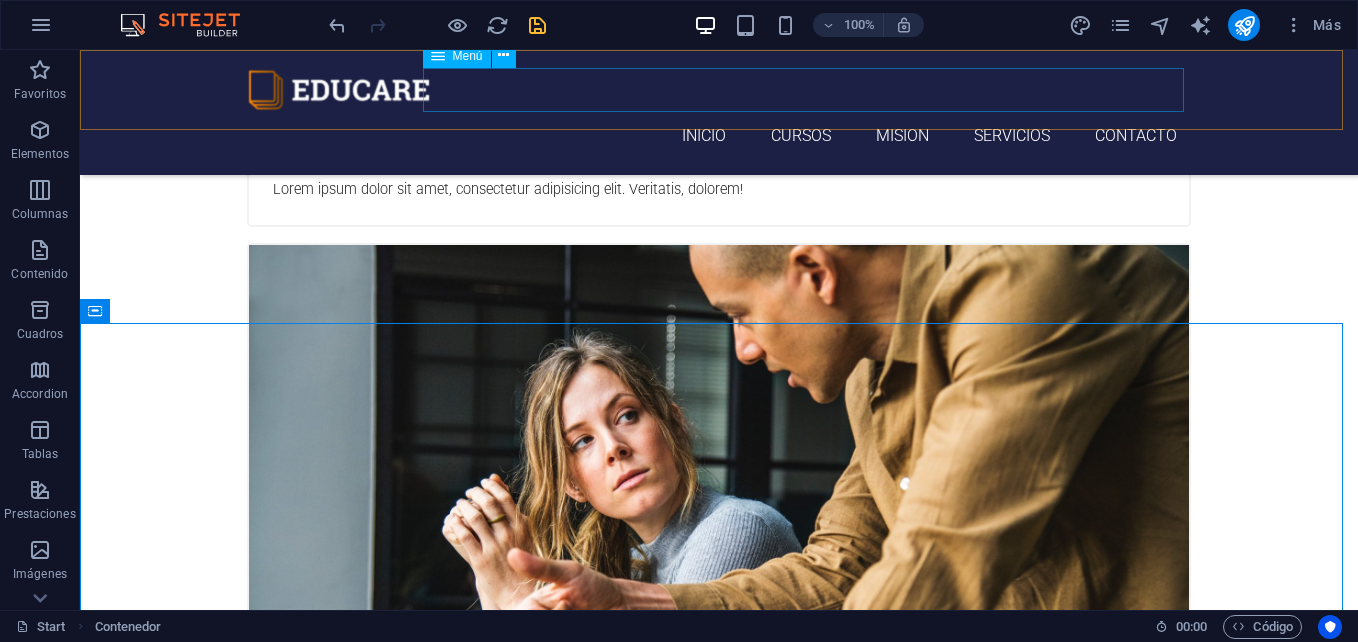 click on "Inicio Cursos MISION servicios ContactO" at bounding box center [719, 136] 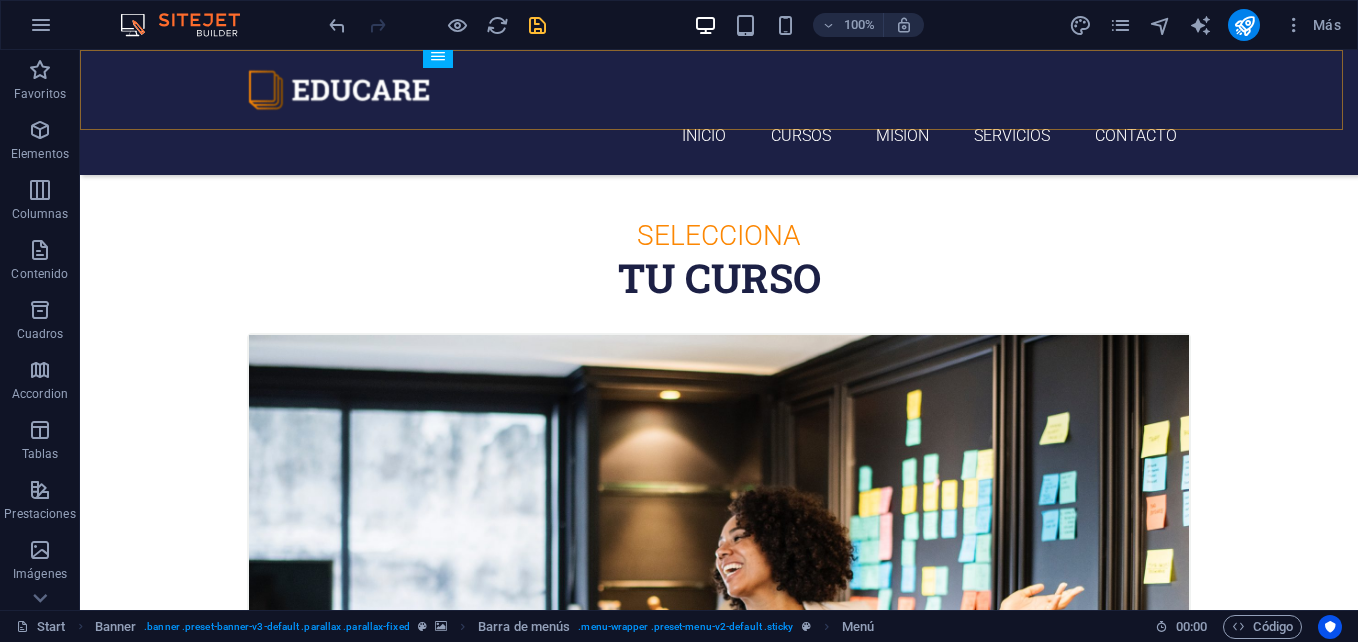 scroll, scrollTop: 82, scrollLeft: 0, axis: vertical 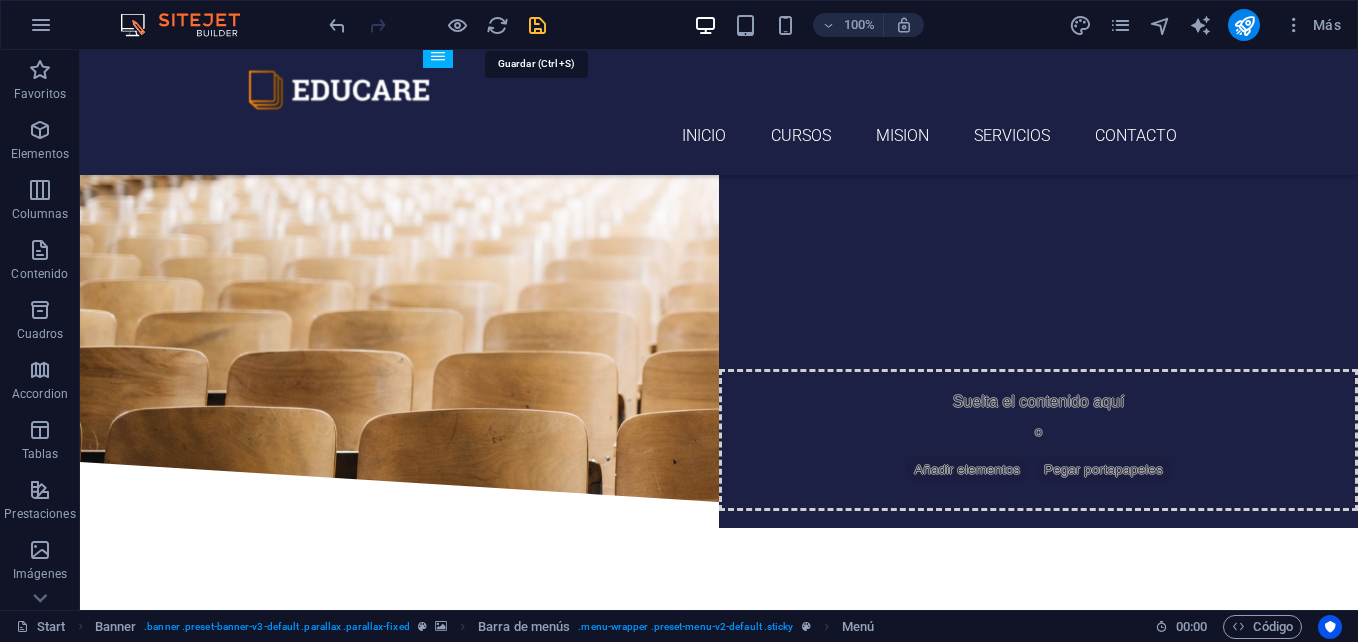 click at bounding box center (537, 25) 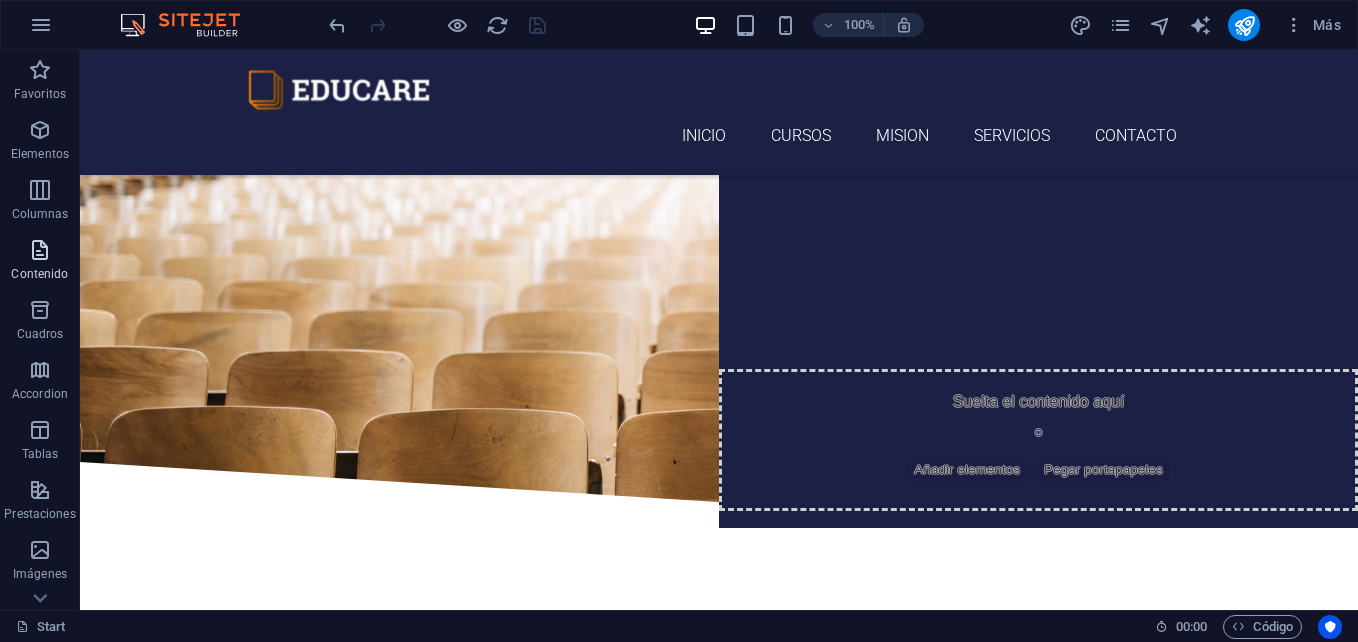 click at bounding box center (40, 250) 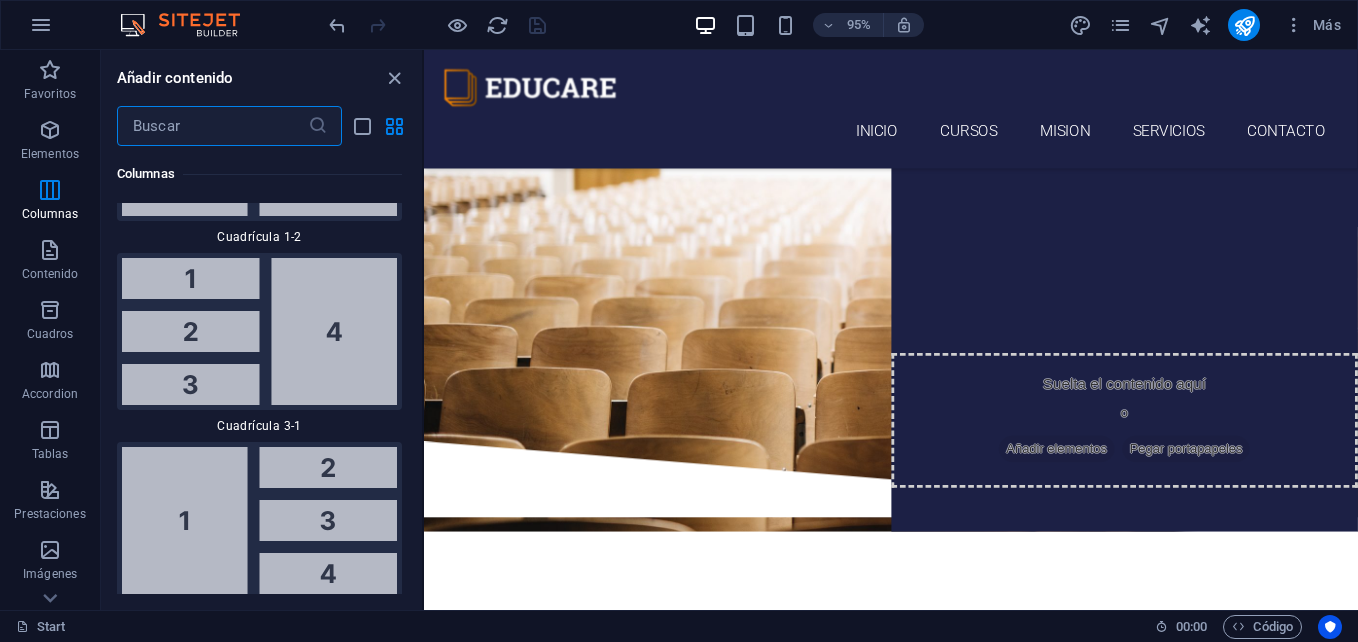 scroll, scrollTop: 4397, scrollLeft: 0, axis: vertical 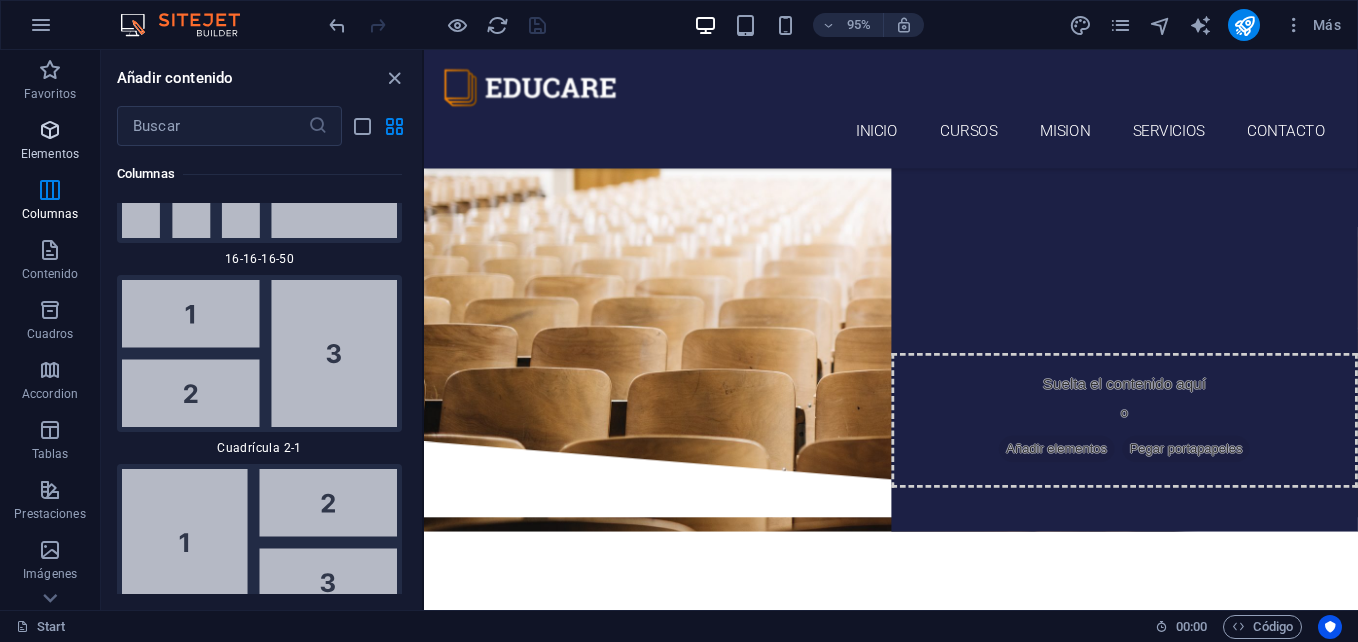 click at bounding box center (50, 130) 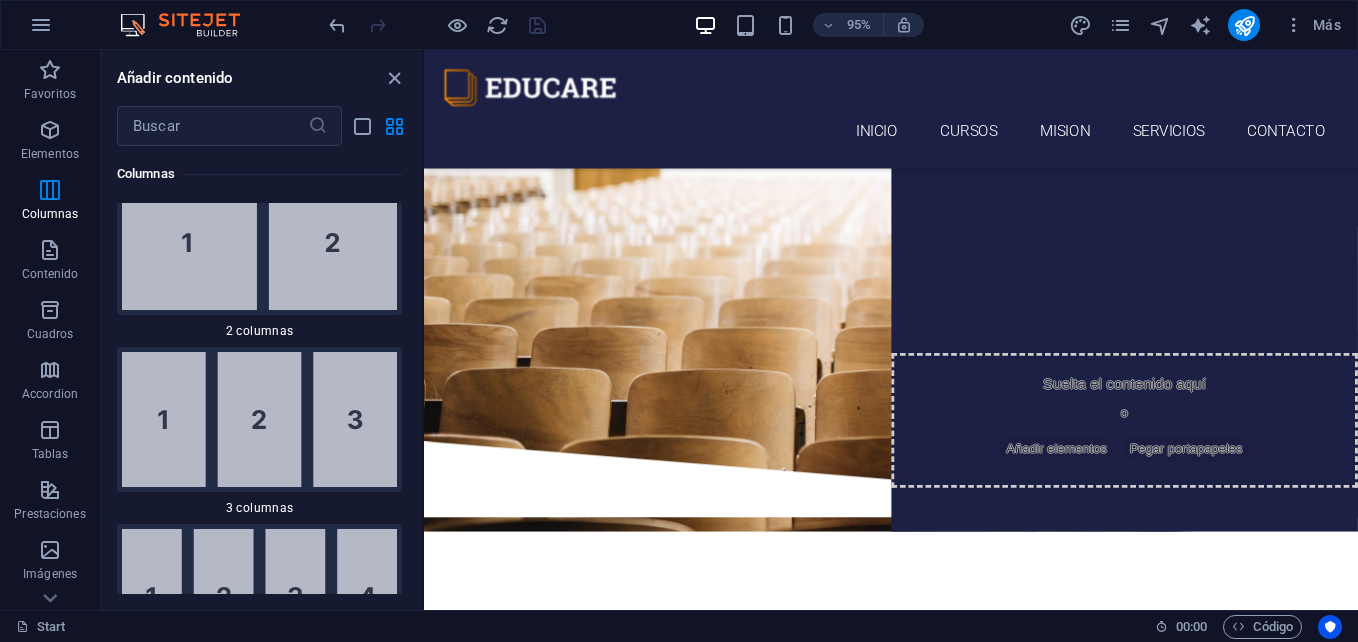 scroll, scrollTop: 0, scrollLeft: 0, axis: both 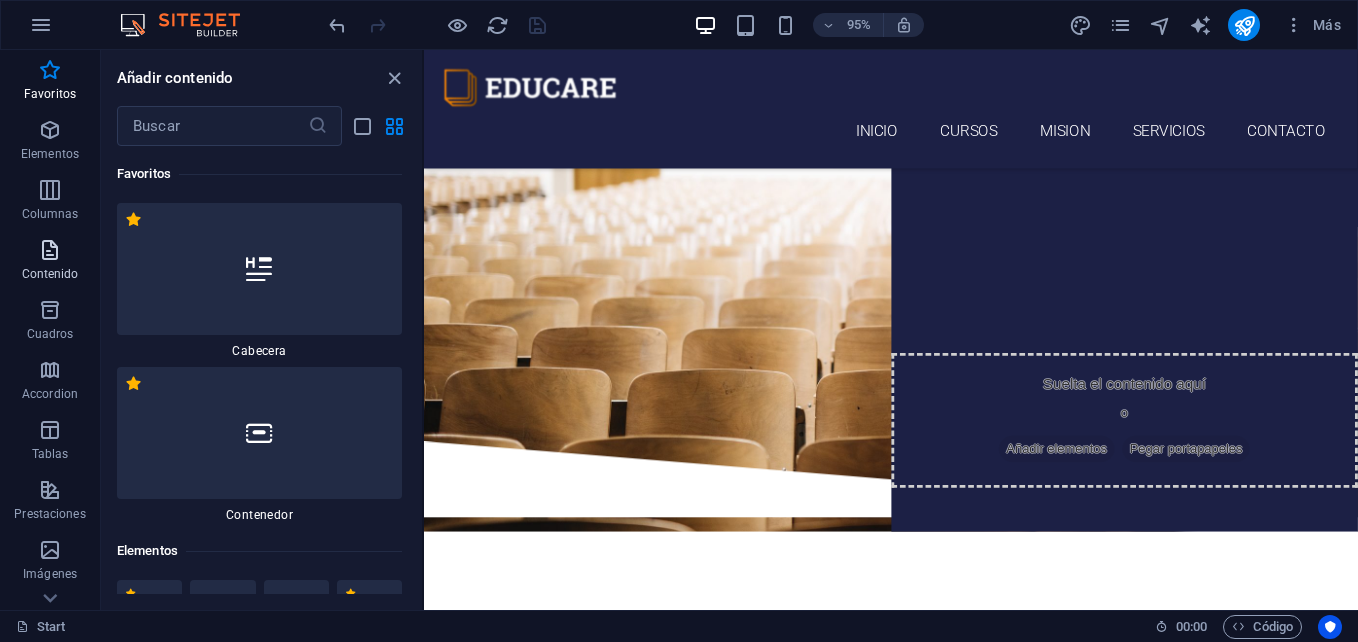 click on "Contenido" at bounding box center (50, 274) 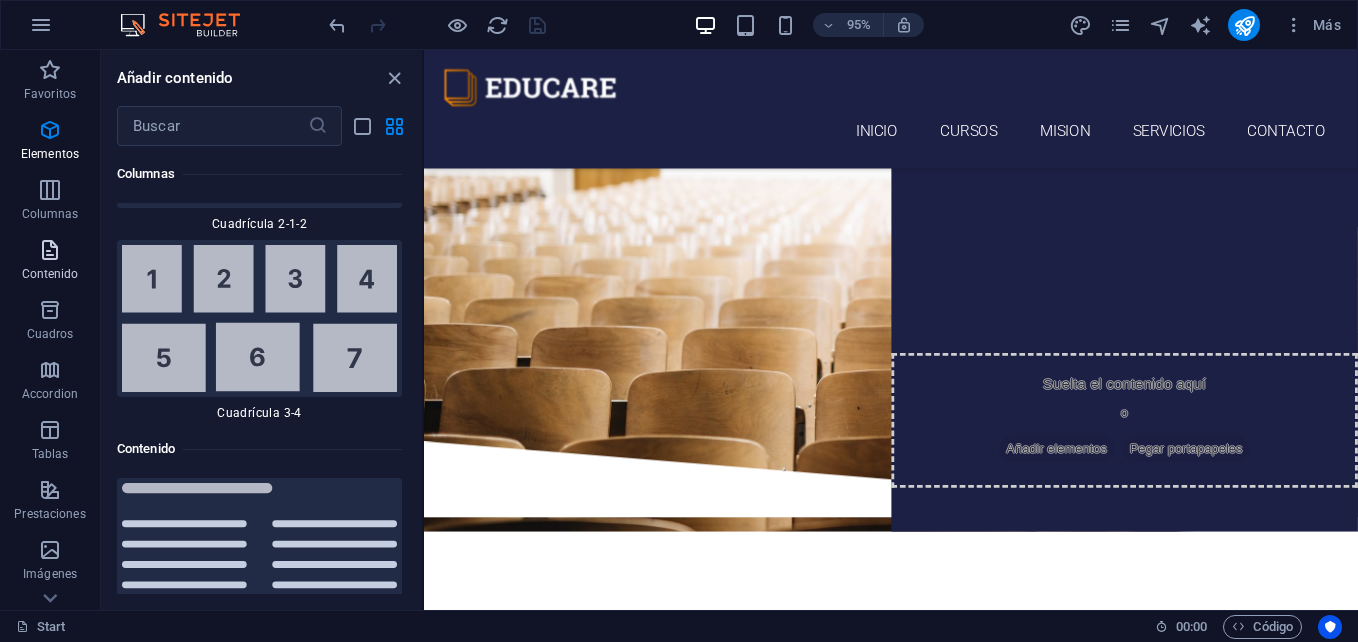 scroll, scrollTop: 6785, scrollLeft: 0, axis: vertical 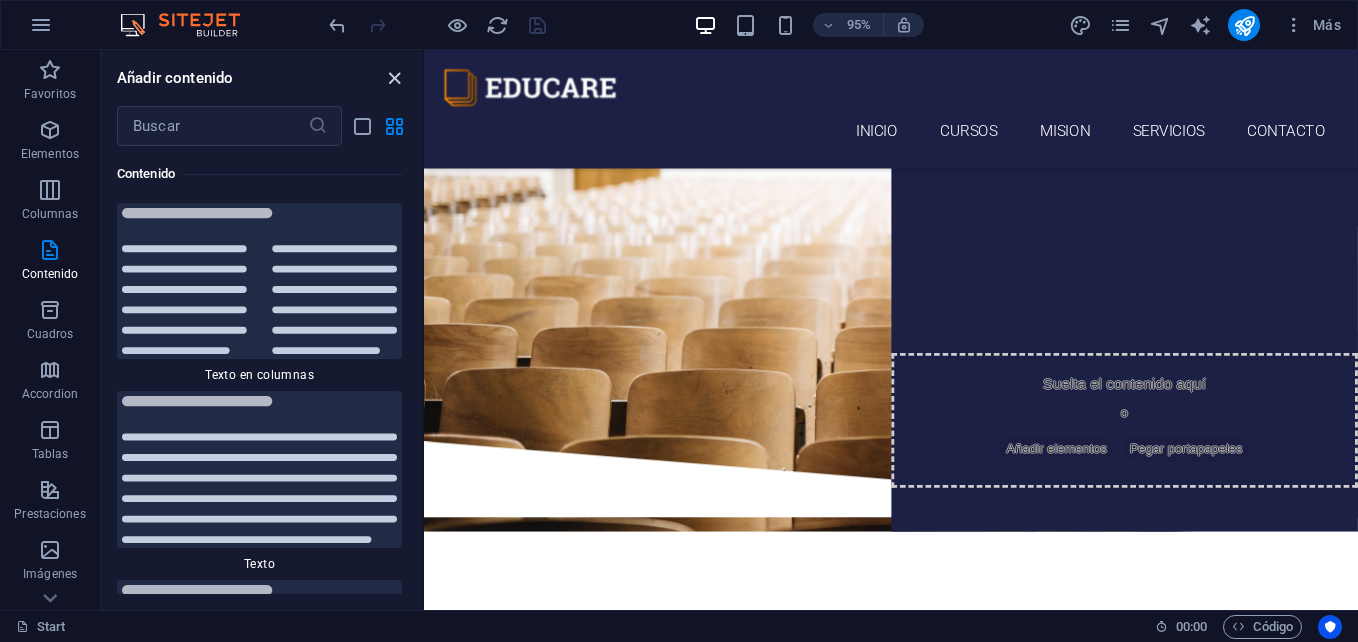drag, startPoint x: 391, startPoint y: 77, endPoint x: 207, endPoint y: 36, distance: 188.5126 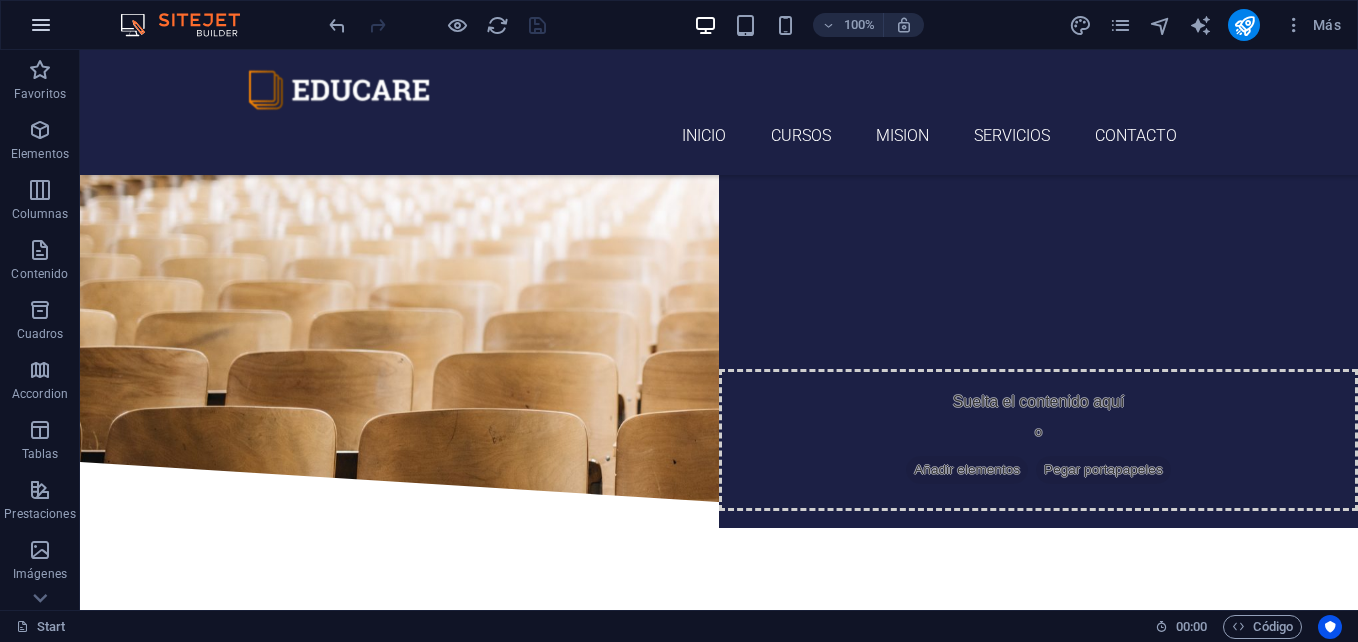 click at bounding box center (41, 25) 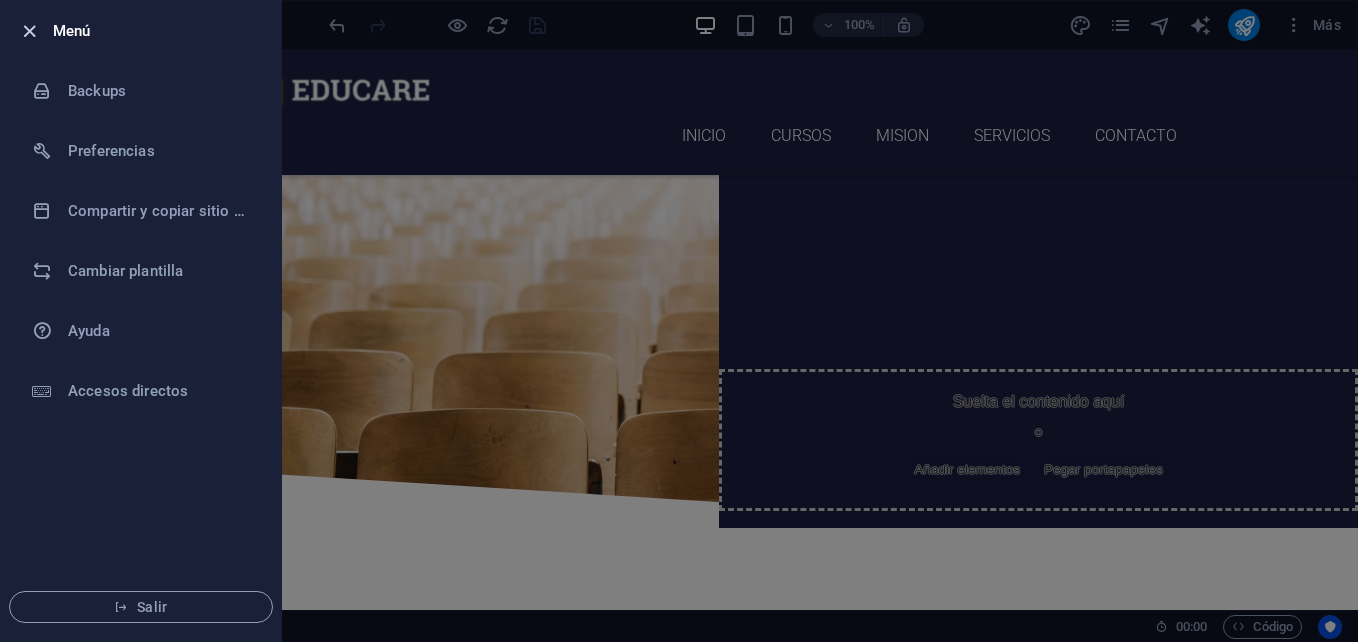 click at bounding box center (29, 31) 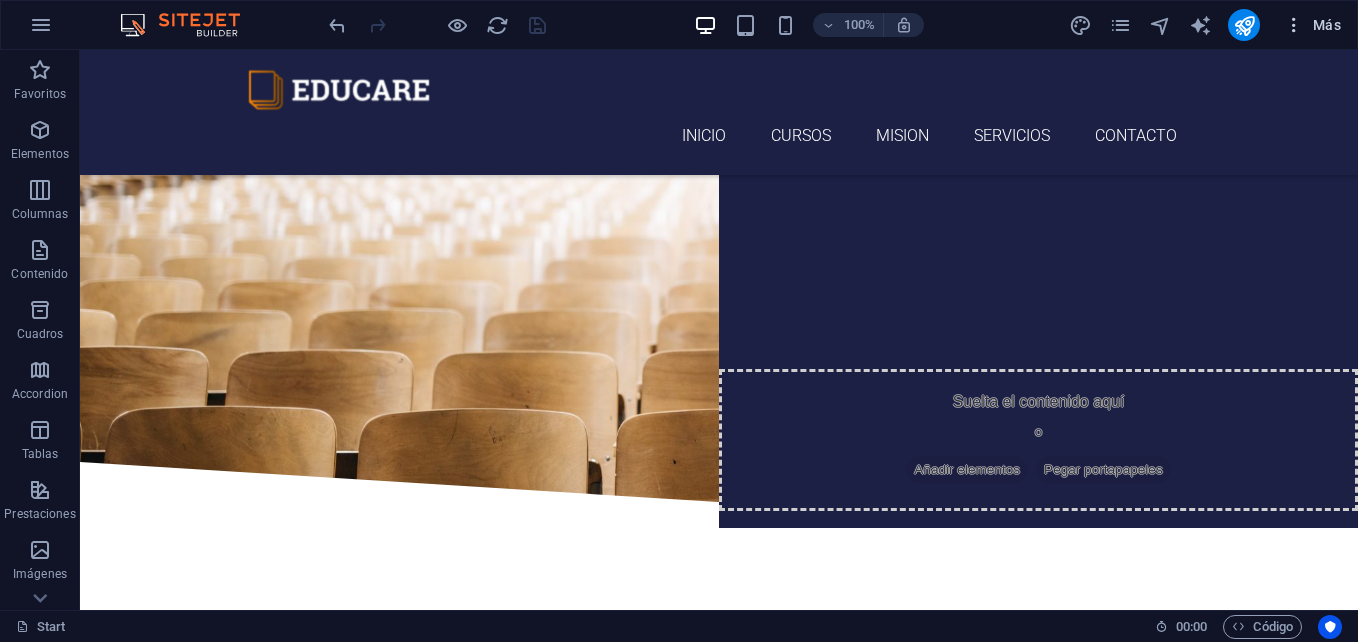 click at bounding box center (1294, 25) 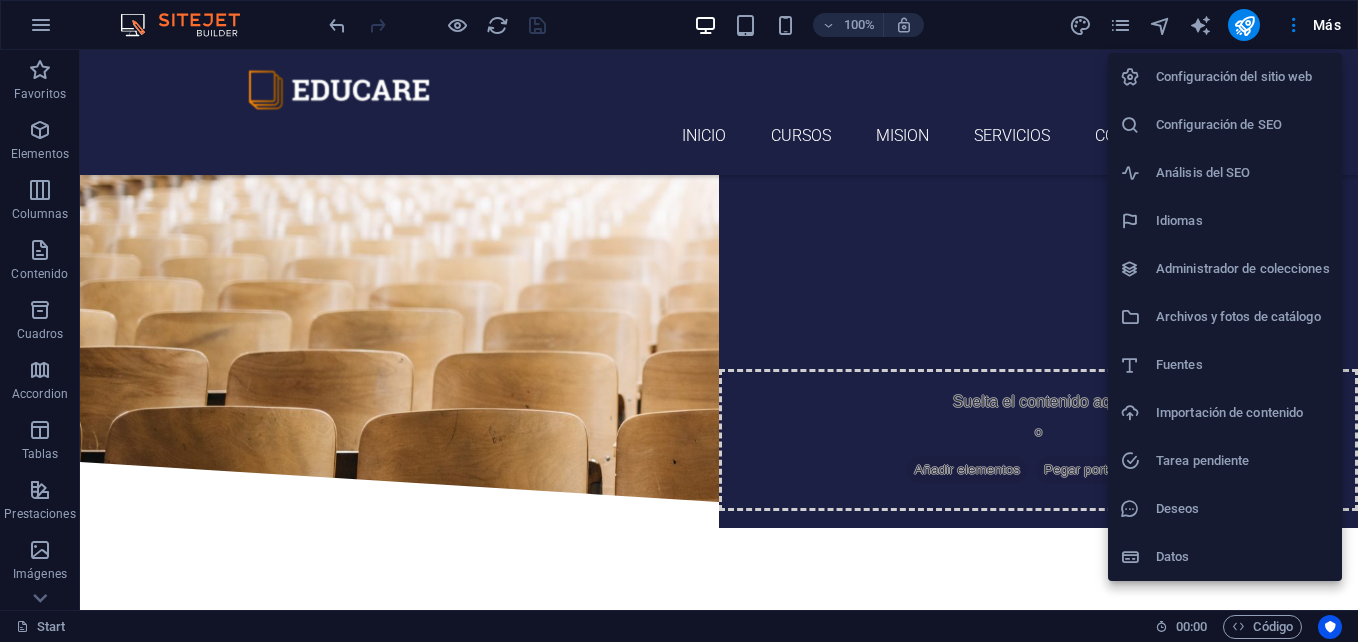 click on "Configuración del sitio web" at bounding box center (1243, 77) 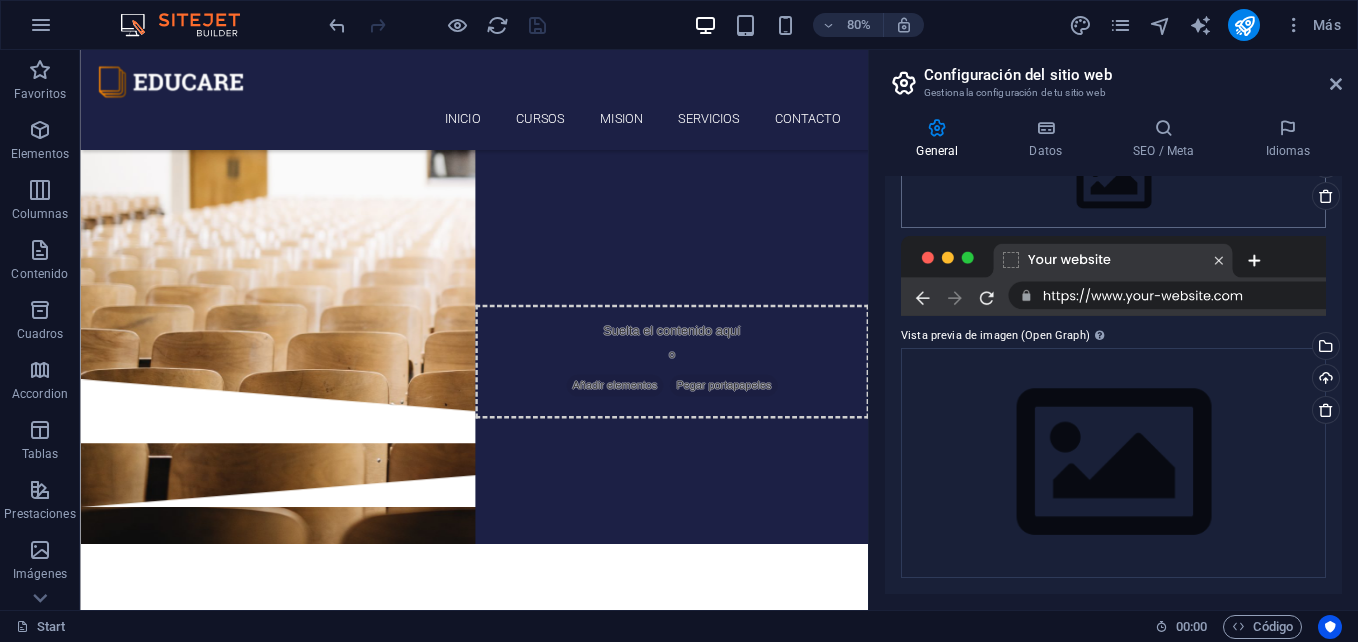 scroll, scrollTop: 0, scrollLeft: 0, axis: both 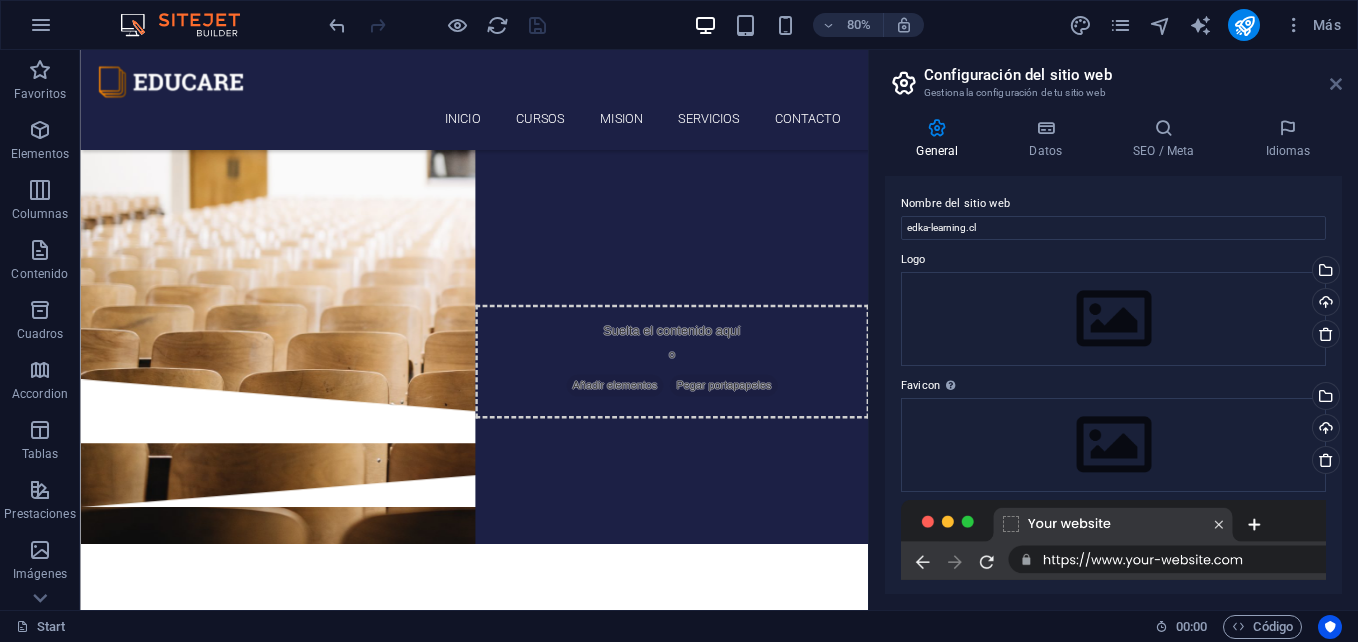 click at bounding box center [1336, 84] 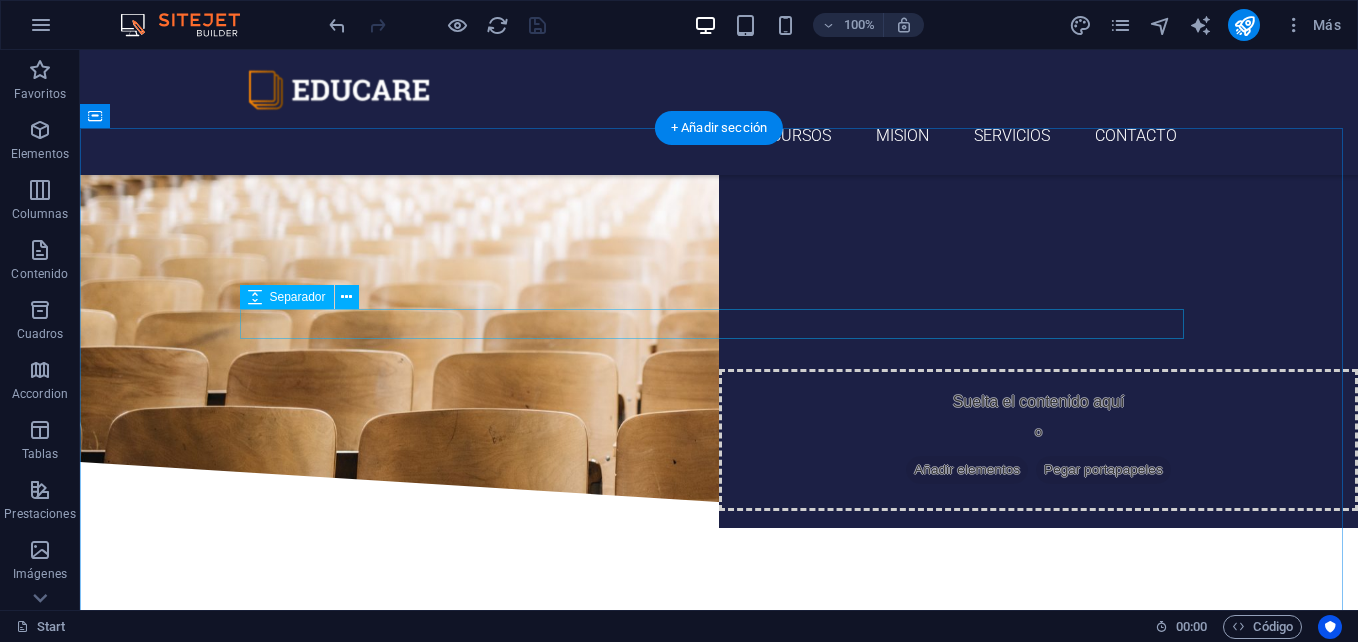 scroll, scrollTop: 482, scrollLeft: 0, axis: vertical 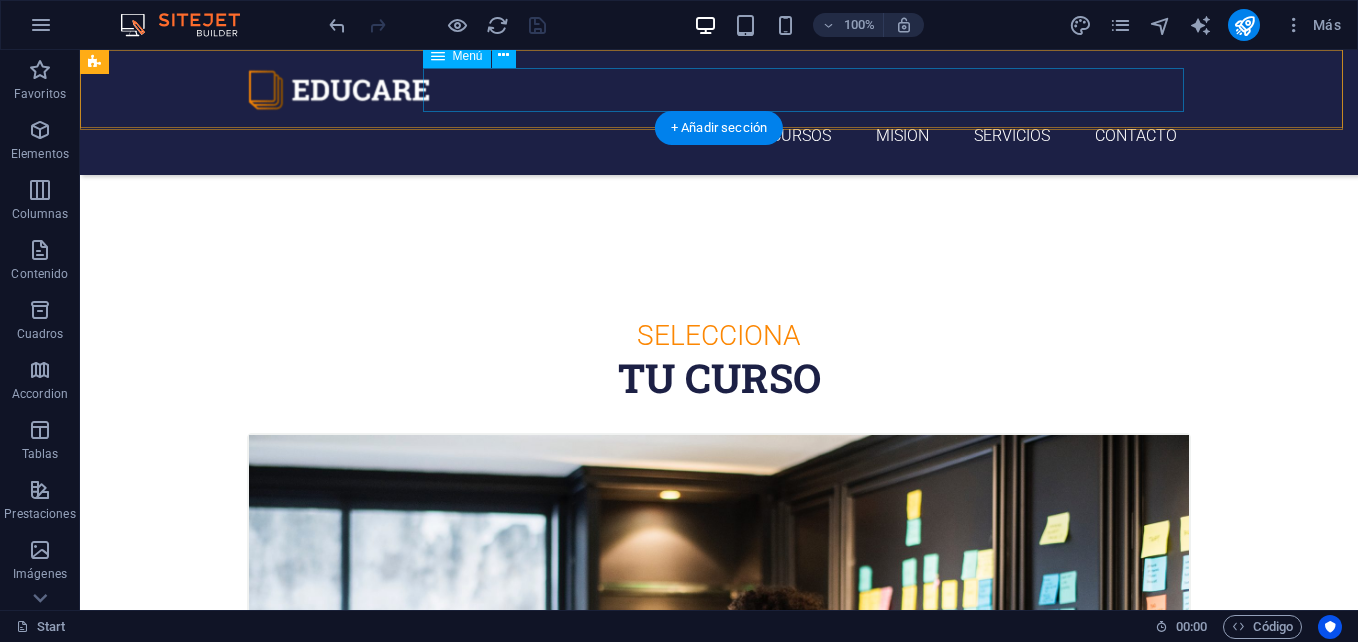 click on "Inicio Cursos MISION servicios ContactO" at bounding box center (719, 136) 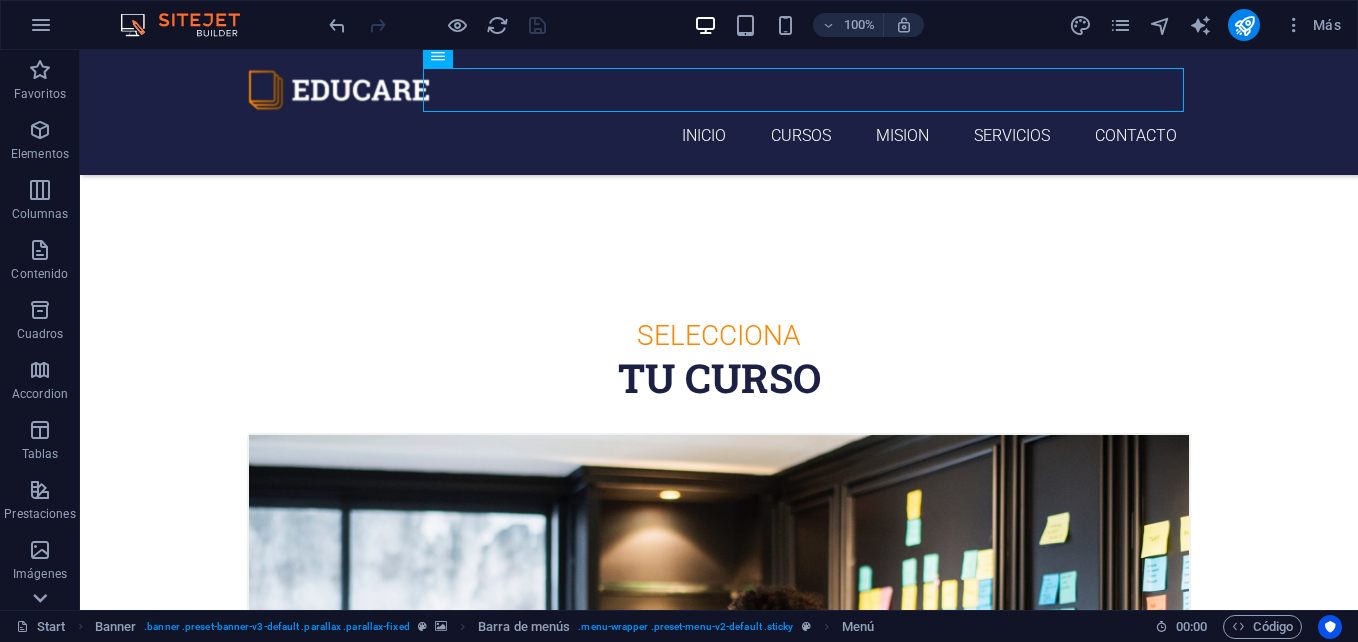 click 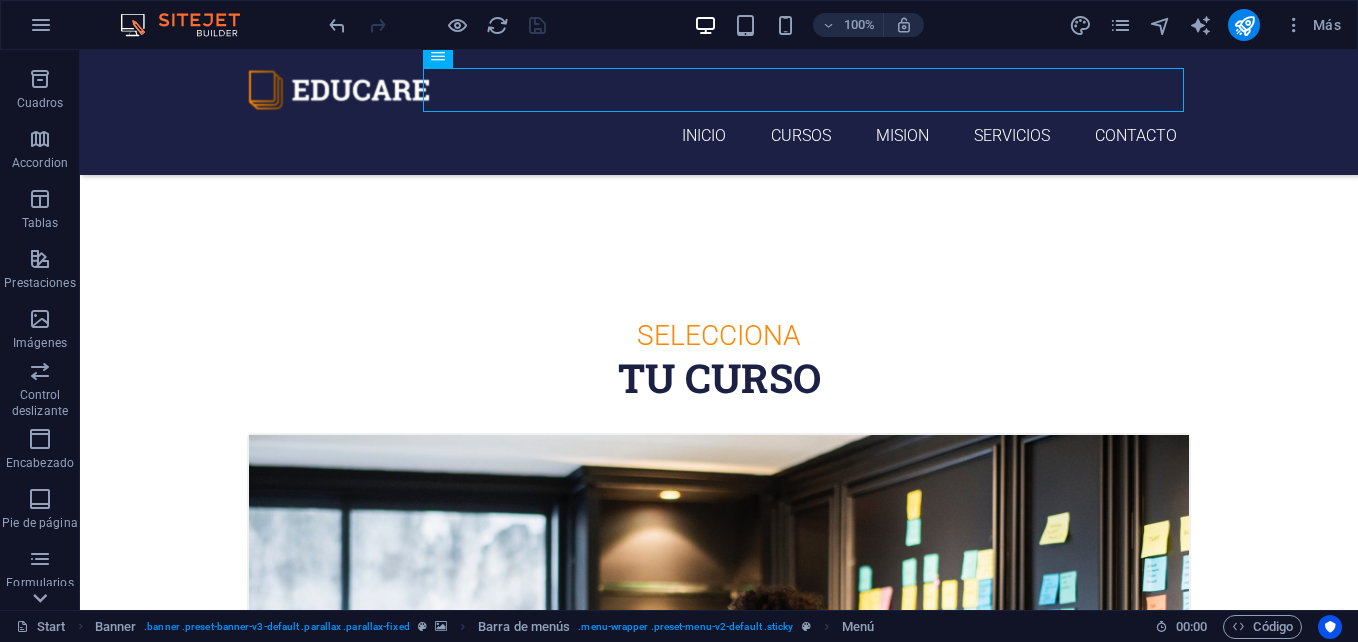 scroll, scrollTop: 340, scrollLeft: 0, axis: vertical 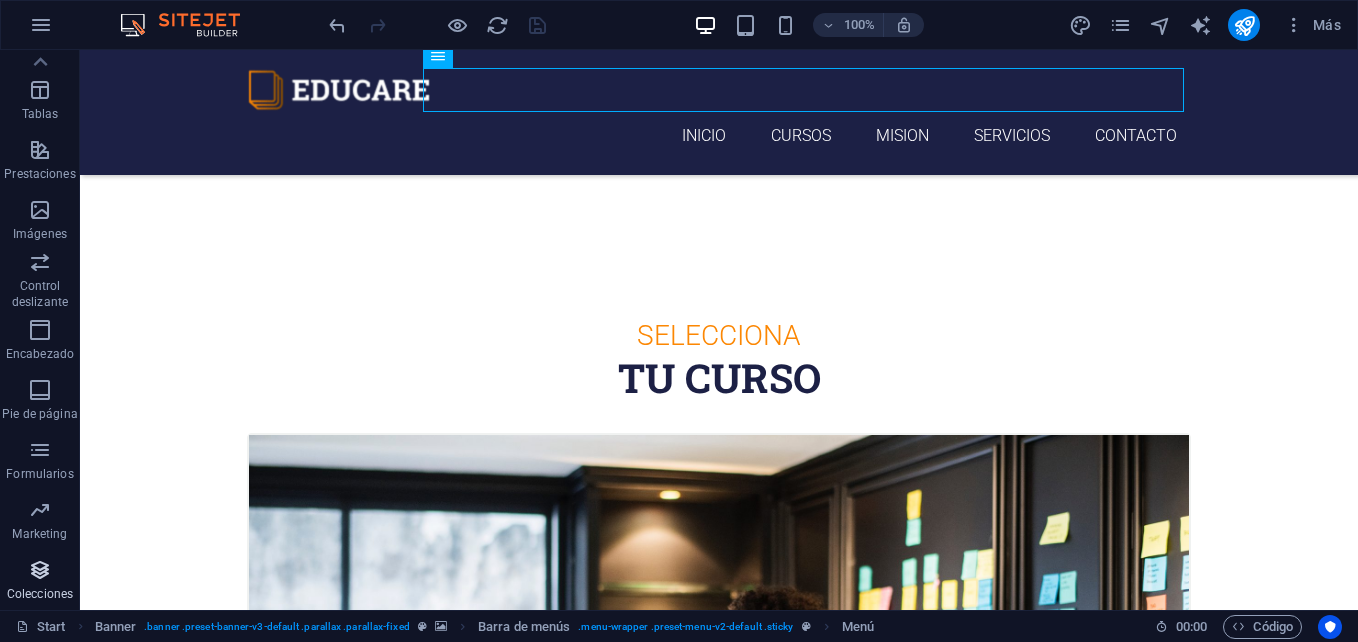 click at bounding box center [40, 570] 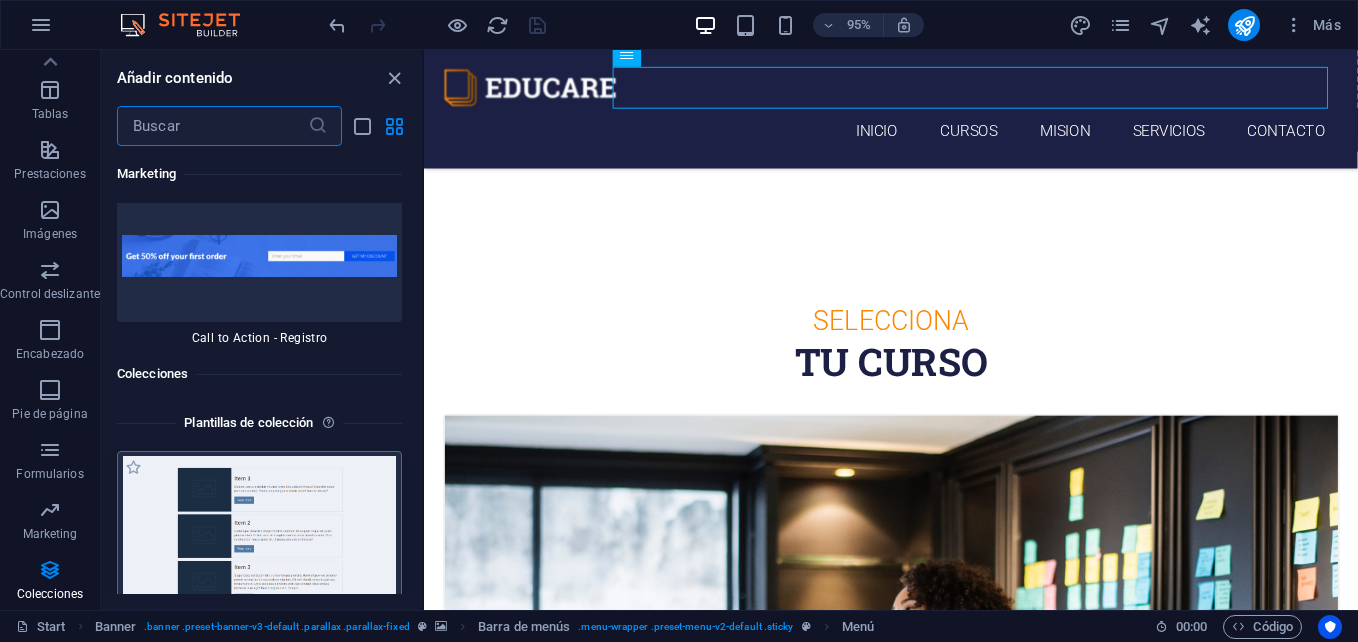 scroll, scrollTop: 37011, scrollLeft: 0, axis: vertical 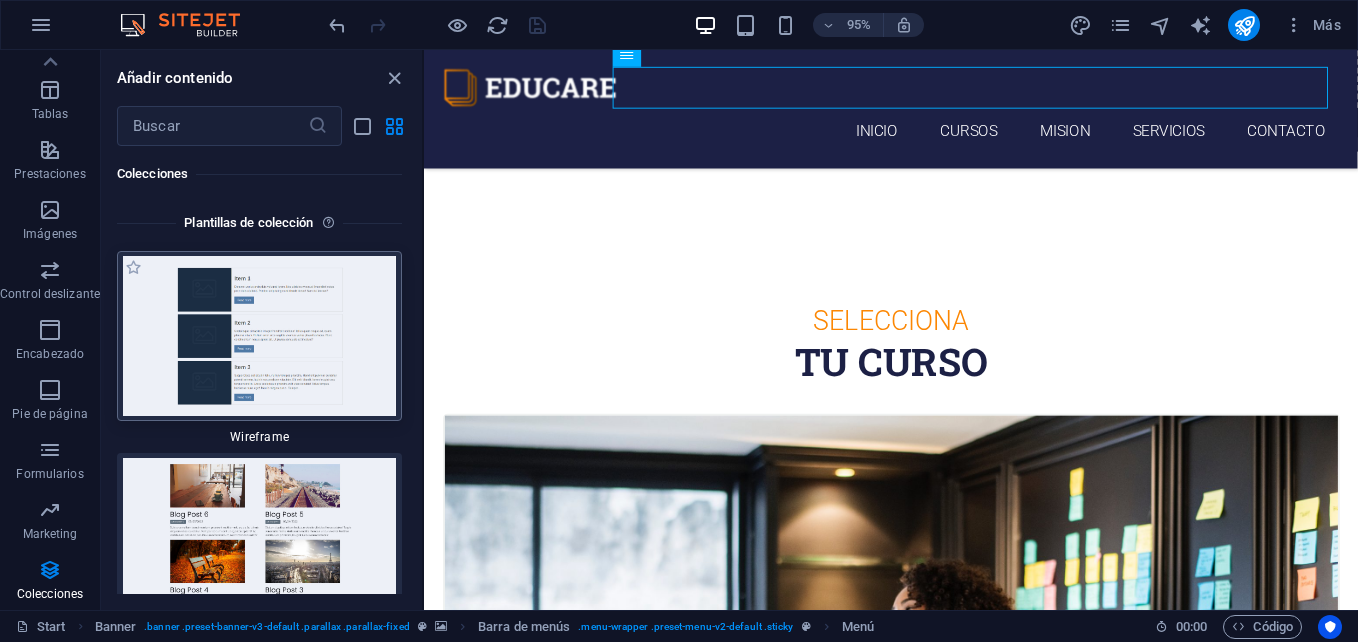 click at bounding box center (259, 336) 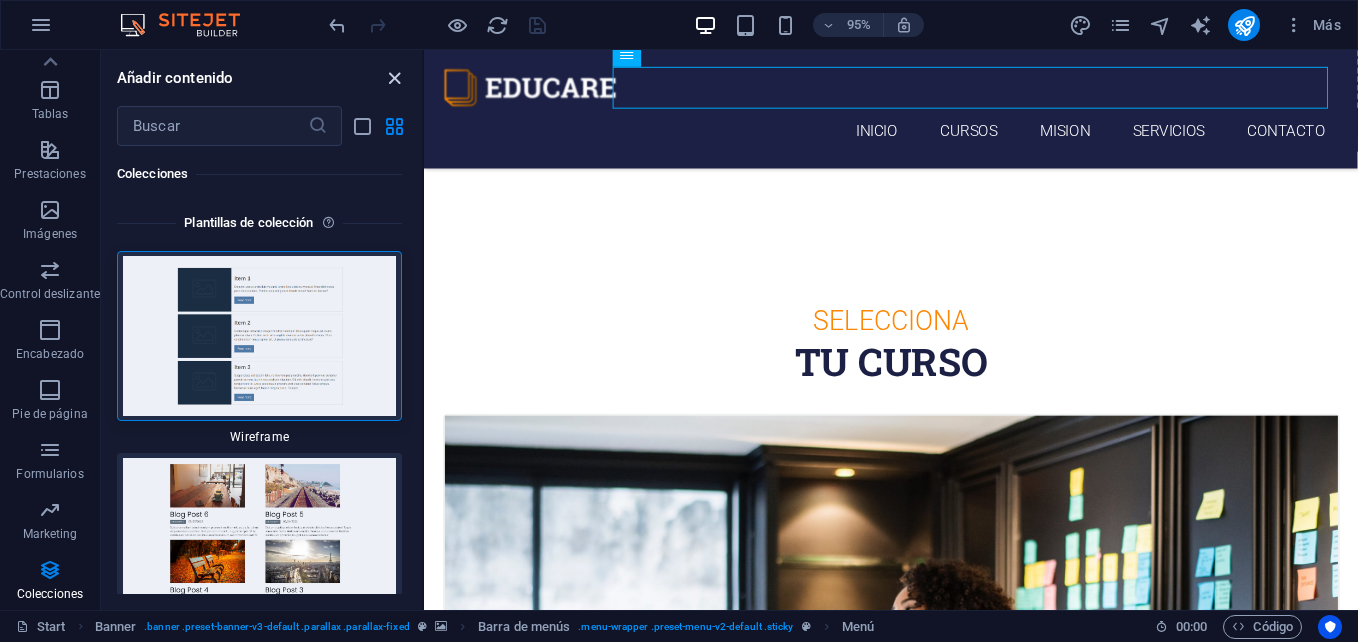 drag, startPoint x: 334, startPoint y: 25, endPoint x: 398, endPoint y: 74, distance: 80.60397 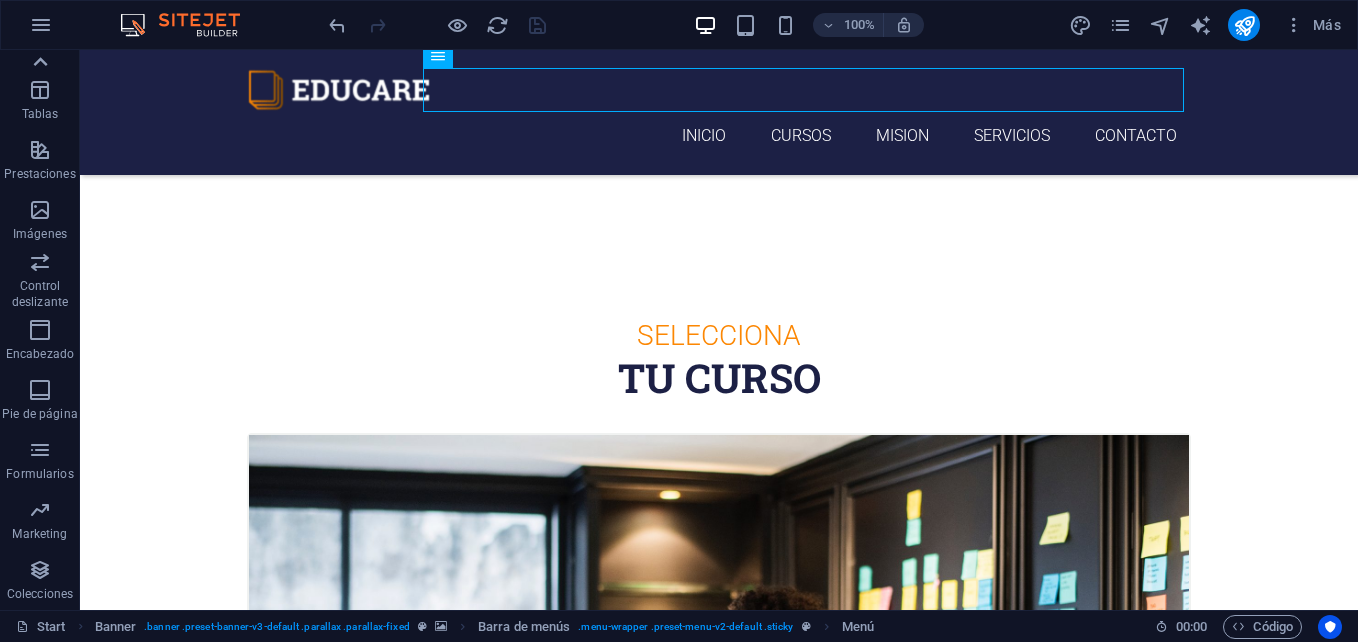 click 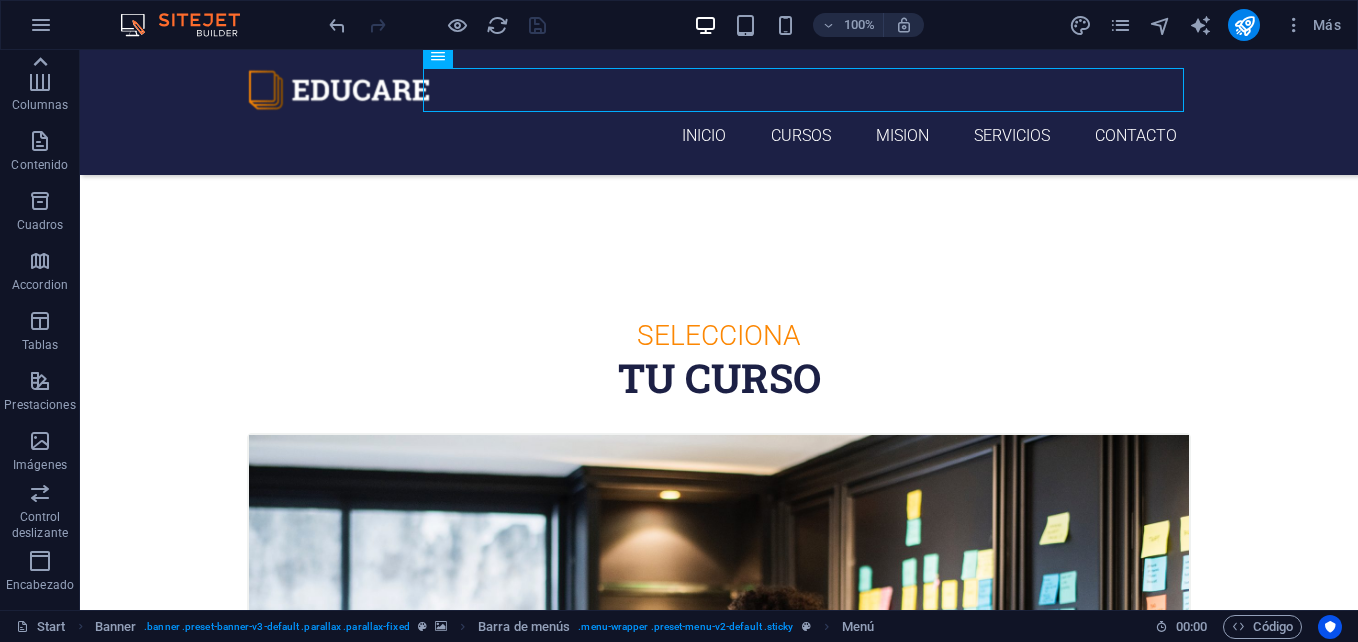 scroll, scrollTop: 0, scrollLeft: 0, axis: both 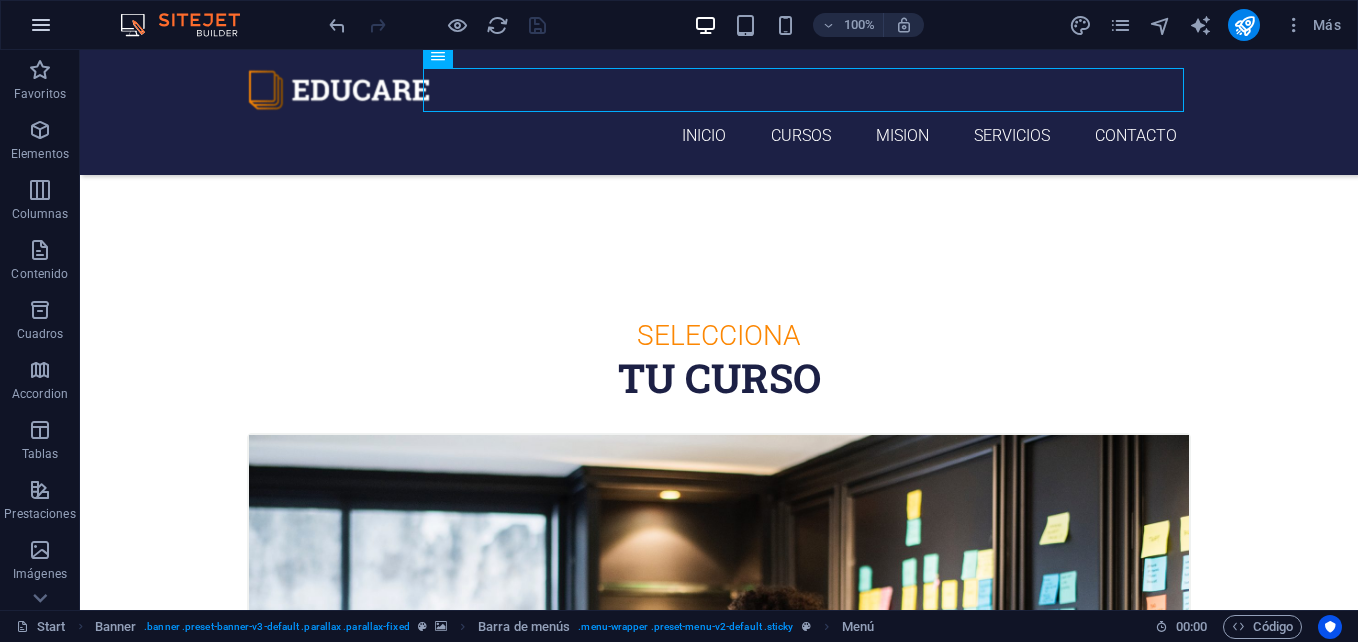 click at bounding box center [41, 25] 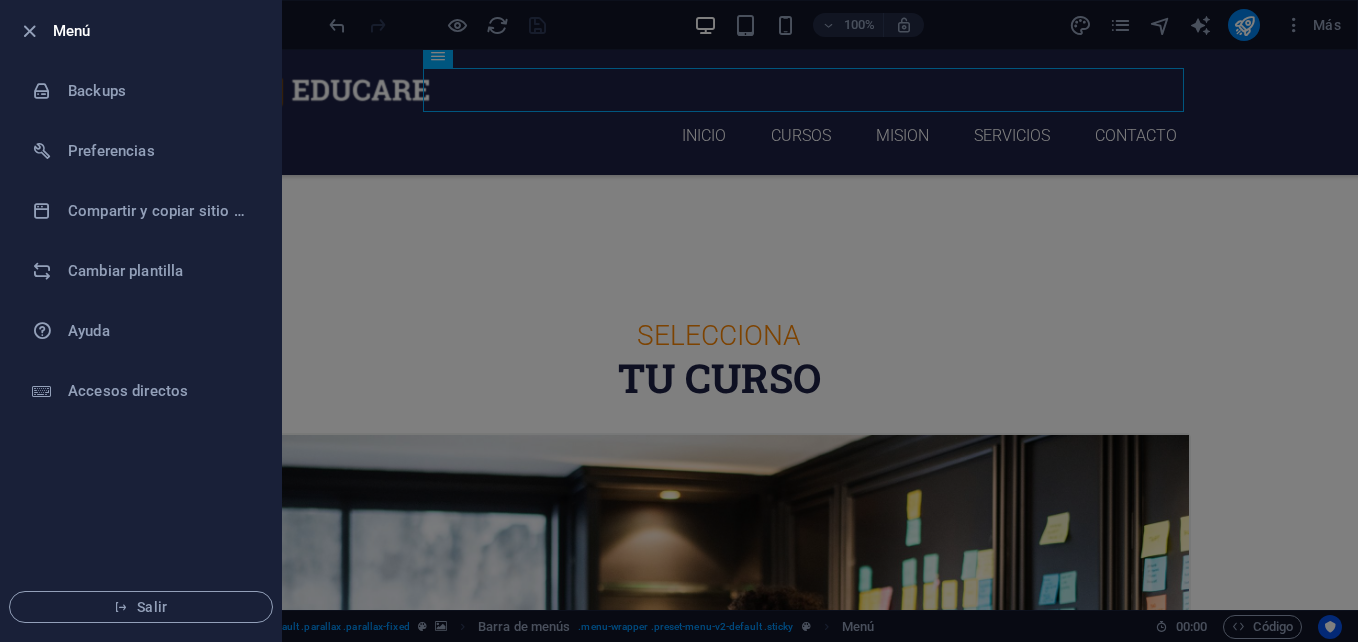 click at bounding box center [679, 321] 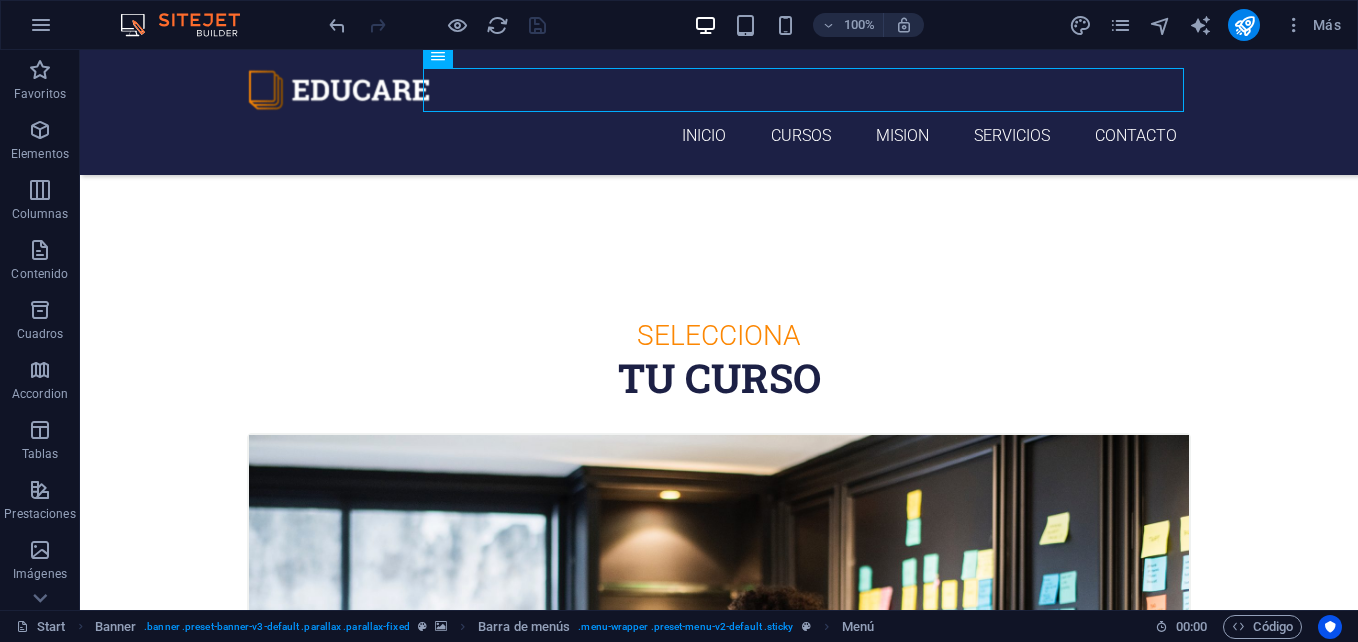 click at bounding box center [437, 25] 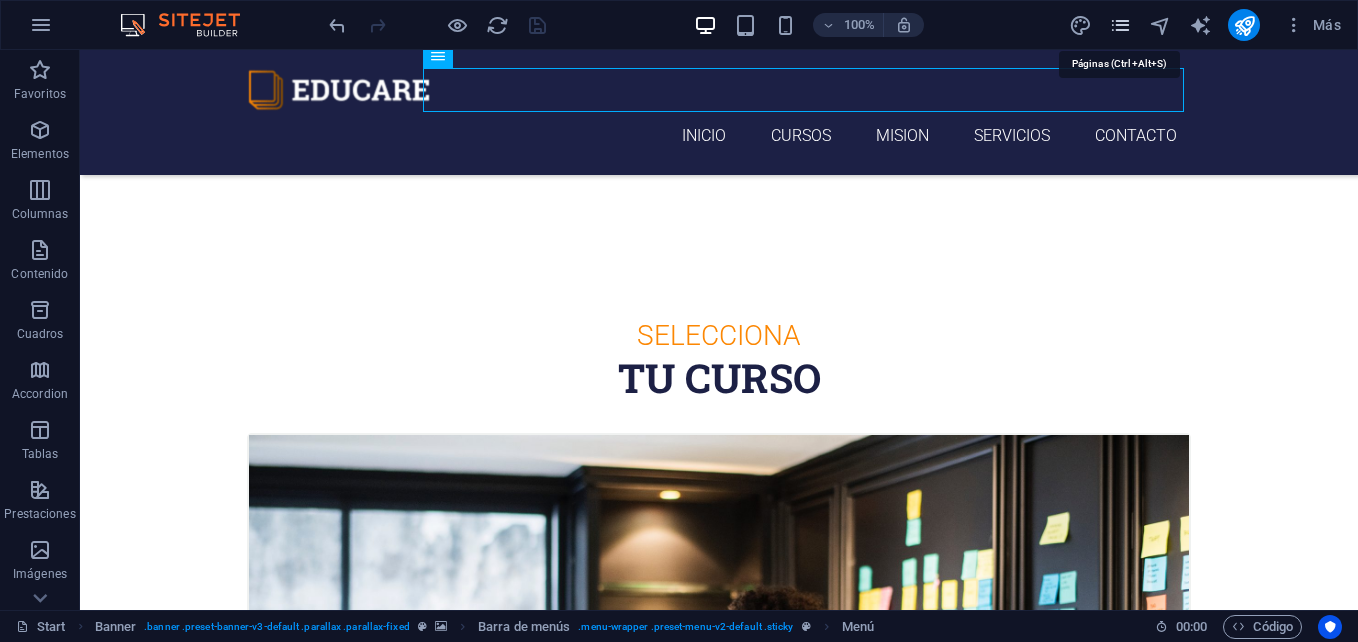 click at bounding box center [1120, 25] 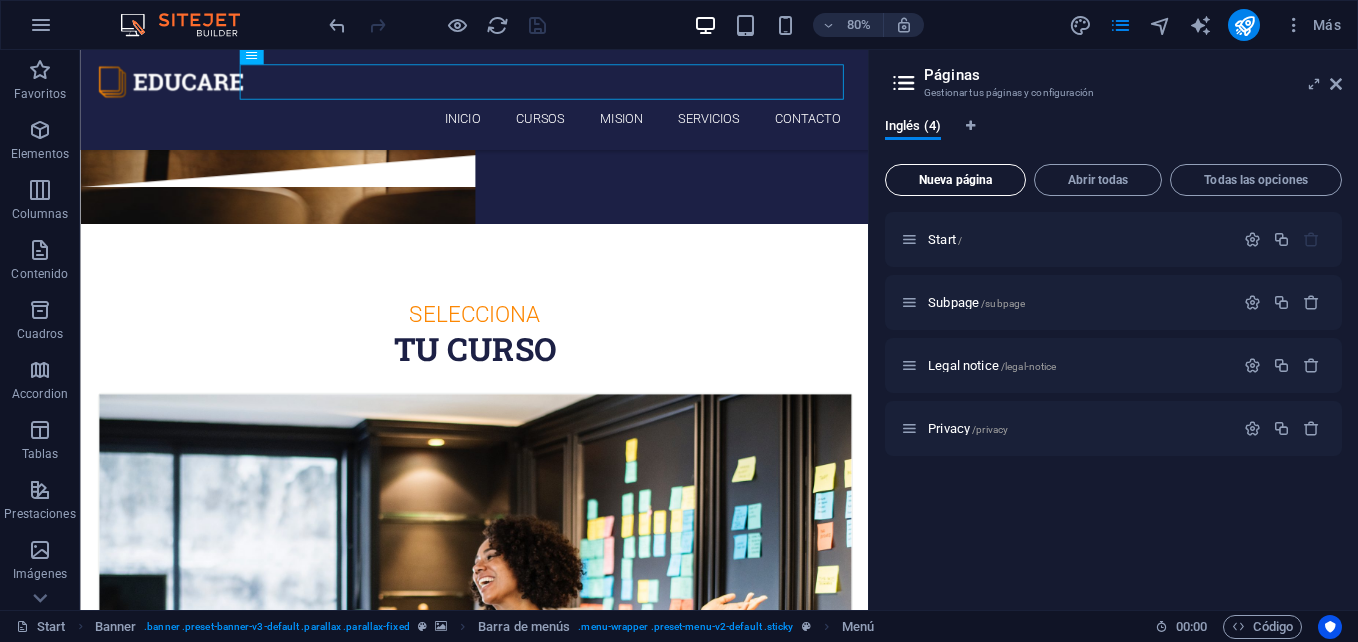 click on "Nueva página" at bounding box center (955, 180) 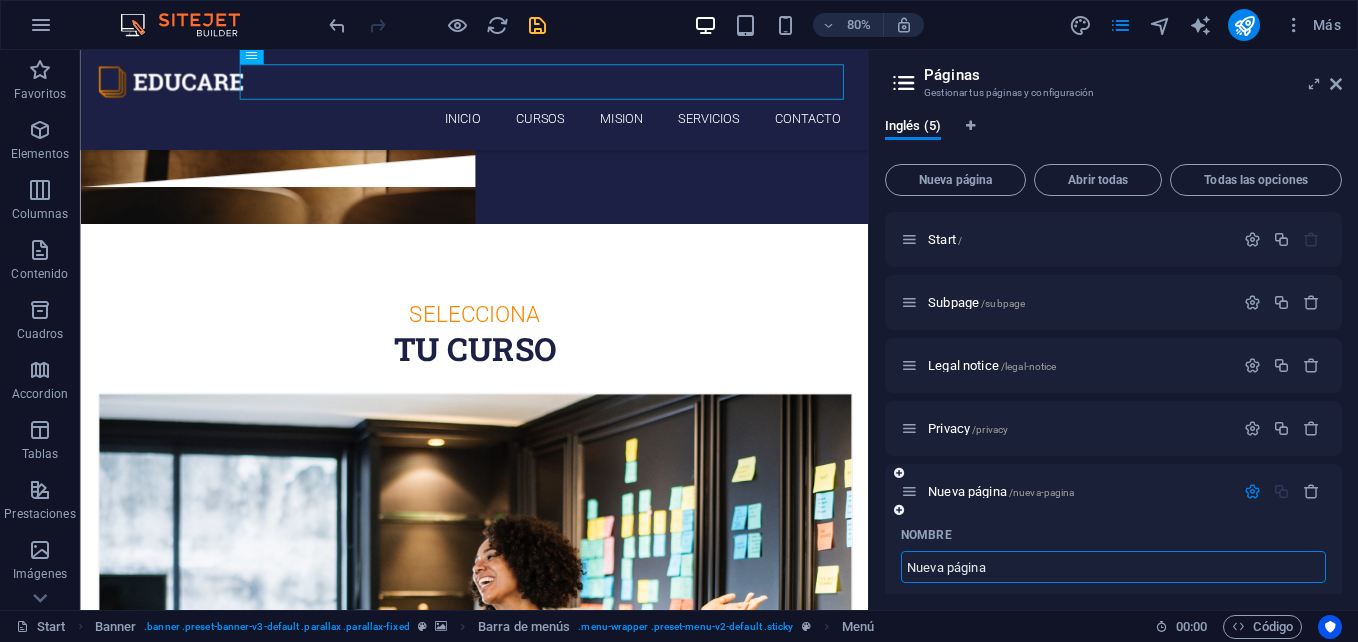 click on "Nueva página" at bounding box center (1113, 567) 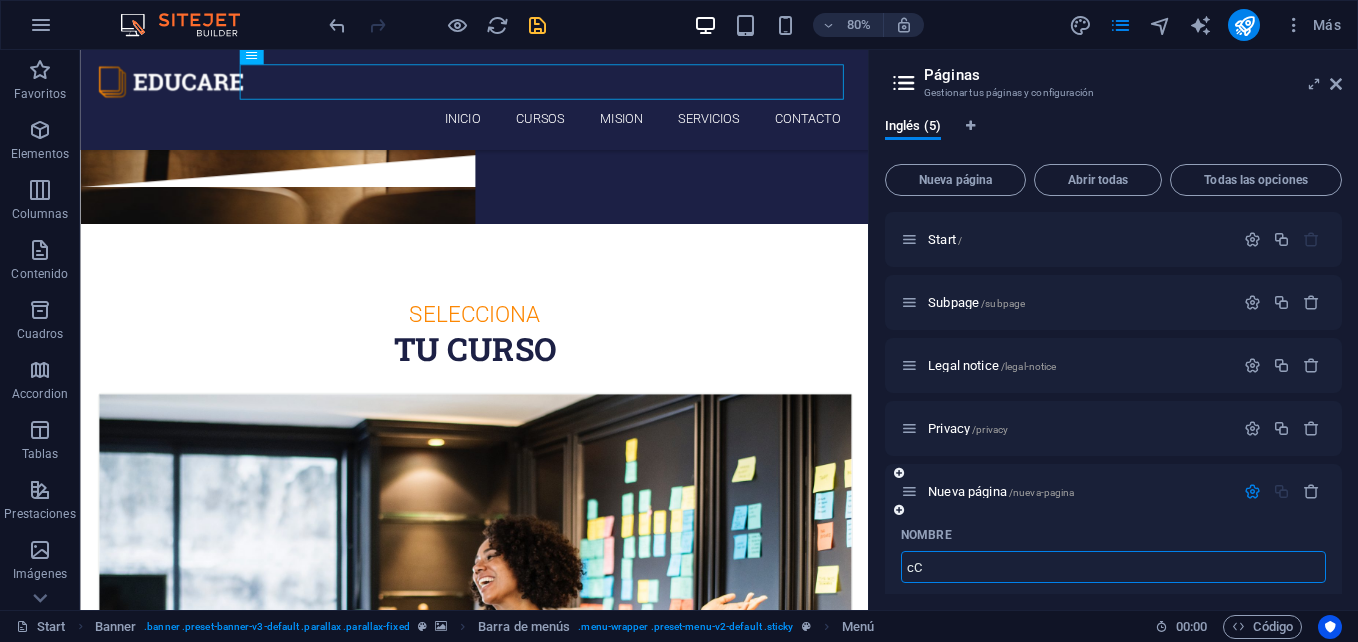 type on "c" 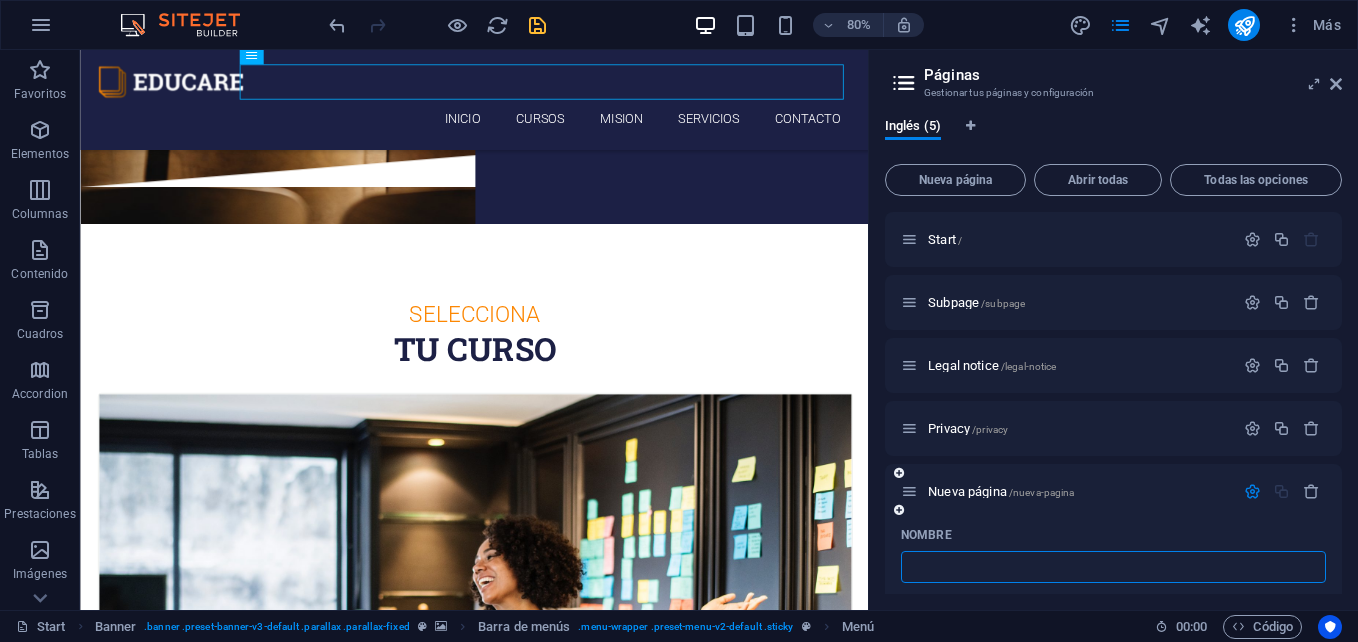 type on "C" 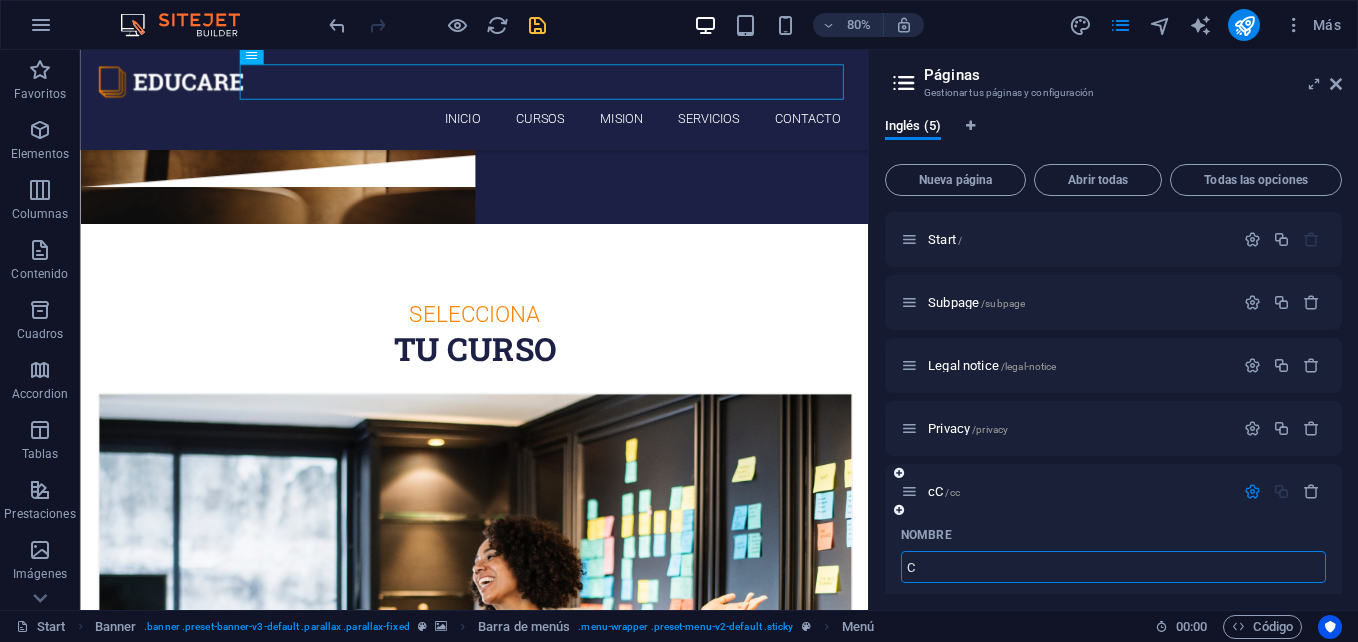 type on "C" 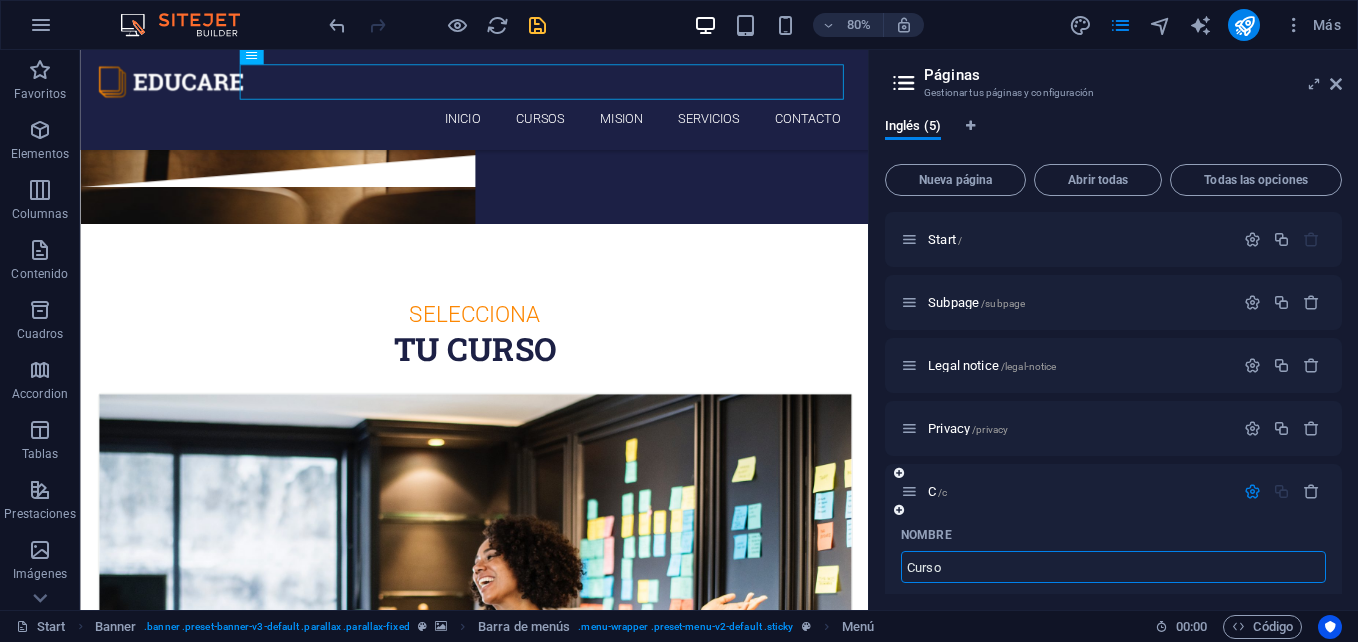 type on "Curso" 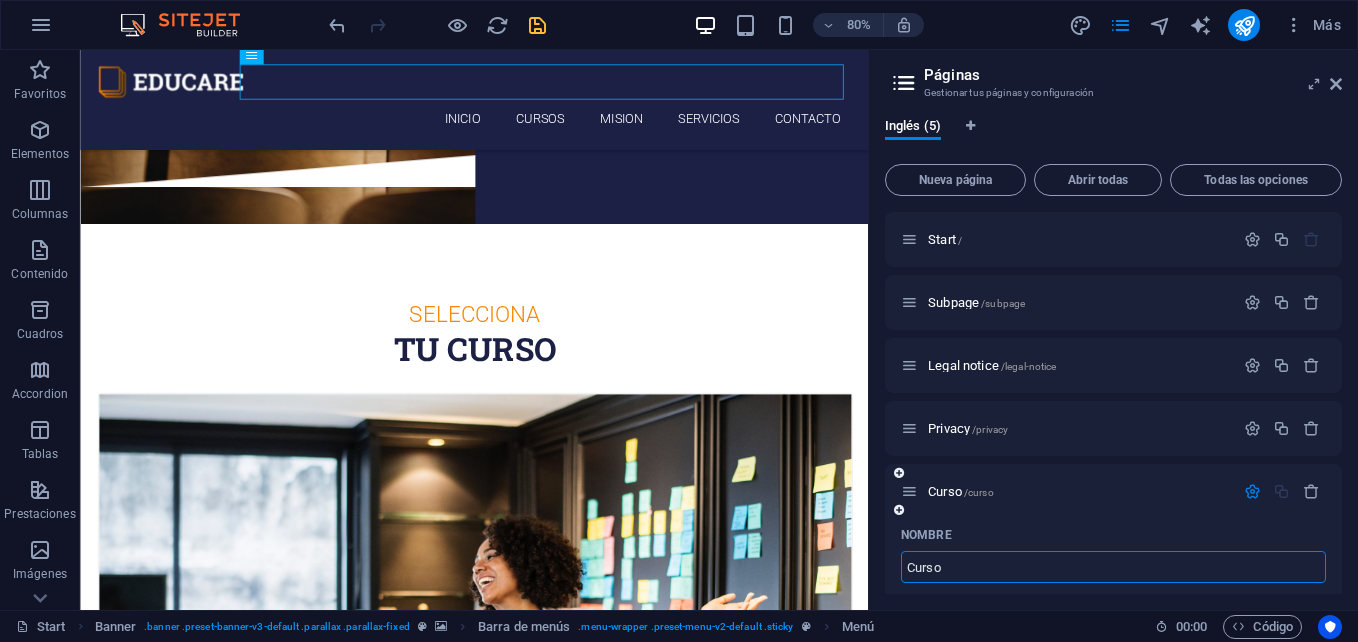 type on "Curso" 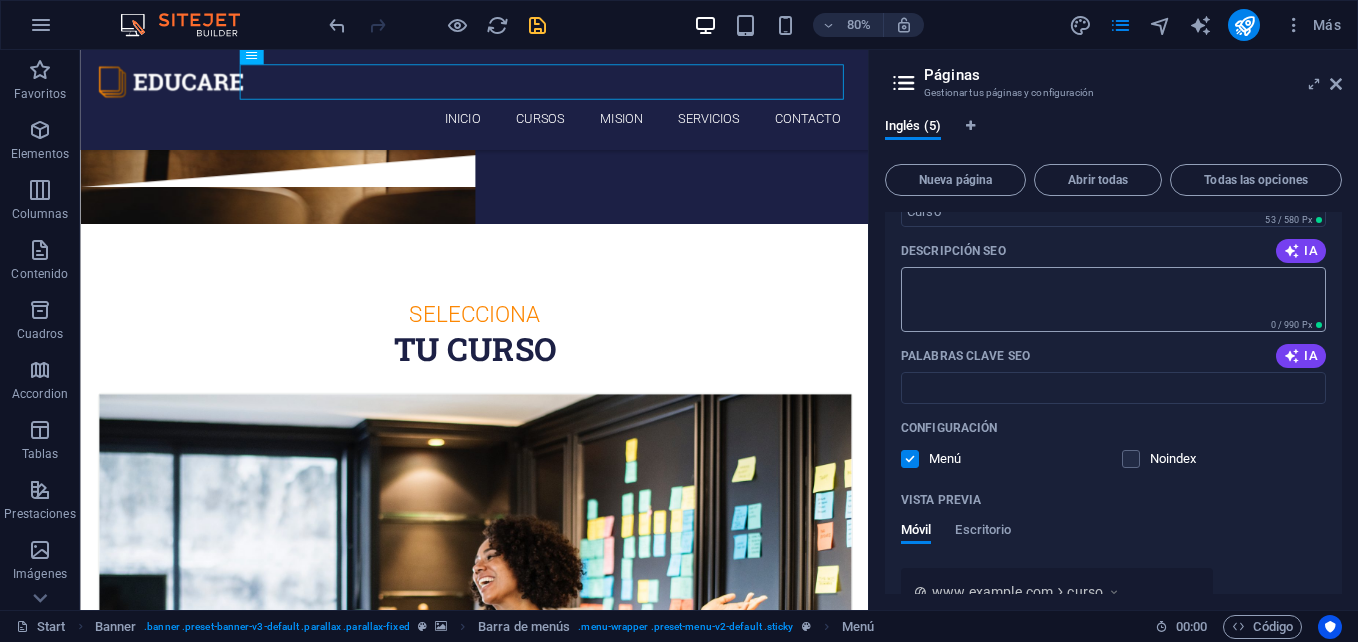 scroll, scrollTop: 630, scrollLeft: 0, axis: vertical 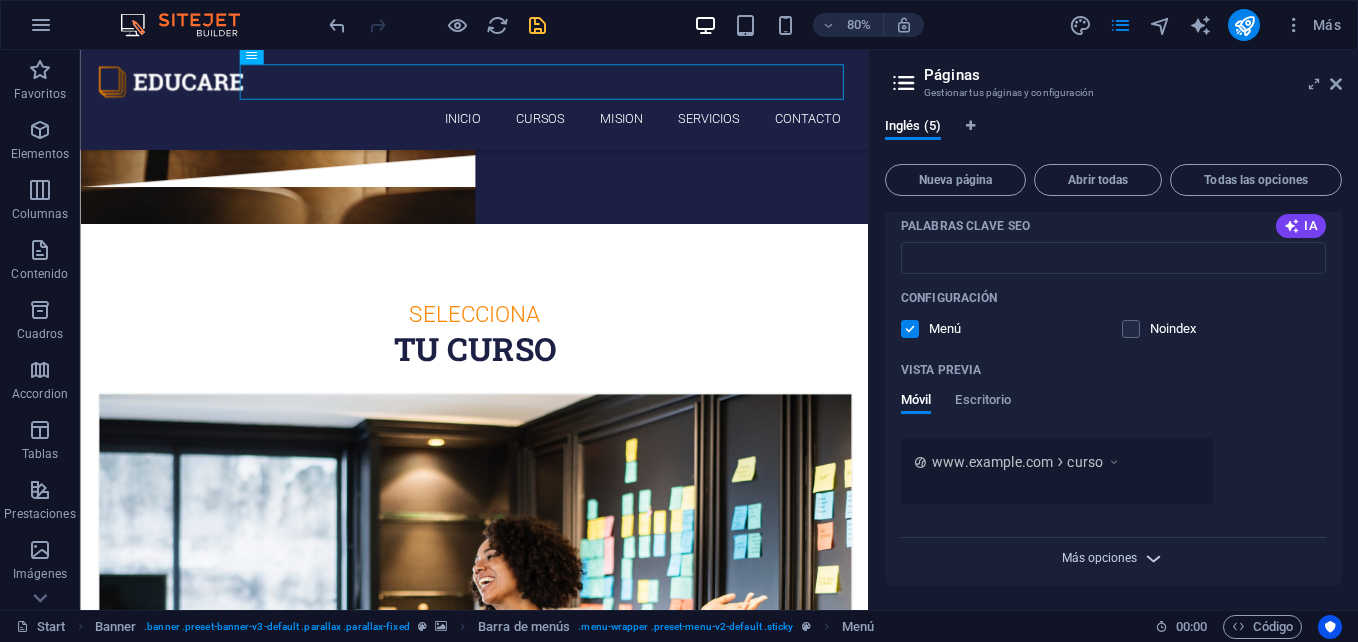 click on "Más opciones" at bounding box center [1099, 558] 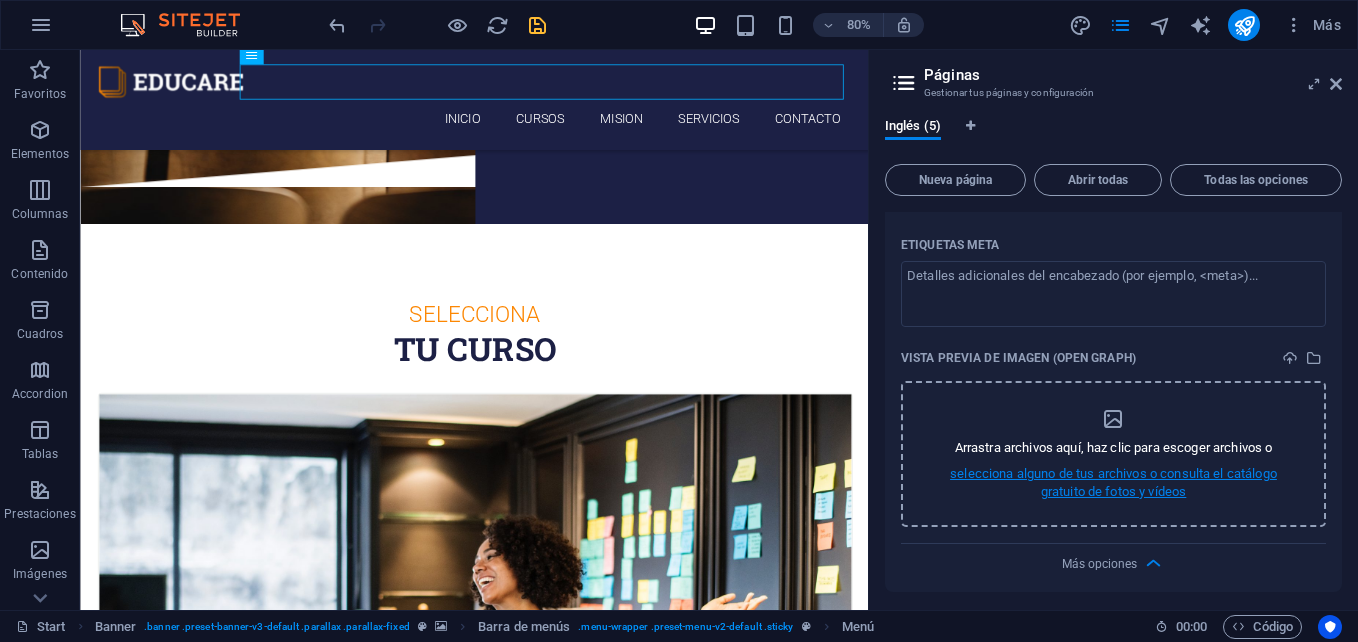 scroll, scrollTop: 936, scrollLeft: 0, axis: vertical 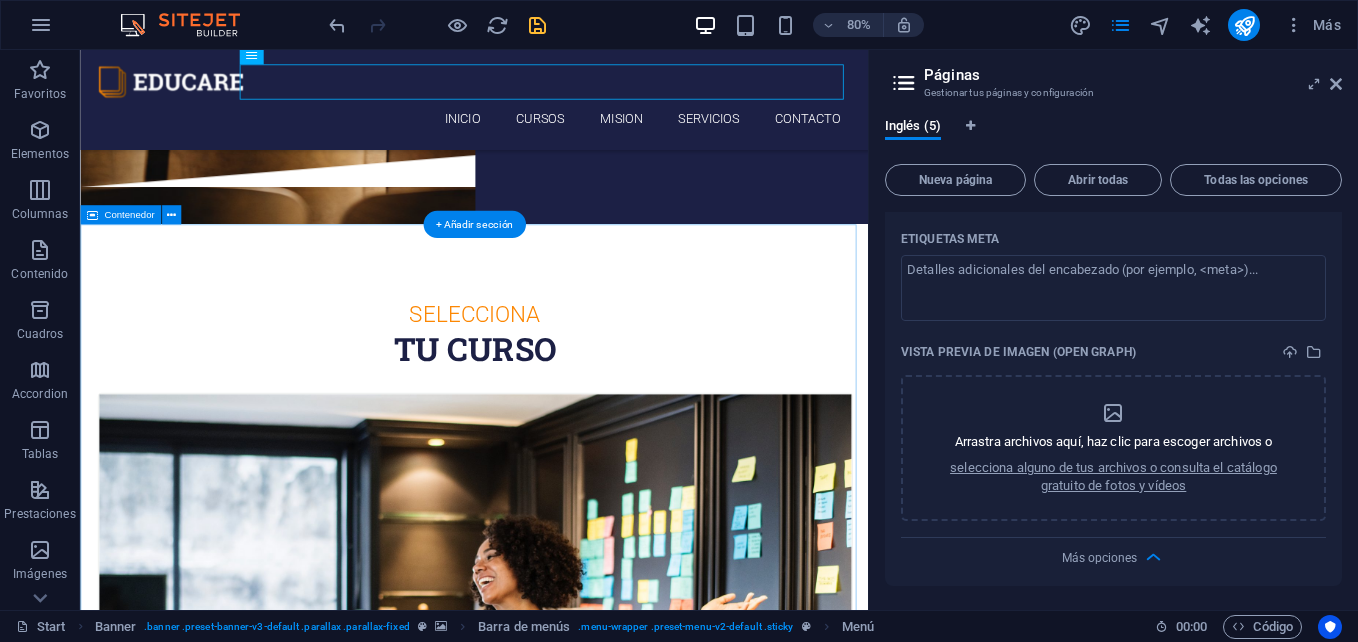 click on "Selecciona tu curso Spanish  12. September 2019  08:00 am - 04:00 pm Lorem ipsum dolor sit amet, consectetur adipisicing elit. Veritatis, dolorem! Swedish  12. September 2019  08:00 am - 04:00 pm Lorem ipsum dolor sit amet, consectetur adipisicing elit. Veritatis, dolorem! German  12. September 2019  08:00 am - 04:00 pm Lorem ipsum dolor sit amet, consectetur adipisicing elit. Veritatis, dolorem! Italian  12. September 2019  08:00 am - 04:00 pm Lorem ipsum dolor sit amet, consectetur adipisicing elit. Veritatis, dolorem! French  12. September 2019  08:00 am - 04:00 pm Lorem ipsum dolor sit amet, consectetur adipisicing elit. Veritatis, dolorem! Danish  12. September 2019  08:00 am - 04:00 pm Lorem ipsum dolor sit amet, consectetur adipisicing elit. Veritatis, dolorem!" at bounding box center (572, 2870) 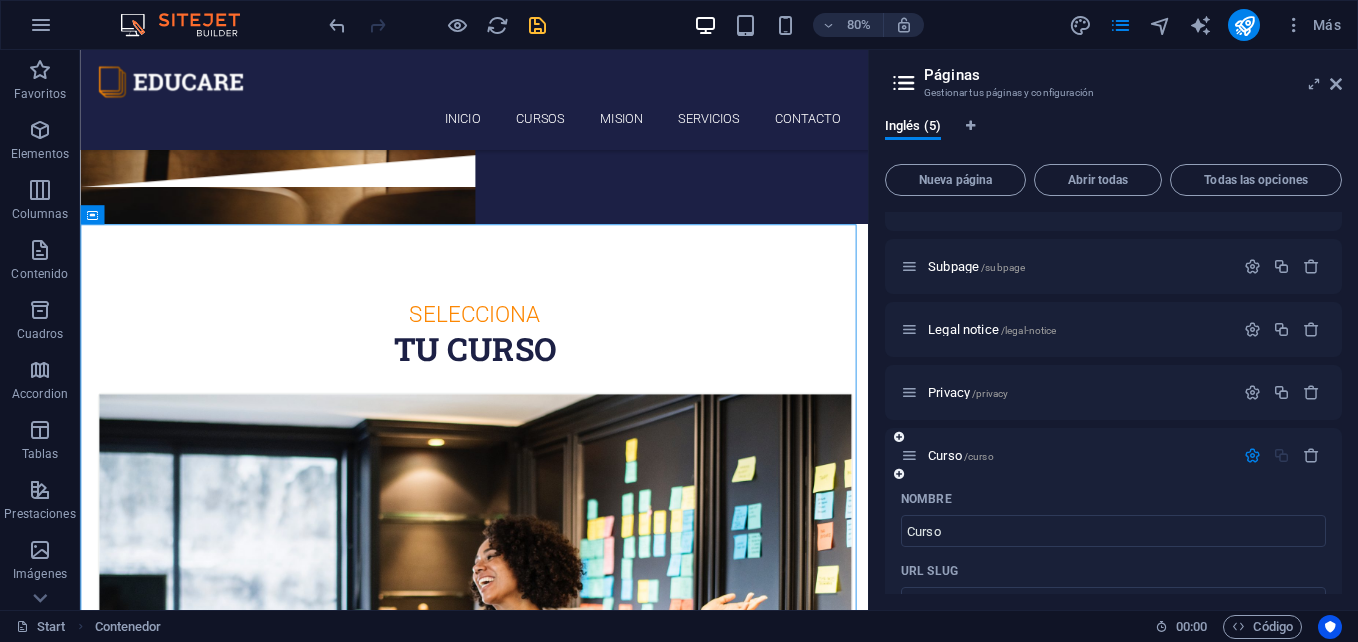 scroll, scrollTop: 0, scrollLeft: 0, axis: both 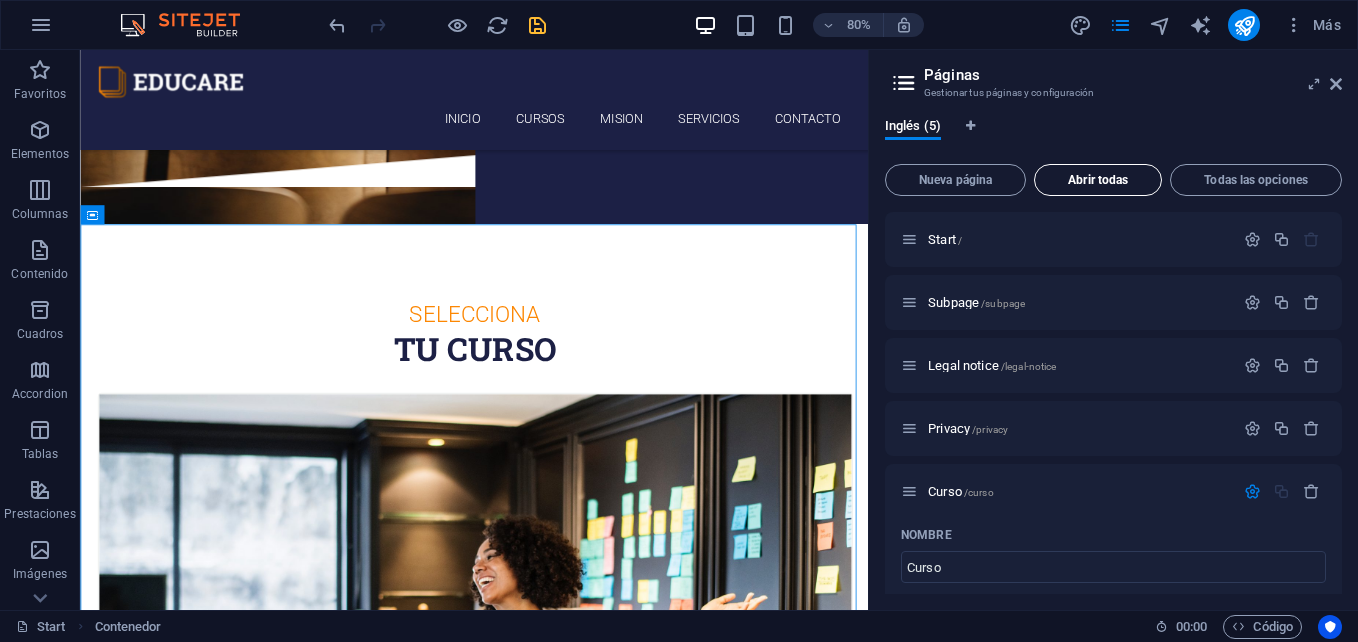 click on "Abrir todas" at bounding box center [1098, 180] 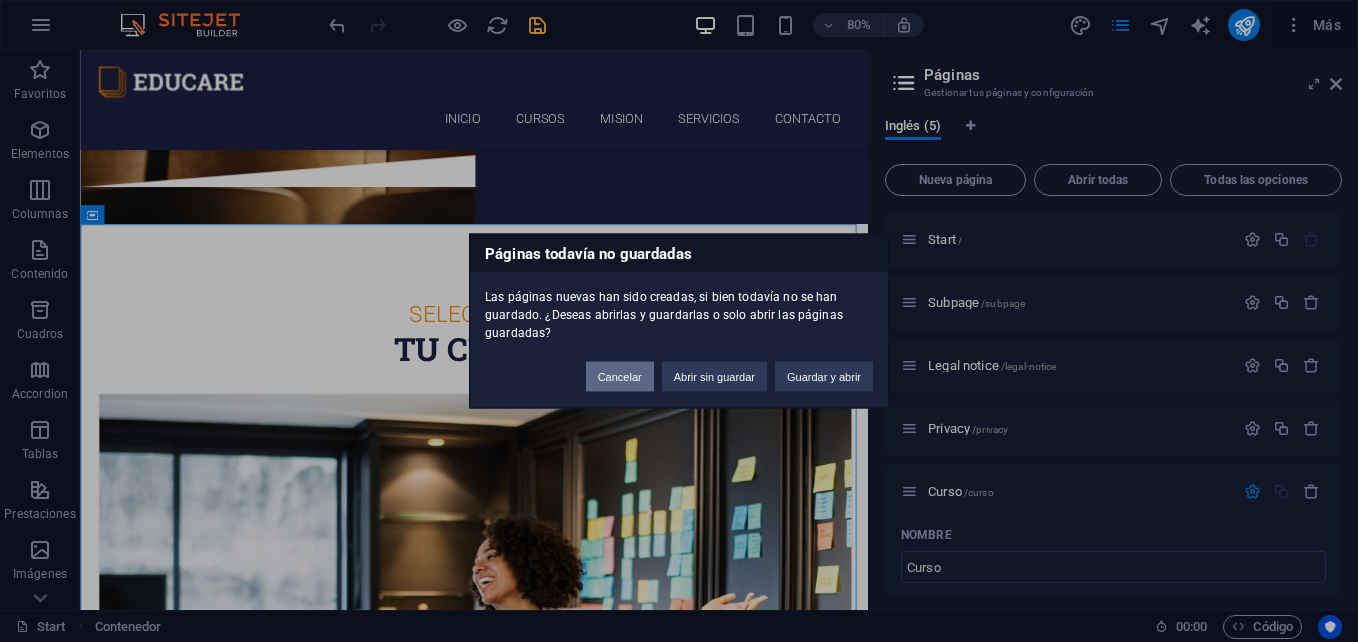 click on "Cancelar" at bounding box center [620, 377] 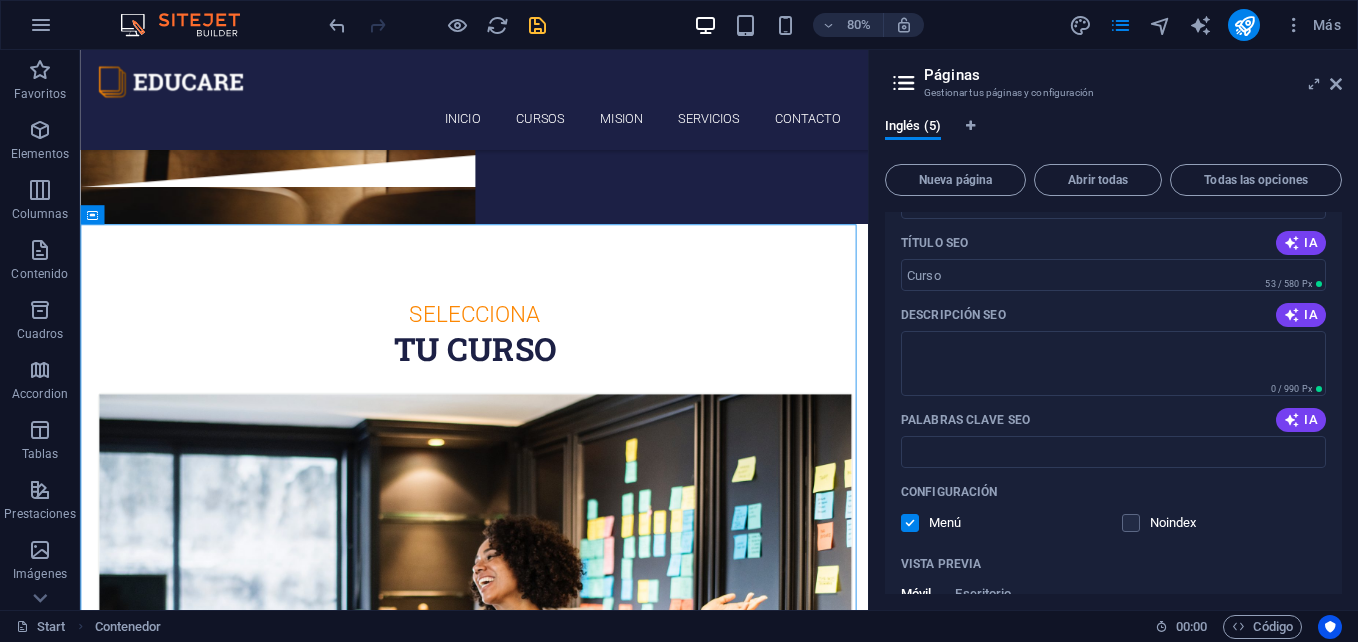 scroll, scrollTop: 236, scrollLeft: 0, axis: vertical 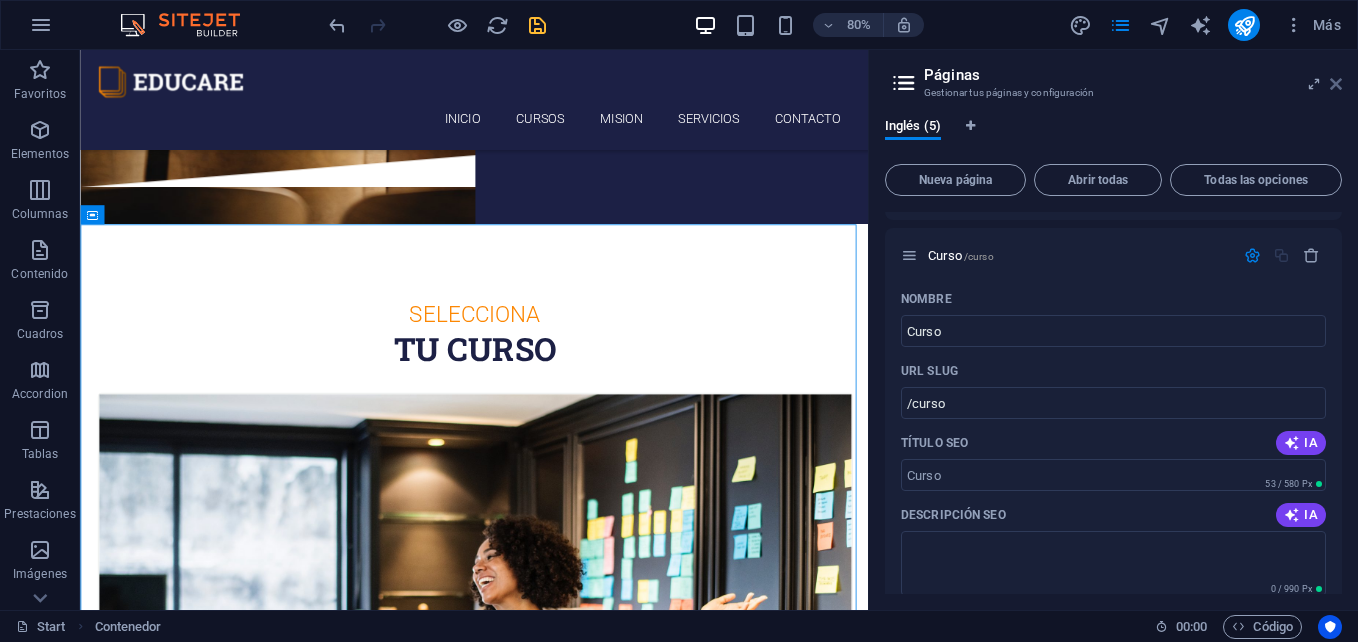 click at bounding box center [1336, 84] 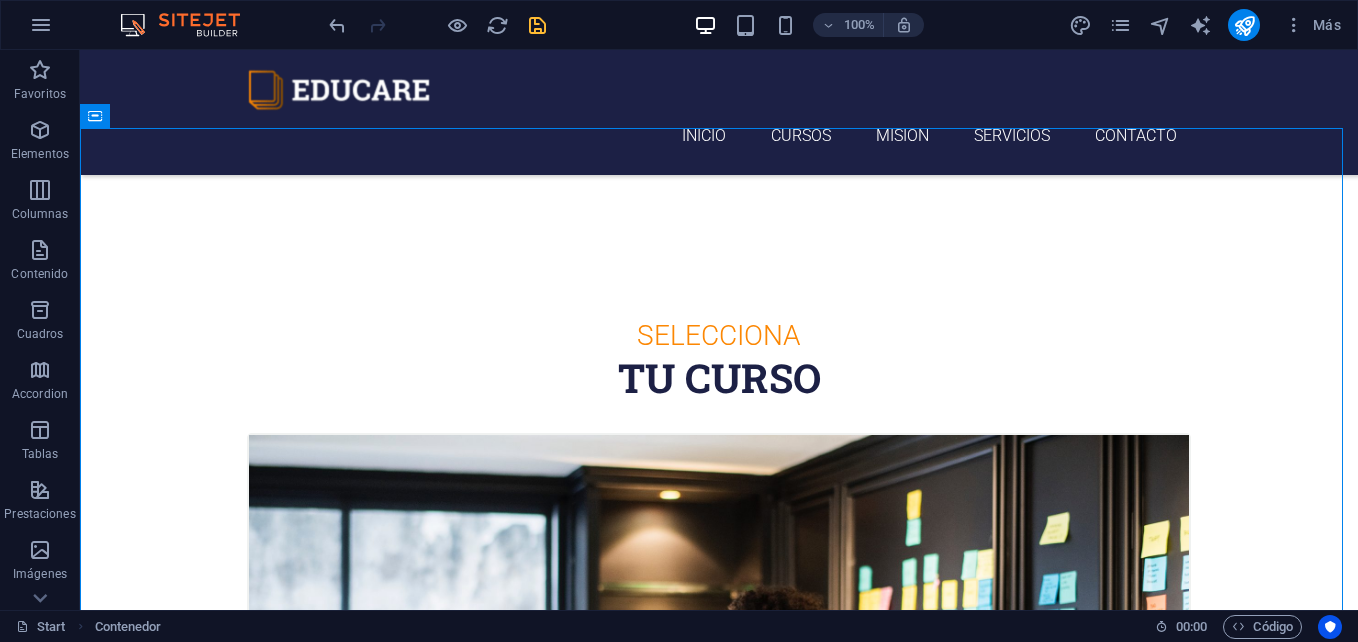 click at bounding box center [437, 25] 